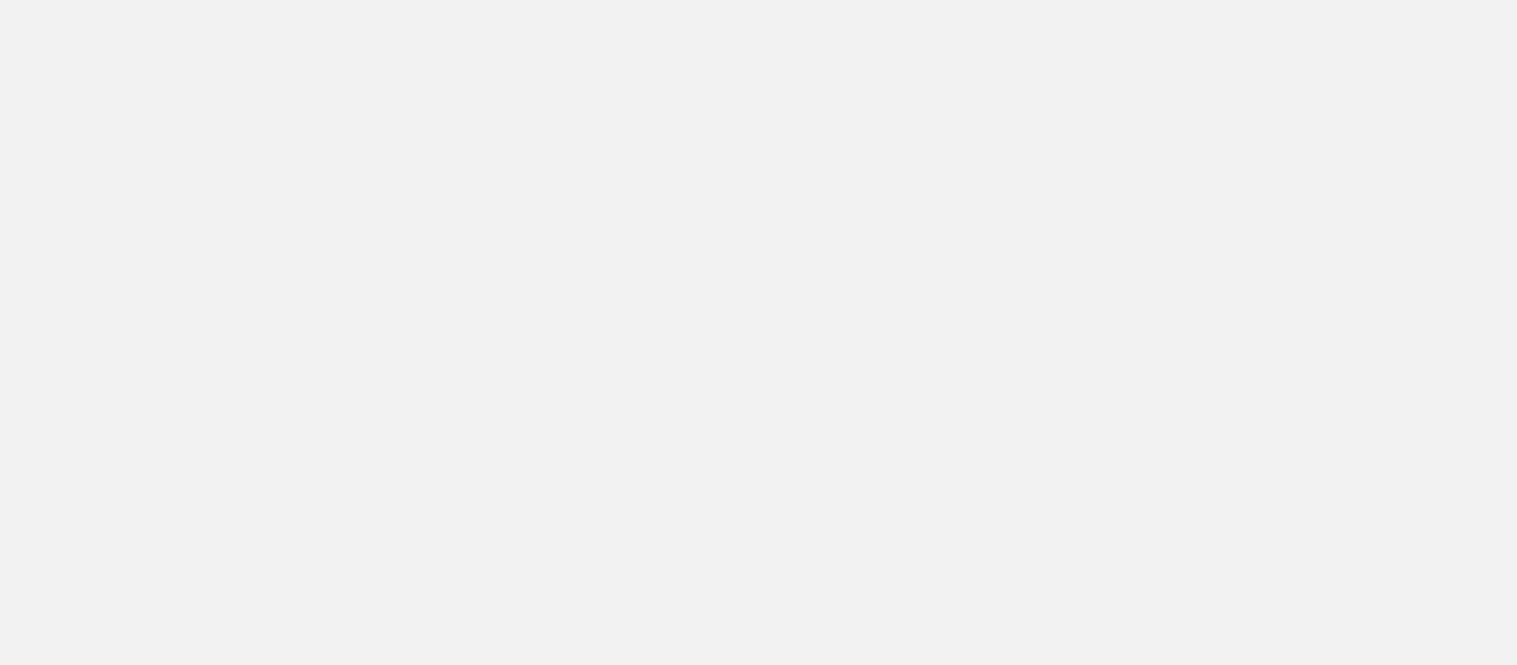 scroll, scrollTop: 0, scrollLeft: 0, axis: both 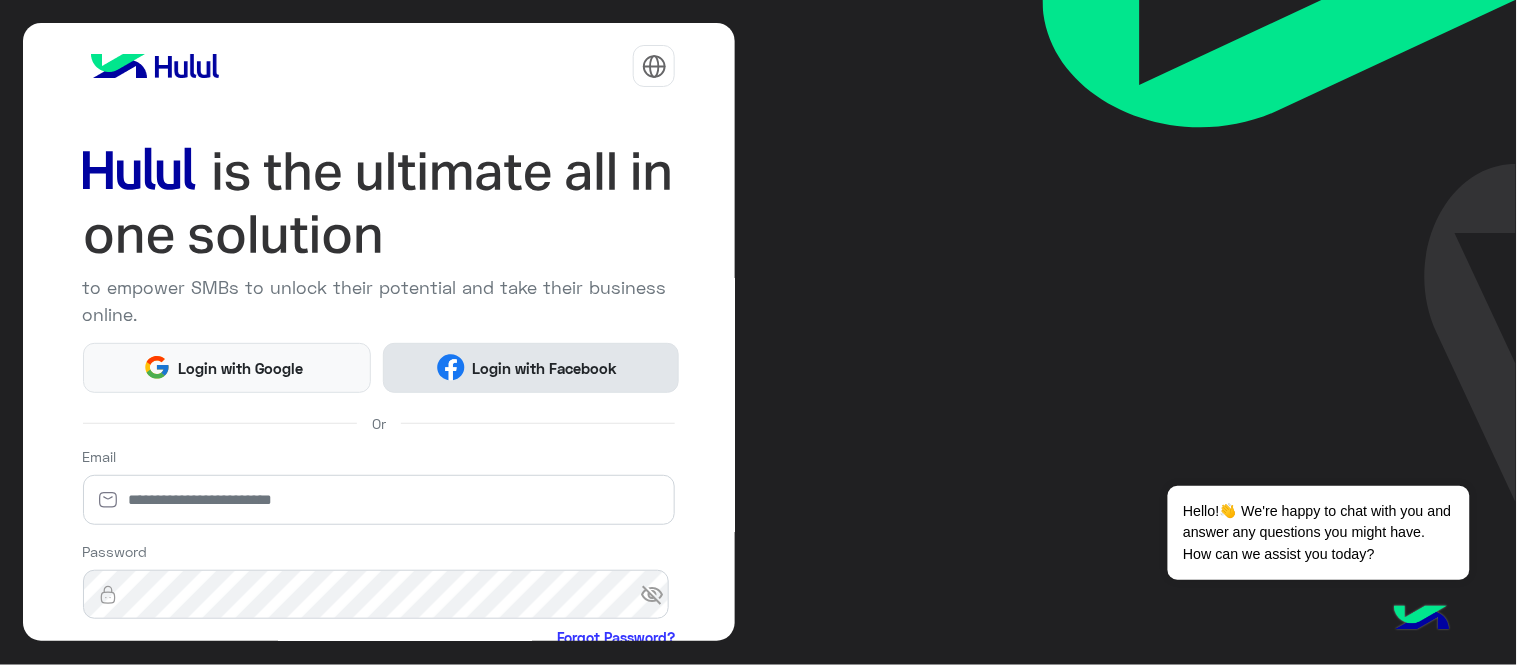 click on "Login with Facebook" 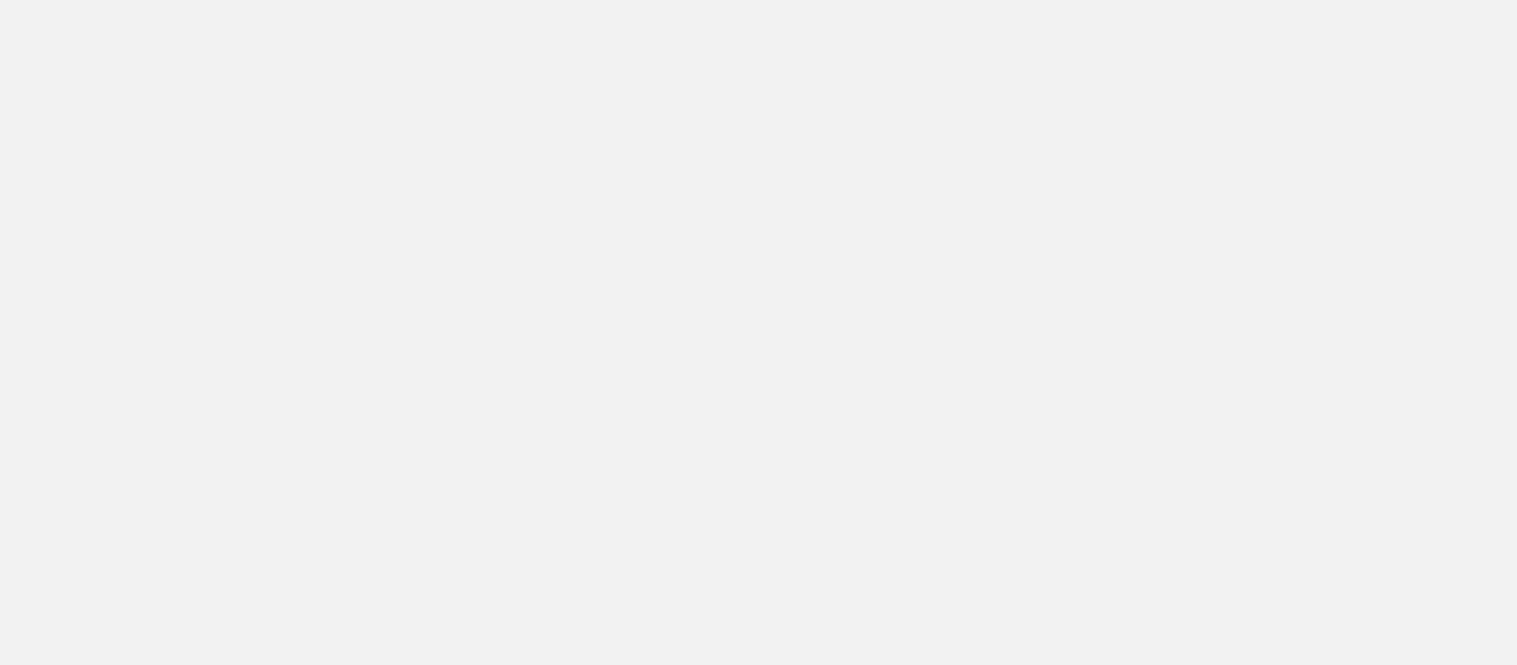 scroll, scrollTop: 0, scrollLeft: 0, axis: both 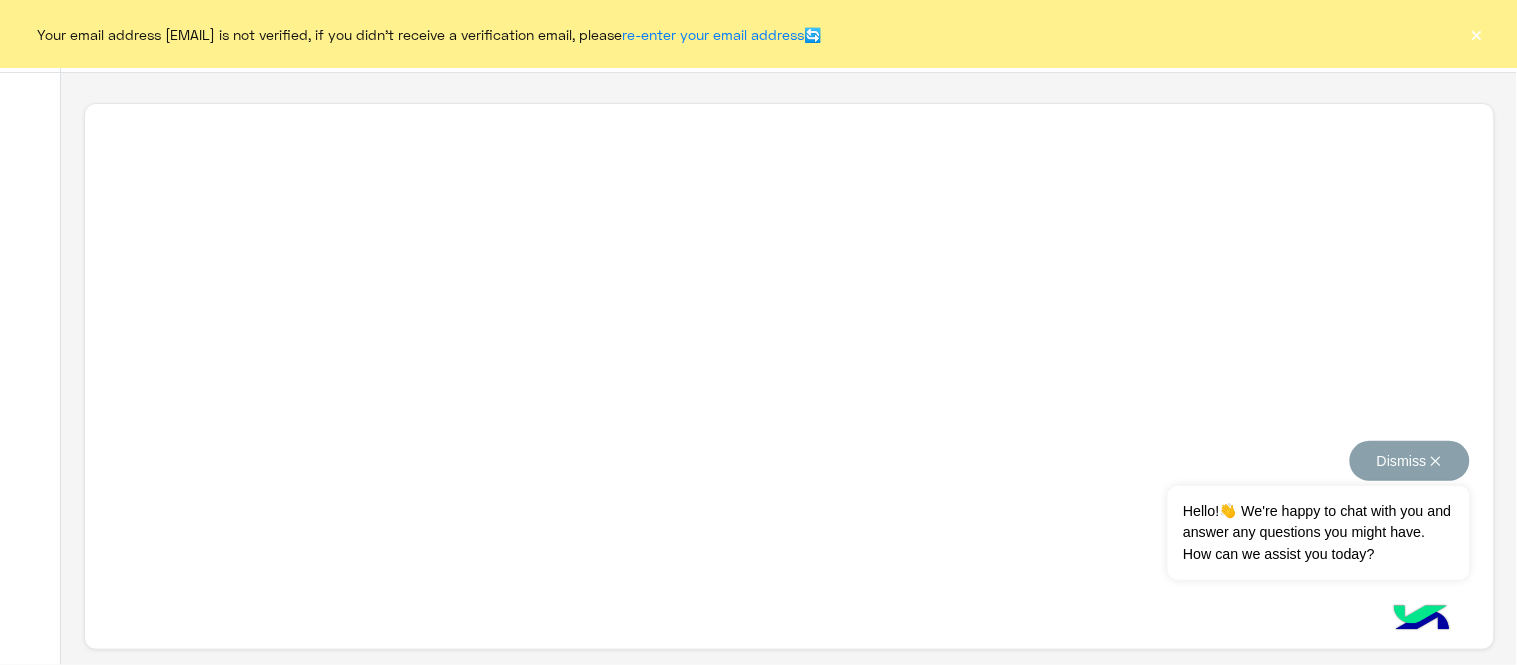 click on "Dismiss ✕" at bounding box center (1410, 461) 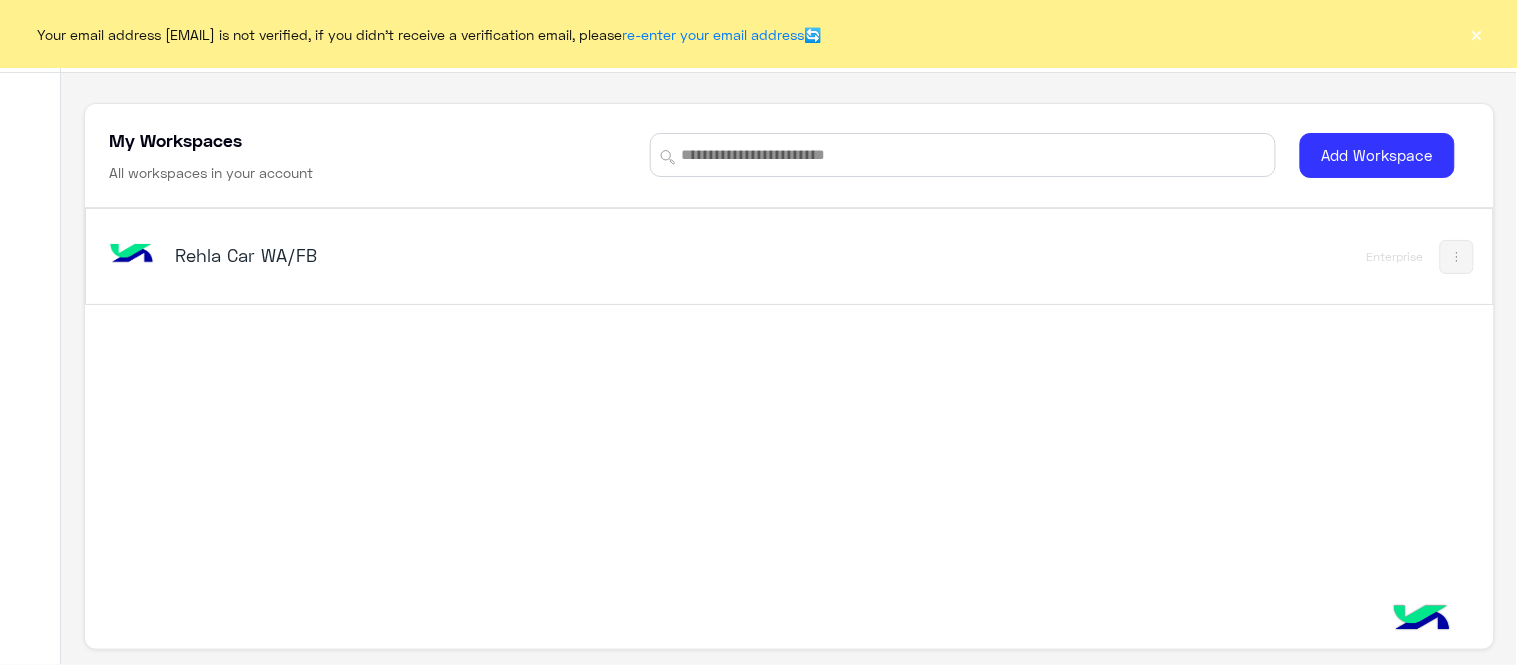 click on "×" 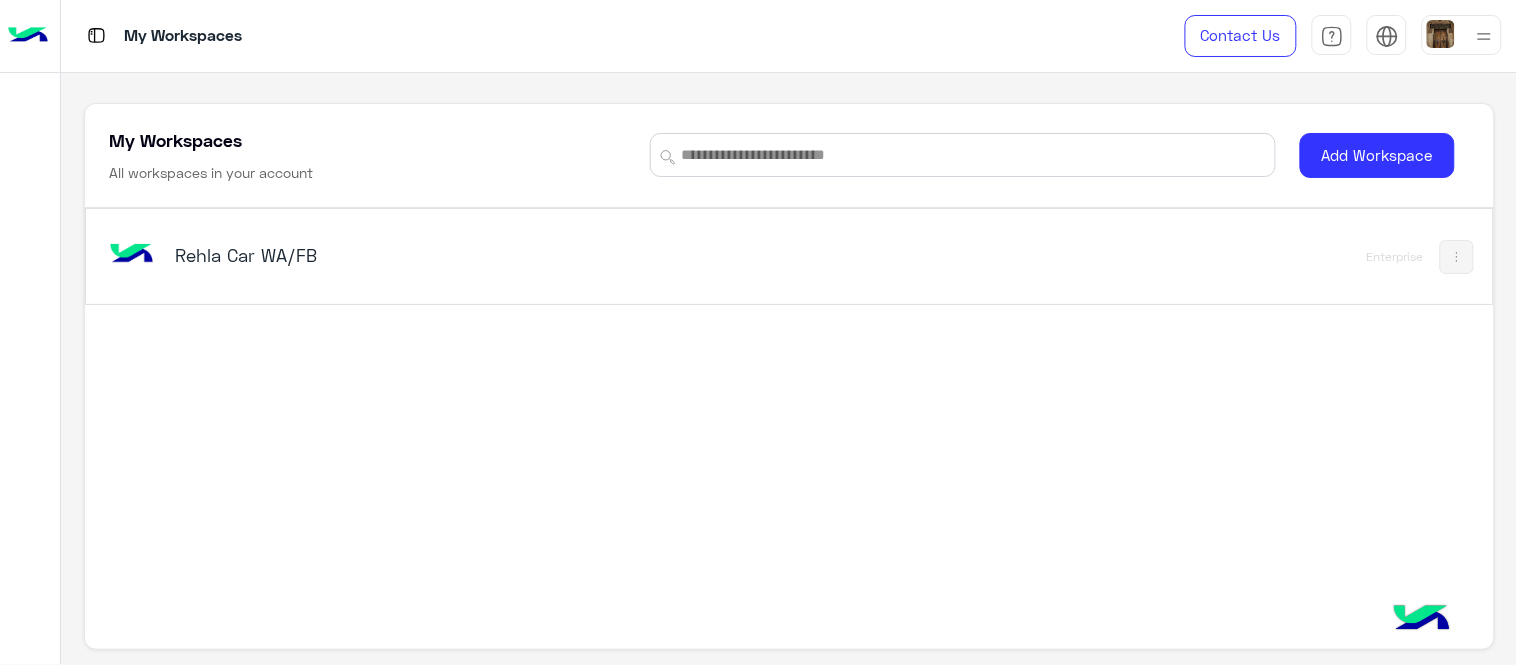click on "Rehla Car WA/FB" at bounding box center [421, 255] 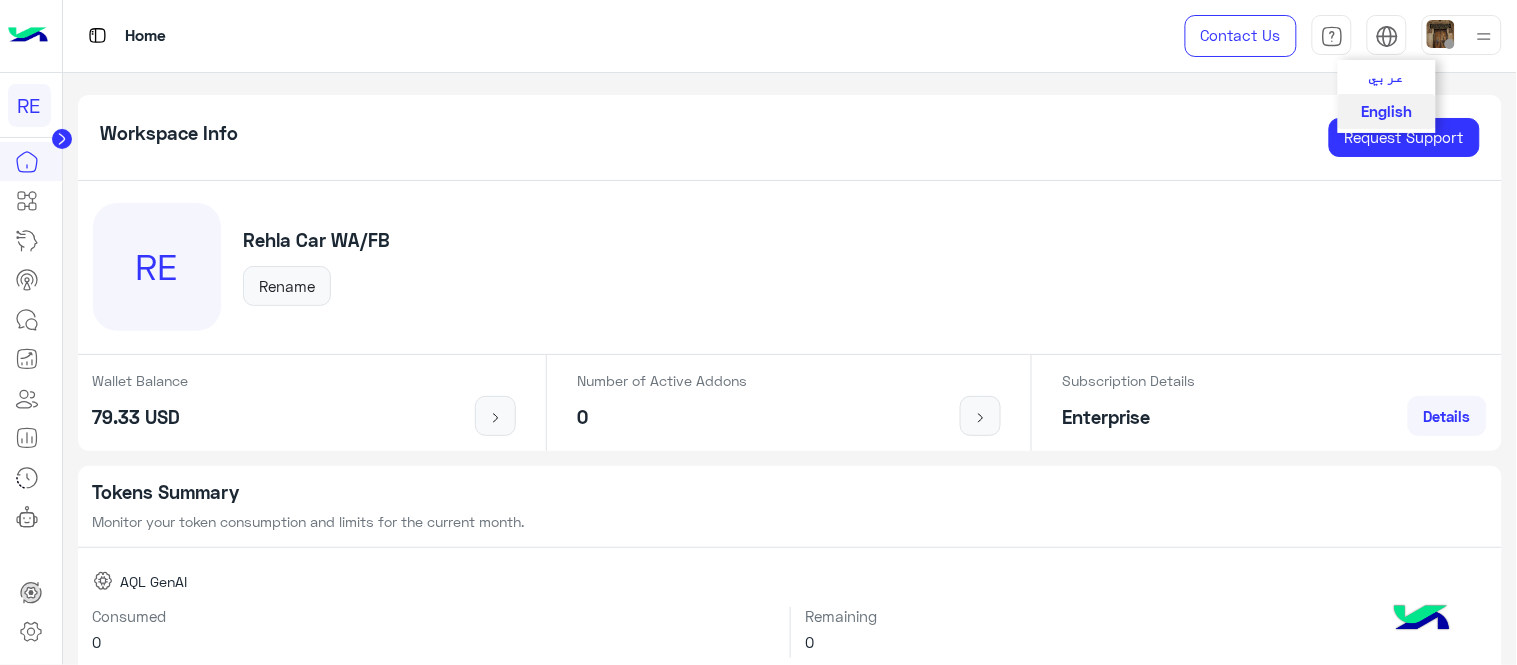 click on "عربي" at bounding box center (1387, 76) 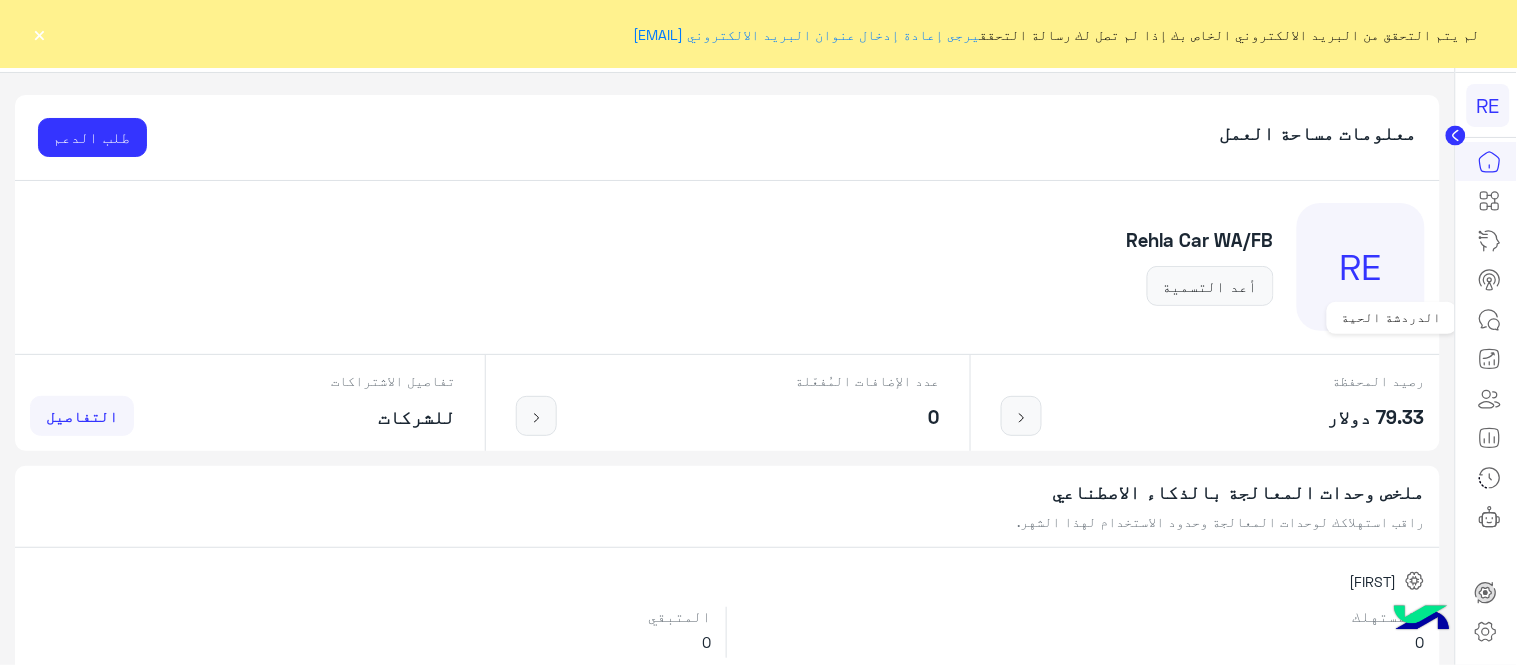 click 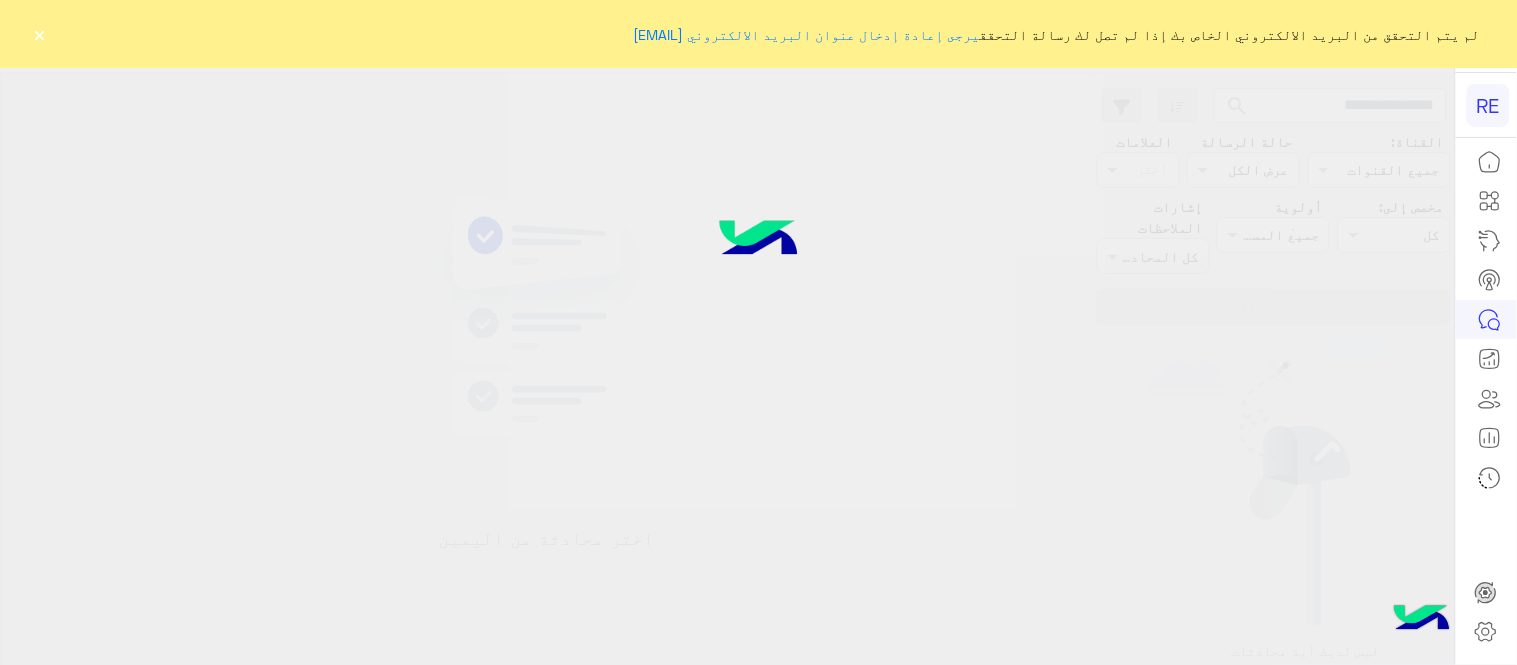click on "×" 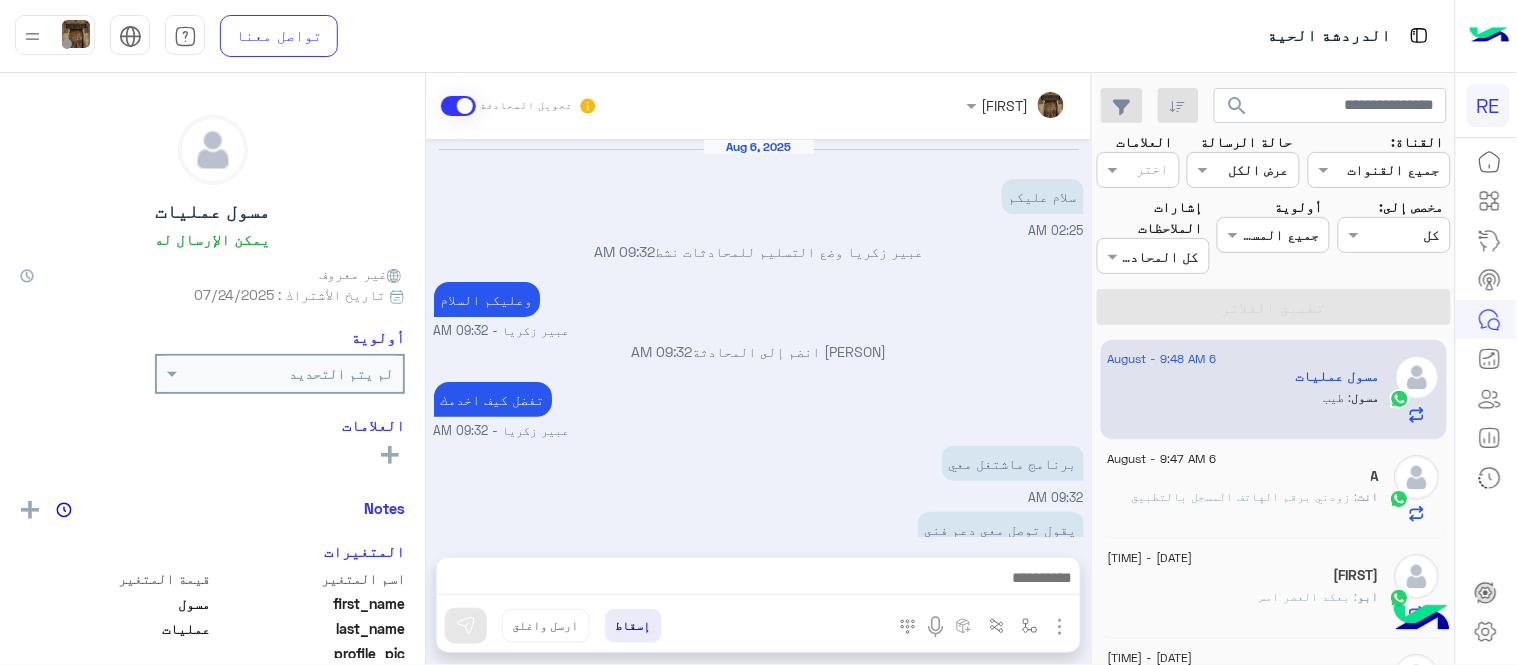 scroll, scrollTop: 233, scrollLeft: 0, axis: vertical 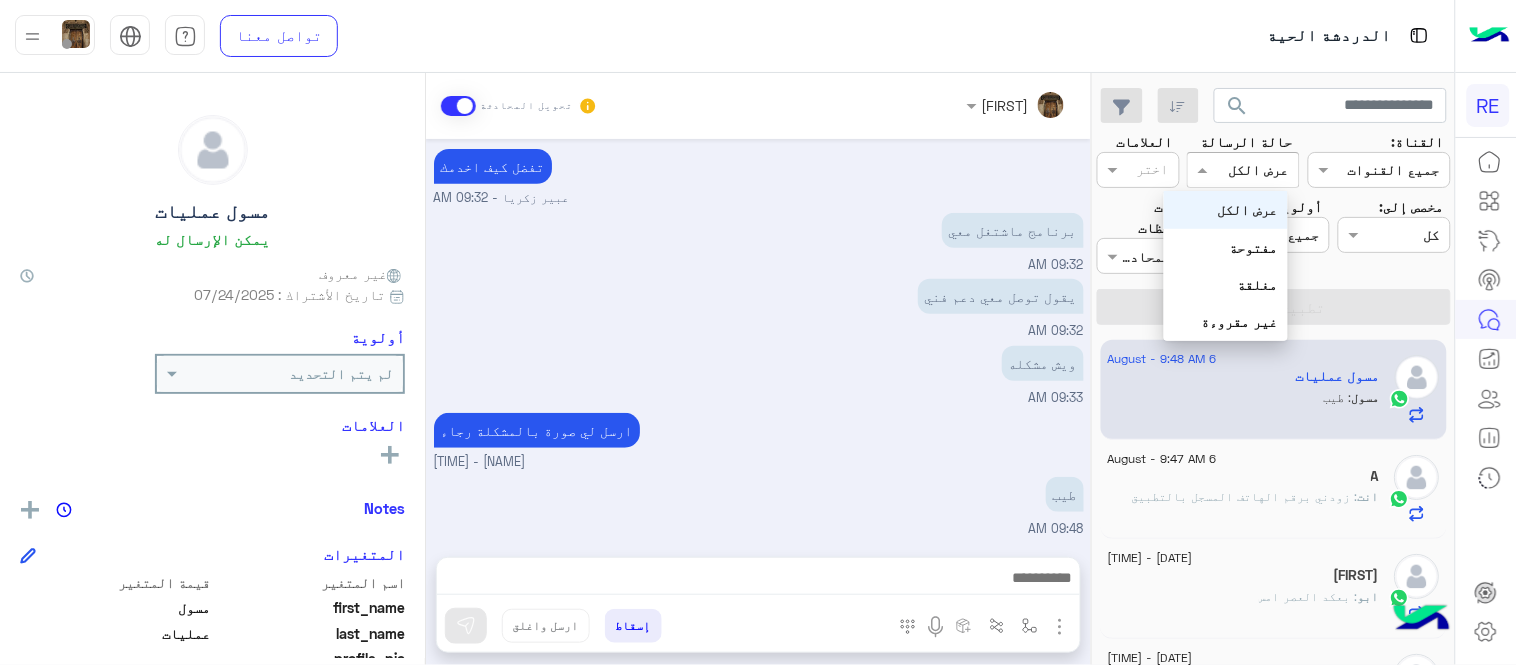 click at bounding box center [1266, 170] 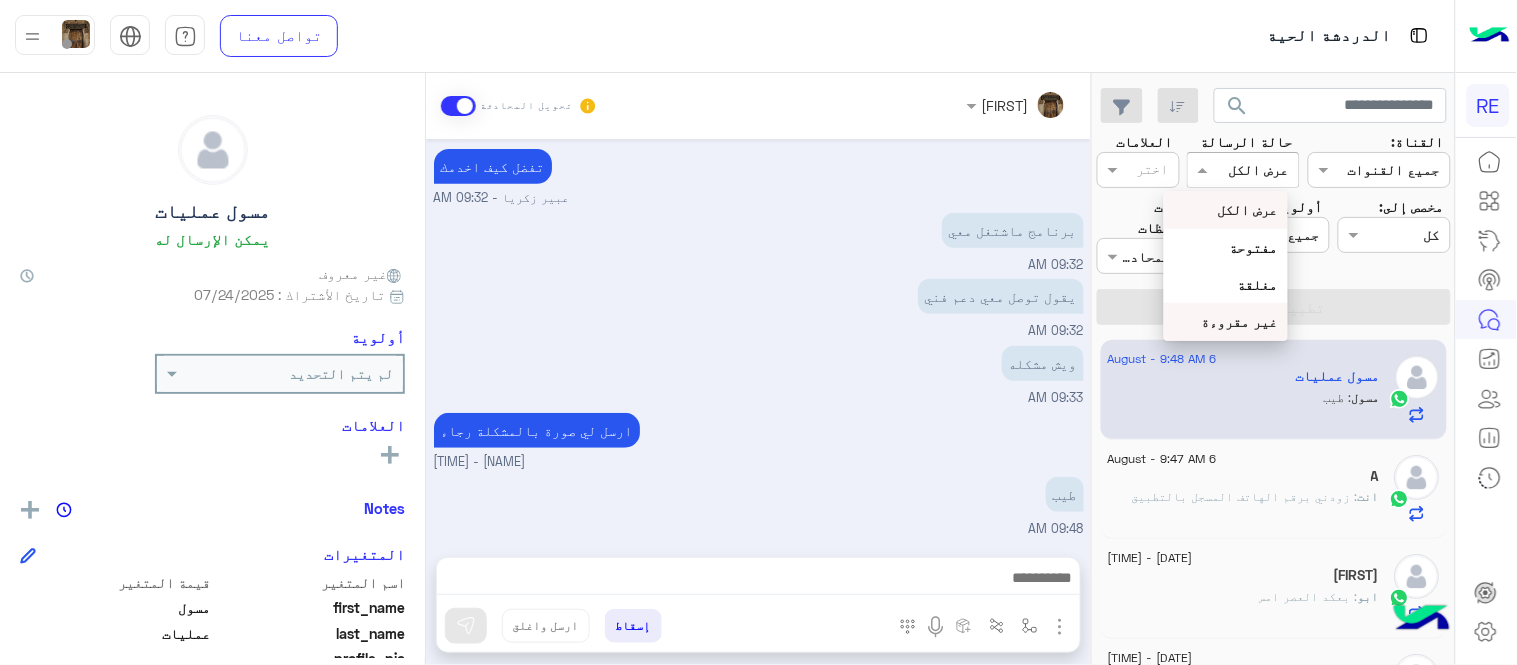 click on "غير مقروءة" at bounding box center (1240, 321) 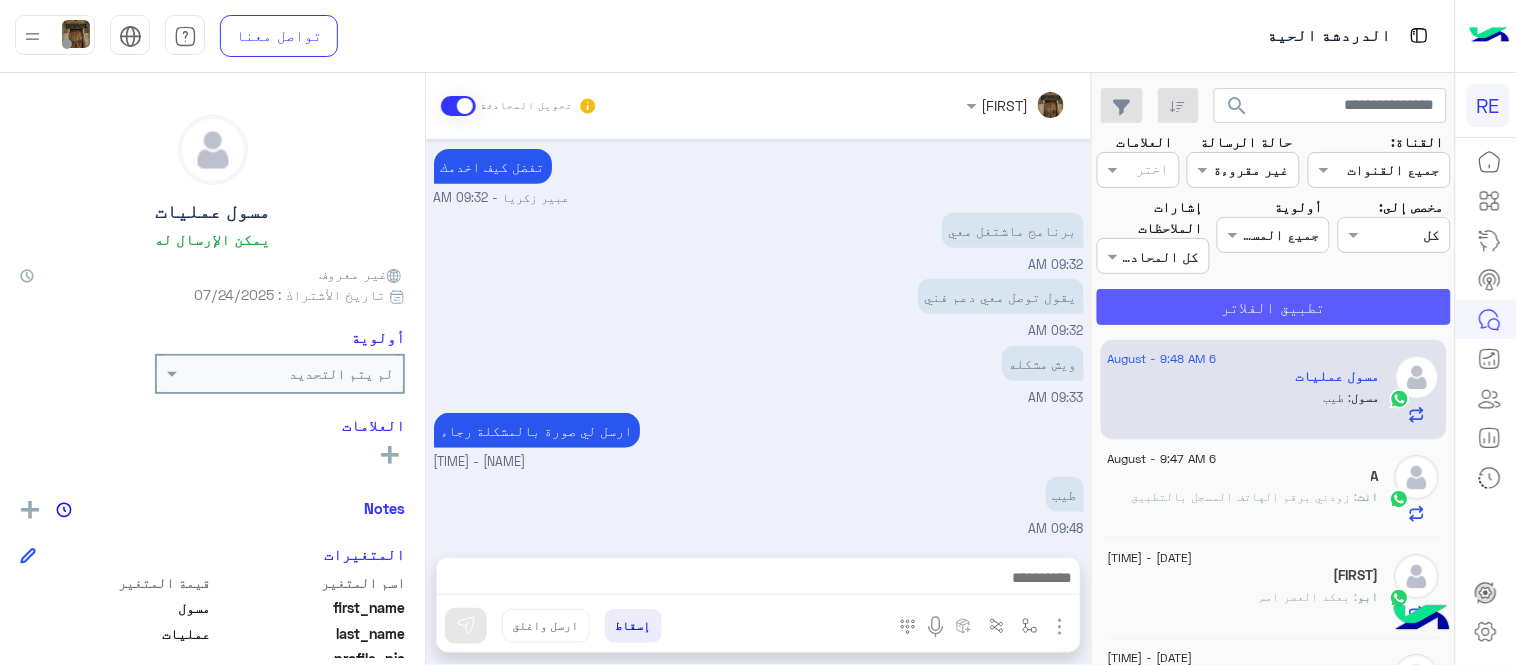 click on "تطبيق الفلاتر" 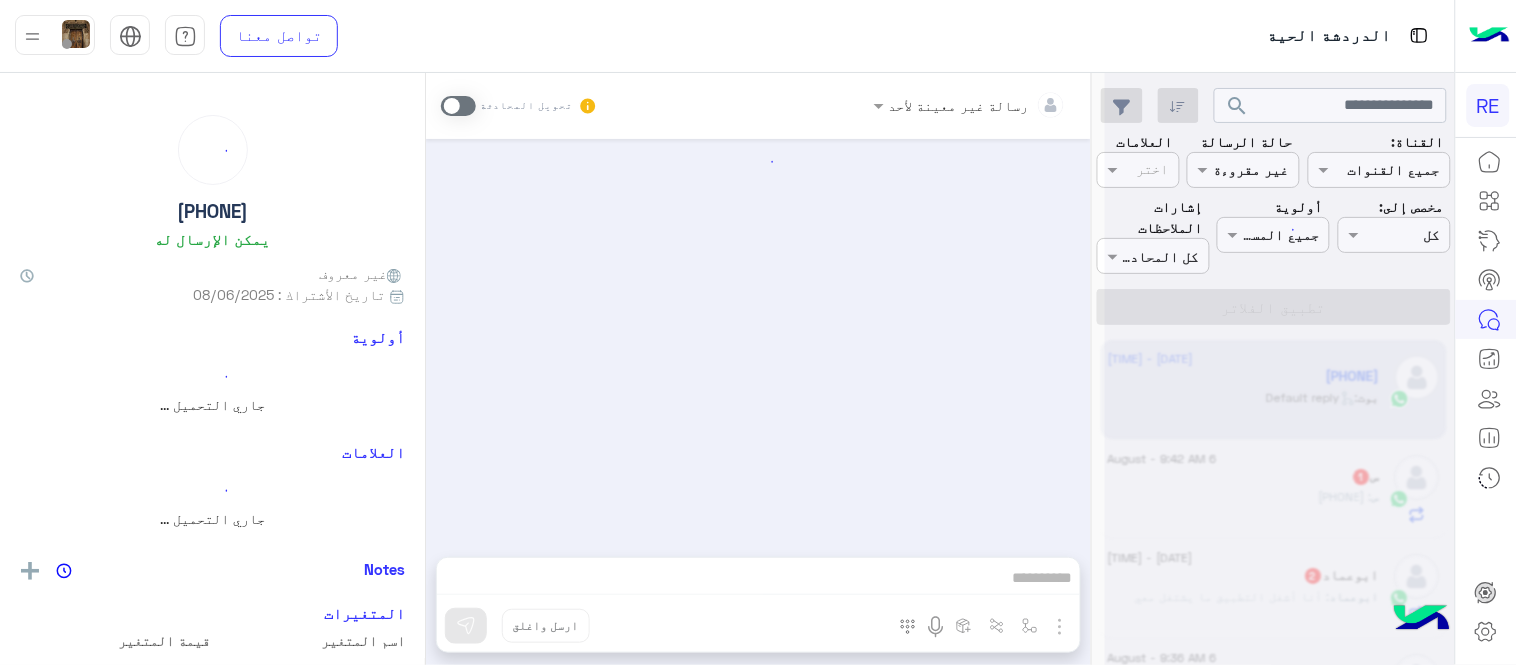 scroll, scrollTop: 0, scrollLeft: 0, axis: both 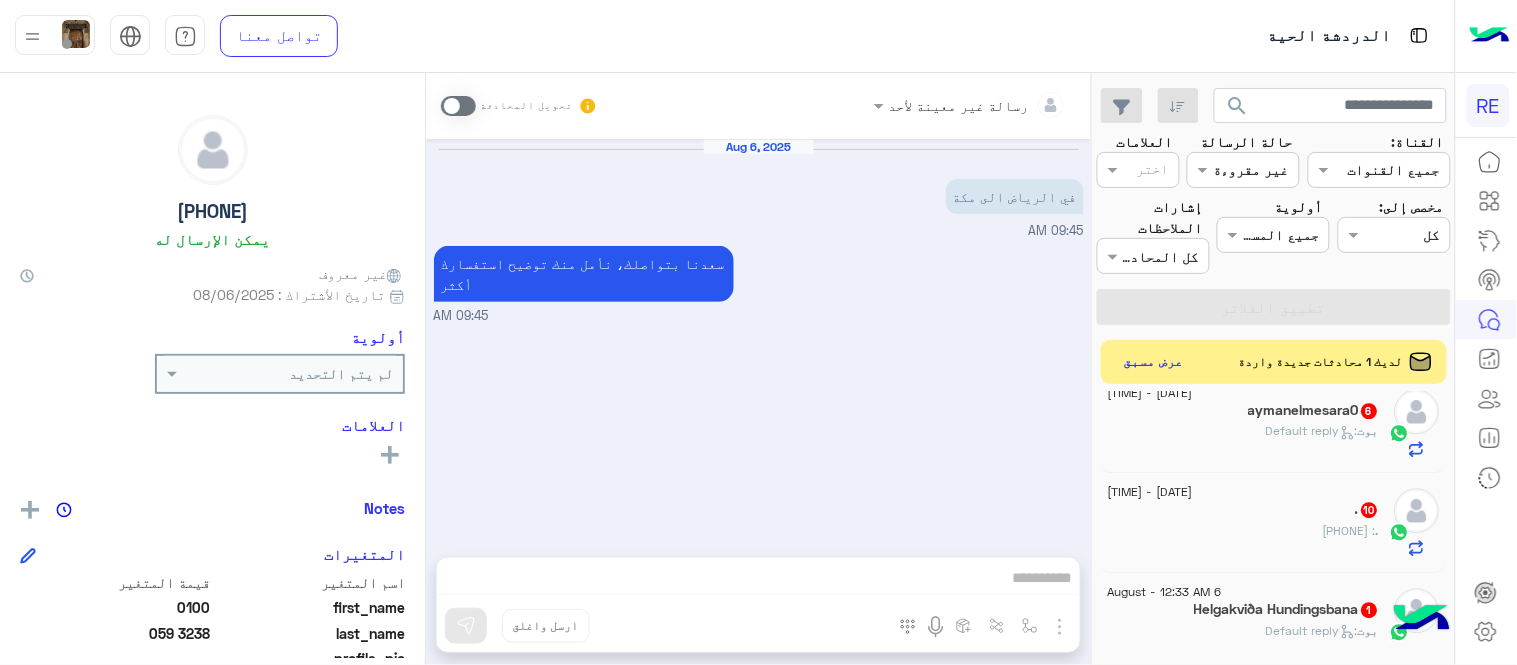 click on "بوت :   Default reply" 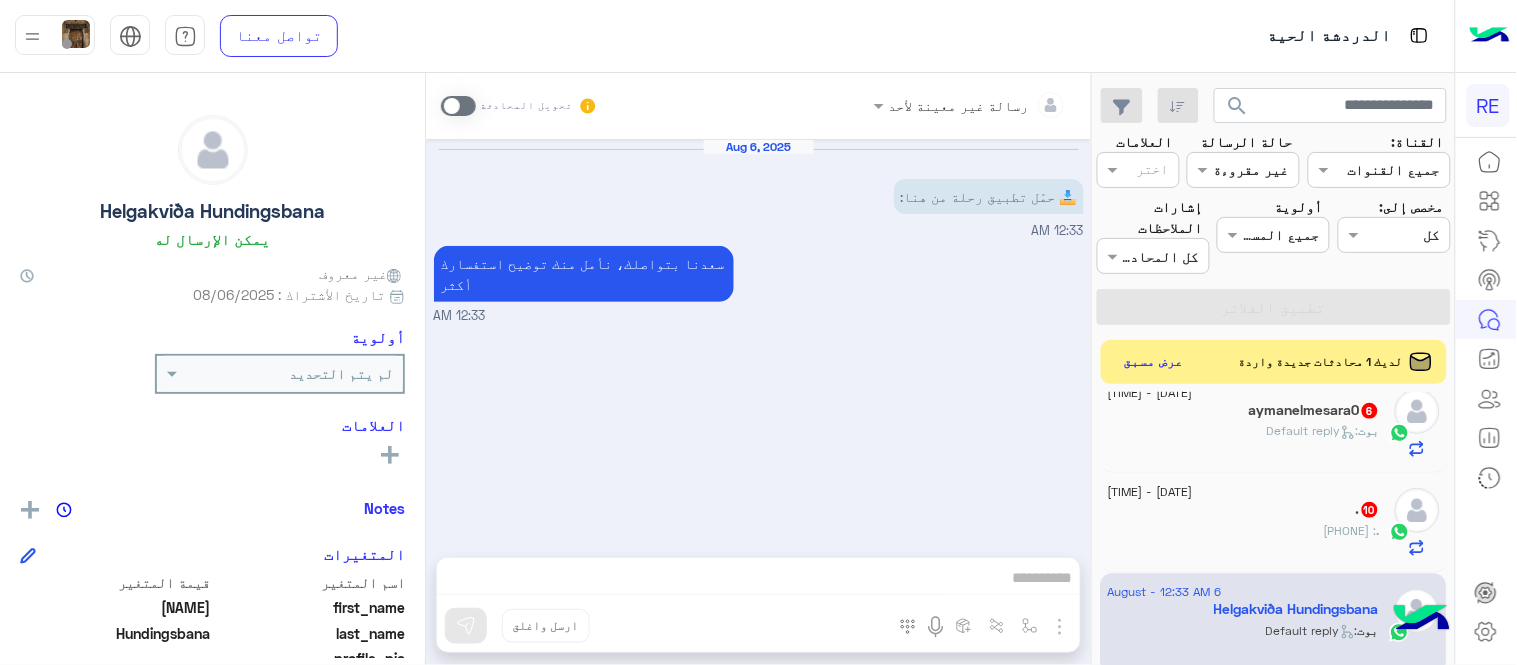 click at bounding box center [458, 106] 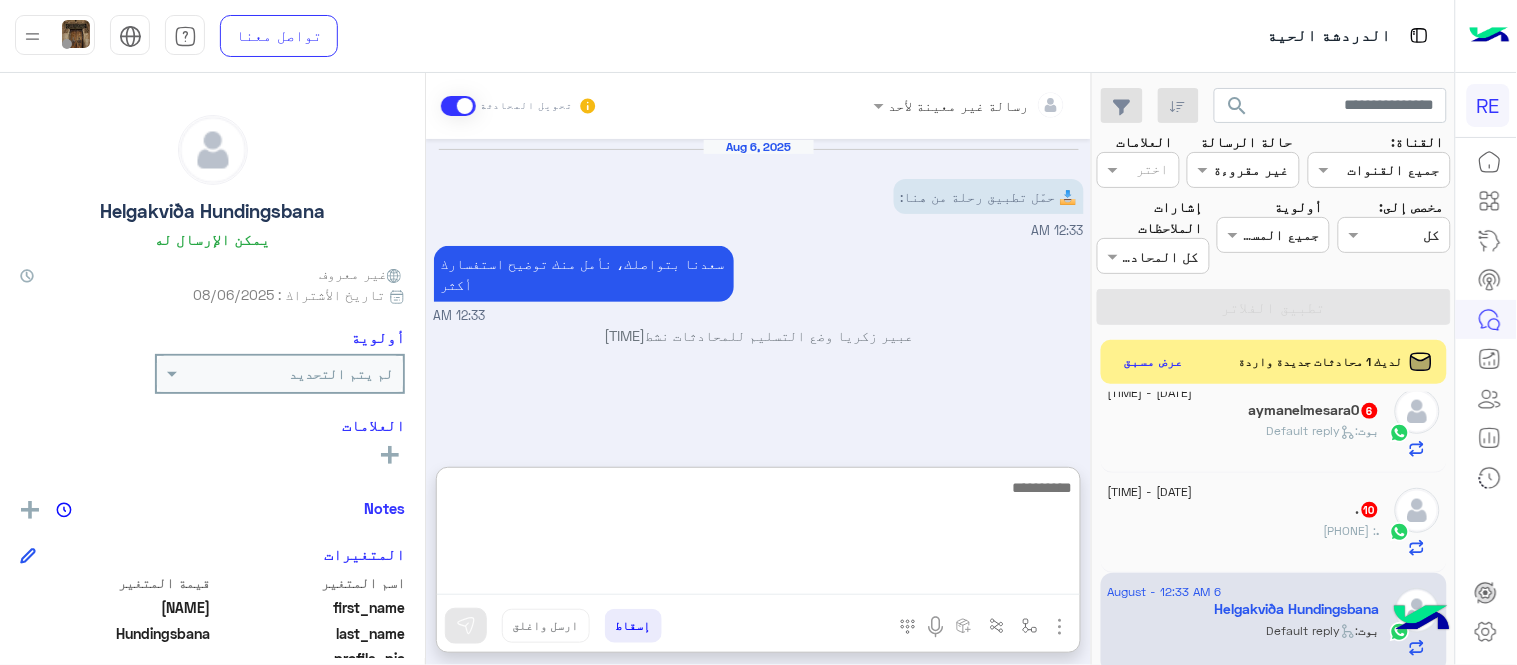 click at bounding box center (758, 535) 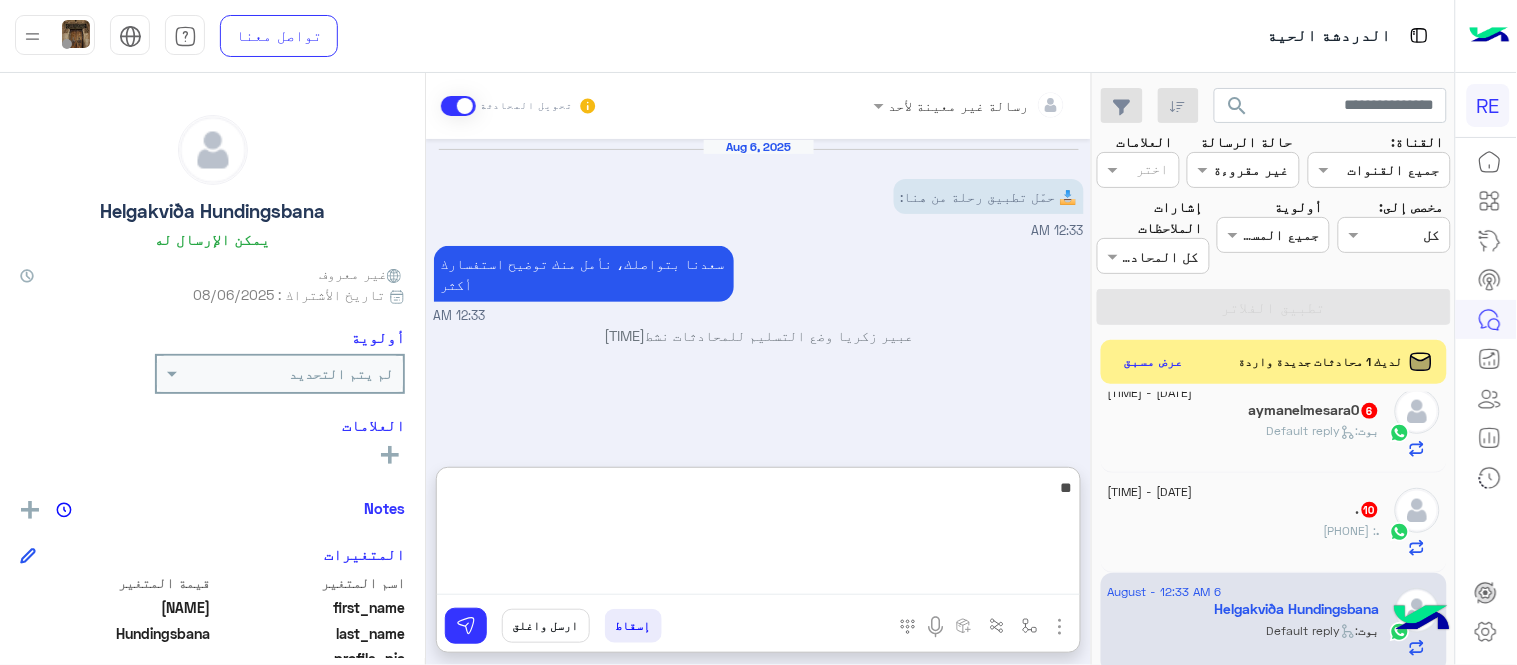 type on "*" 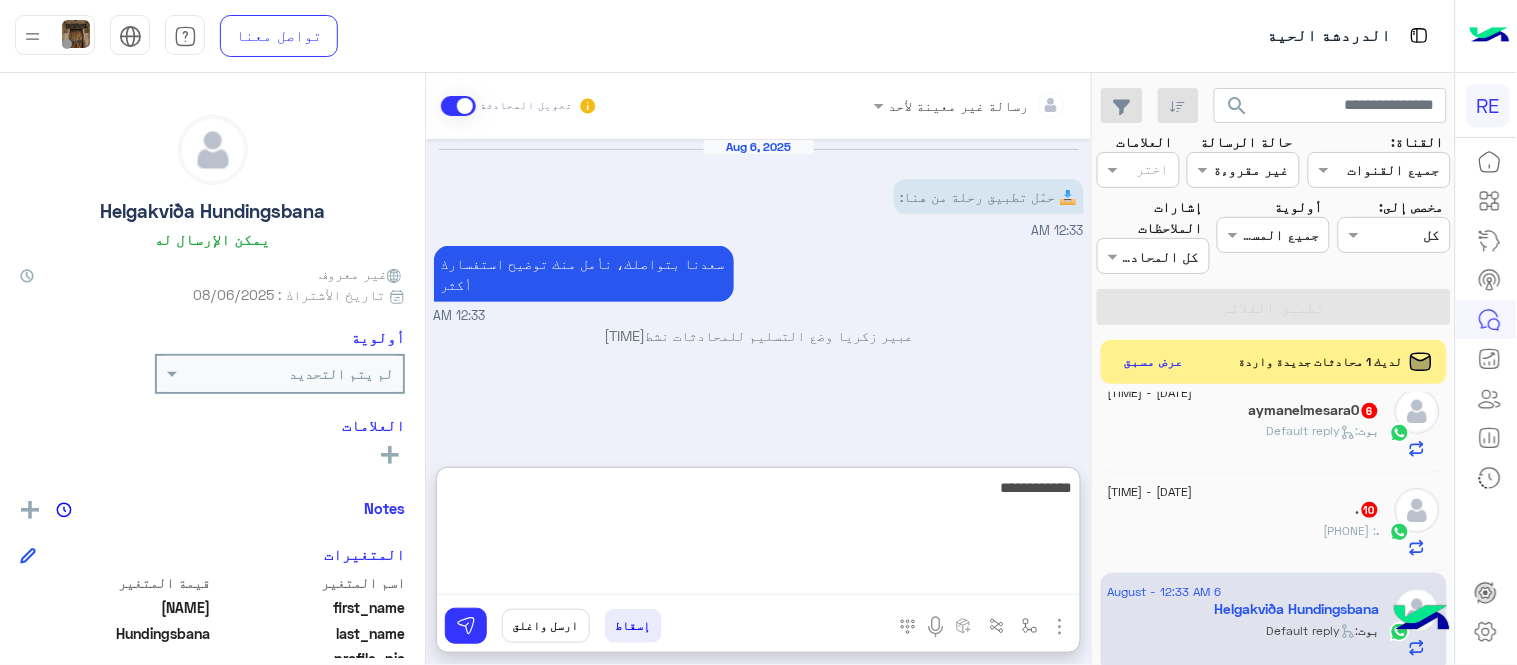type on "**********" 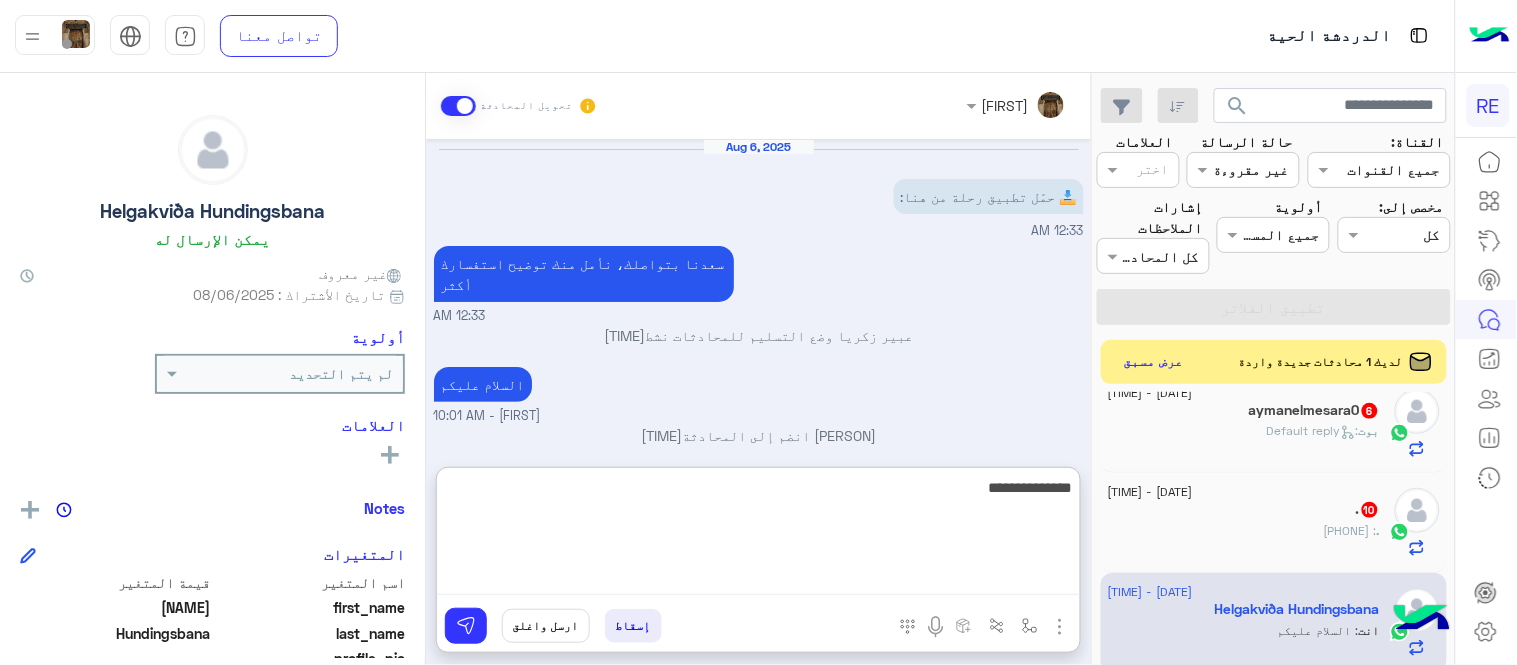type on "**********" 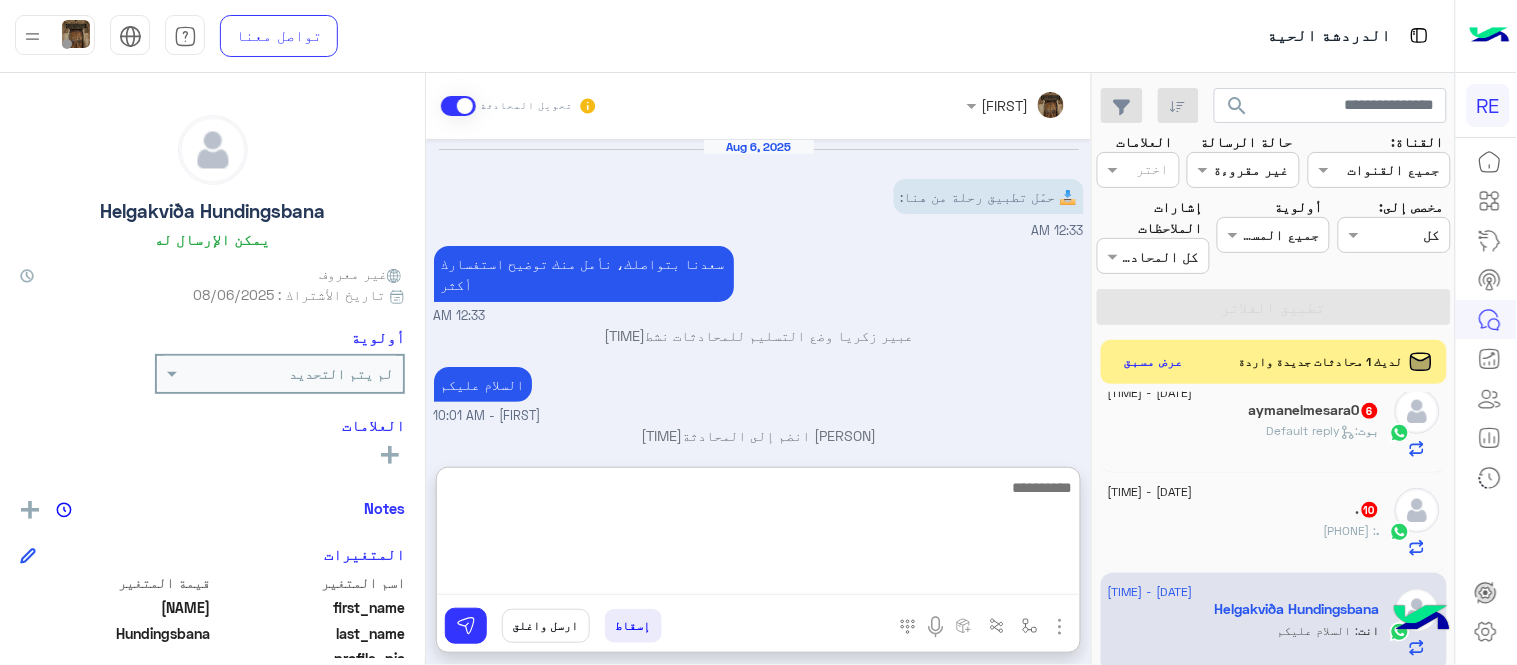 scroll, scrollTop: 57, scrollLeft: 0, axis: vertical 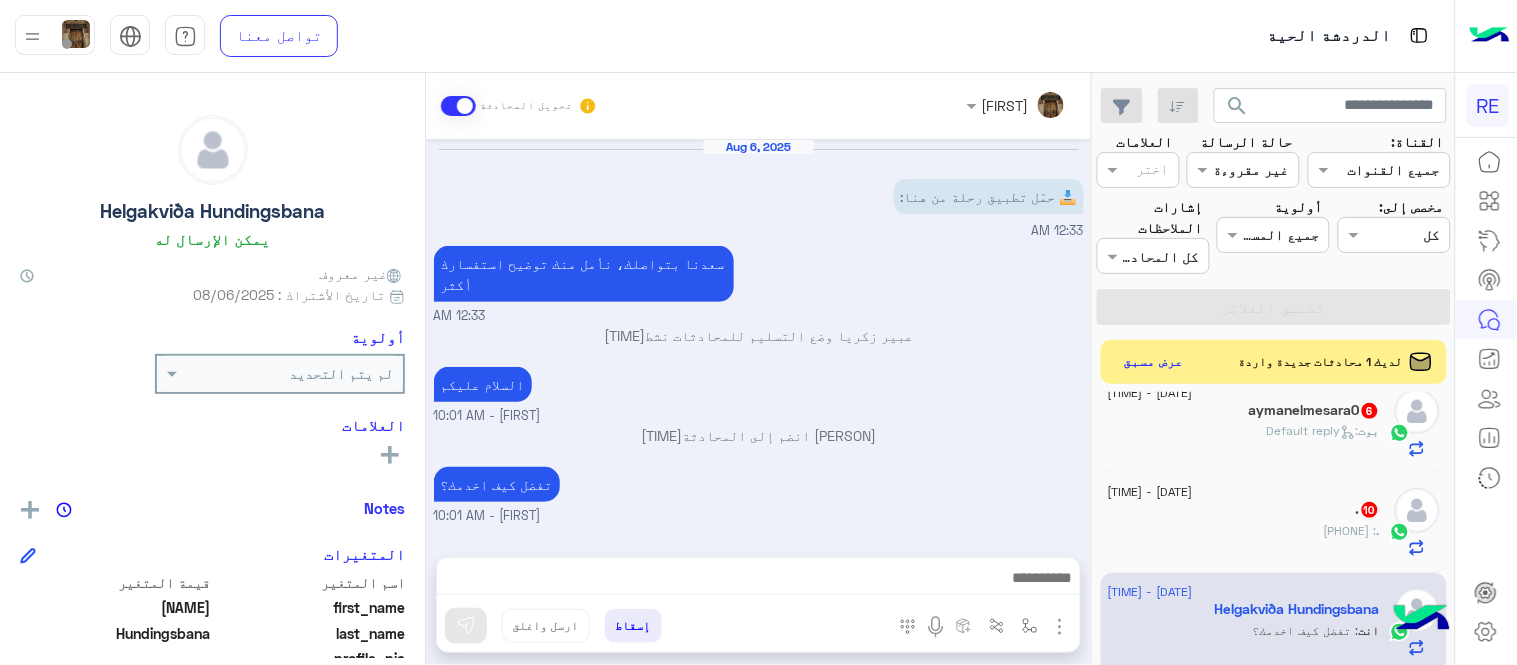 click on "Aug 6, 2025  📥 حمّل تطبيق رحلة من هنا:   12:33 AM  سعدنا بتواصلك، نأمل منك توضيح استفسارك أكثر    12:33 AM   عبير زكريا وضع التسليم للمحادثات نشط   10:00 AM      السلام عليكم  عبير زكريا -  10:01 AM   عبير زكريا انضم إلى المحادثة   10:01 AM      تفضل كيف اخدمك؟  عبير زكريا -  10:01 AM" at bounding box center (758, 338) 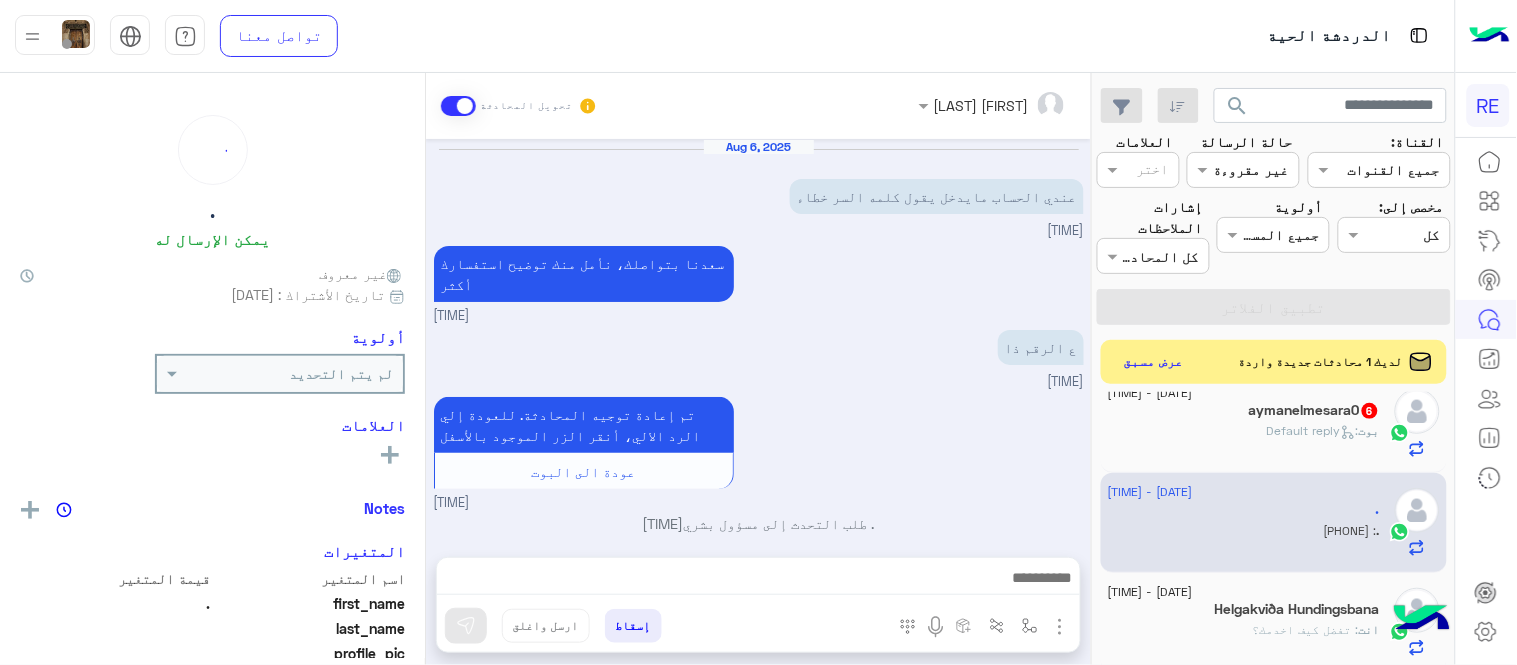 scroll, scrollTop: 314, scrollLeft: 0, axis: vertical 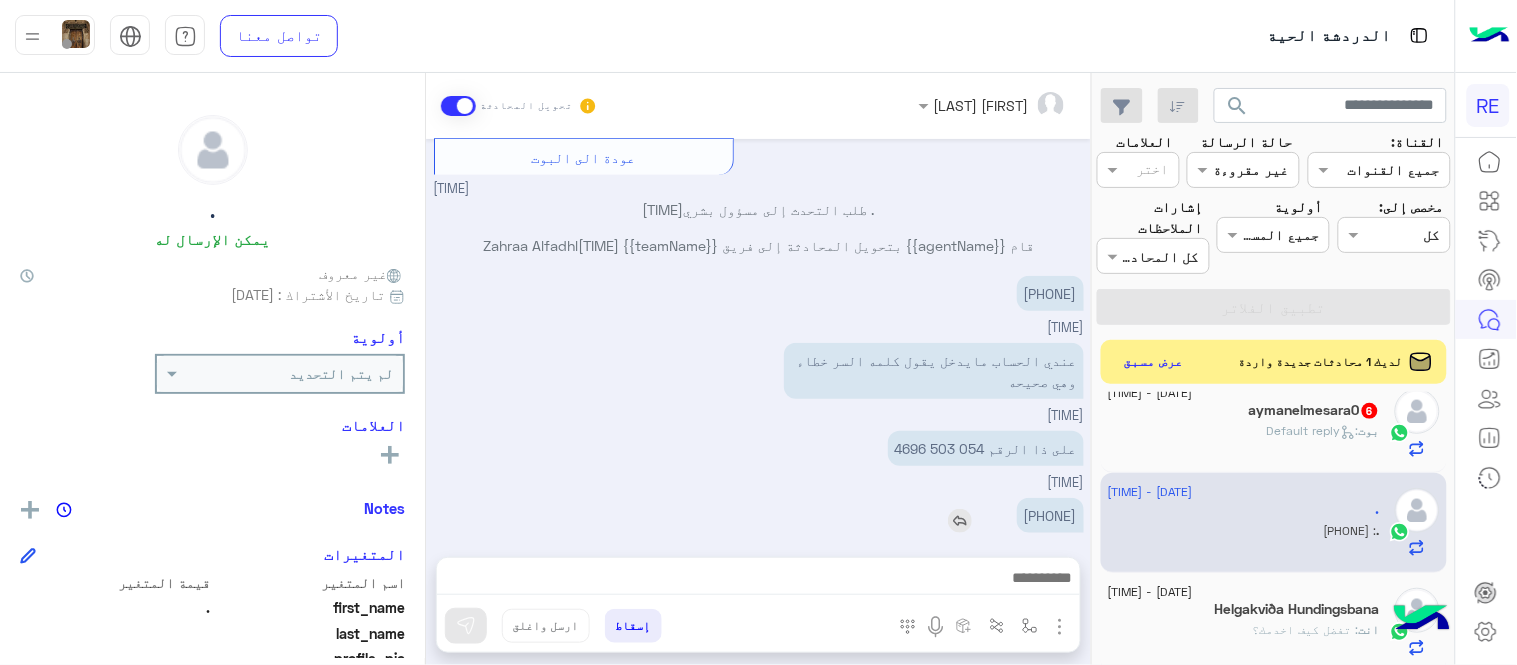 click on "[PHONE]" at bounding box center [1050, 515] 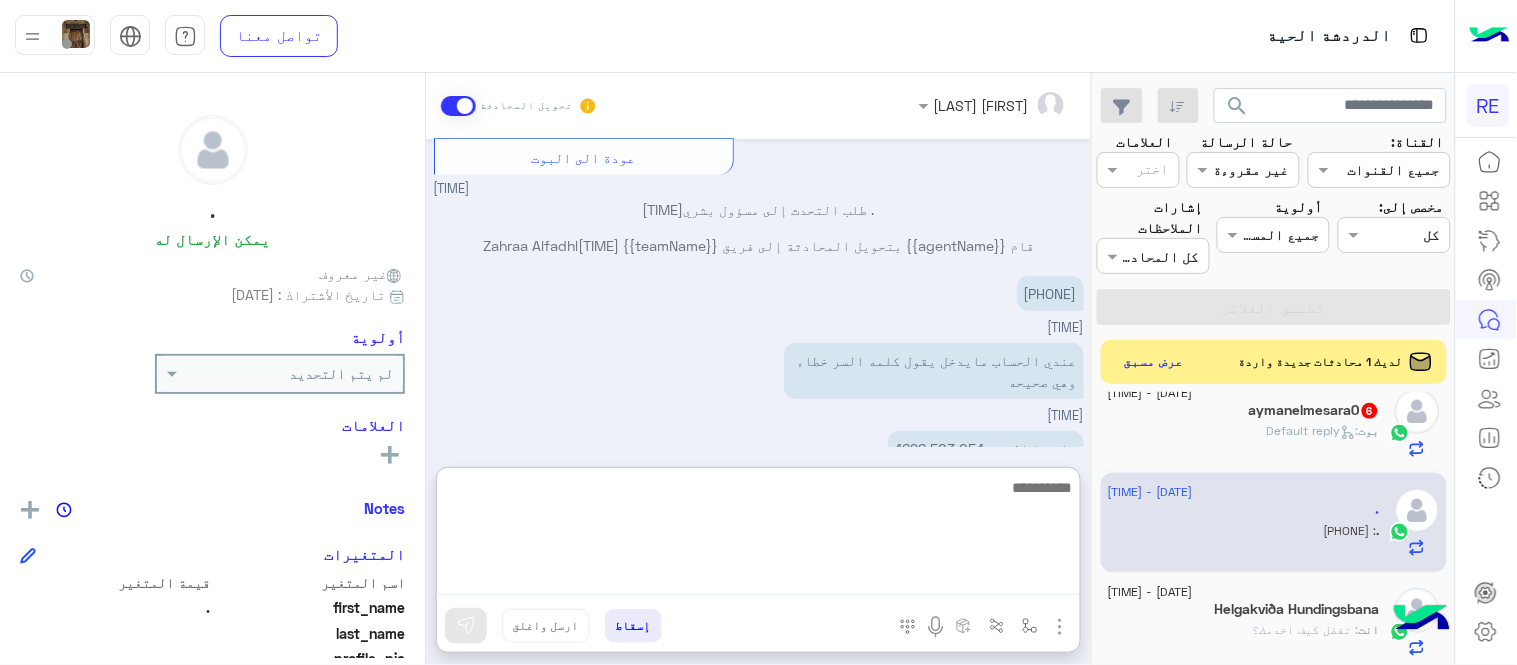 click at bounding box center [758, 535] 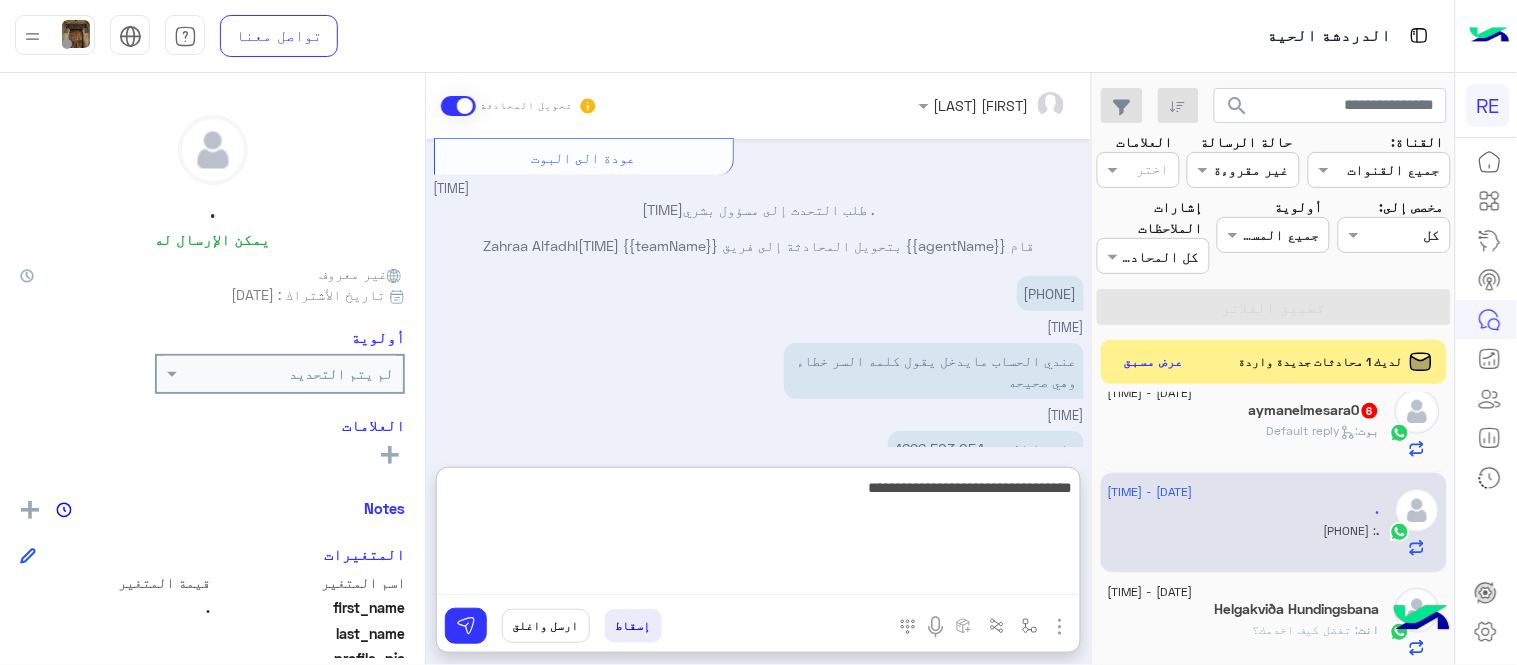 type on "**********" 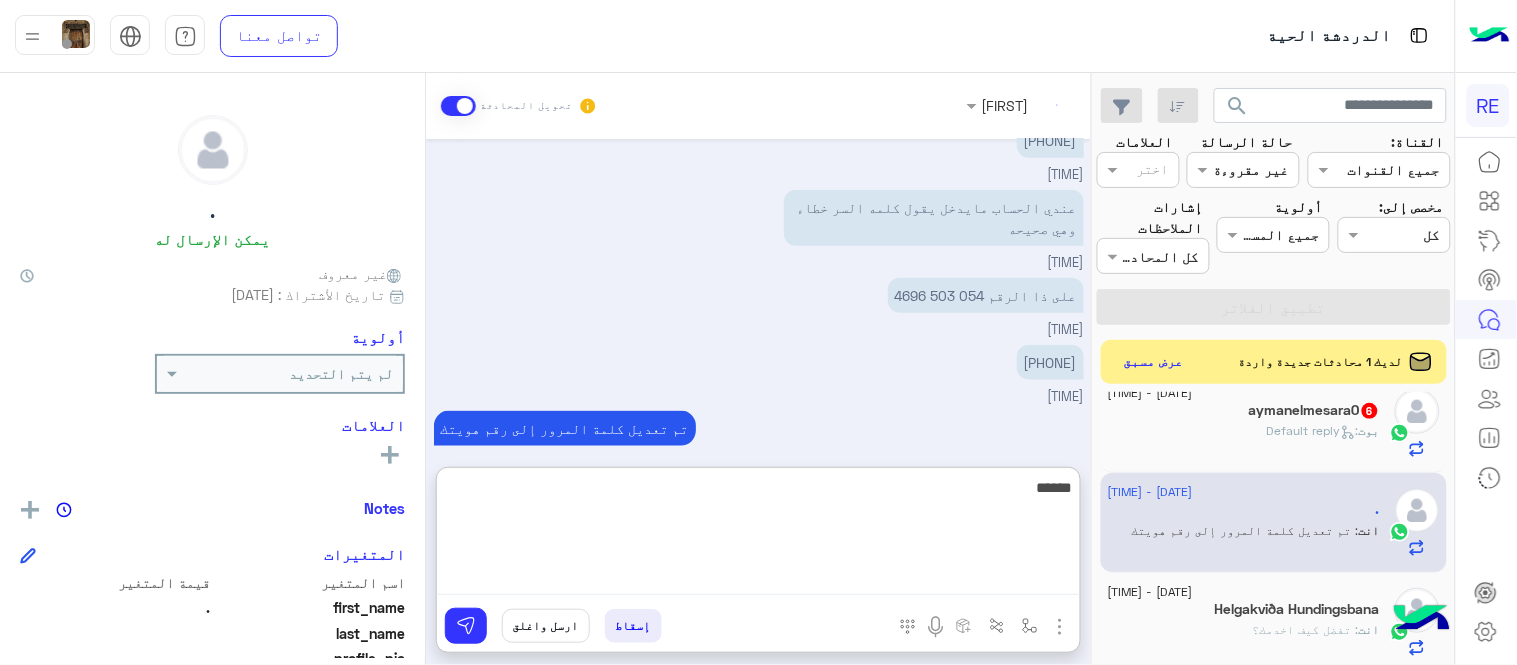 scroll, scrollTop: 504, scrollLeft: 0, axis: vertical 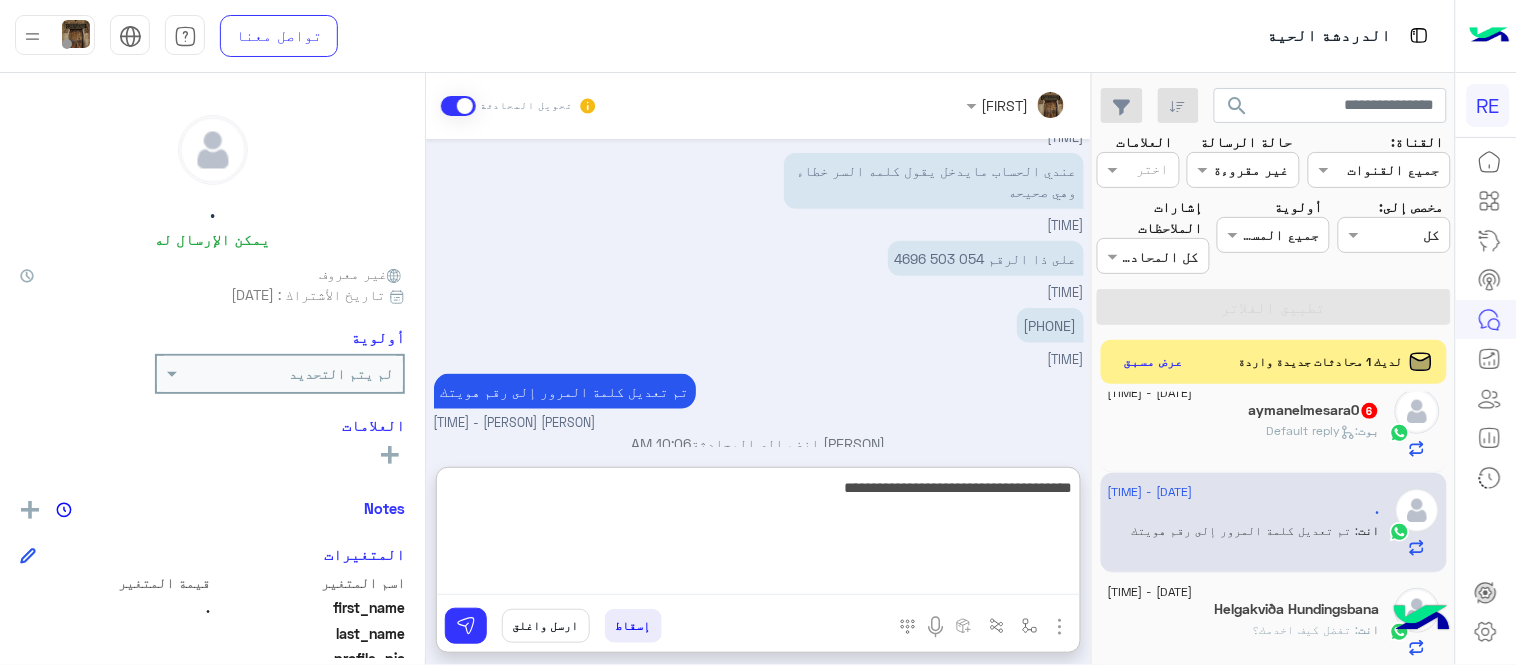 click on "**********" at bounding box center (758, 535) 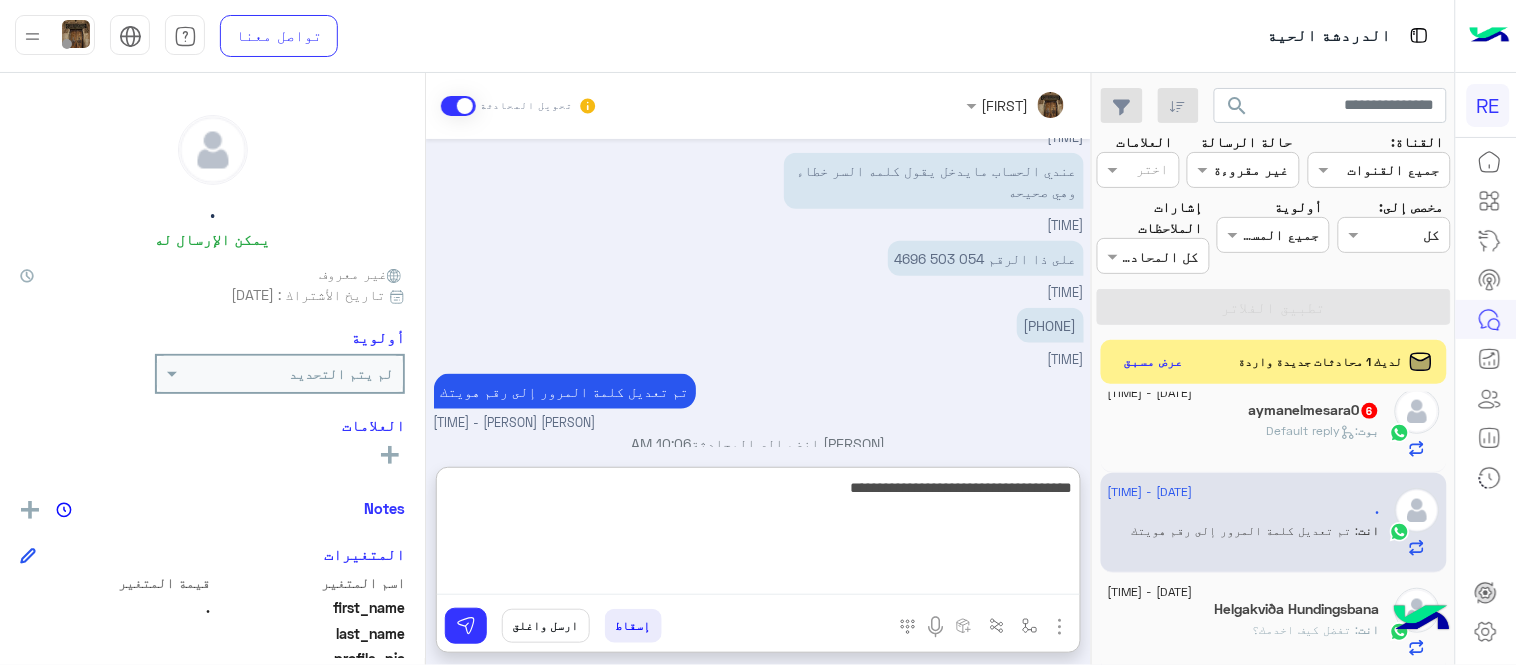 type on "**********" 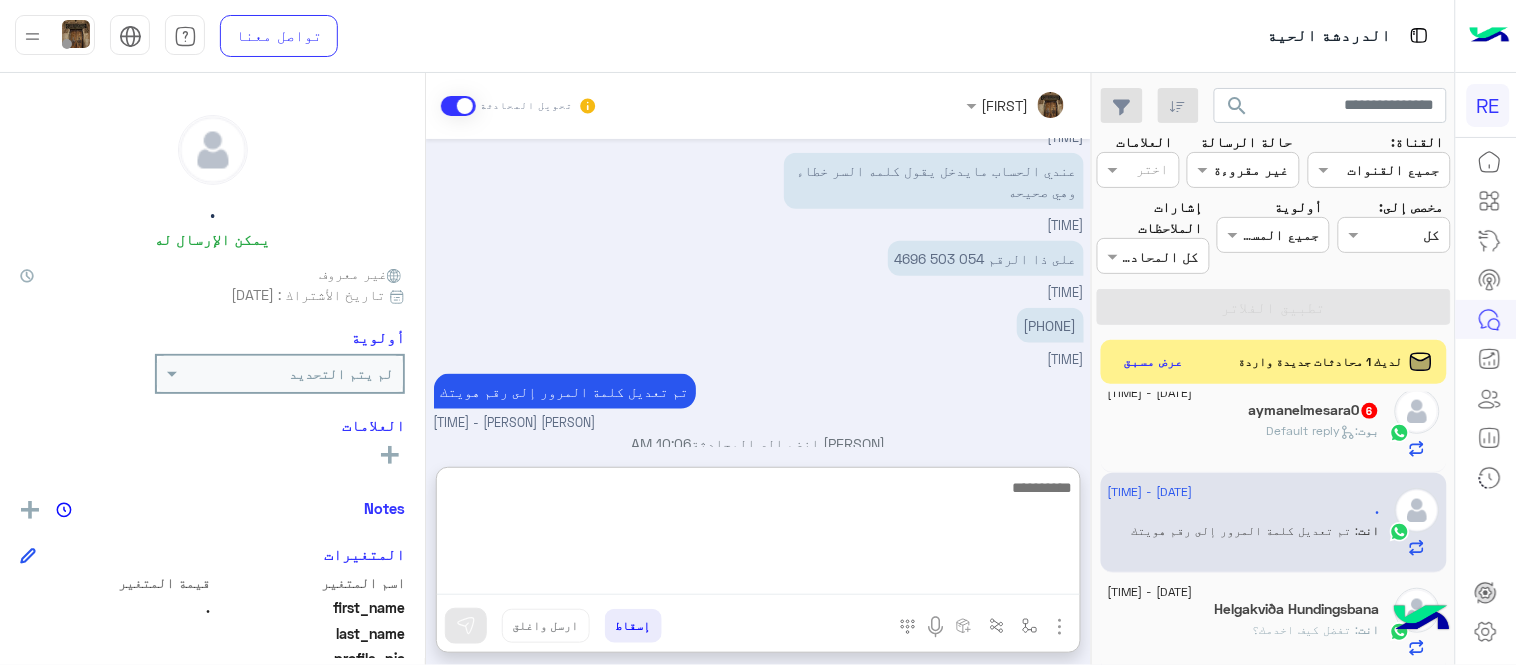 scroll, scrollTop: 567, scrollLeft: 0, axis: vertical 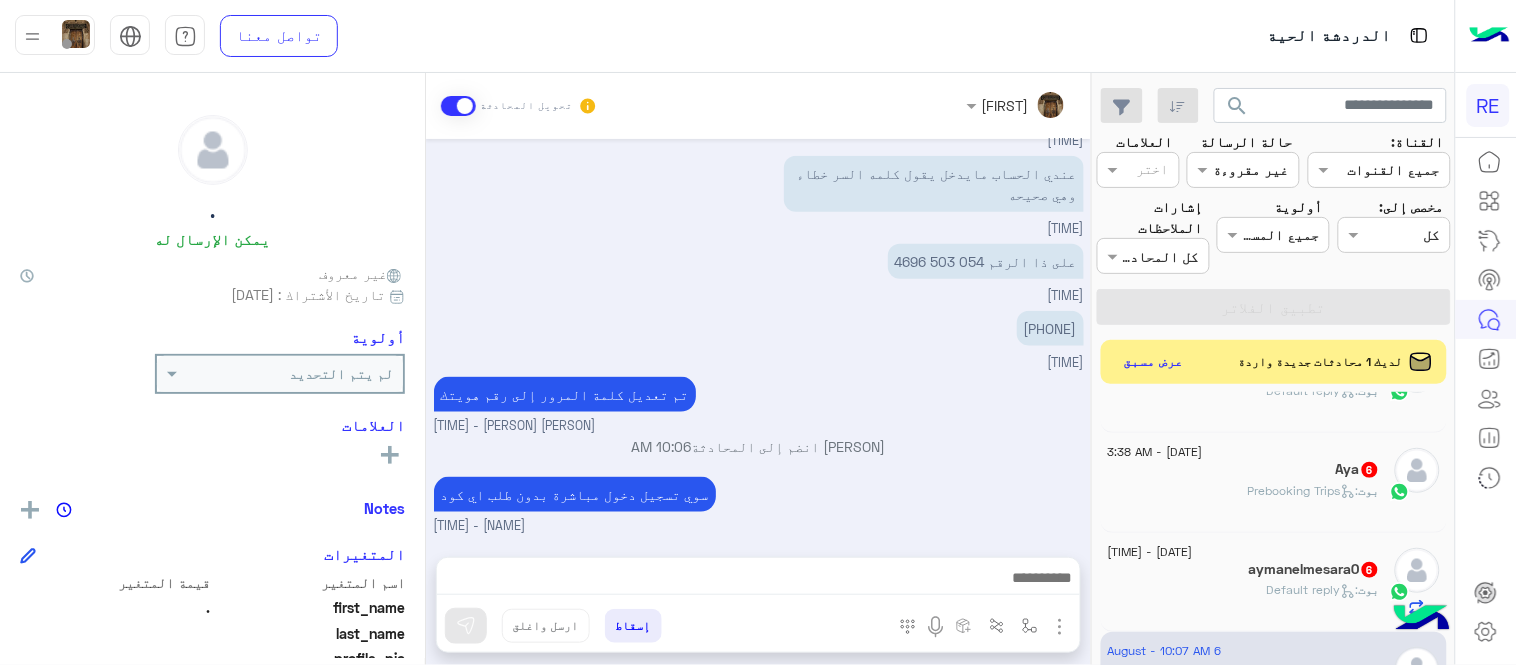 click on "بوت :   Default reply" 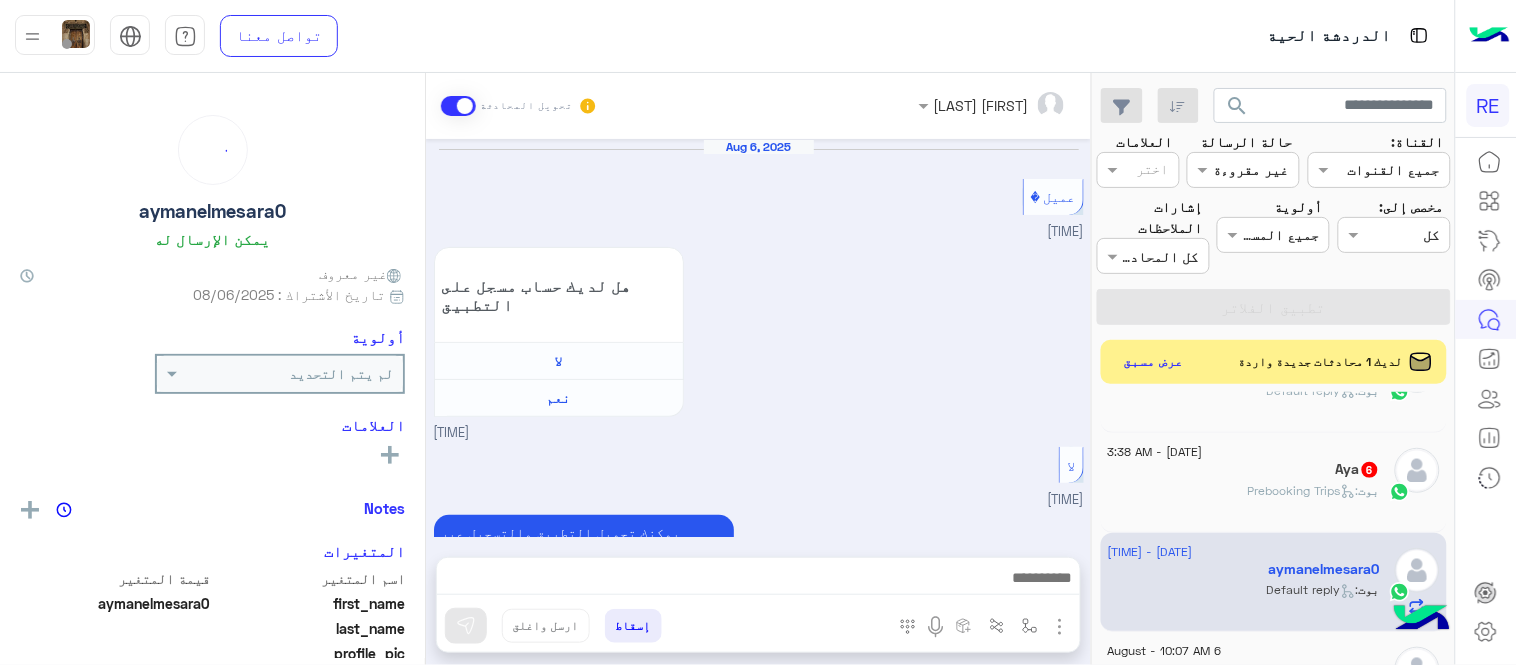 scroll, scrollTop: 614, scrollLeft: 0, axis: vertical 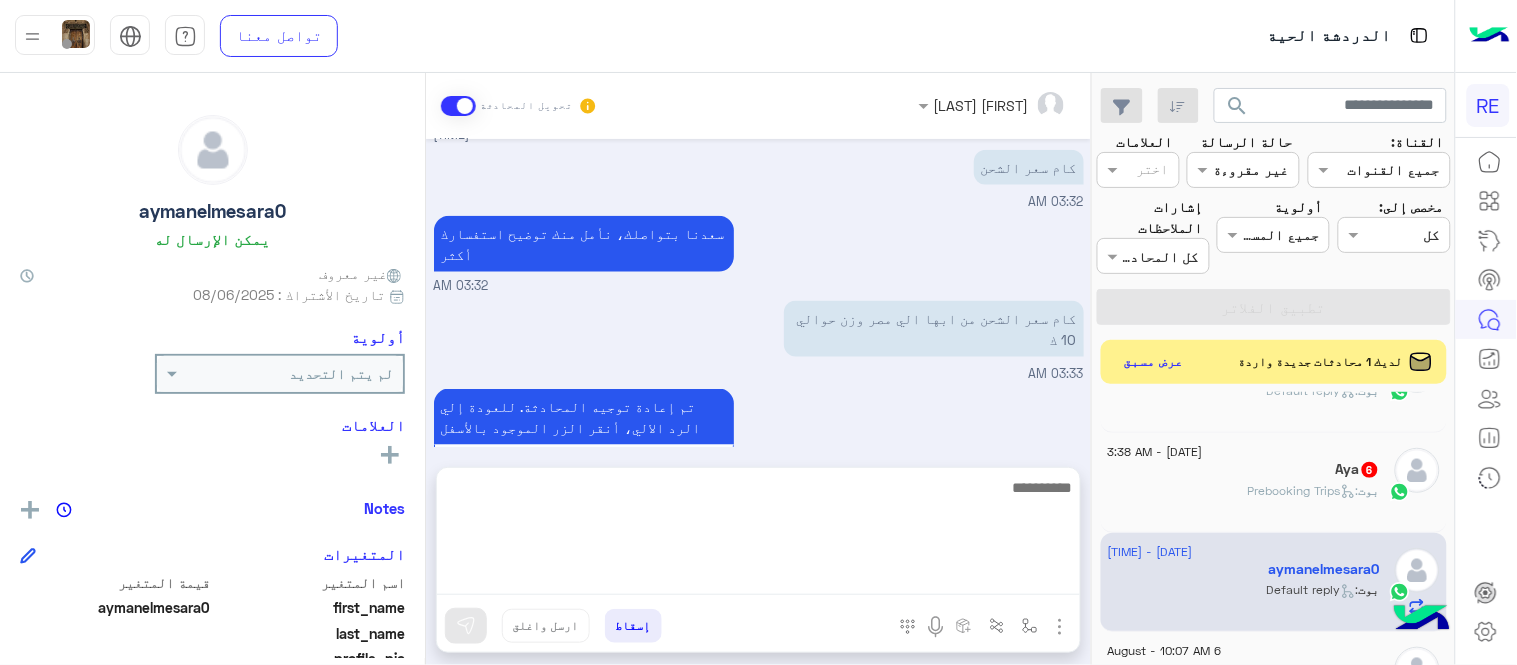 click at bounding box center [758, 535] 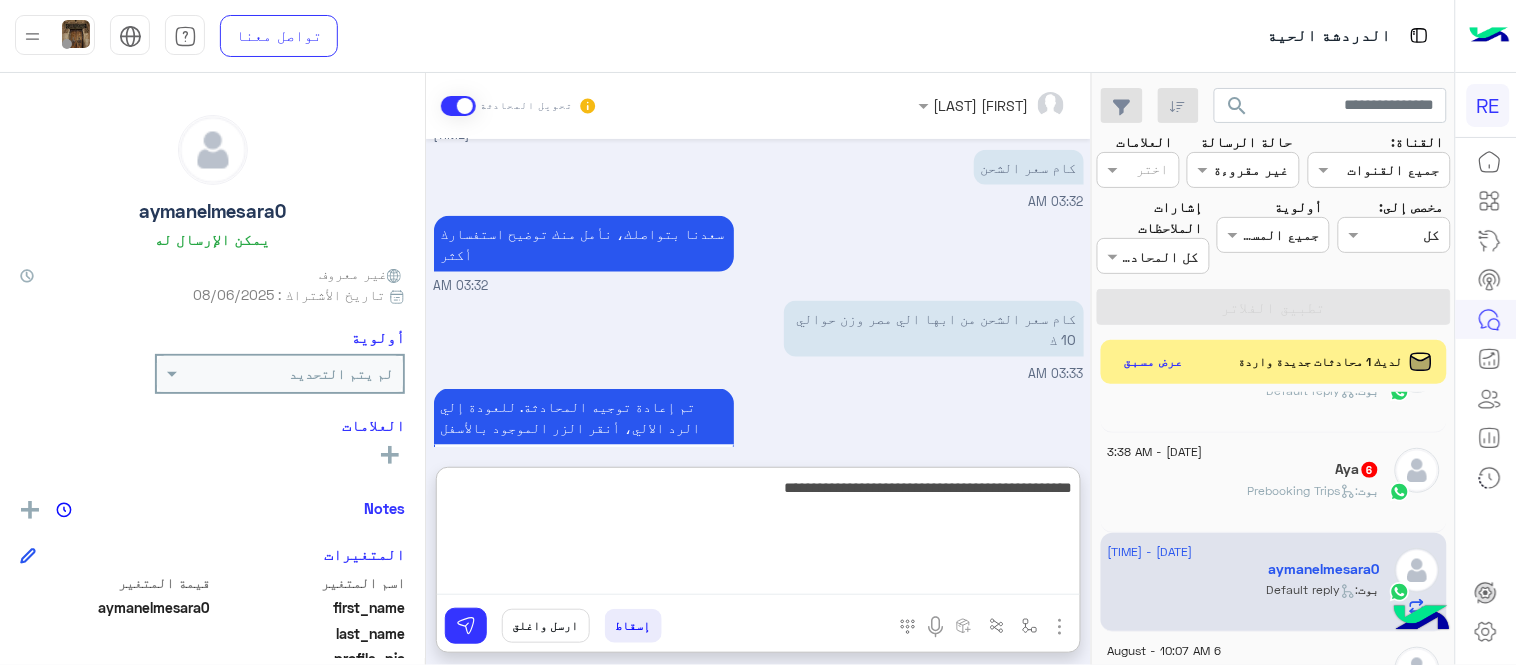 type on "**********" 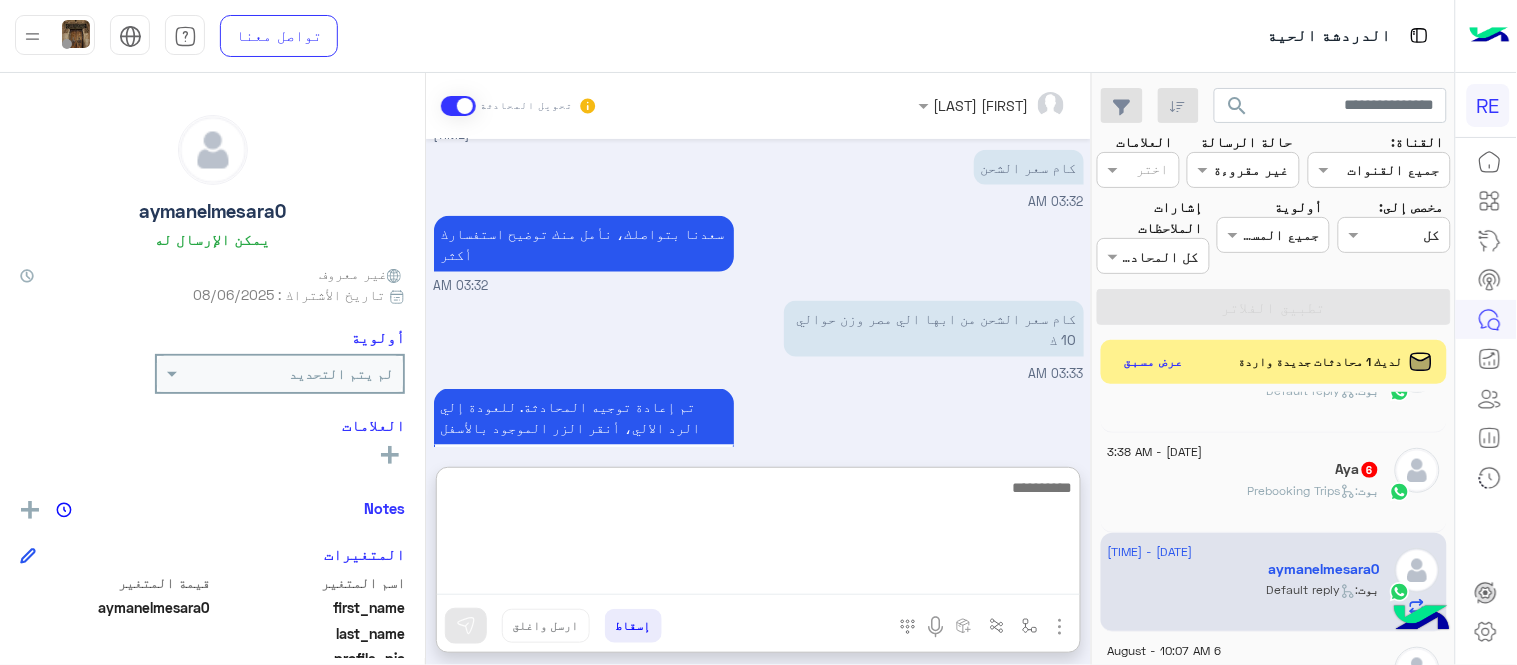 scroll, scrollTop: 788, scrollLeft: 0, axis: vertical 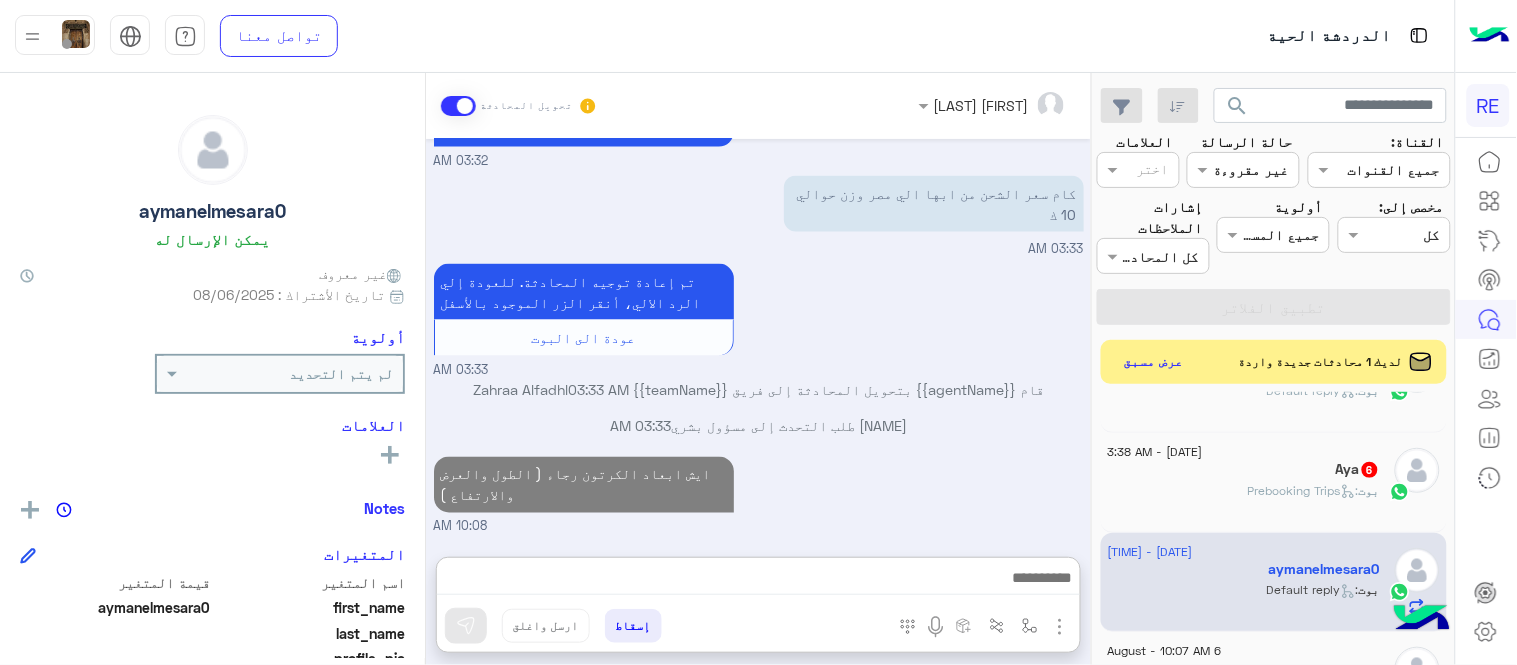 click on "بوت :   Prebooking Trips" 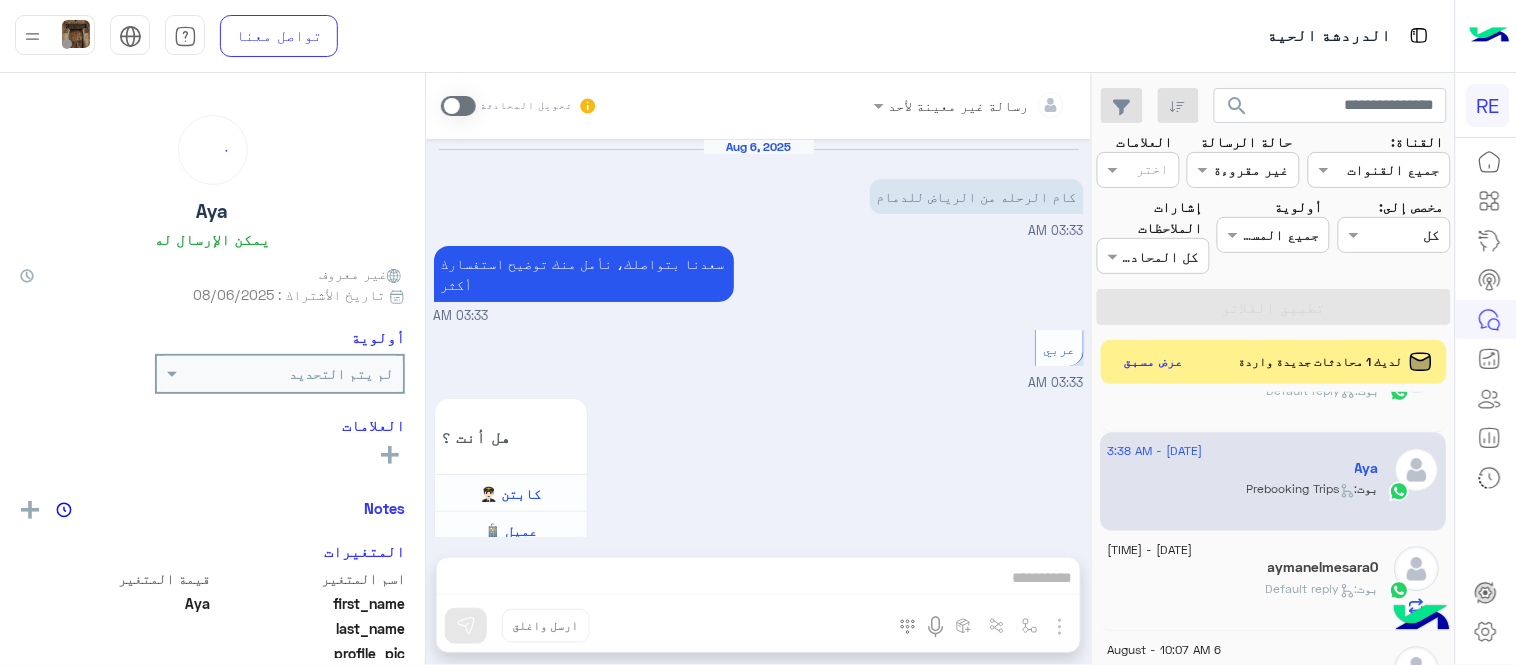 scroll, scrollTop: 1357, scrollLeft: 0, axis: vertical 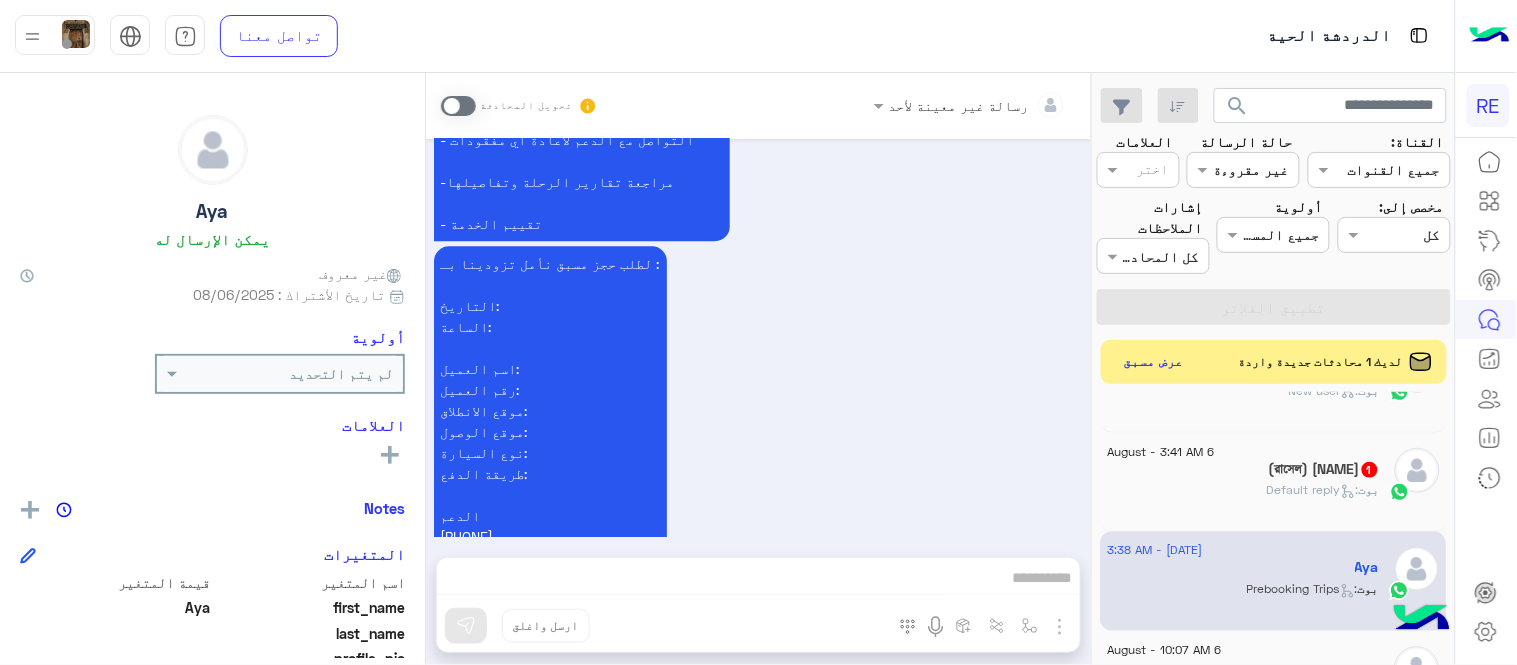 click at bounding box center (458, 106) 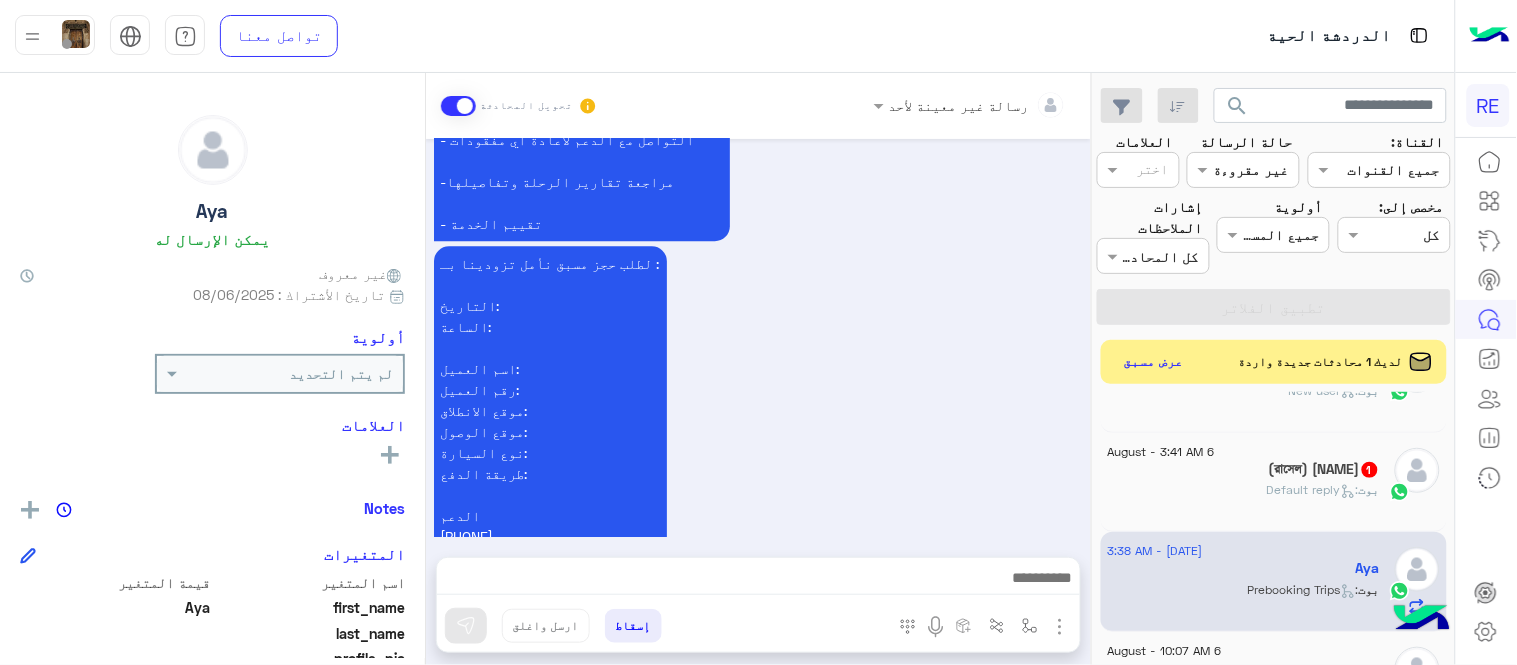 scroll, scrollTop: 1394, scrollLeft: 0, axis: vertical 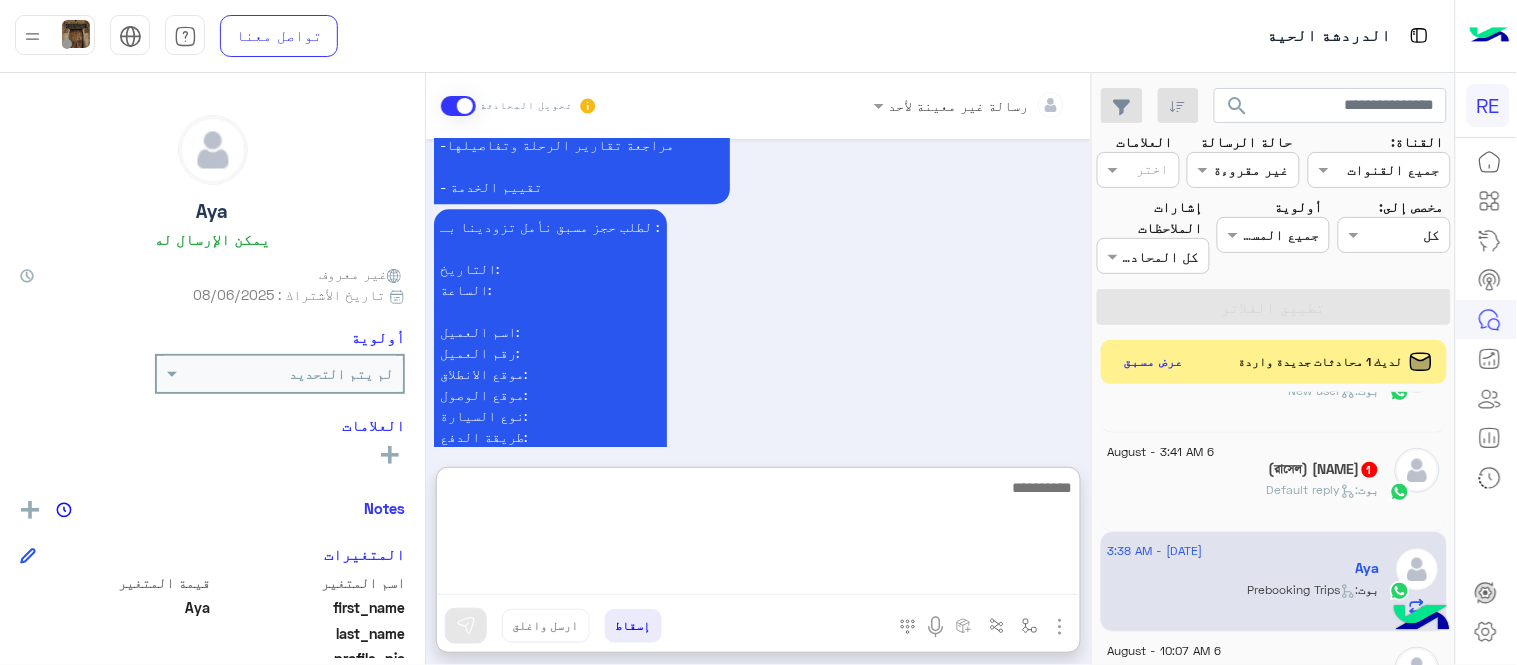 click at bounding box center (758, 535) 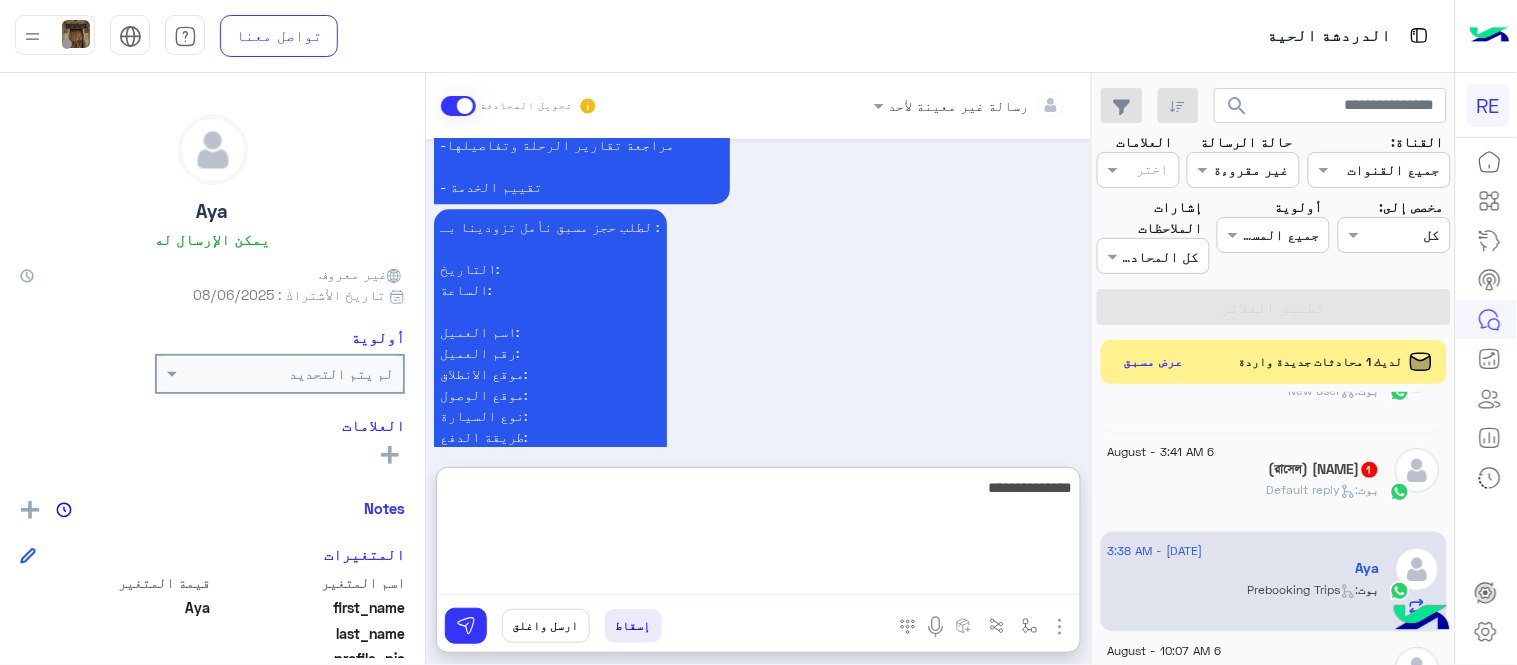type on "**********" 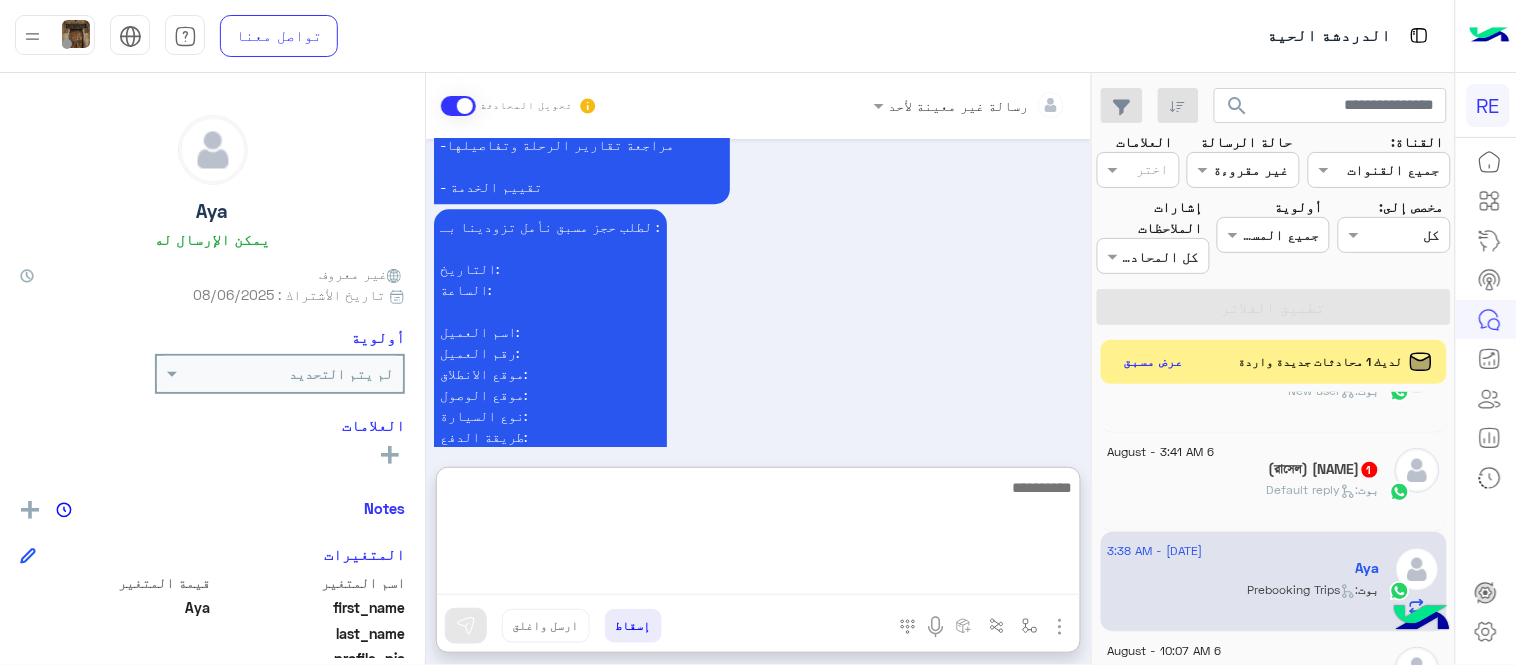 scroll, scrollTop: 1547, scrollLeft: 0, axis: vertical 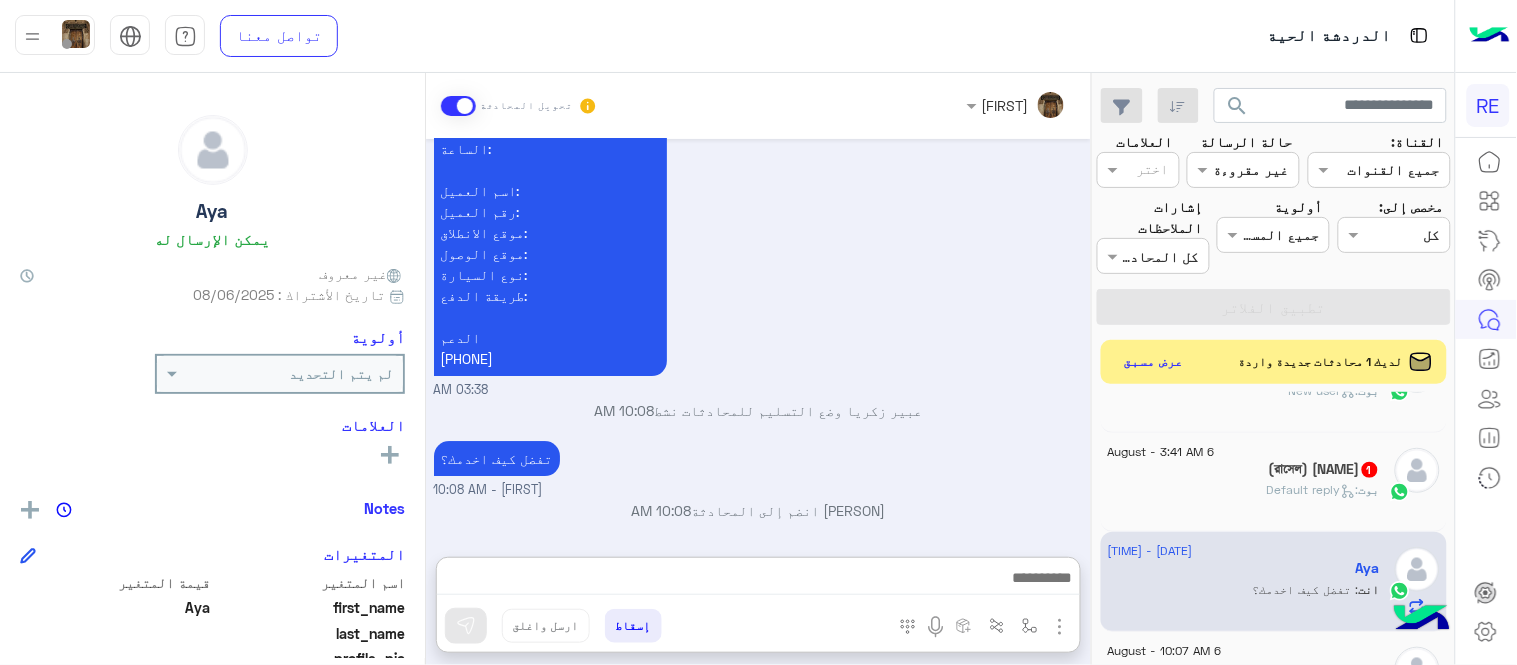 click on "تمتع بمزايا تنزيل تطبيق رحلة بجوالك : -الحصول على احدث العروض واروع الخصومات  -الاطلاع على الخدمات الجديدة  - سهولة الوصول للدعم  - حفظ الحقوق - التواصل مع الدعم لأعادة أي مفقودات  -مراجعة تقارير الرحلة وتفاصيلها - تقييم الخدمة لطلب حجز مسبق نأمل تزودينا بـ : التاريخ:  الساعة:  اسم العميل: [NAME] رقم العميل:  موقع الانطلاق:  موقع الوصول:  نوع السيارة: طريقة الدفع:  الدعم ٩٢٠٠١١٤٥٥    03:38 AM" at bounding box center [759, 64] 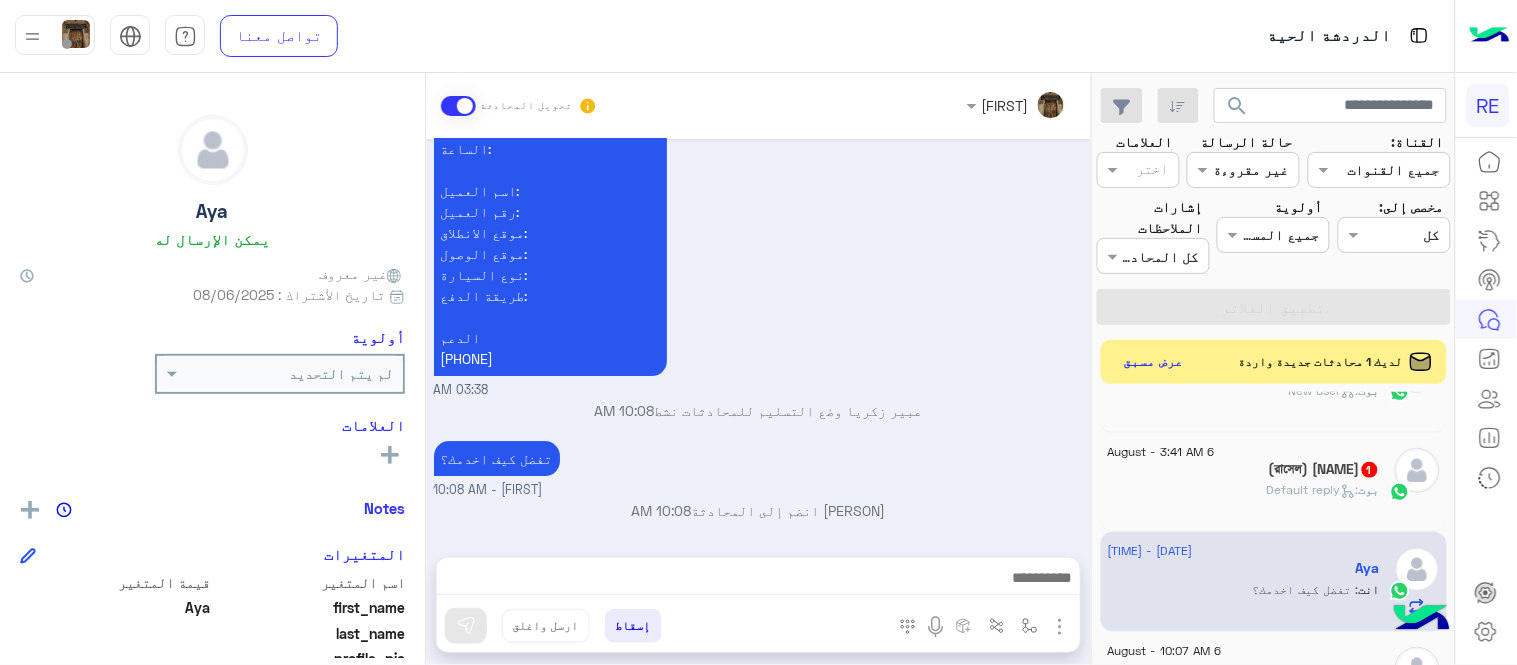 scroll, scrollTop: 1494, scrollLeft: 0, axis: vertical 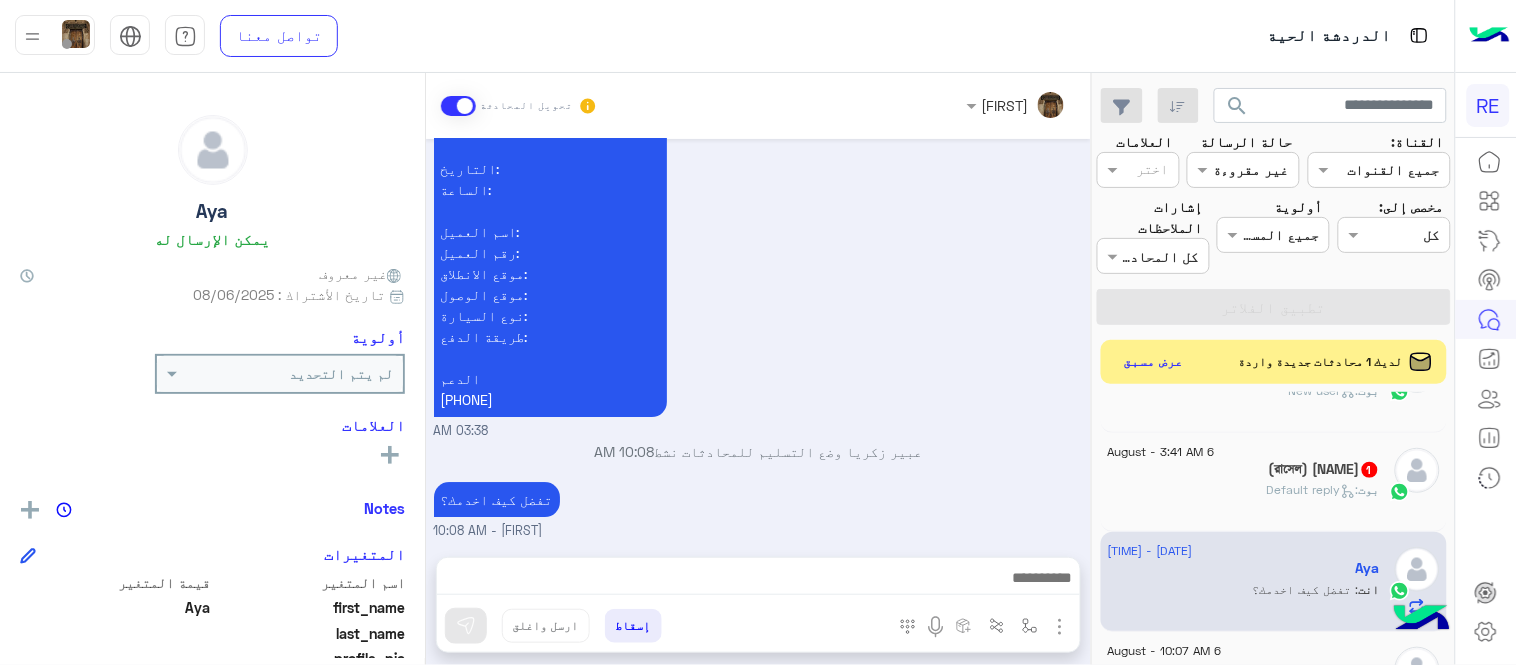 click on "(রাসেল)  [FIRST] [LAST]  1" 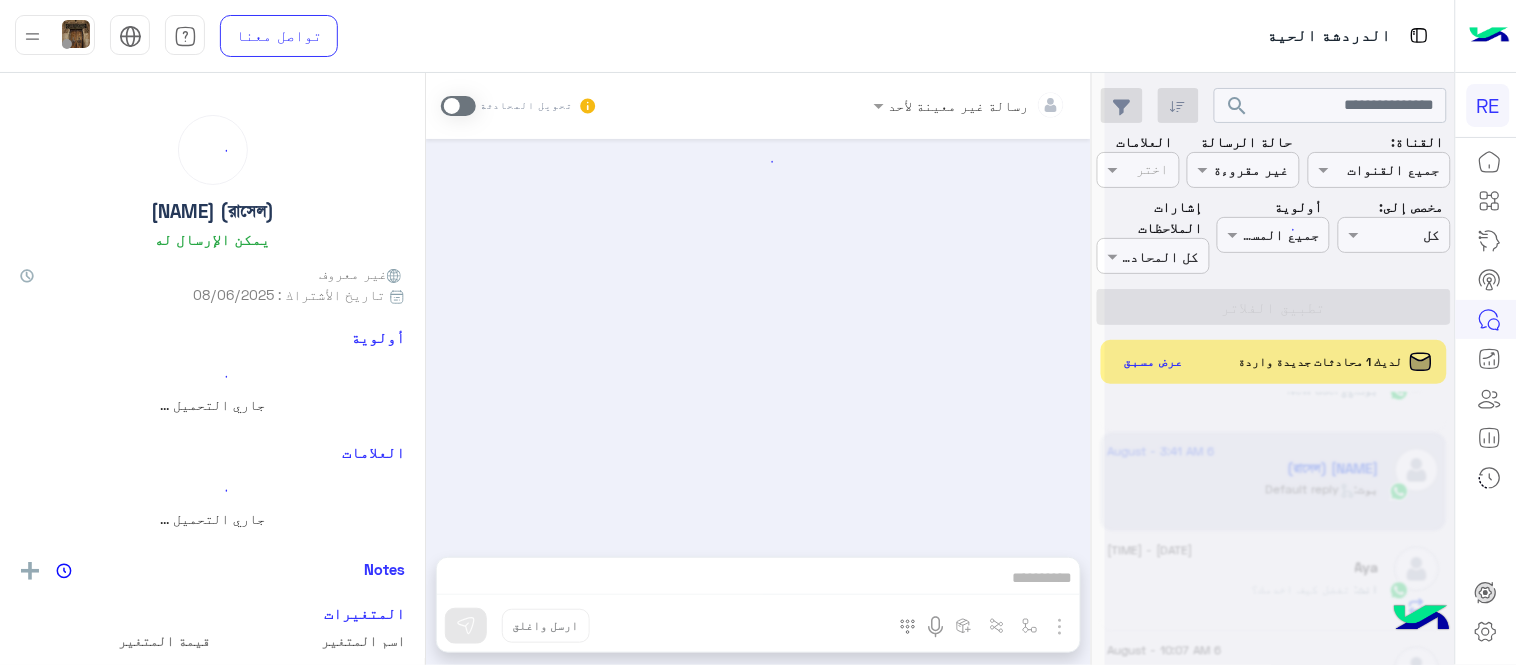 scroll, scrollTop: 0, scrollLeft: 0, axis: both 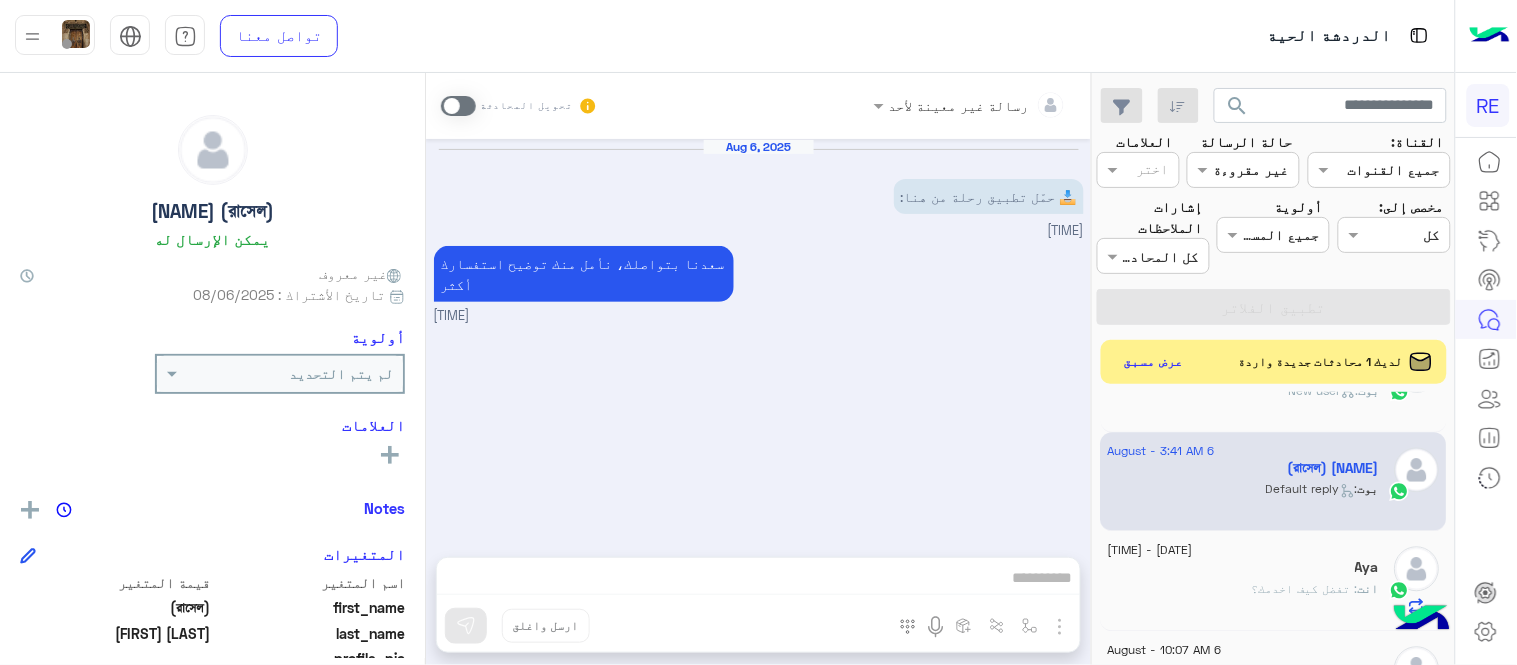 click at bounding box center [458, 106] 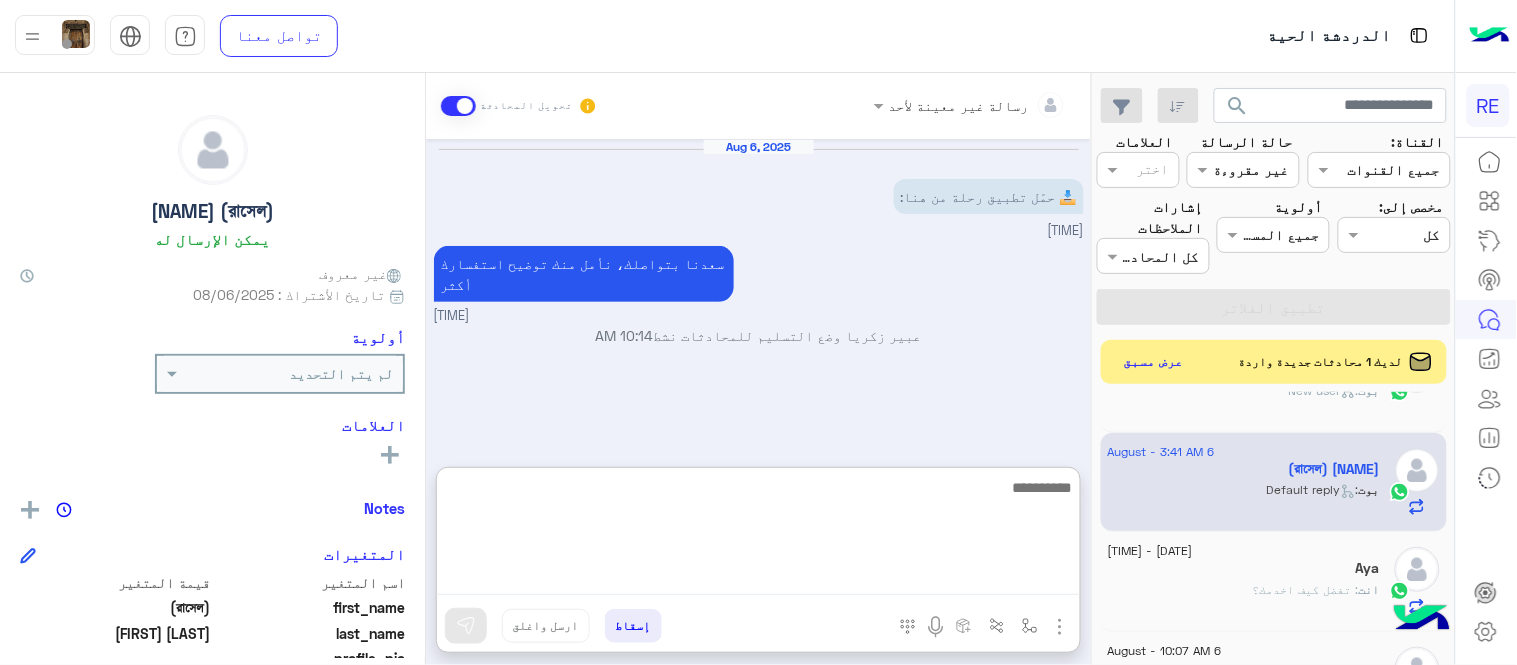 click at bounding box center [758, 535] 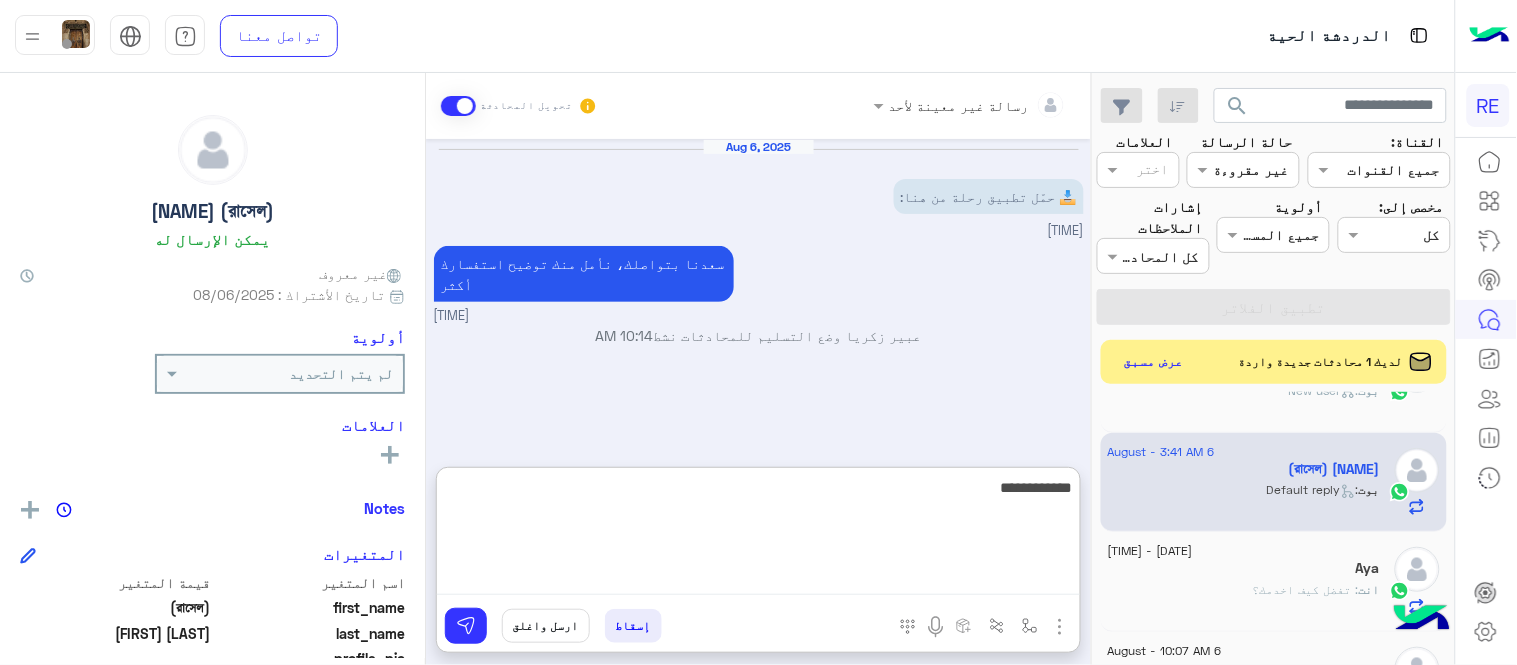 type on "**********" 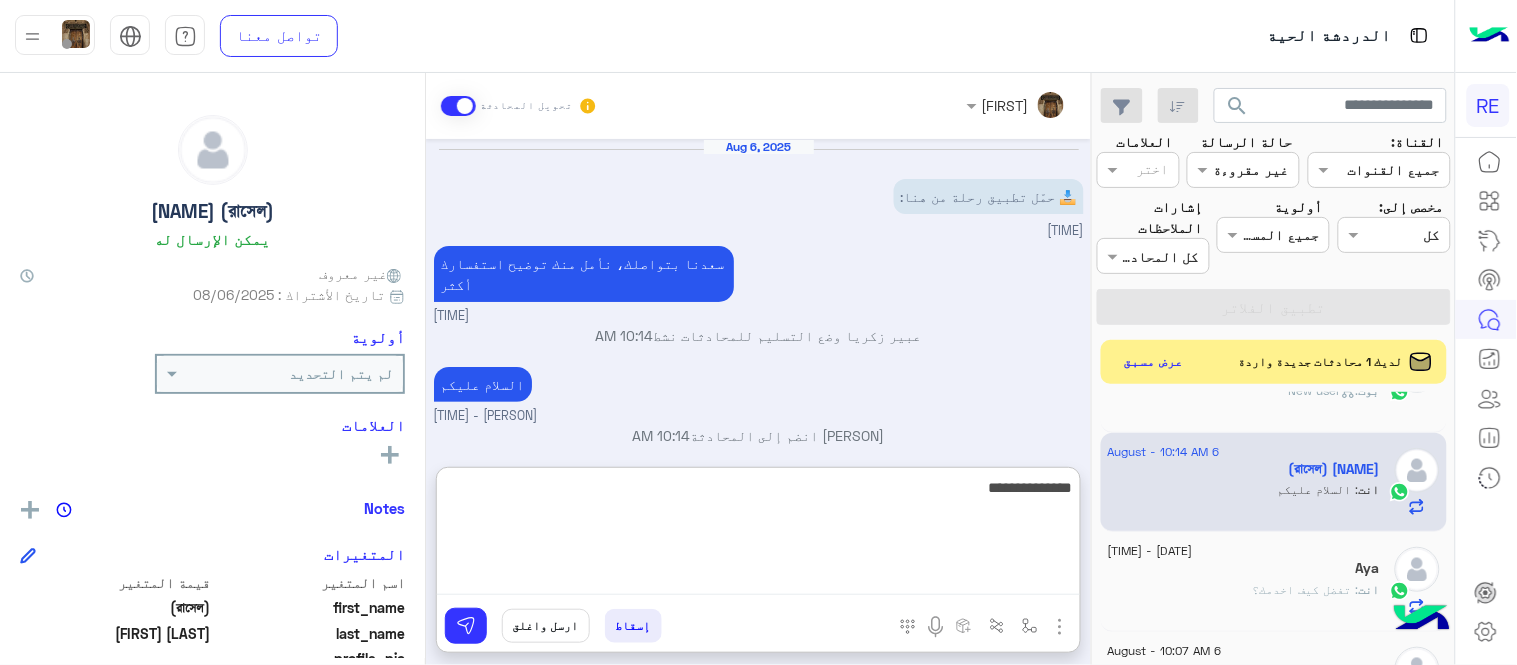 type on "**********" 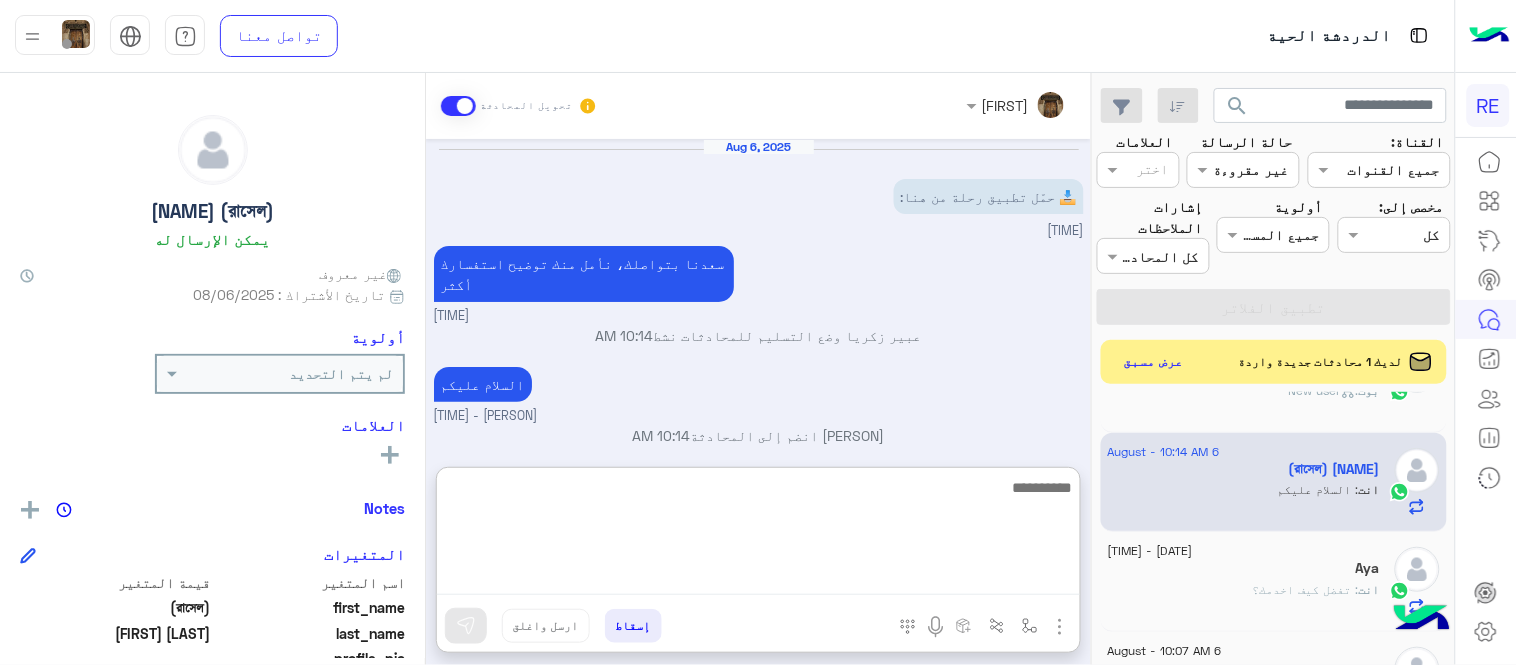 scroll, scrollTop: 57, scrollLeft: 0, axis: vertical 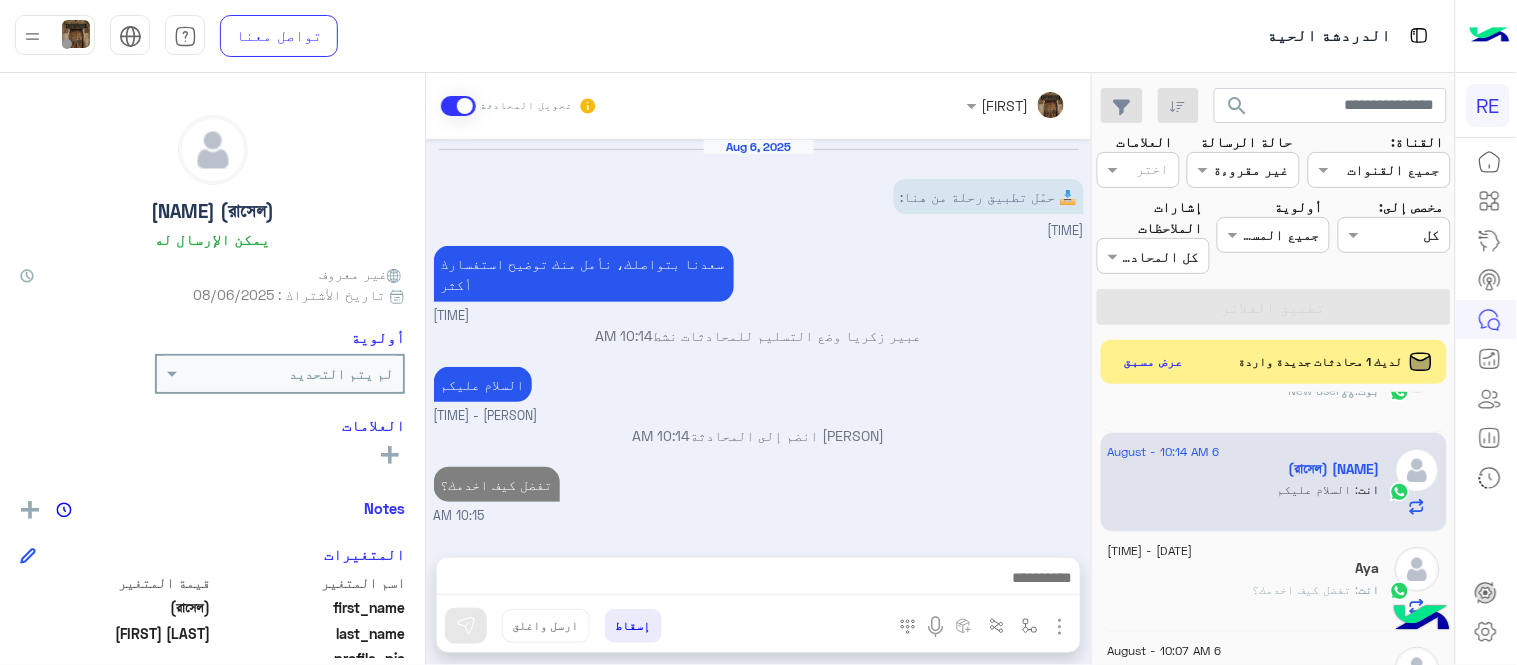 click on "[DATE]  📥 حمّل تطبيق رحلة من هنا:   [TIME]  سعدنا بتواصلك، نأمل منك توضيح استفسارك أكثر    [TIME]  [FIRST] وضع التسليم للمحادثات نشط   [TIME]      السلام عليكم  [FIRST] -  [TIME]  [FIRST] انضم إلى المحادثة   [TIME]      تفضل كيف اخدمك؟   [TIME]" at bounding box center (758, 338) 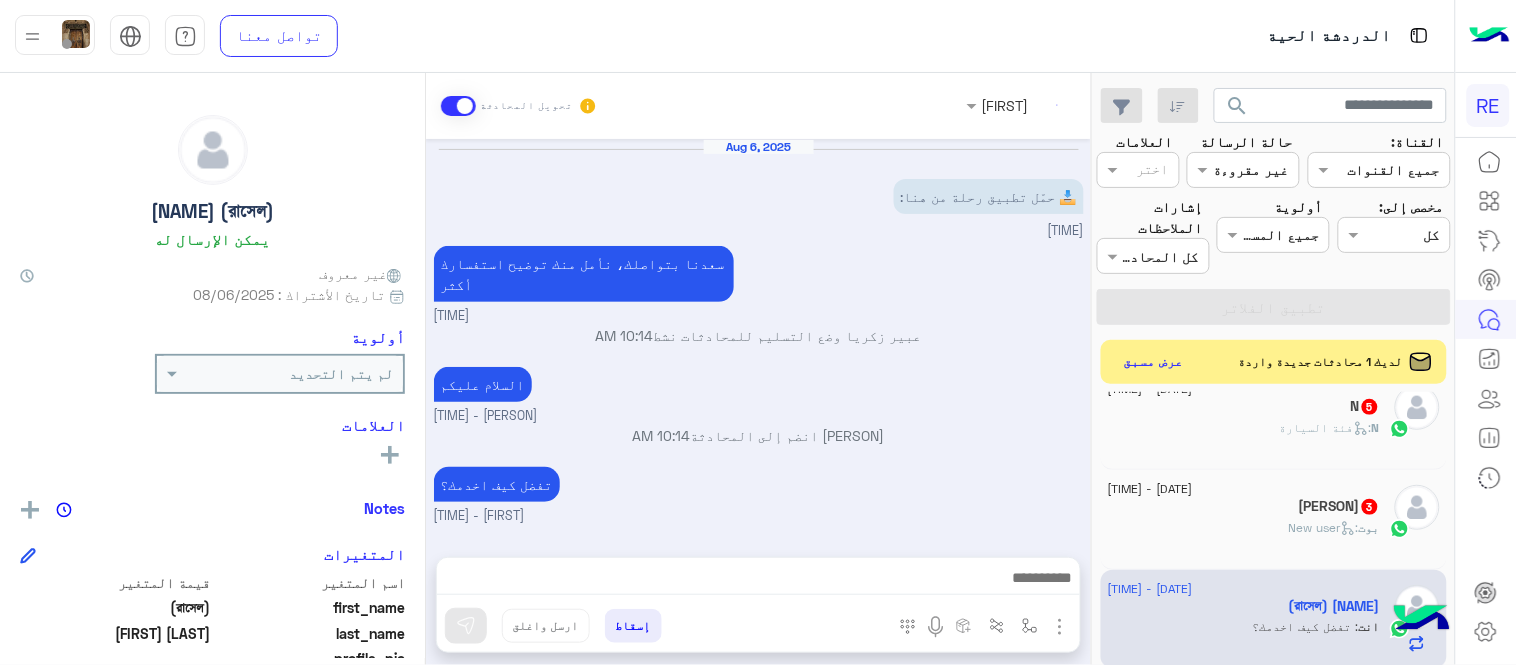 scroll, scrollTop: 1072, scrollLeft: 0, axis: vertical 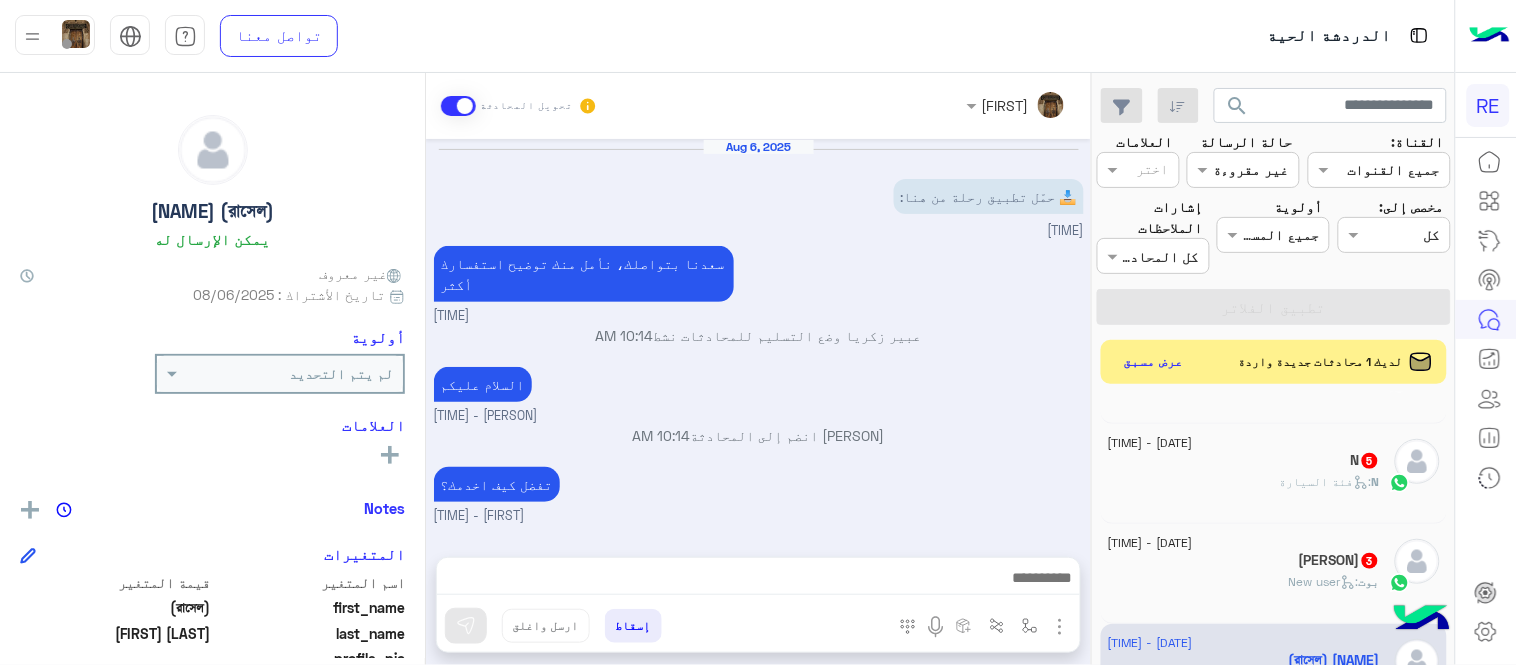 click on "[NAME] 3" 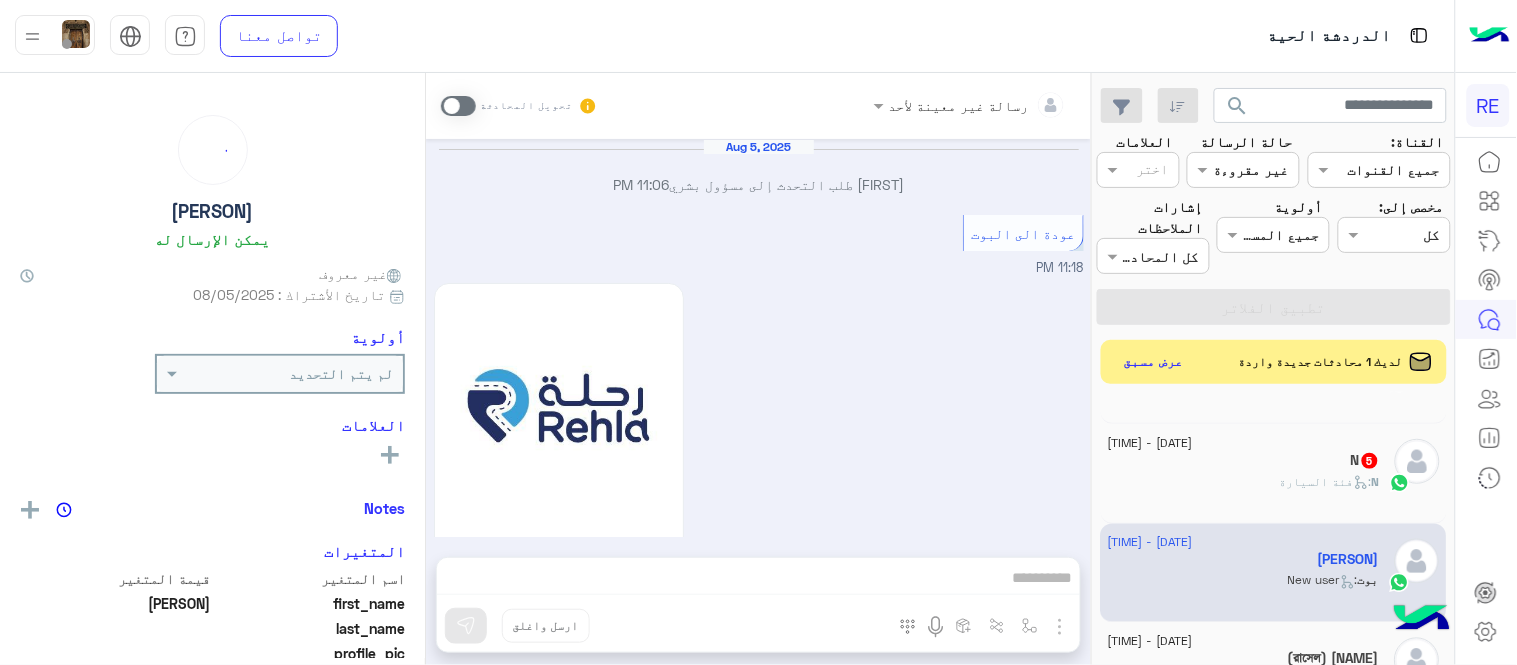scroll, scrollTop: 1157, scrollLeft: 0, axis: vertical 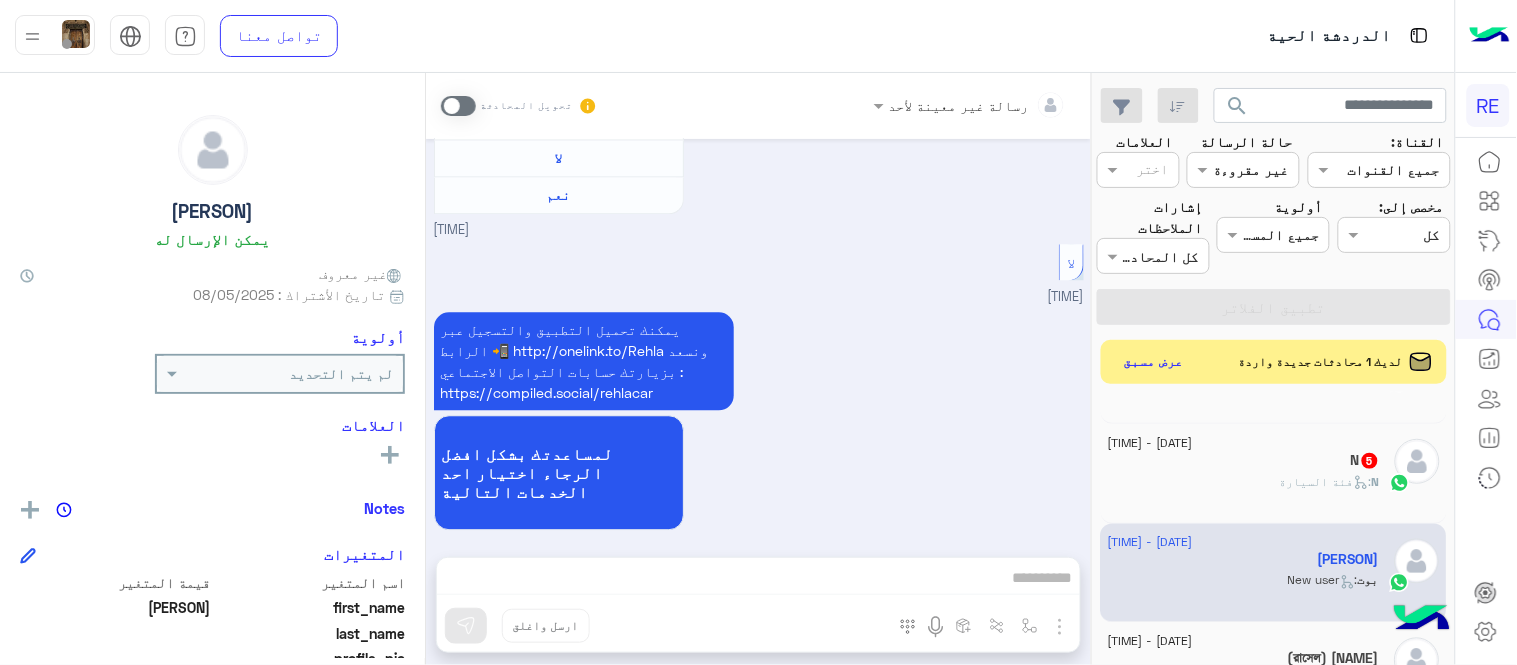 click at bounding box center (458, 106) 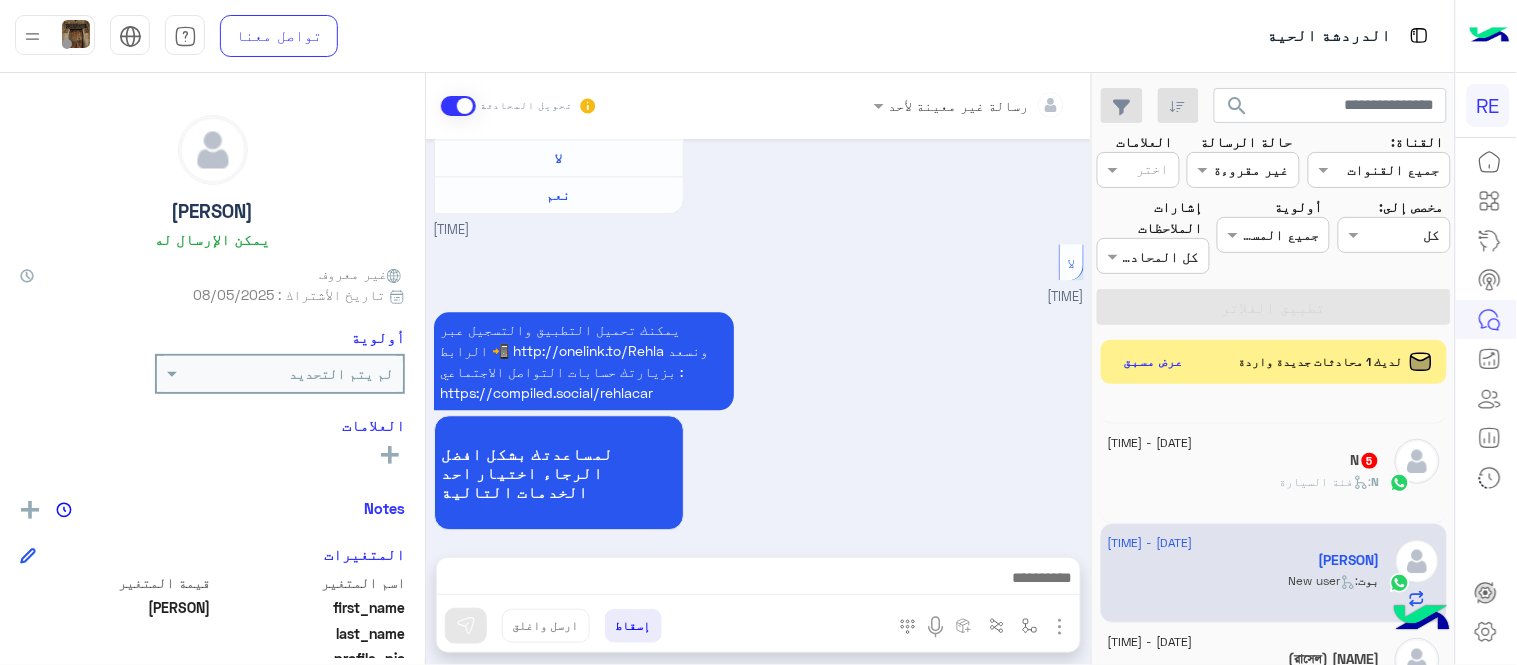 scroll, scrollTop: 1193, scrollLeft: 0, axis: vertical 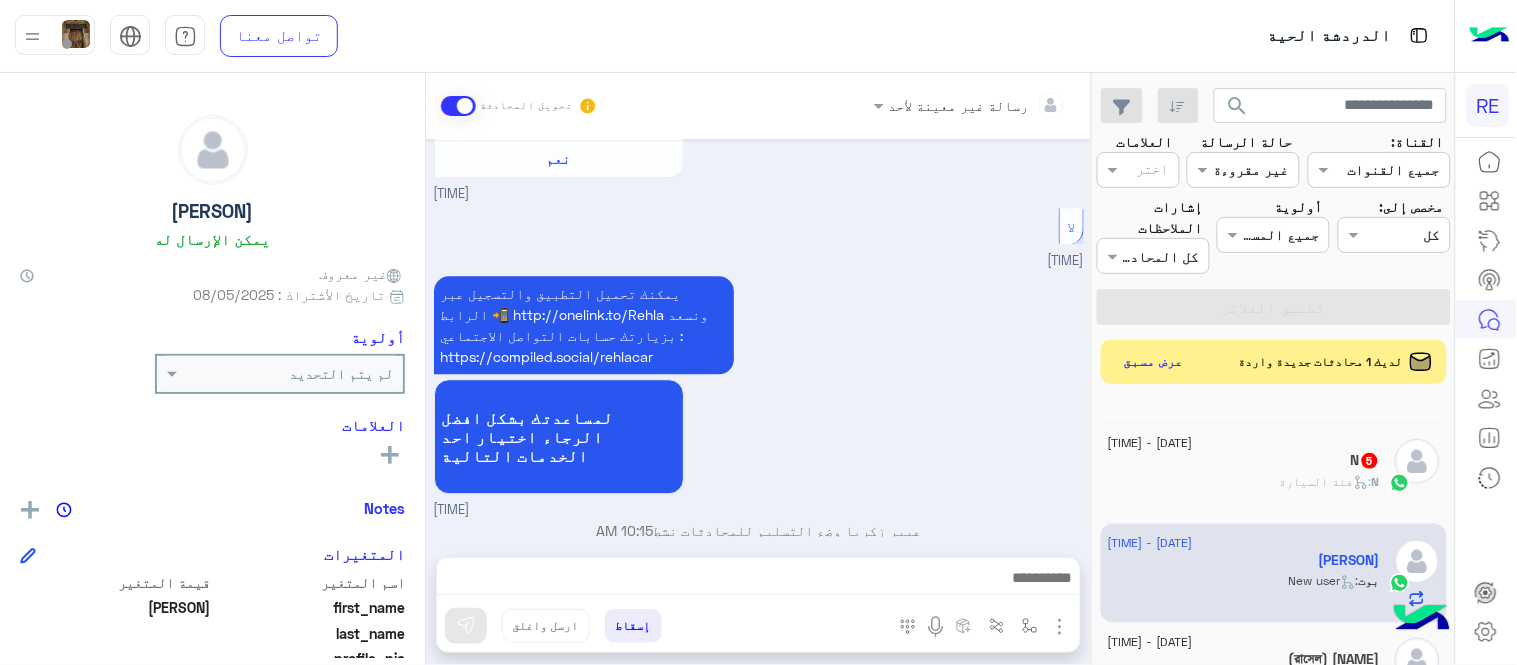 click at bounding box center [758, 583] 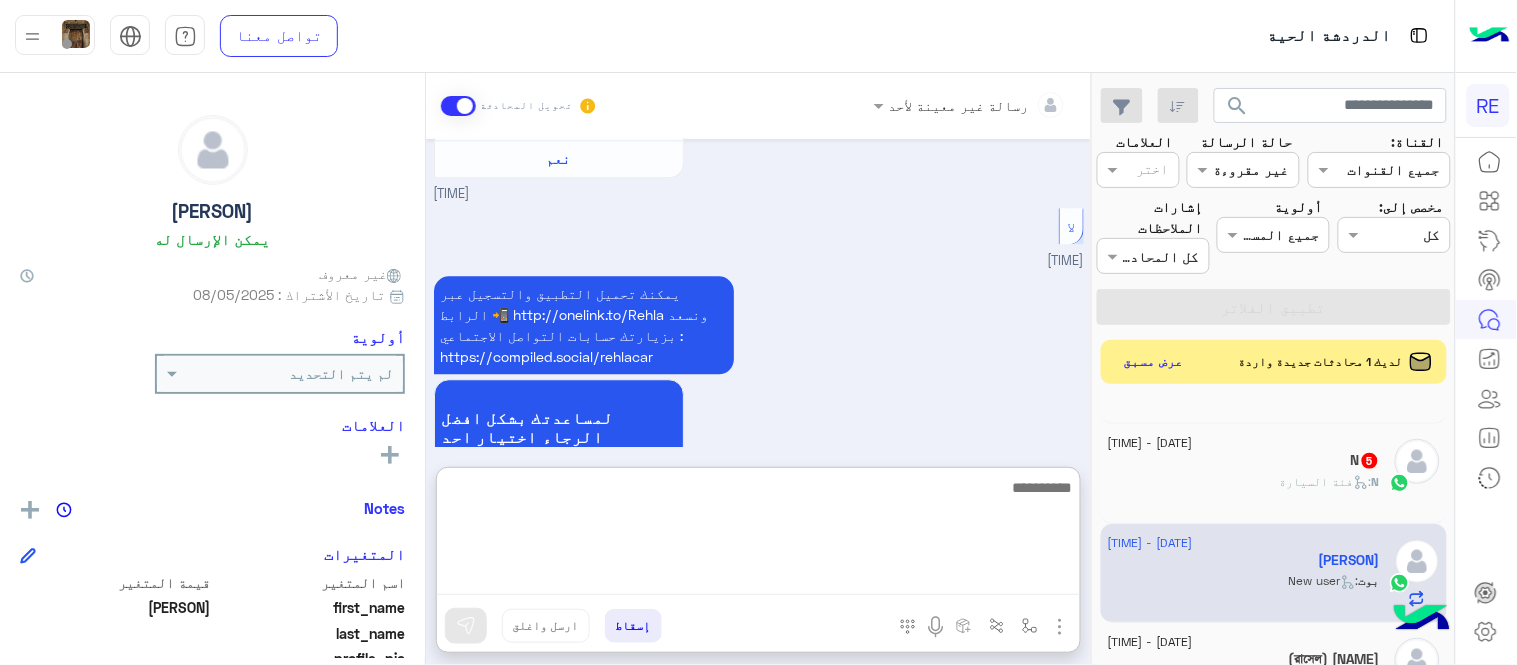 click at bounding box center (758, 535) 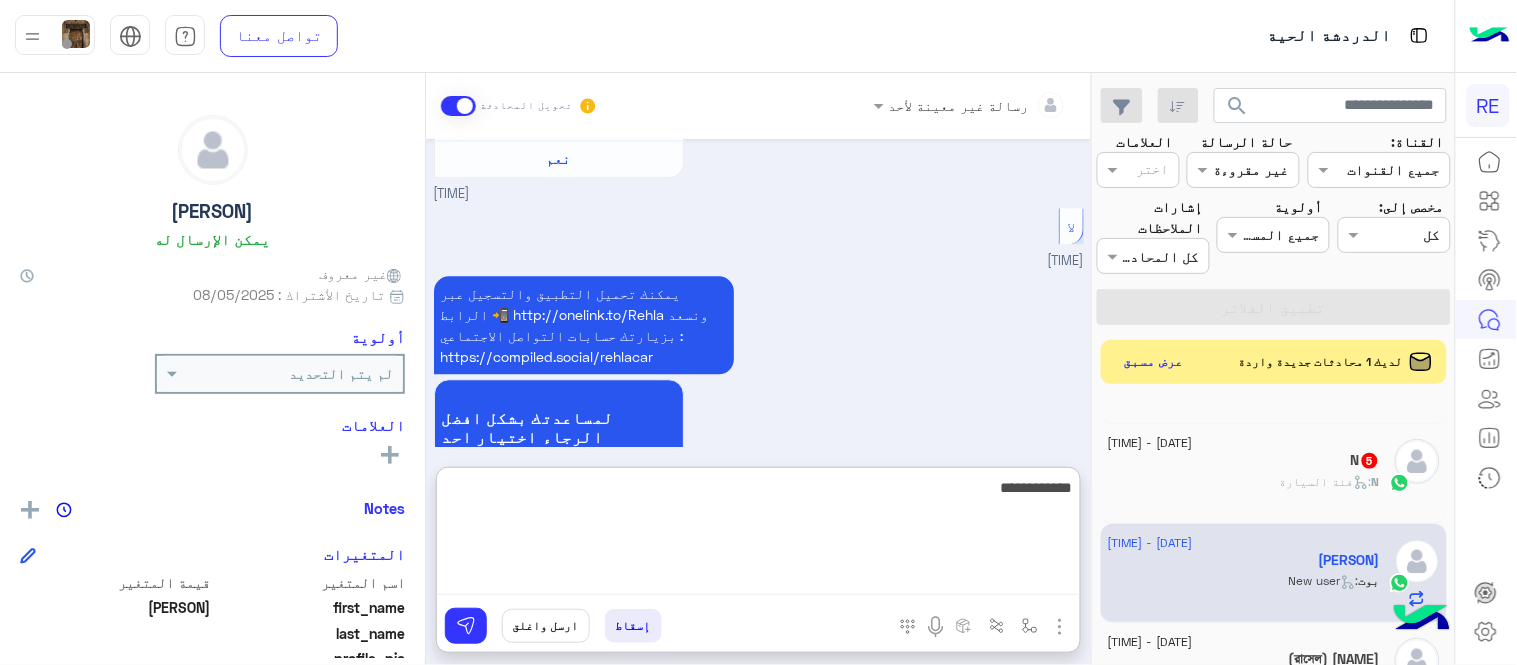type on "**********" 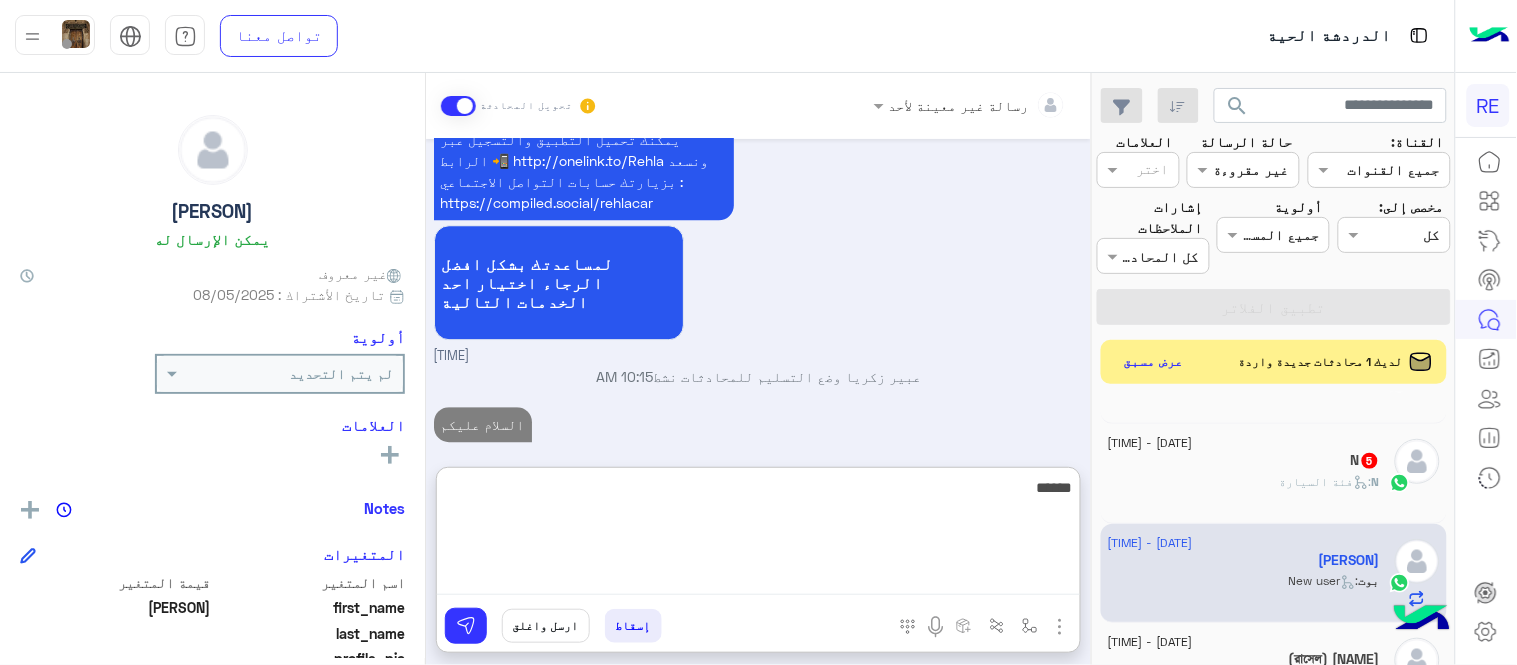 scroll, scrollTop: 1383, scrollLeft: 0, axis: vertical 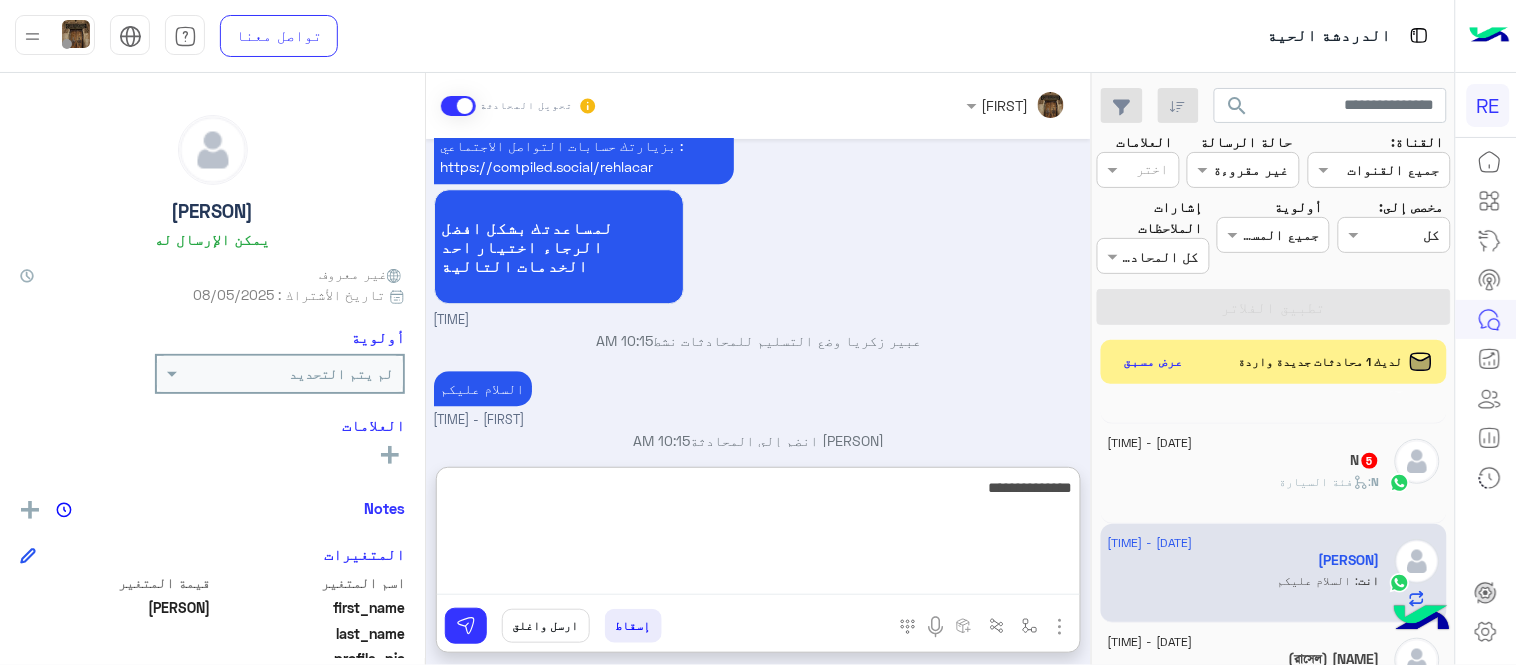 type on "**********" 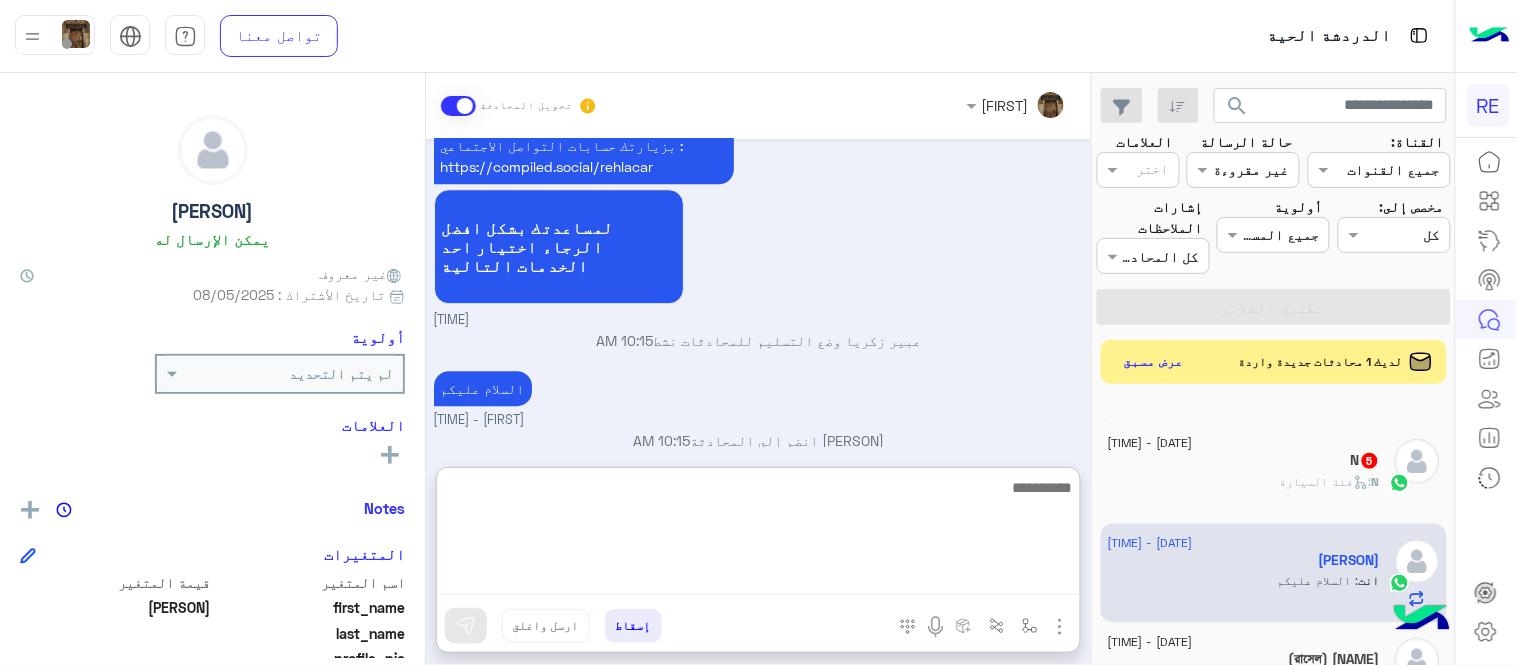 scroll, scrollTop: 1447, scrollLeft: 0, axis: vertical 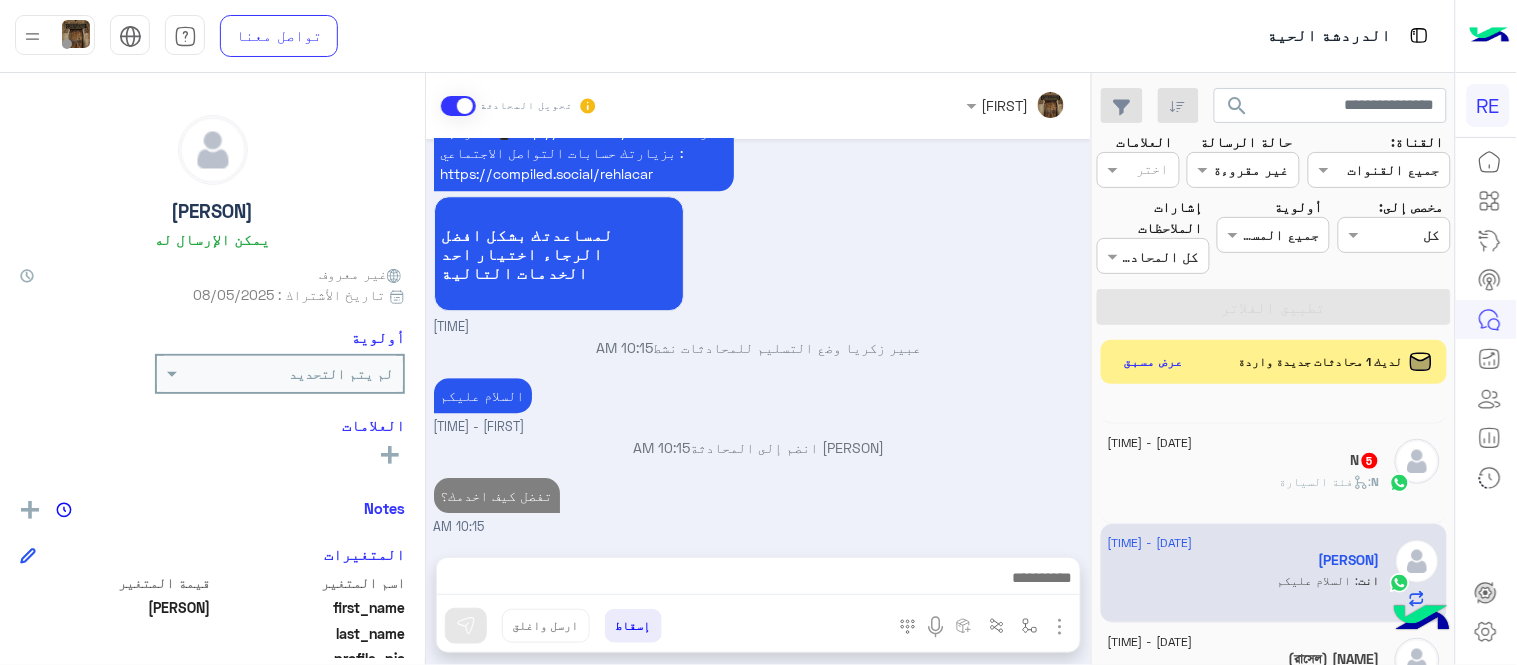 click on "Aug 5, 2025   [NAME]  طلب التحدث إلى مسؤول بشري   11:06 PM       عودة الى البوت    11:18 PM
اهلًا بك في تطبيق رحلة 👋
Welcome to Rehla  👋
من فضلك أختر لغة التواصل
Please choose your preferred Language
English   عربي     11:18 PM   [NAME]  غادر المحادثة   11:18 PM       Aug 6, 2025   عربي    03:49 AM  هل أنت ؟   كابتن 👨🏻‍✈️   عميل 🧳   رحال (مرشد مرخص) 🏖️     03:49 AM   عميل     03:49 AM  هل لديك حساب مسجل على التطبيق   لا   نعم     03:49 AM   لا    03:49 AM  يمكنك تحميل التطبيق والتسجيل عبر الرابط 📲
http://onelink.to/Rehla
ونسعد بزيارتك حسابات التواصل الاجتماعي :
https://compiled.social/rehlacar    لمساعدتك بشكل افضل
الرجاء اختيار احد الخدمات التالية     03:49 AM   10:15 AM      السلام عليكم" at bounding box center [758, 338] 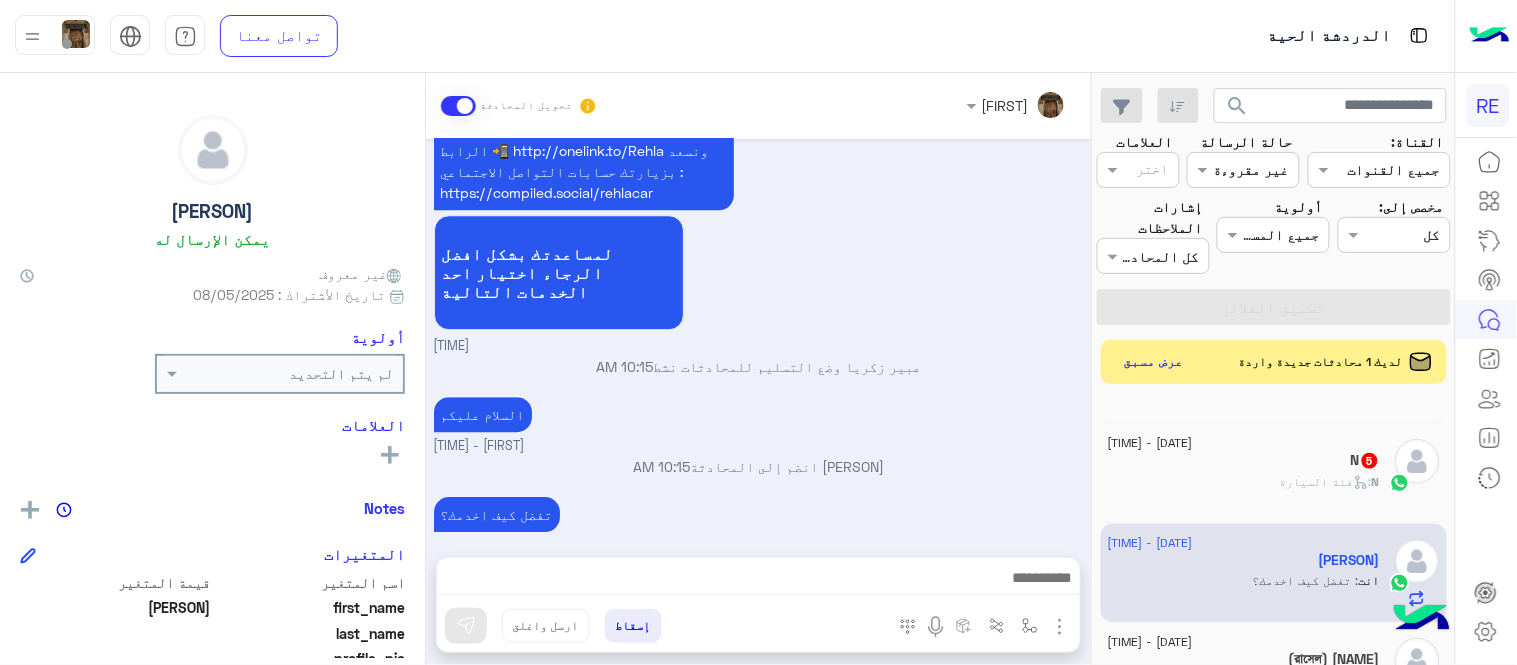 click on "N :   فئة السيارة" 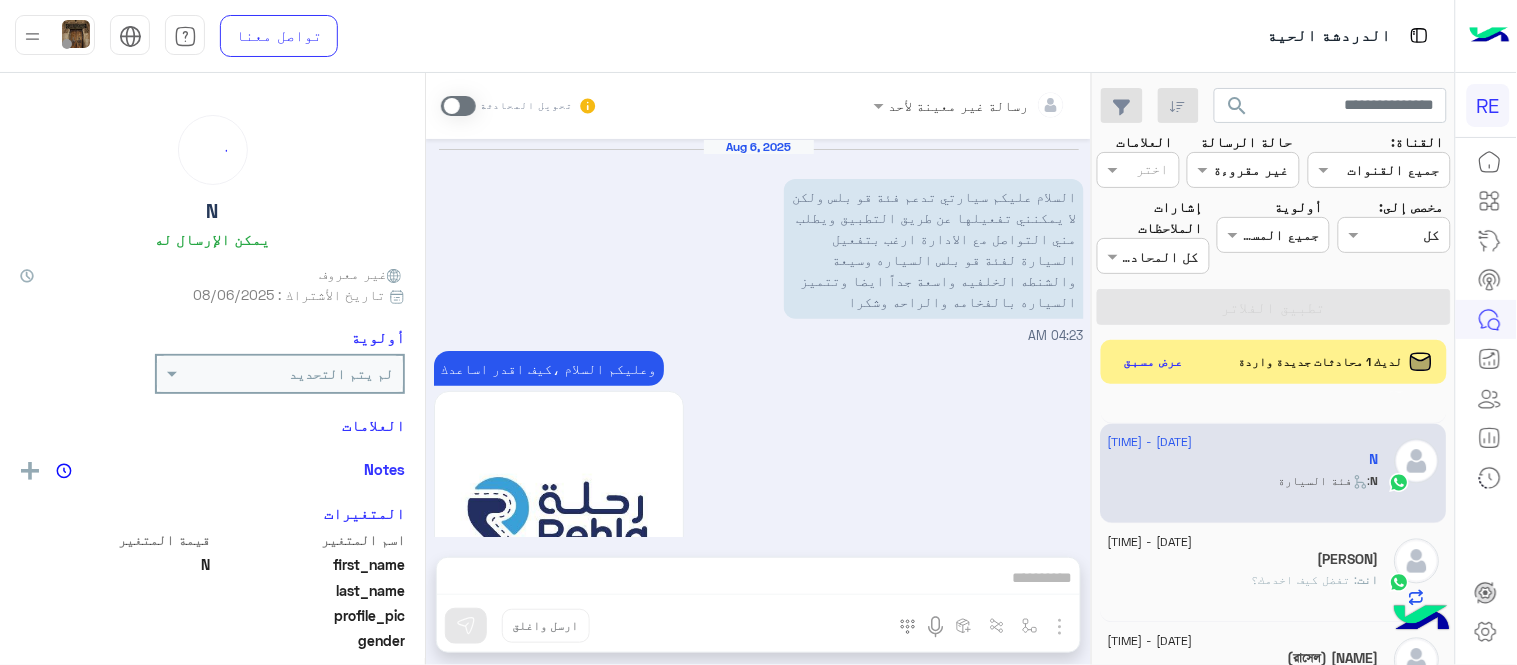 scroll, scrollTop: 1000, scrollLeft: 0, axis: vertical 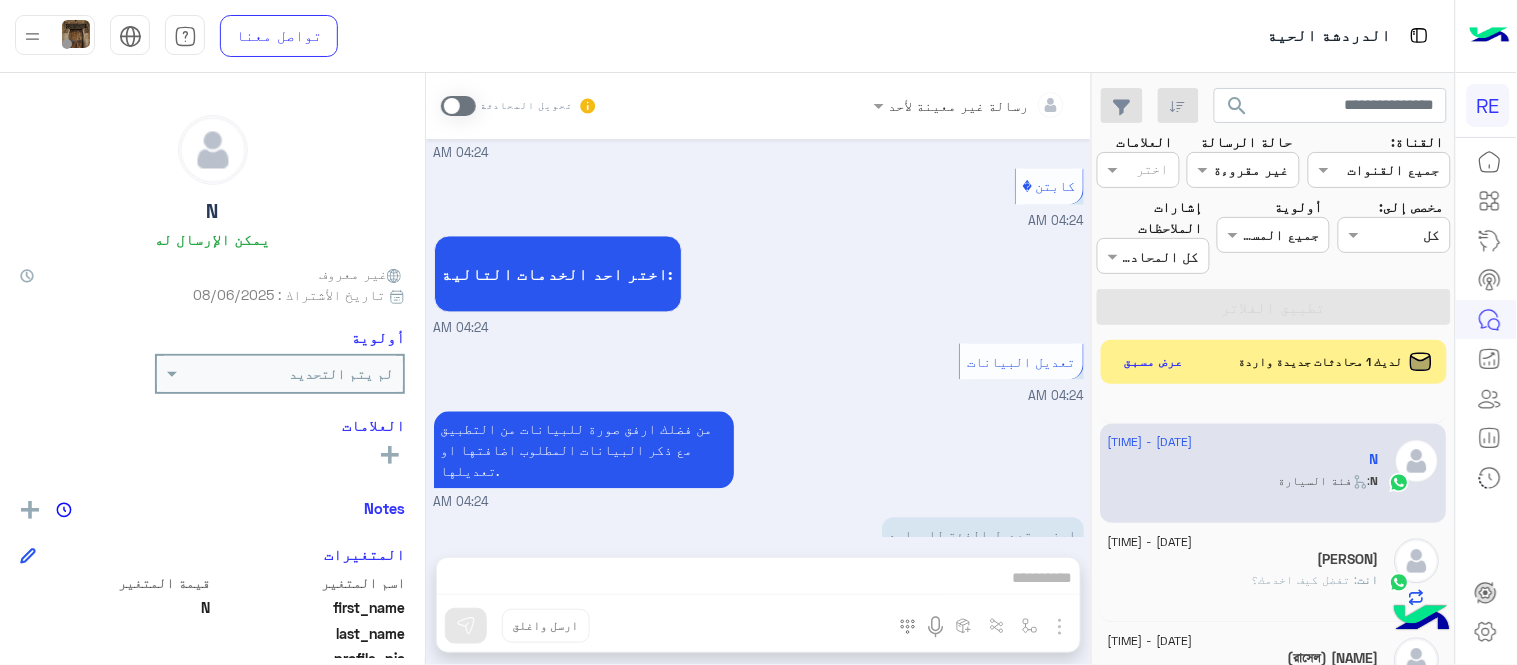 click at bounding box center [458, 106] 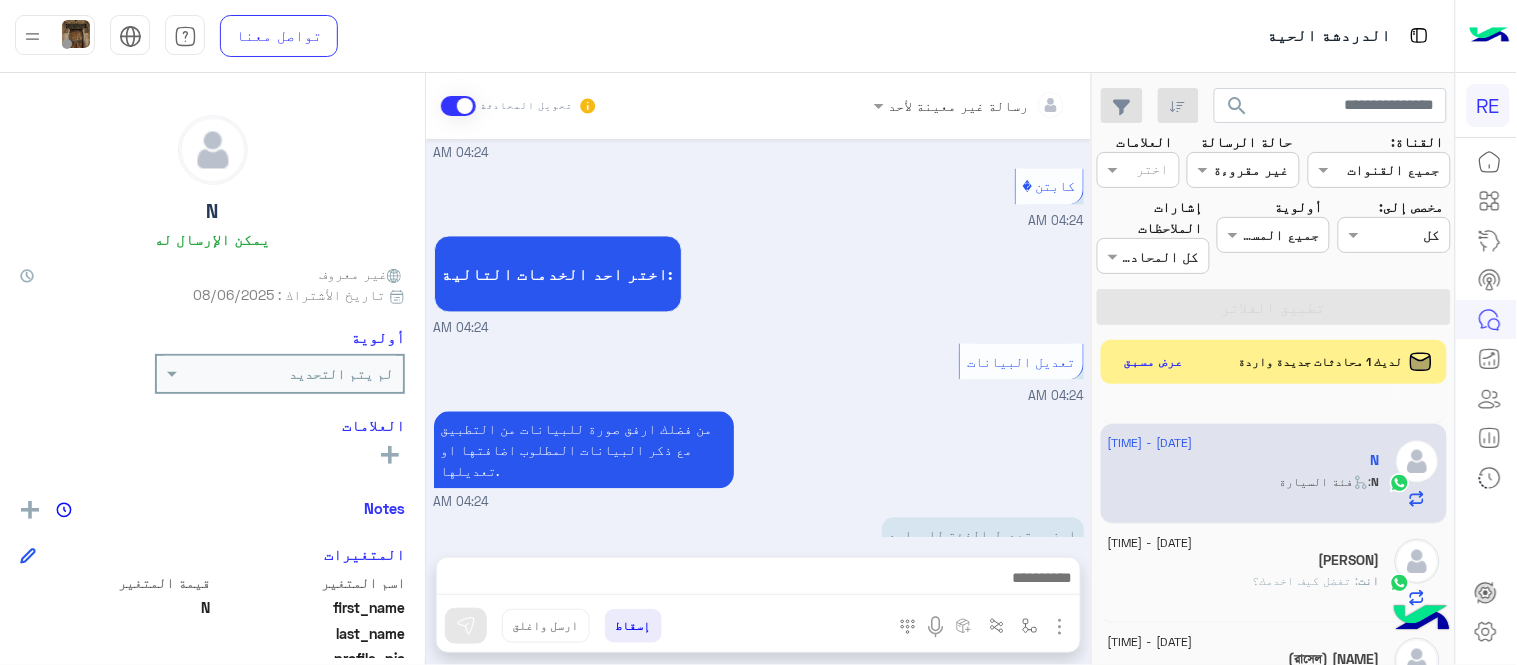 scroll, scrollTop: 1036, scrollLeft: 0, axis: vertical 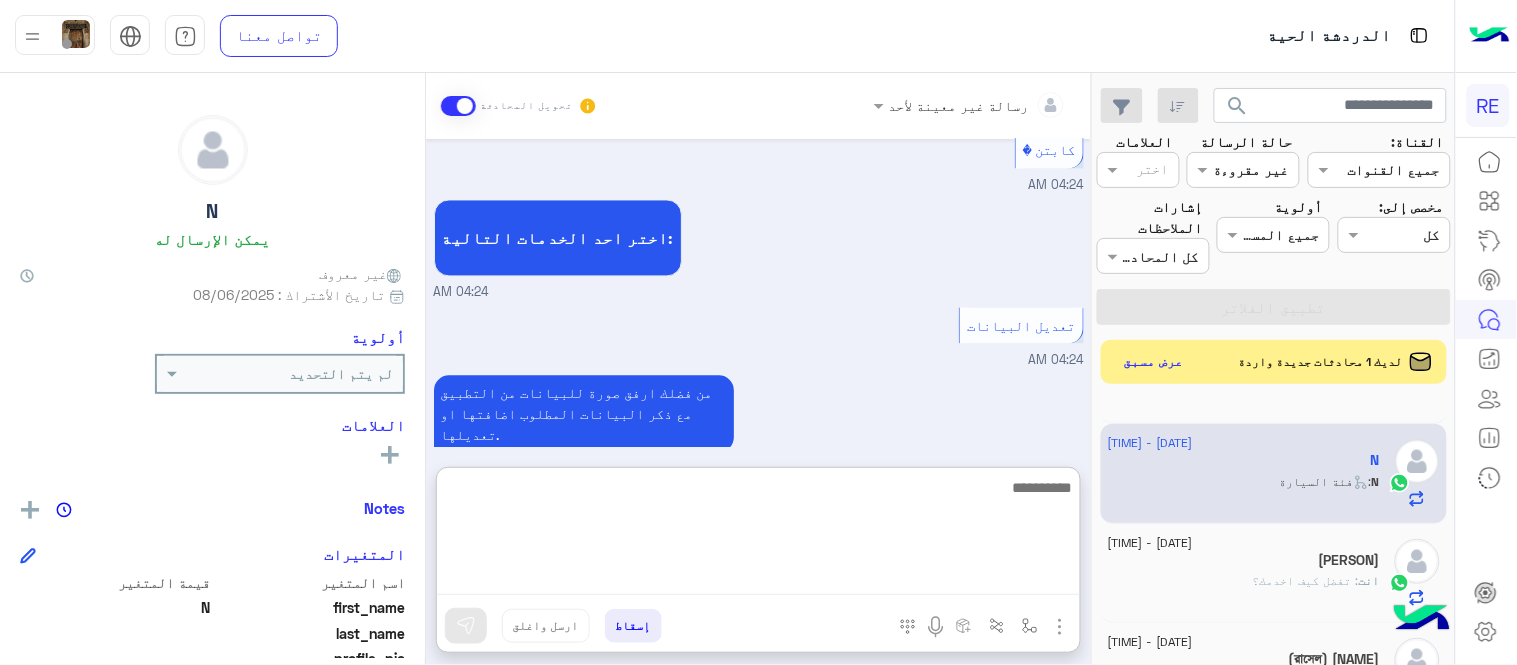 click at bounding box center (758, 535) 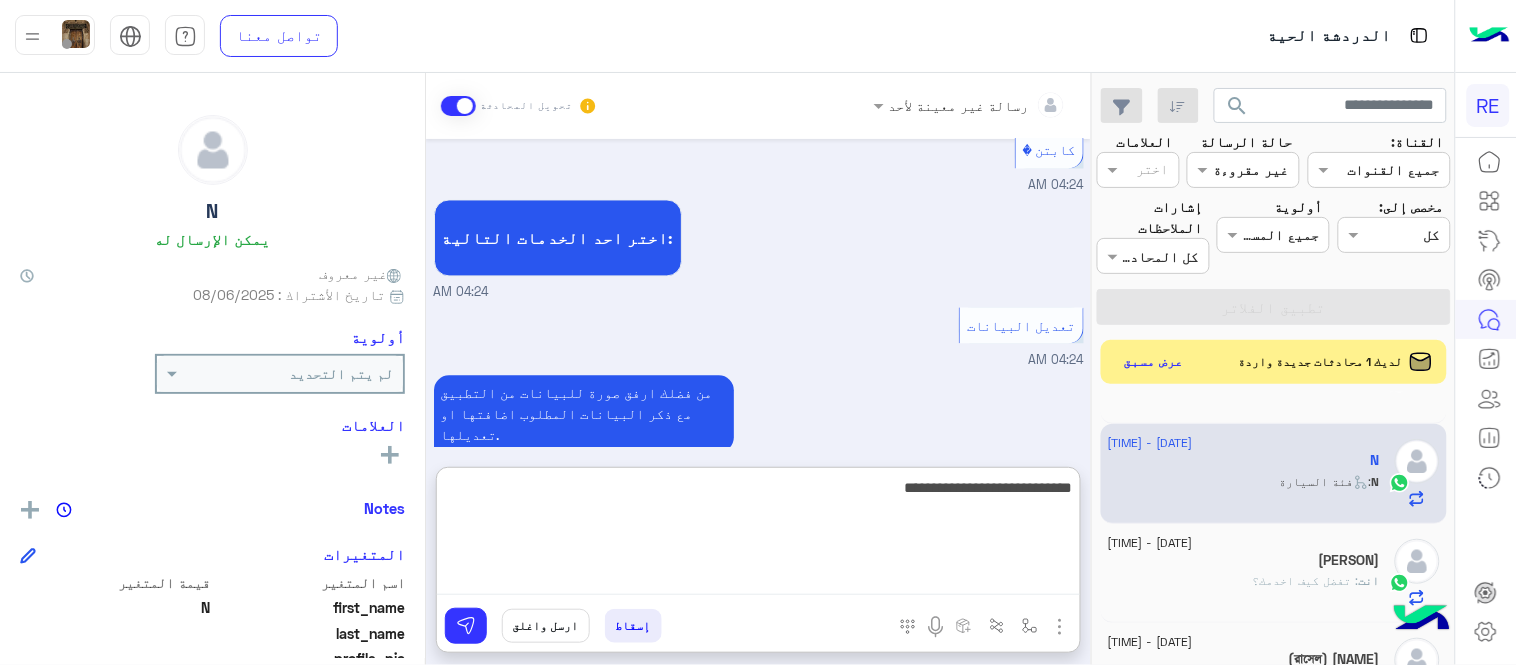 type on "**********" 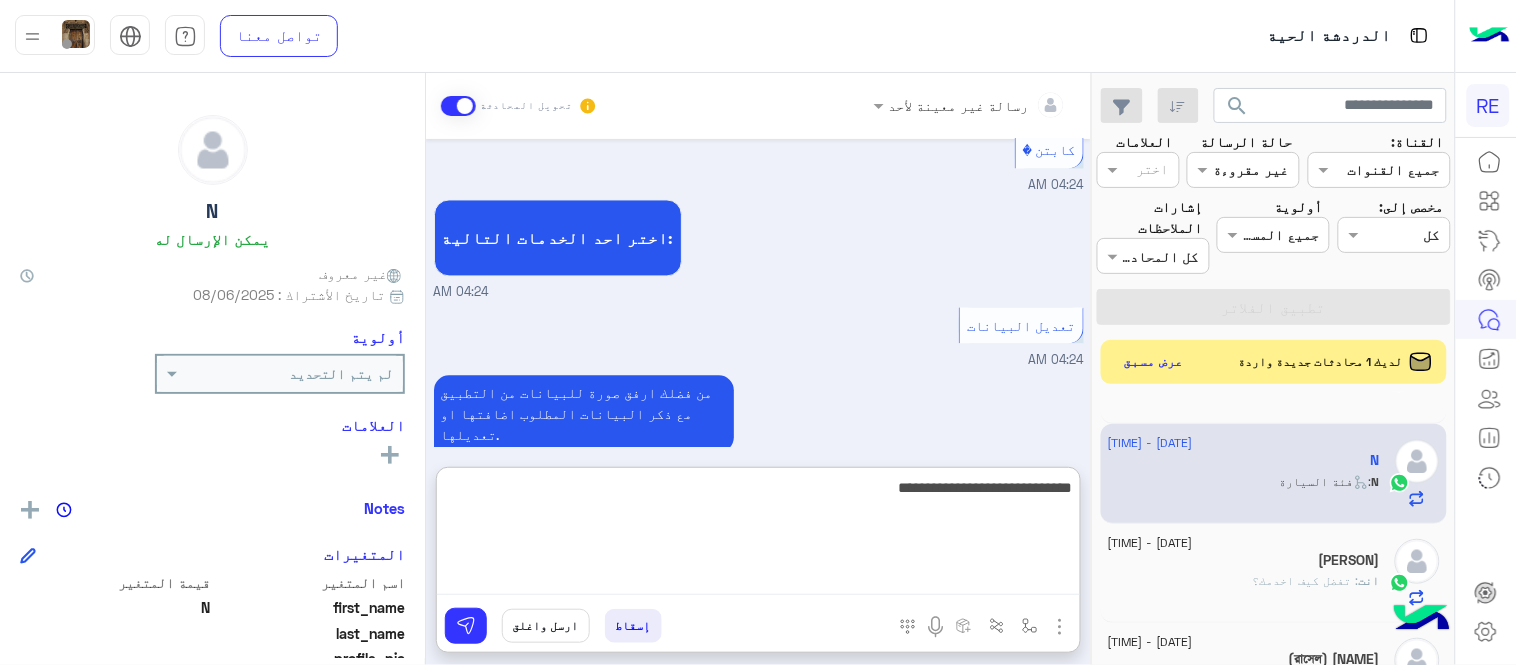 type 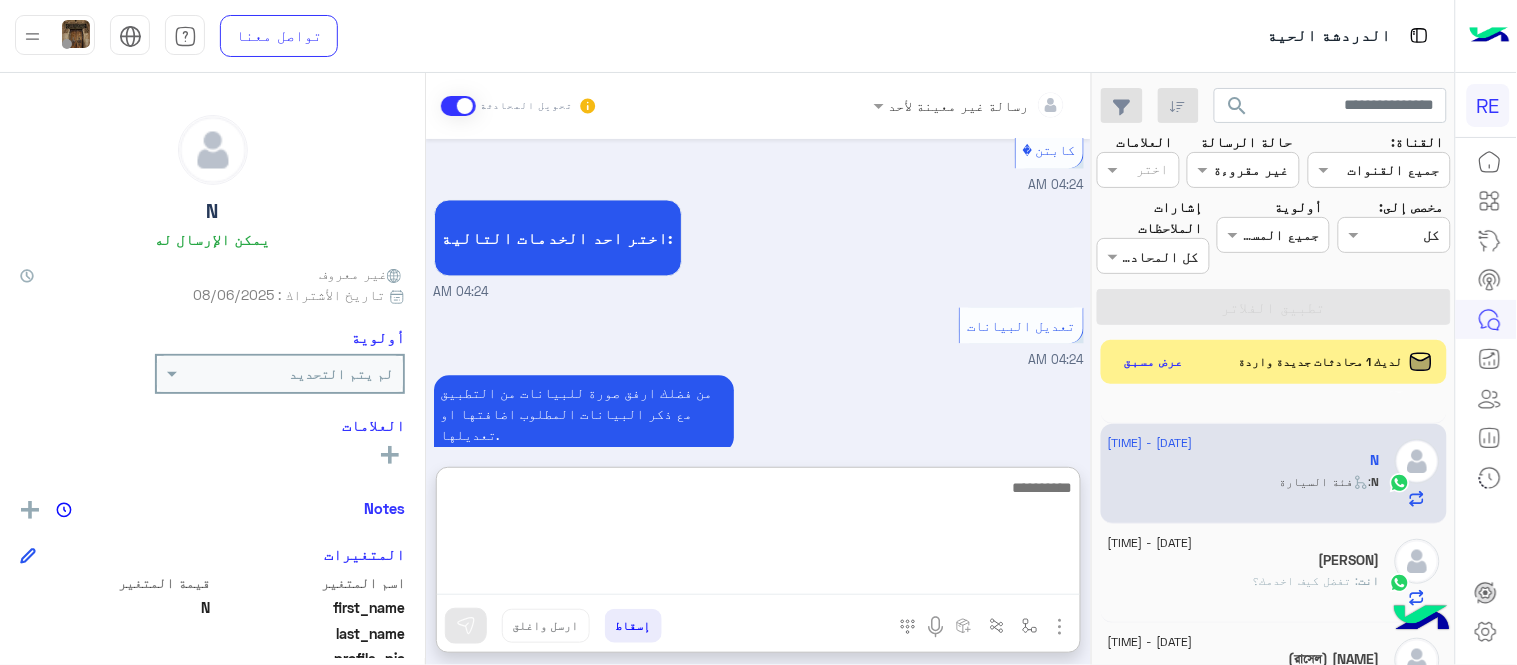scroll, scrollTop: 1190, scrollLeft: 0, axis: vertical 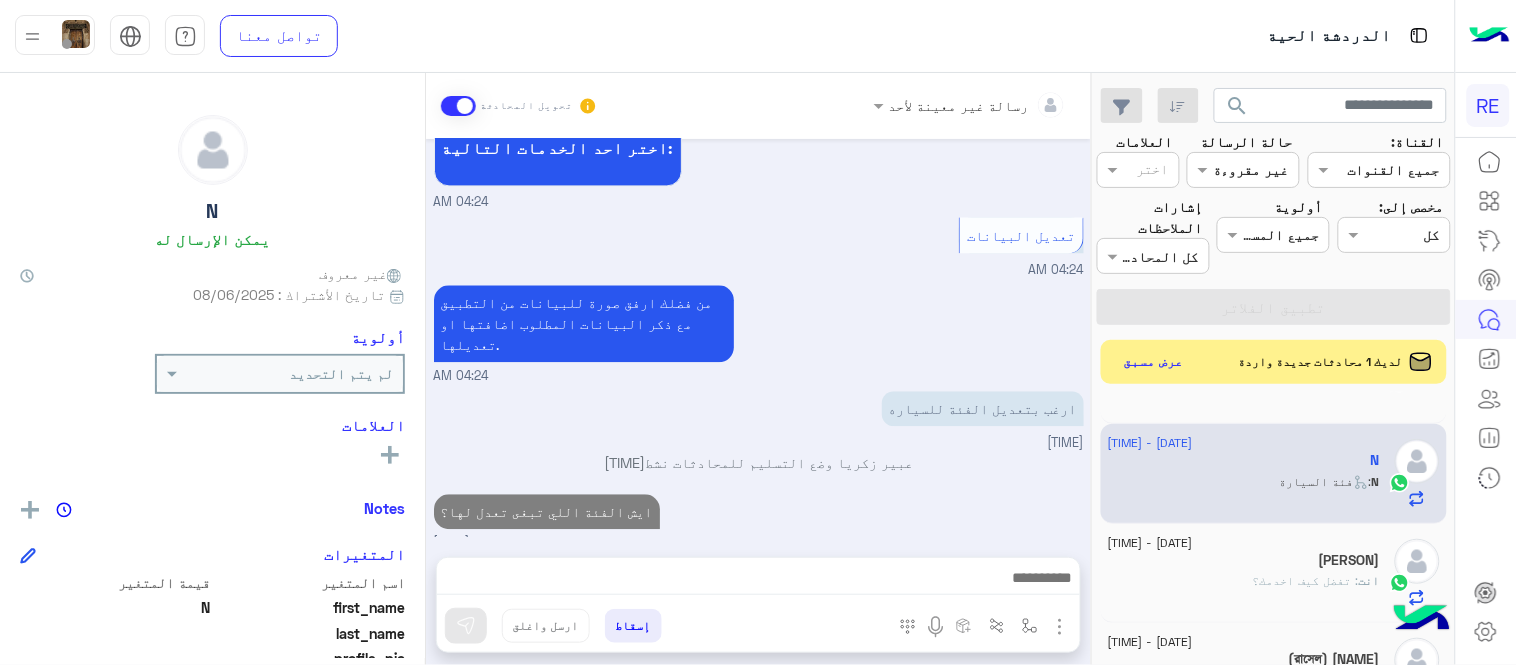 click on "[DATE]  📥 حمّل تطبيق رحلة من هنا:   [TIME]  سعدنا بتواصلك، نأمل منك توضيح استفسارك أكثر    [TIME]  [FIRST] وضع التسليم للمحادثات نشط   [TIME]      السلام عليكم  [FIRST] -  [TIME]  [FIRST] انضم إلى المحادثة   [TIME]      تفضل كيف اخدمك؟   [TIME]" at bounding box center [758, 338] 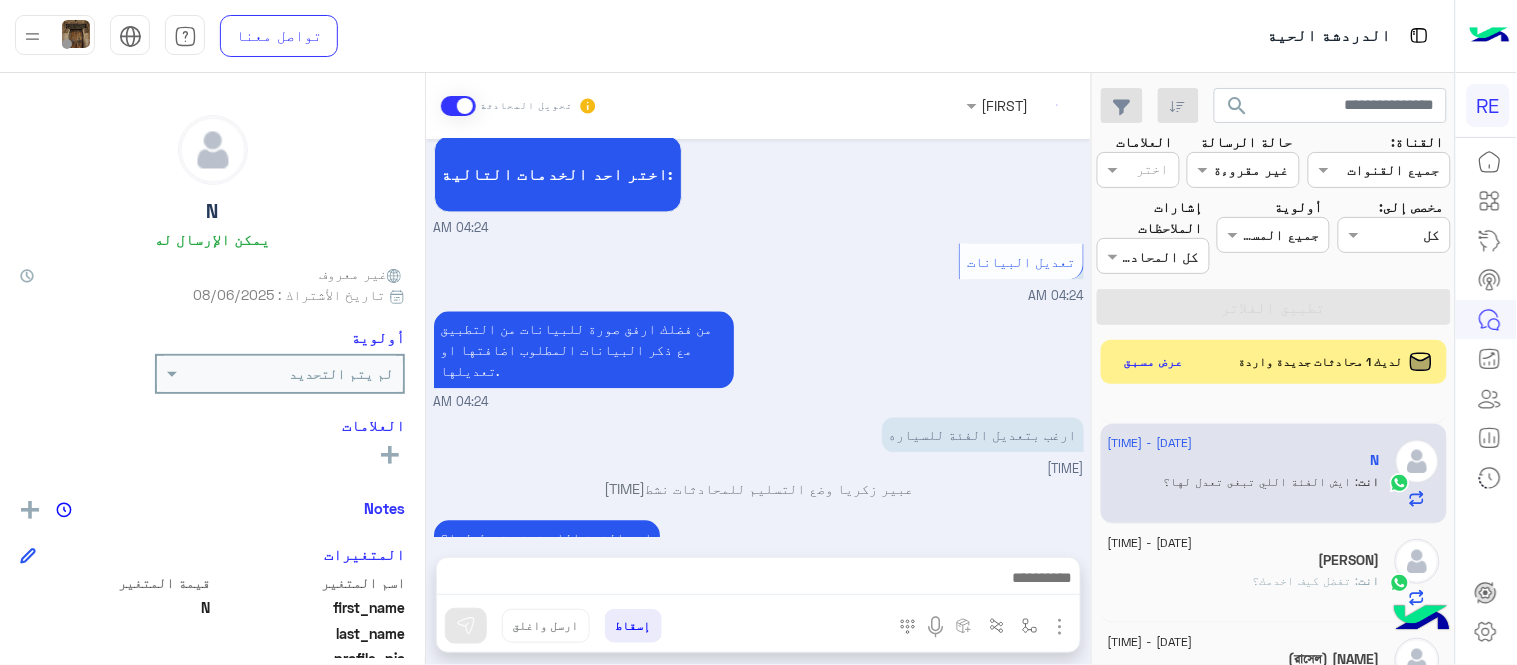 scroll, scrollTop: 1136, scrollLeft: 0, axis: vertical 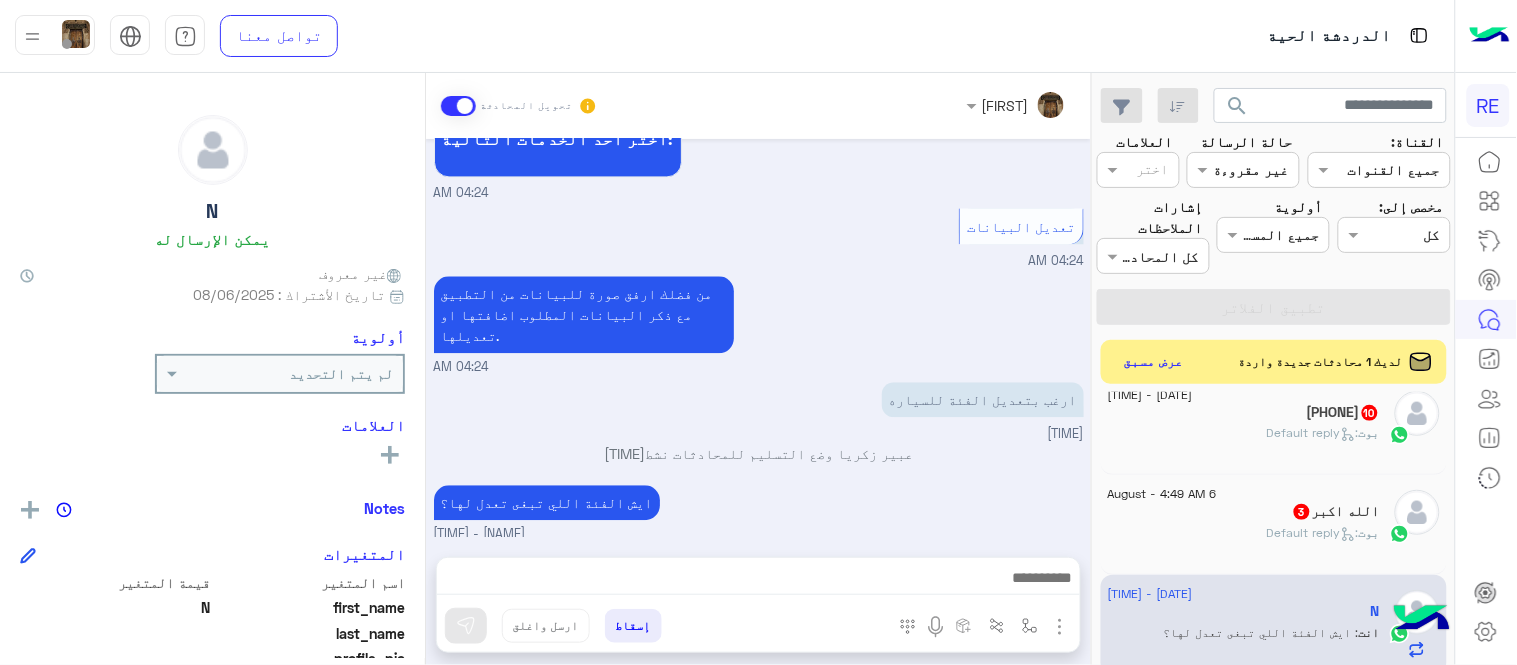 click on ":   Default reply" 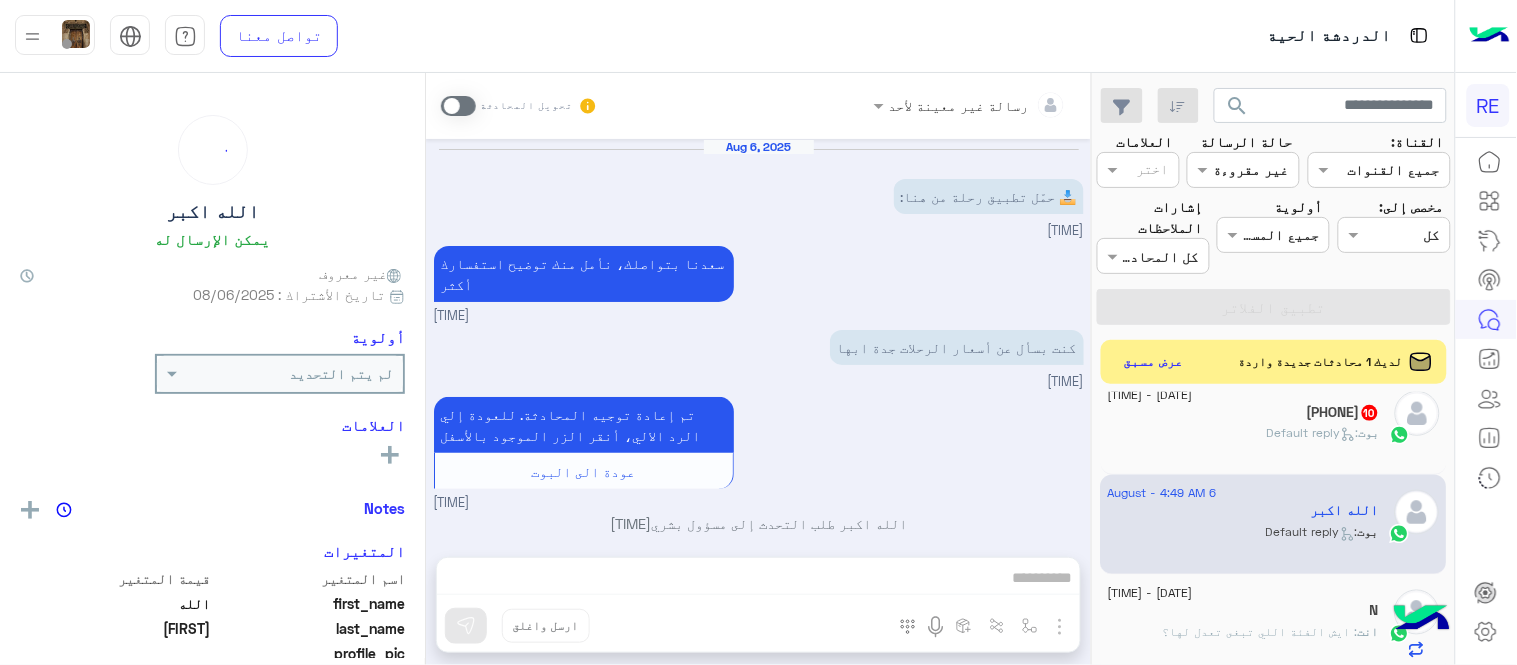 scroll, scrollTop: 623, scrollLeft: 0, axis: vertical 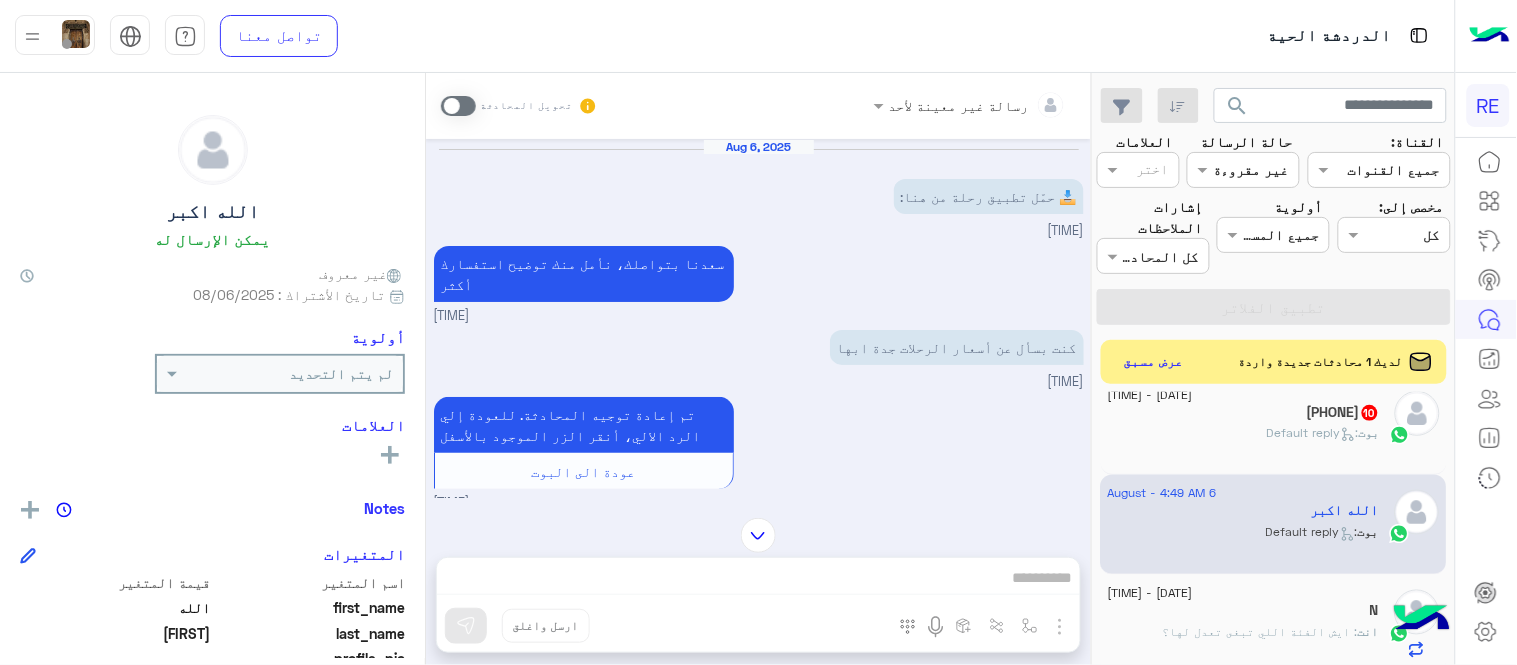 click at bounding box center [458, 106] 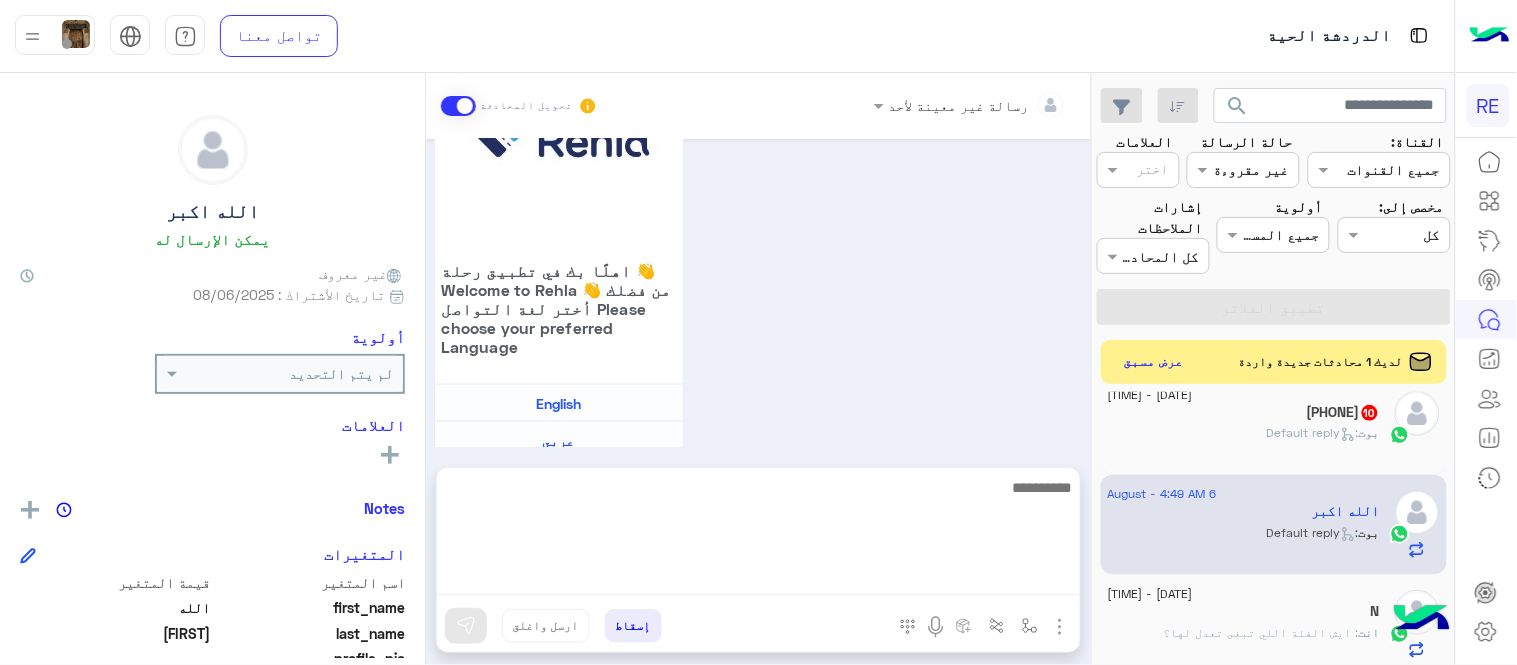 click at bounding box center [758, 535] 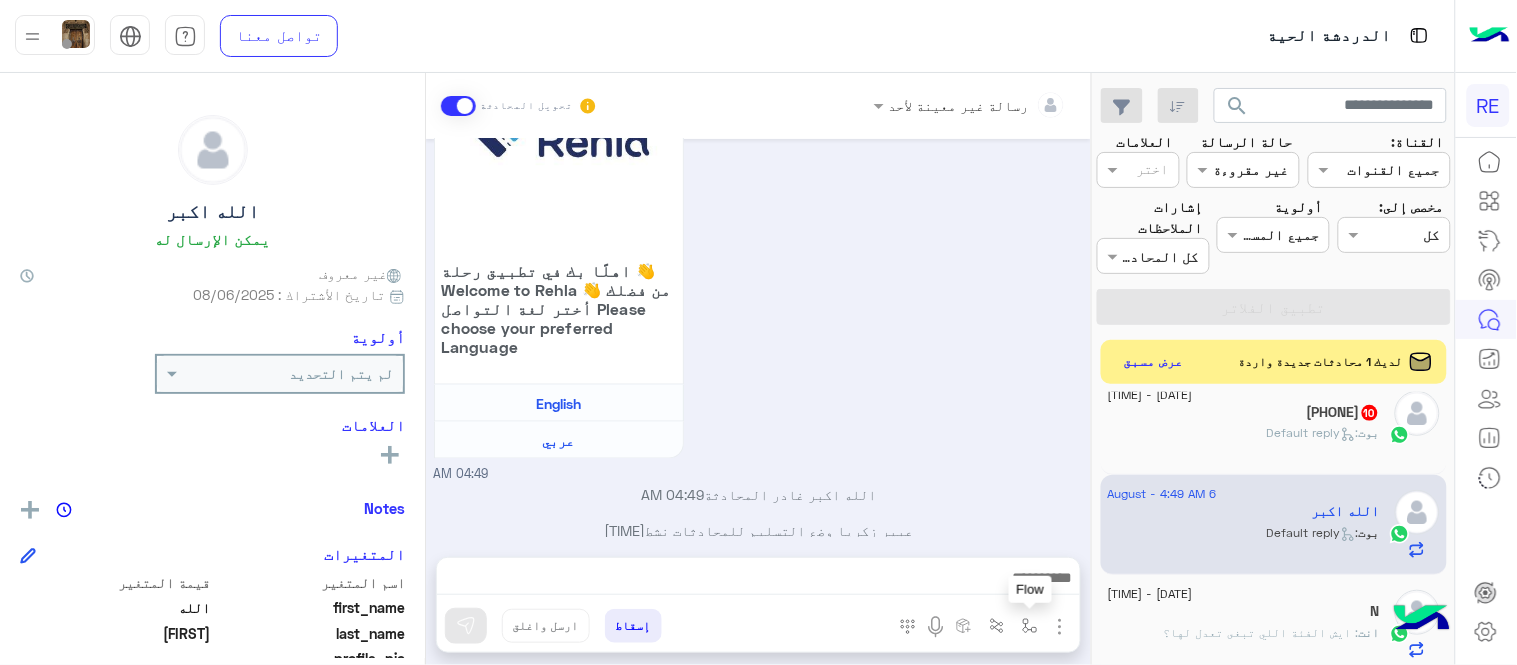 click at bounding box center (1030, 626) 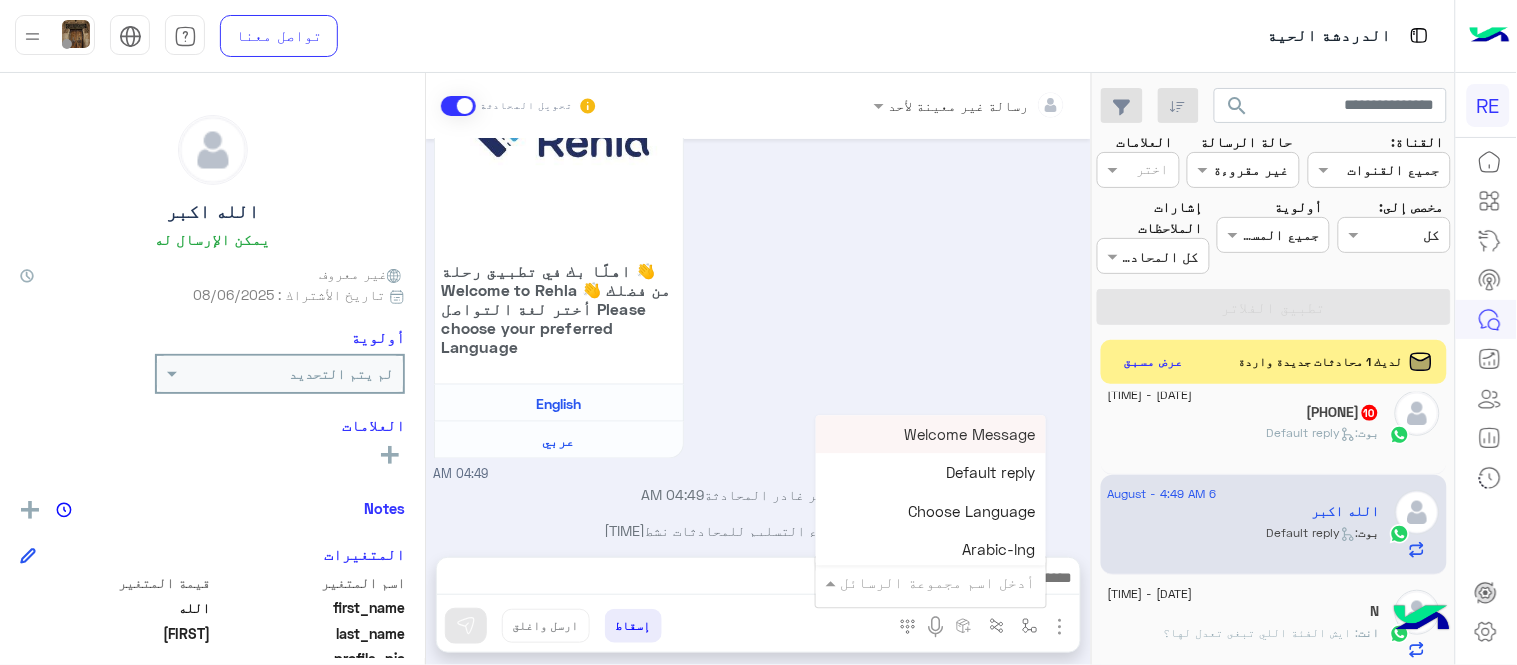 click at bounding box center [959, 582] 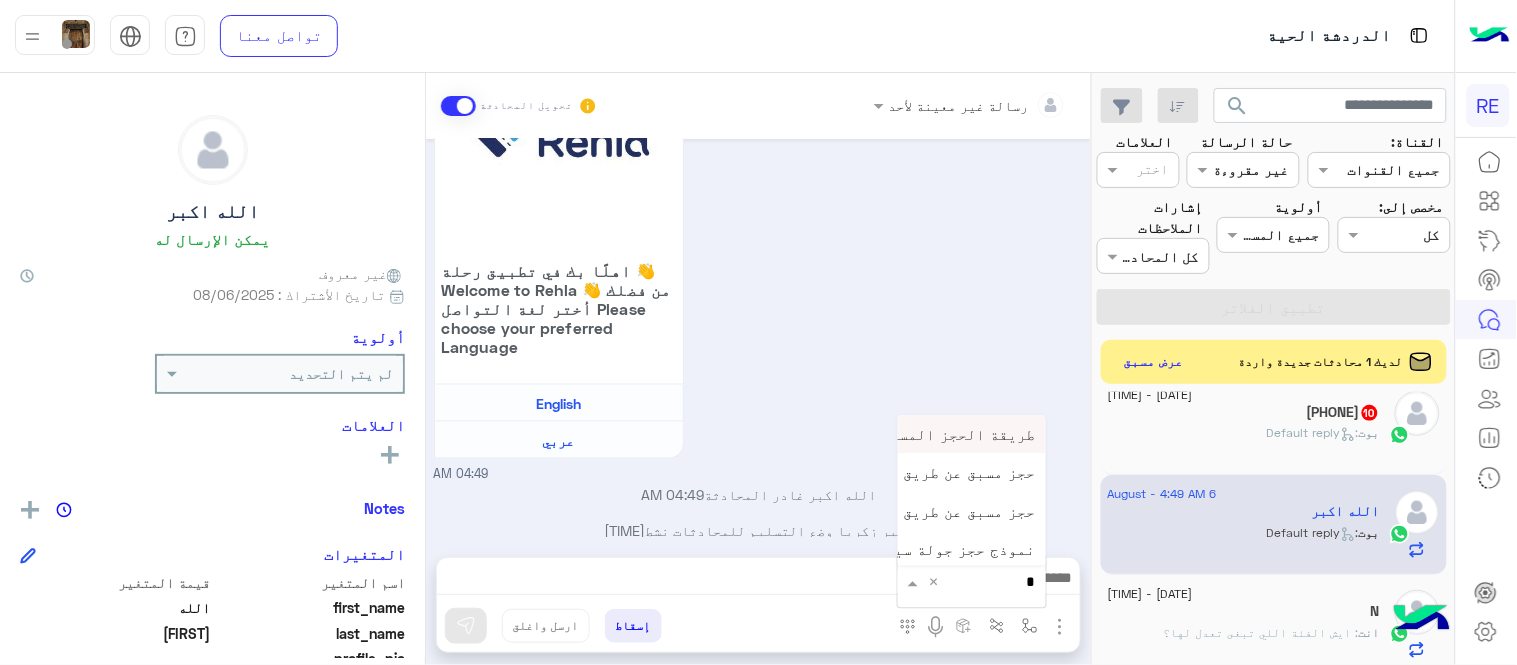 type on "**" 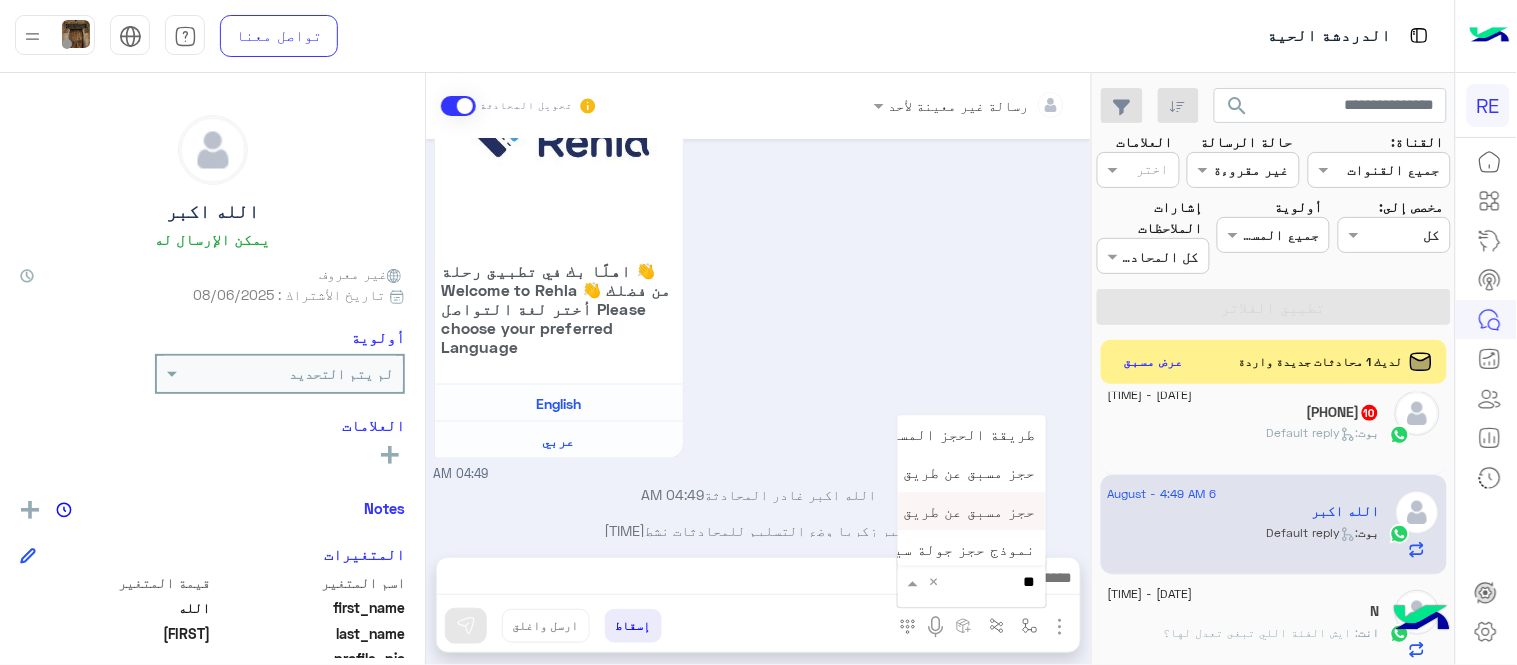 click on "حجز مسبق عن طريق التطبيق" at bounding box center (936, 511) 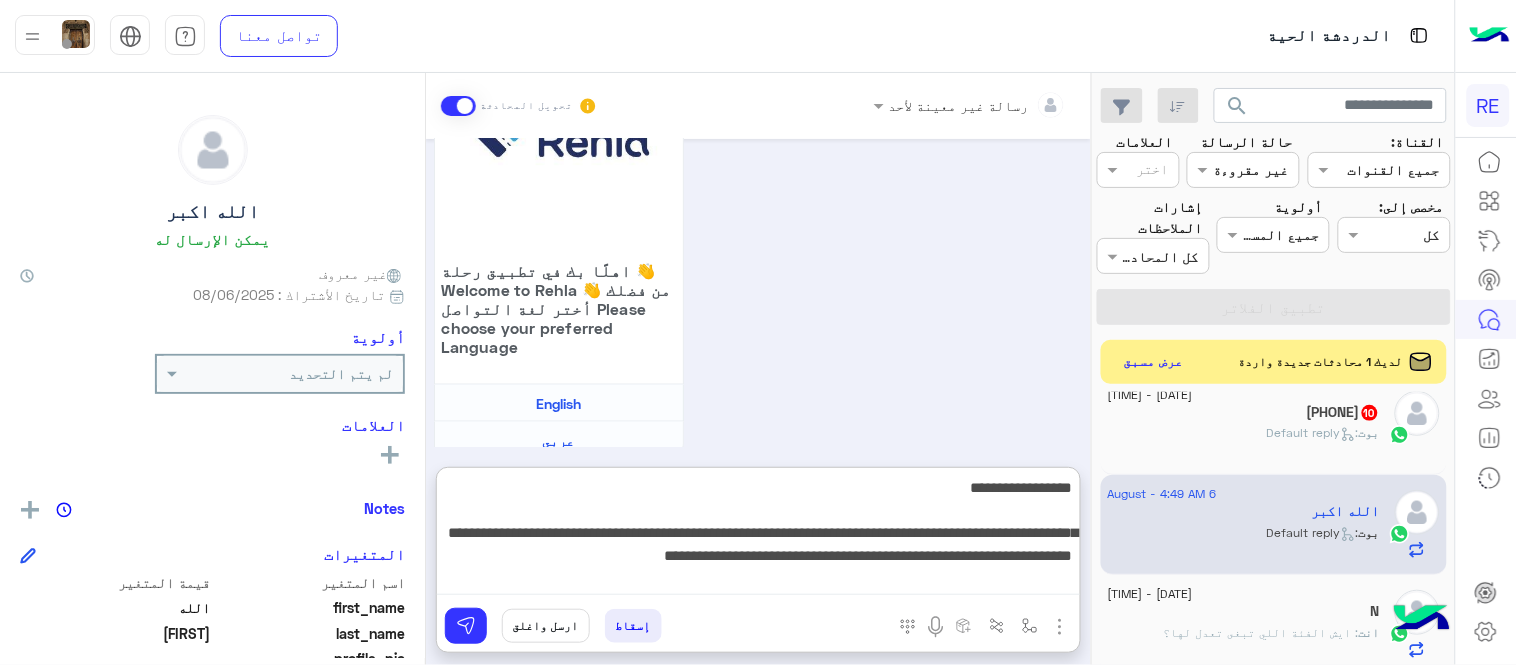 click on "**********" at bounding box center (758, 535) 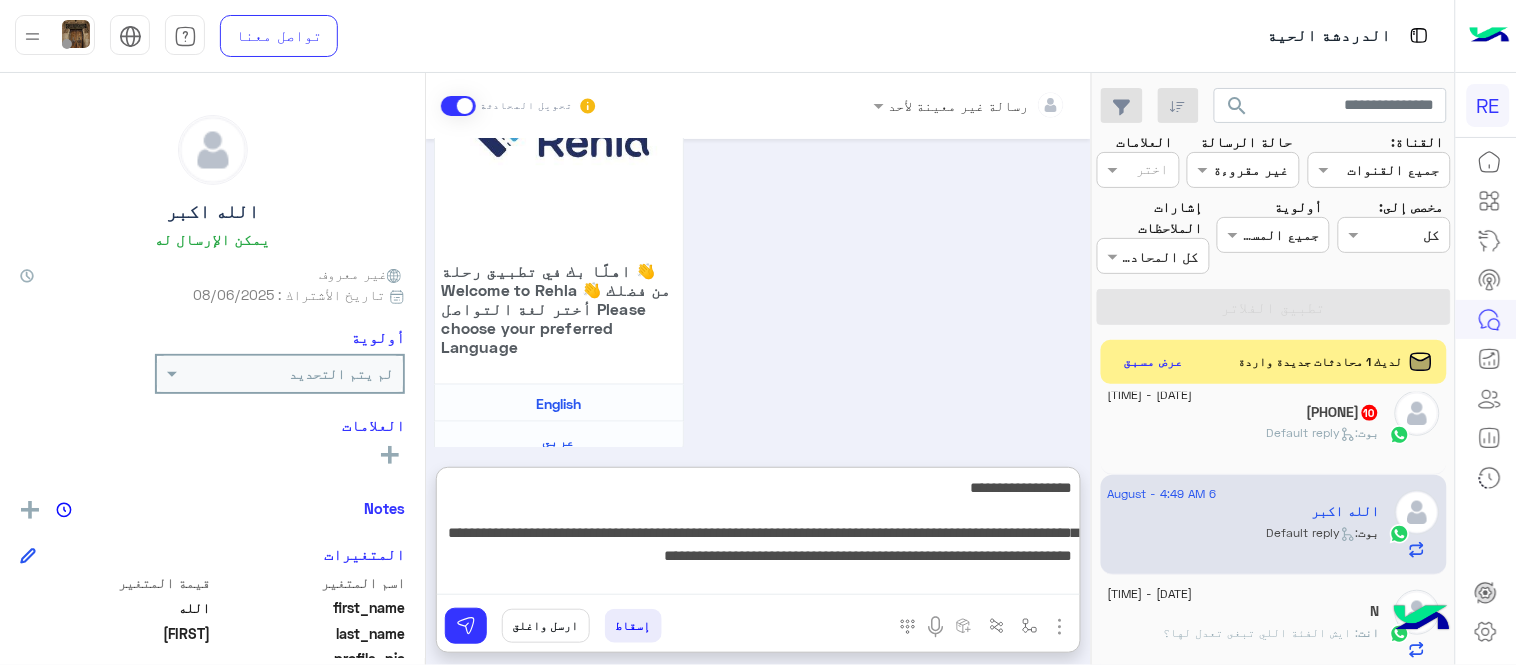 click on "**********" at bounding box center (758, 535) 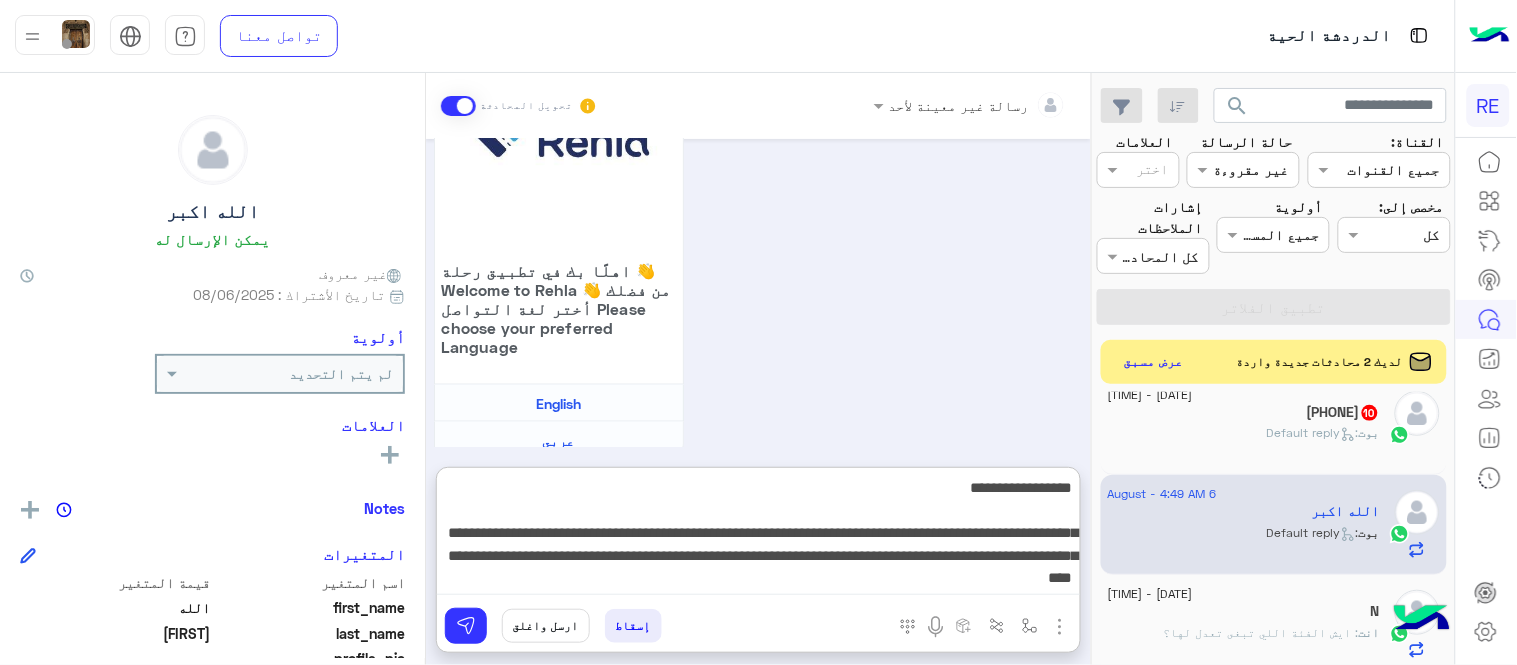type on "**********" 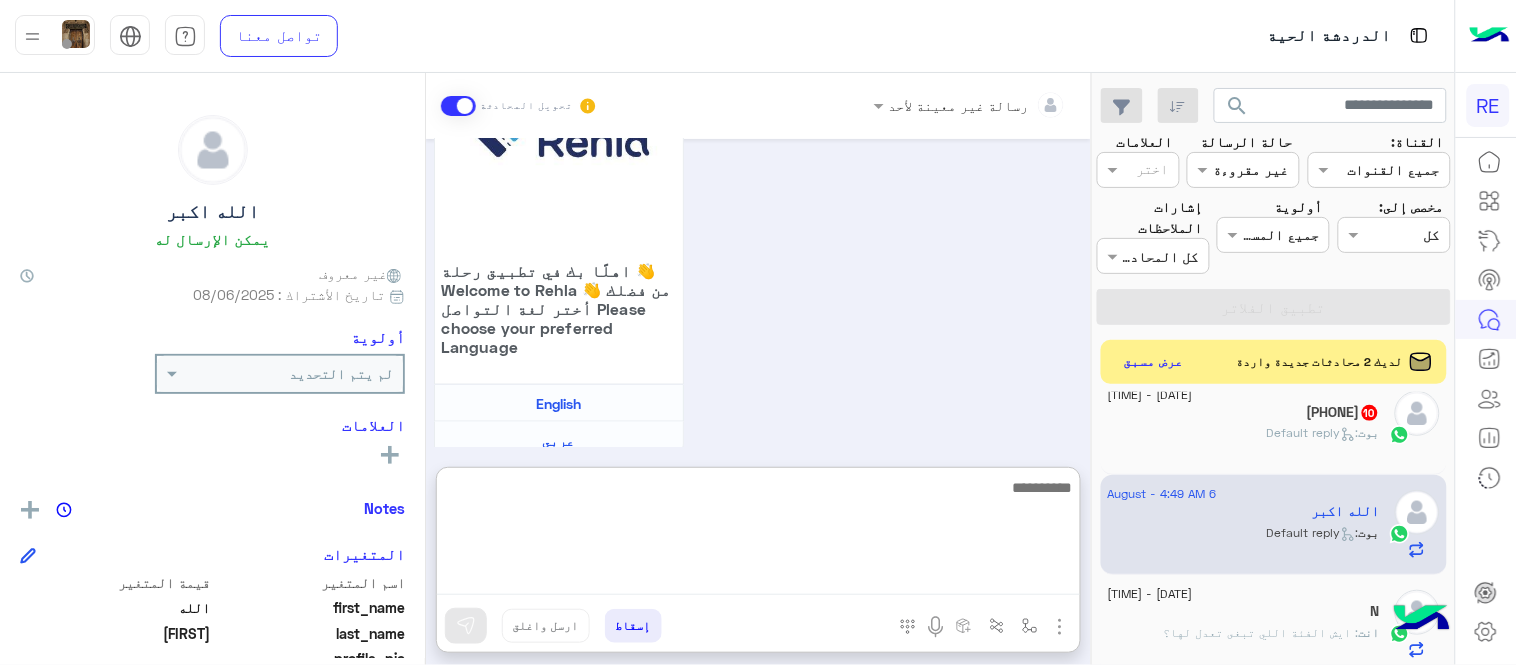 scroll, scrollTop: 917, scrollLeft: 0, axis: vertical 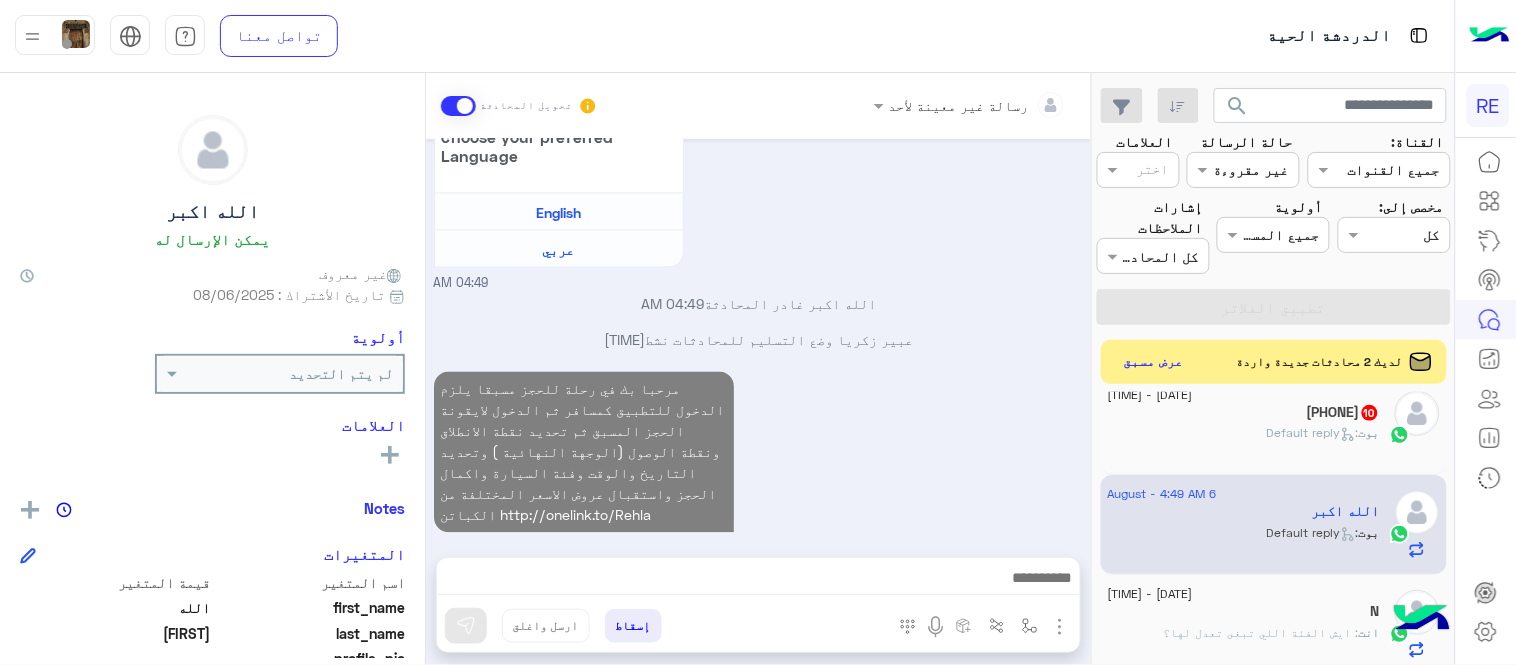 click on "مرحبا بك في رحلة
للحجز مسبقا يلزم الدخول للتطبيق كمسافر ثم الدخول لايقونة الحجز المسبق ثم تحديد نقطة الانطلاق ونقطة الوصول (الوجهة النهائية ) وتحديد التاريخ والوقت وفئة السيارة واكمال الحجز واستقبال عروض الاسعر المختلفة من الكباتن
http://onelink.to/Rehla [TIME]" at bounding box center (759, 462) 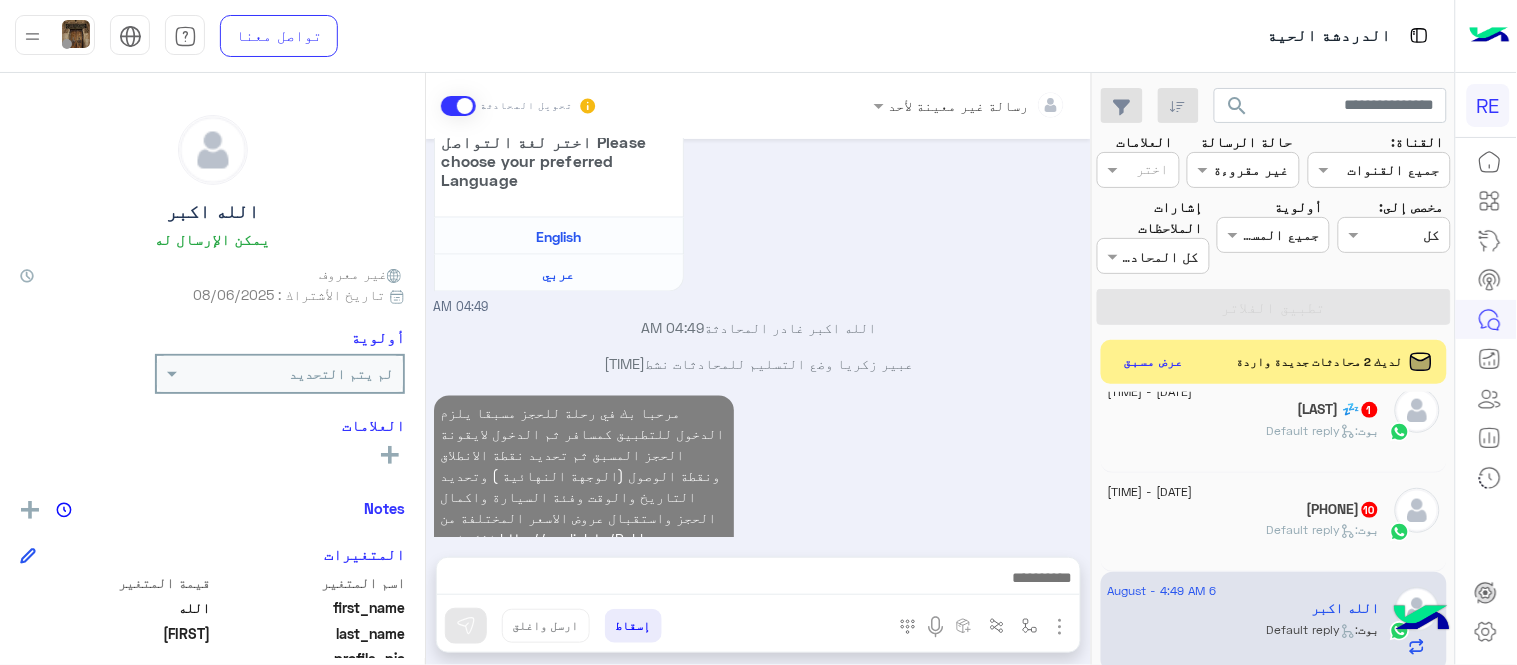 scroll, scrollTop: 761, scrollLeft: 0, axis: vertical 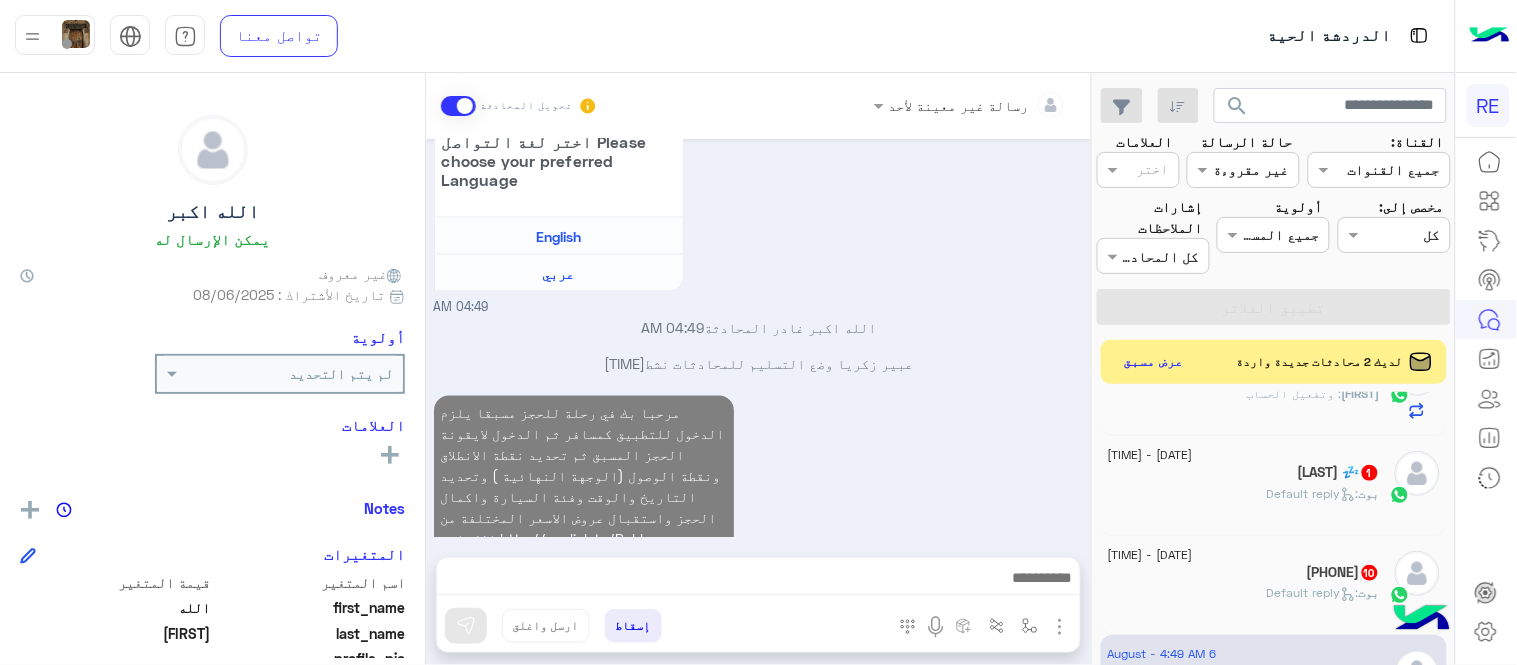 click on "بوت :   Default reply" 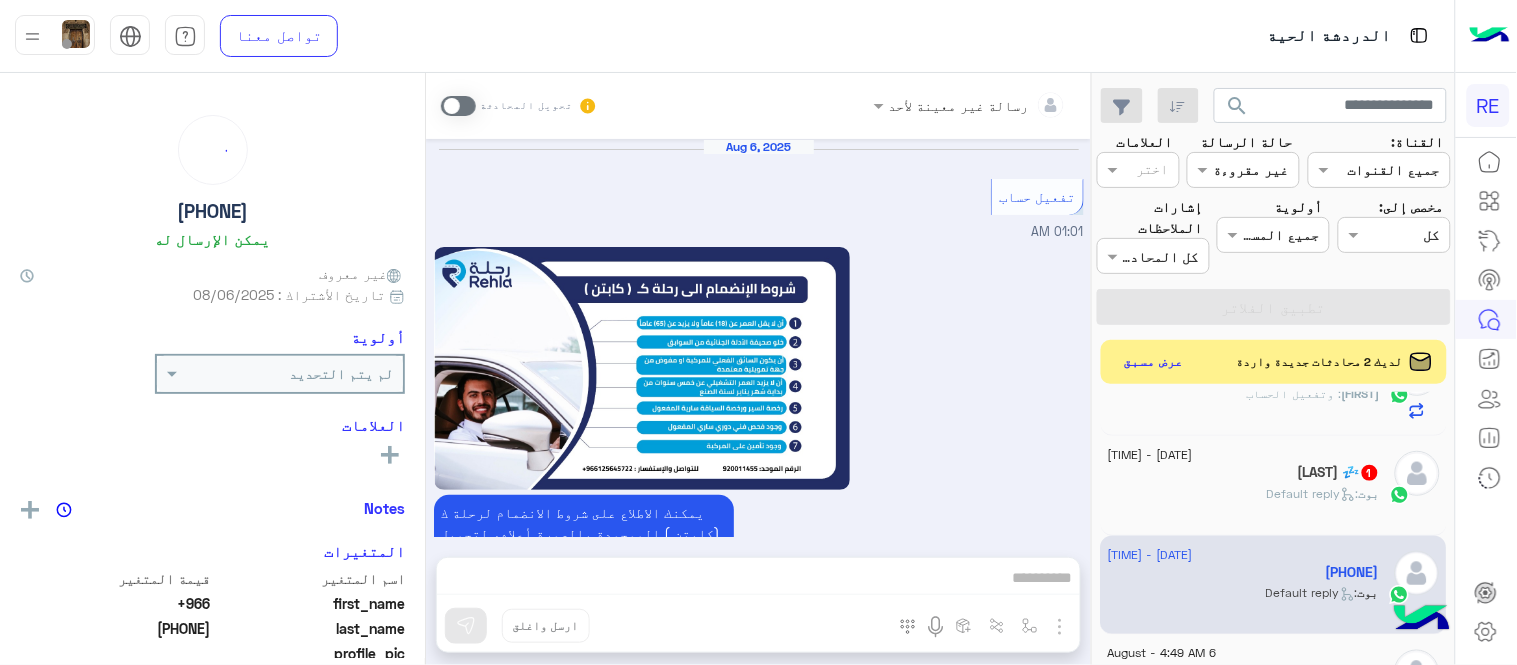 scroll, scrollTop: 1297, scrollLeft: 0, axis: vertical 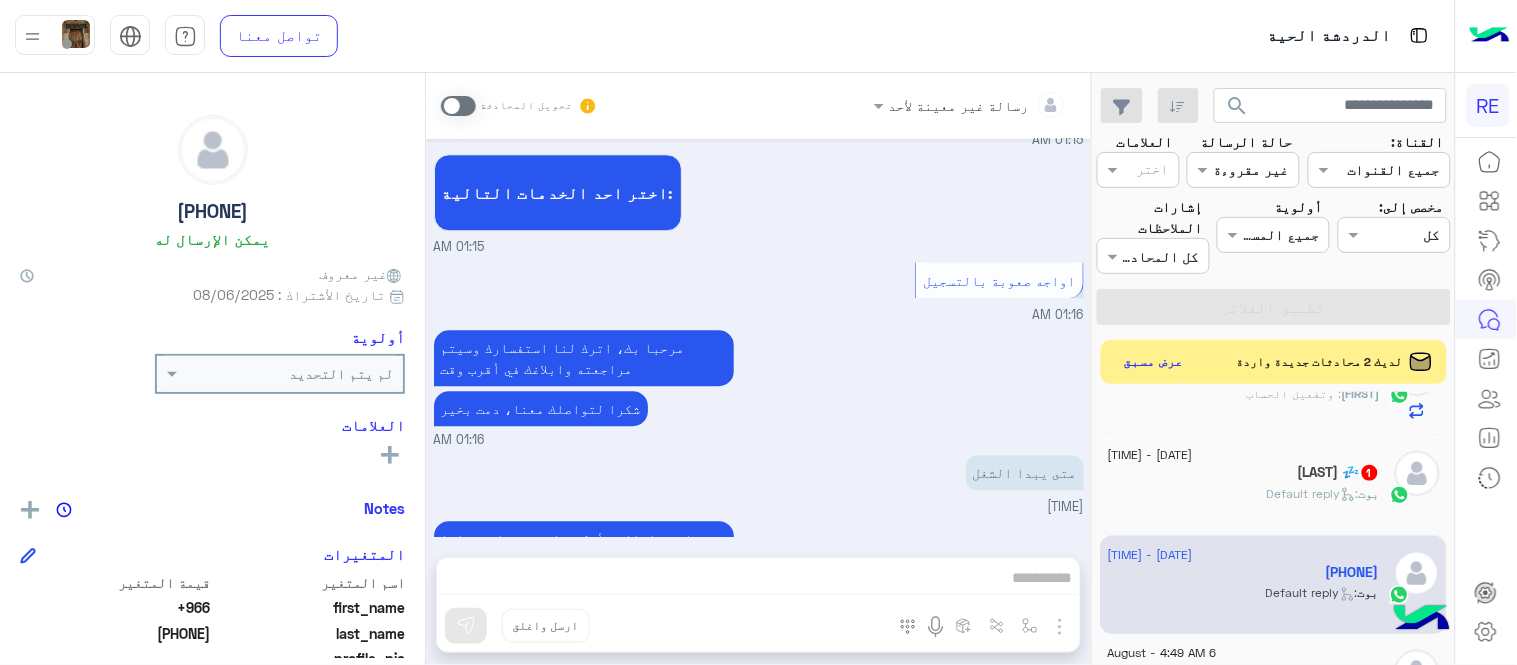 click at bounding box center (458, 106) 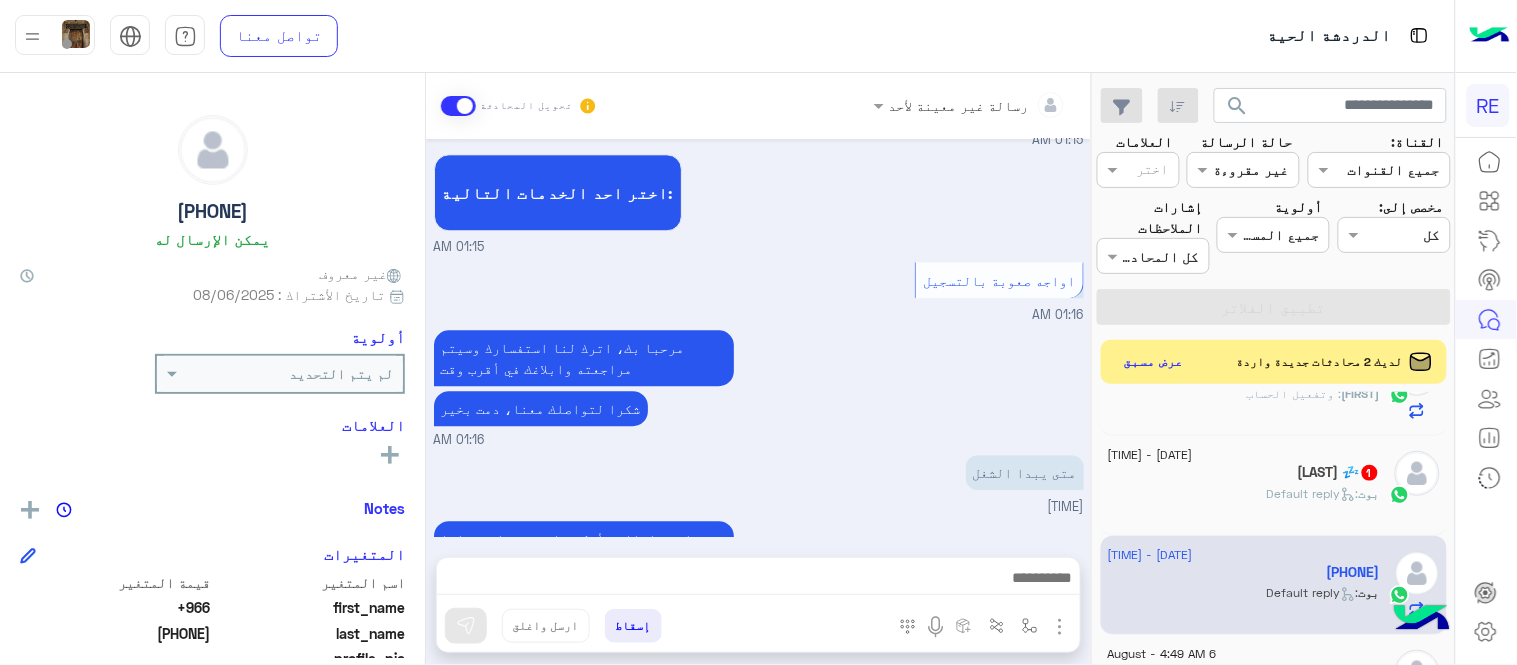 scroll, scrollTop: 1333, scrollLeft: 0, axis: vertical 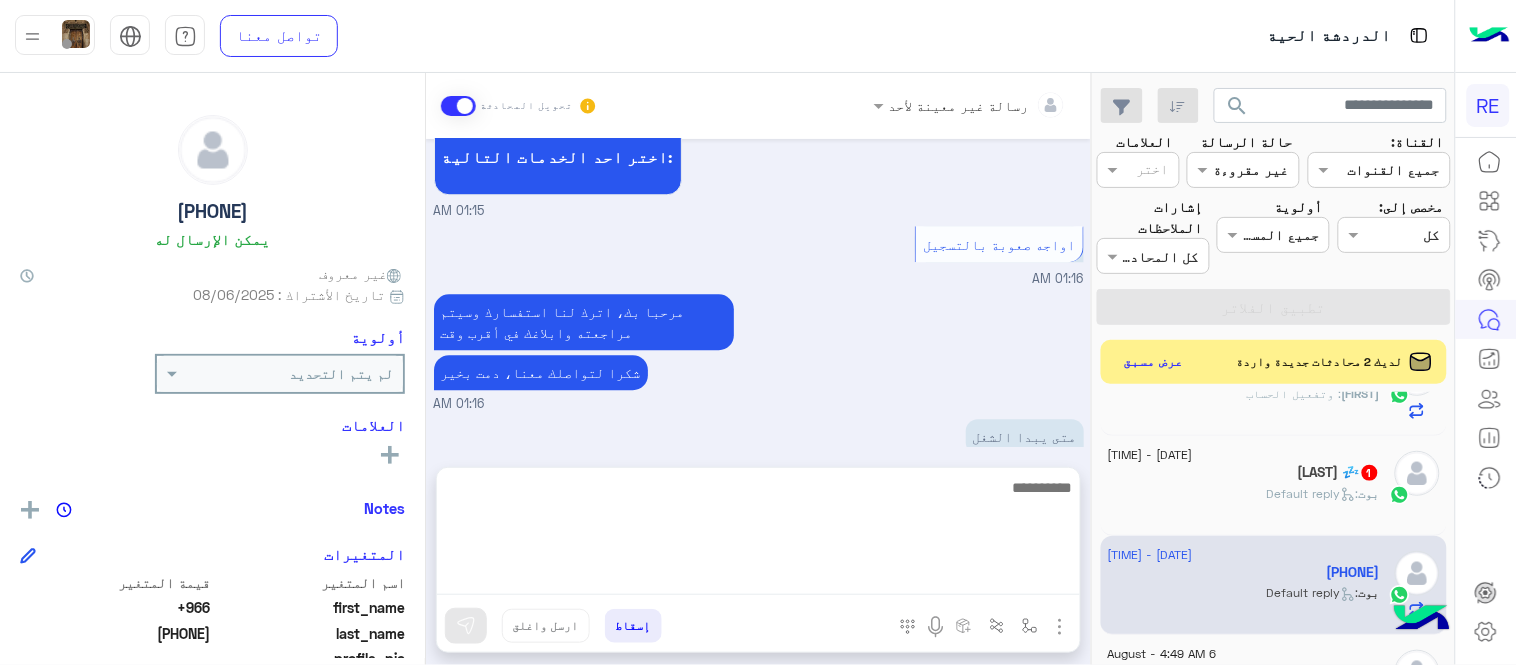 click at bounding box center (758, 535) 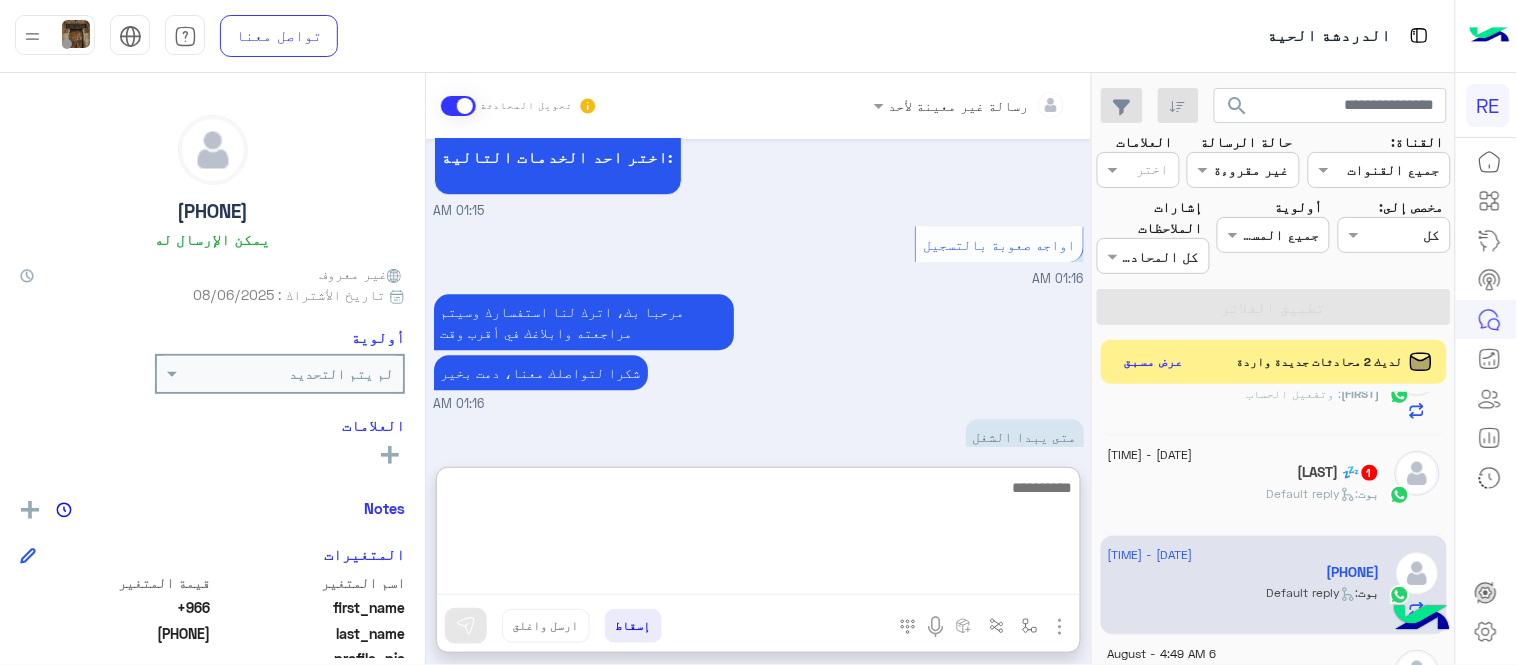 drag, startPoint x: 767, startPoint y: 572, endPoint x: 793, endPoint y: 525, distance: 53.712196 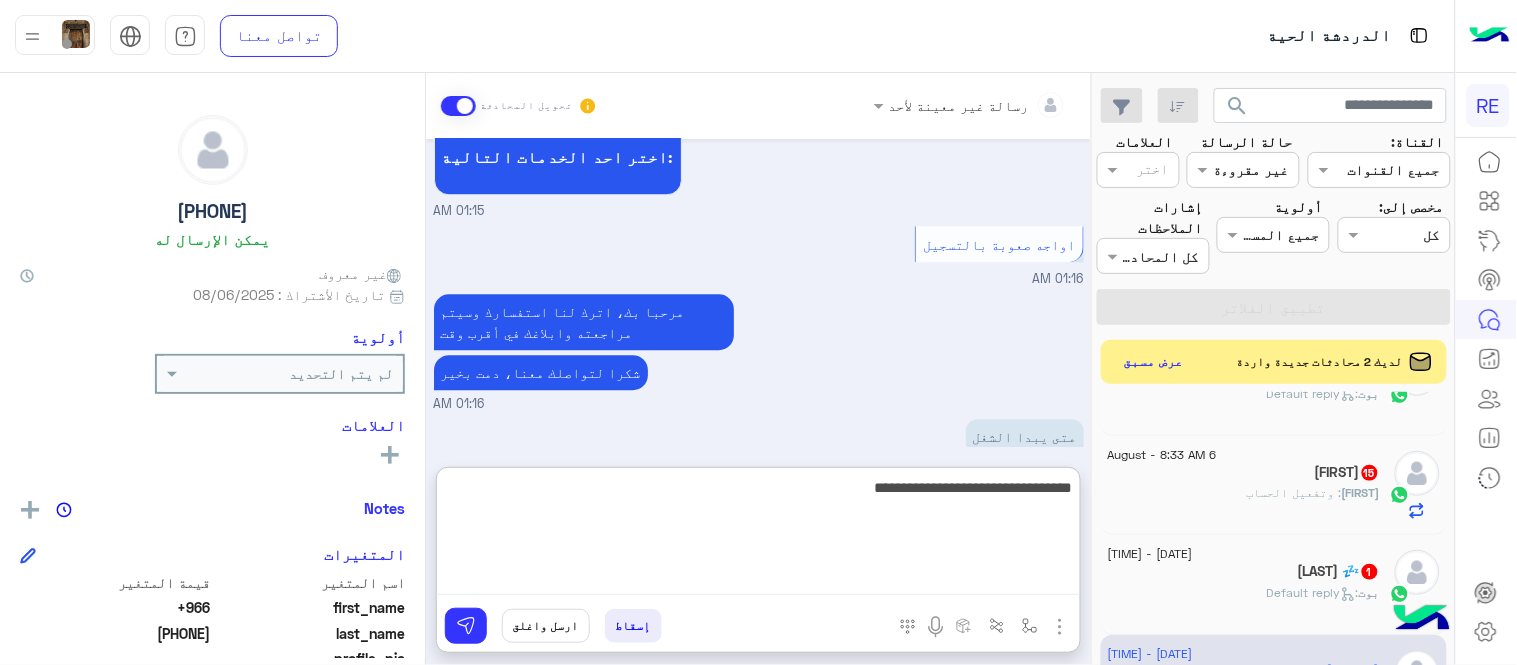 type on "**********" 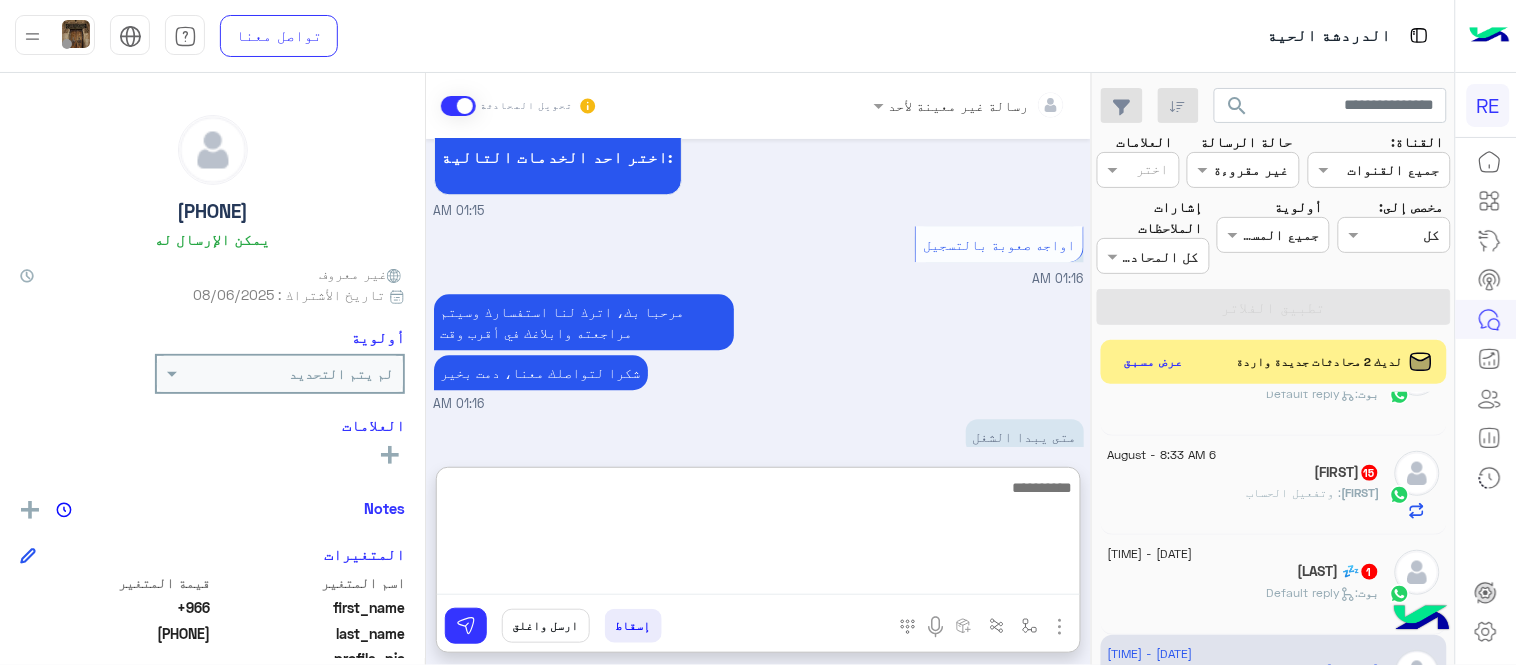 scroll, scrollTop: 1487, scrollLeft: 0, axis: vertical 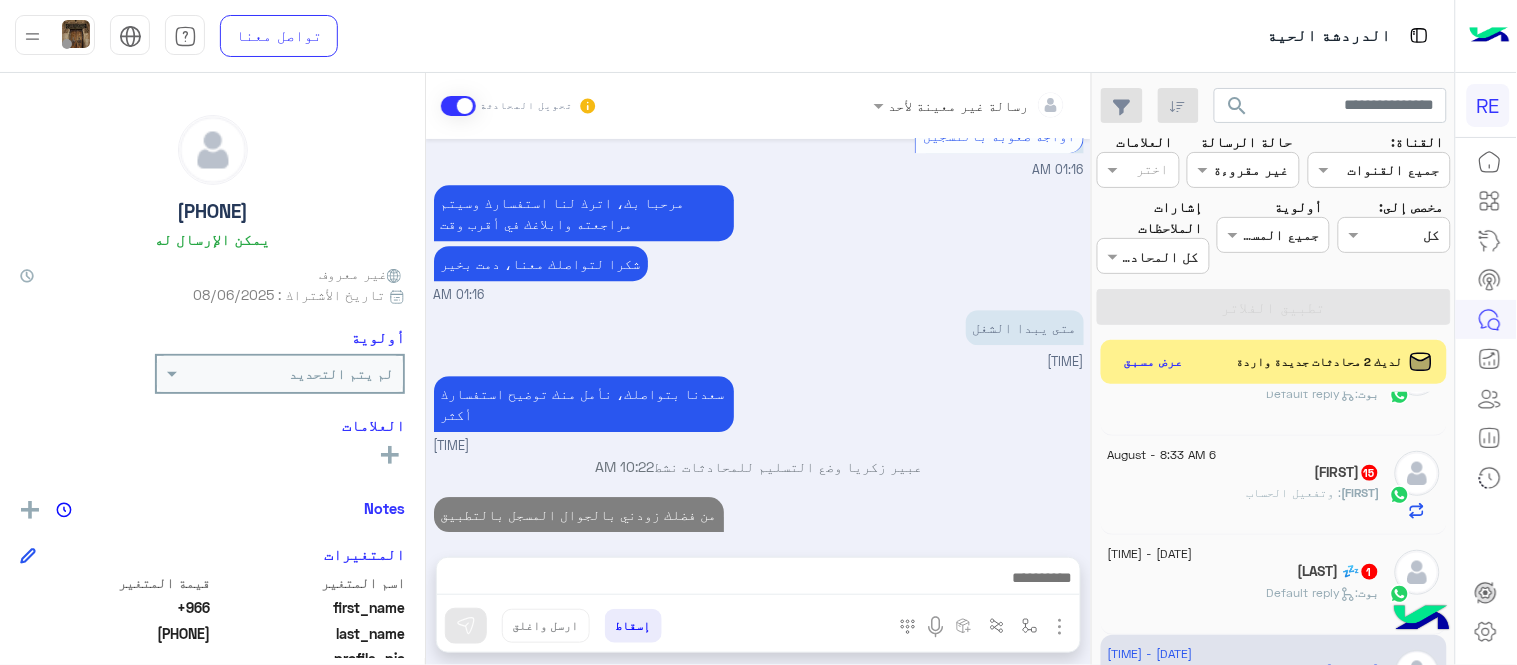 click on "[DATE]   تفعيل حساب    [TIME]  يمكنك الاطلاع على شروط الانضمام لرحلة ك (كابتن ) الموجودة بالصورة أعلاه،
لتحميل التطبيق عبر الرابط التالي : 📲
http://onelink.to/Rehla    يسعدنا انضمامك لتطبيق رحلة يمكنك اتباع الخطوات الموضحة لتسجيل بيانات سيارتك بالفيديو التالي  : عزيزي الكابتن، فضلًا ، للرغبة بتفعيل الحساب قم برفع البيانات عبر التطبيق والتواصل معنا  تم تسجيل السيارة   اواجه صعوبة بالتسجيل  اي خدمة اخرى ؟  الرجوع للقائمة الرئ   لا     [TIME]   تم تسجيل السيارة    [TIME]  اهلا بك عزيزنا الكابتن، سيتم مراجعة حسابك وابلاغك في اقرب وقت شكرا لتواصلك، هل لديك اي استفسار او خدمة اخرى    [TIME]" at bounding box center [758, 338] 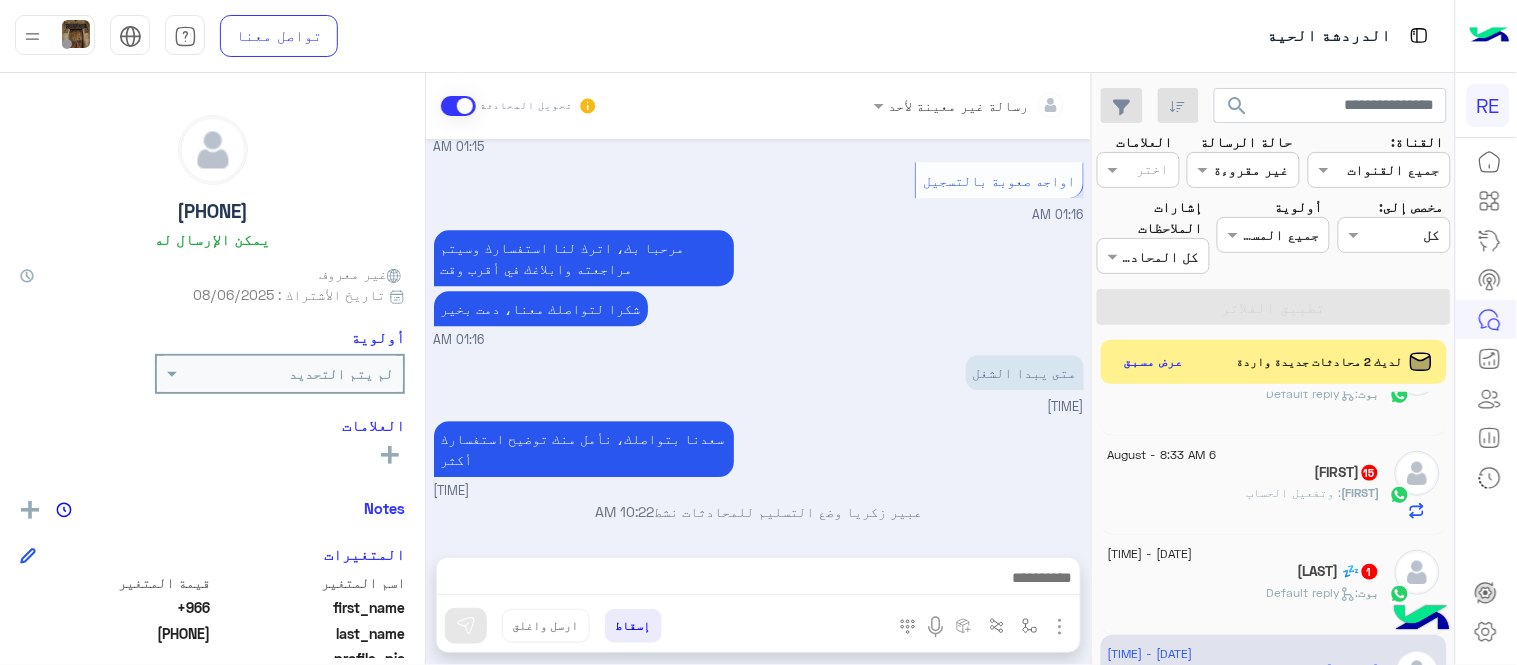 click on "[LAST] 💤 1" 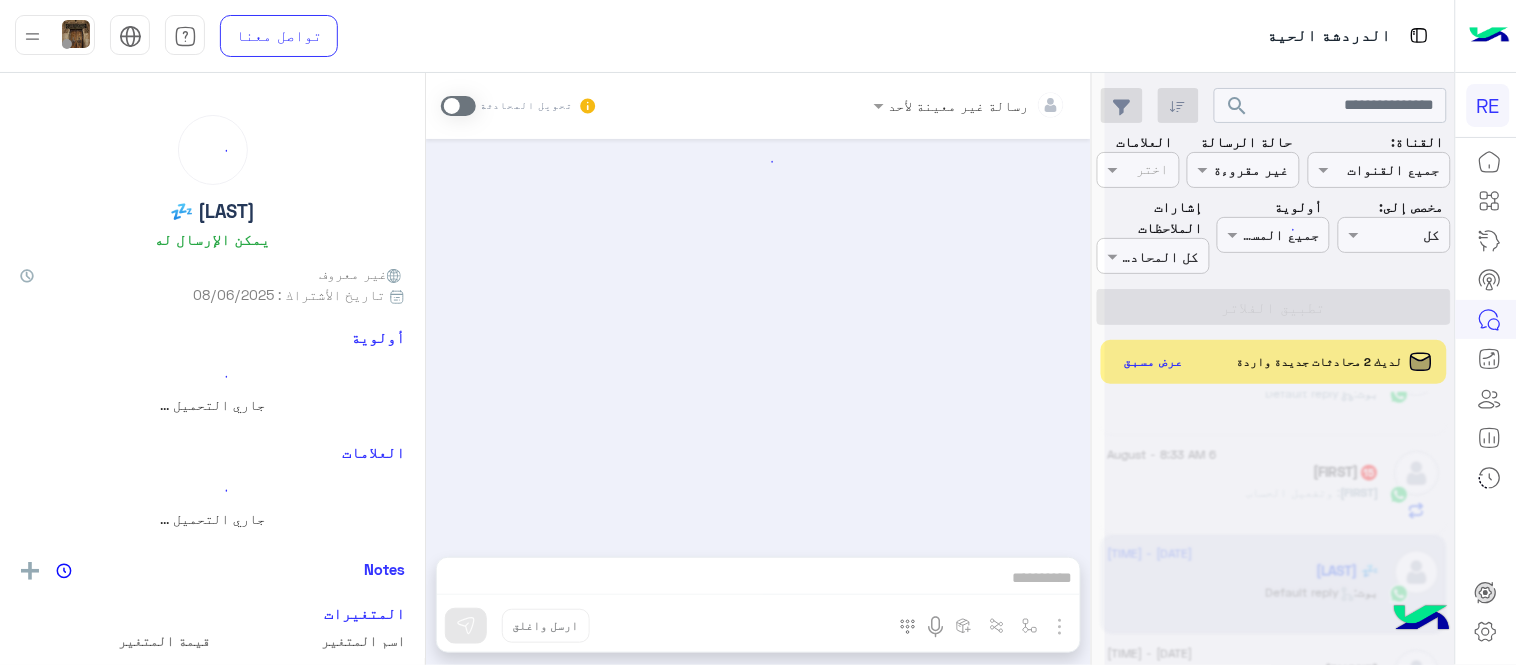 scroll, scrollTop: 0, scrollLeft: 0, axis: both 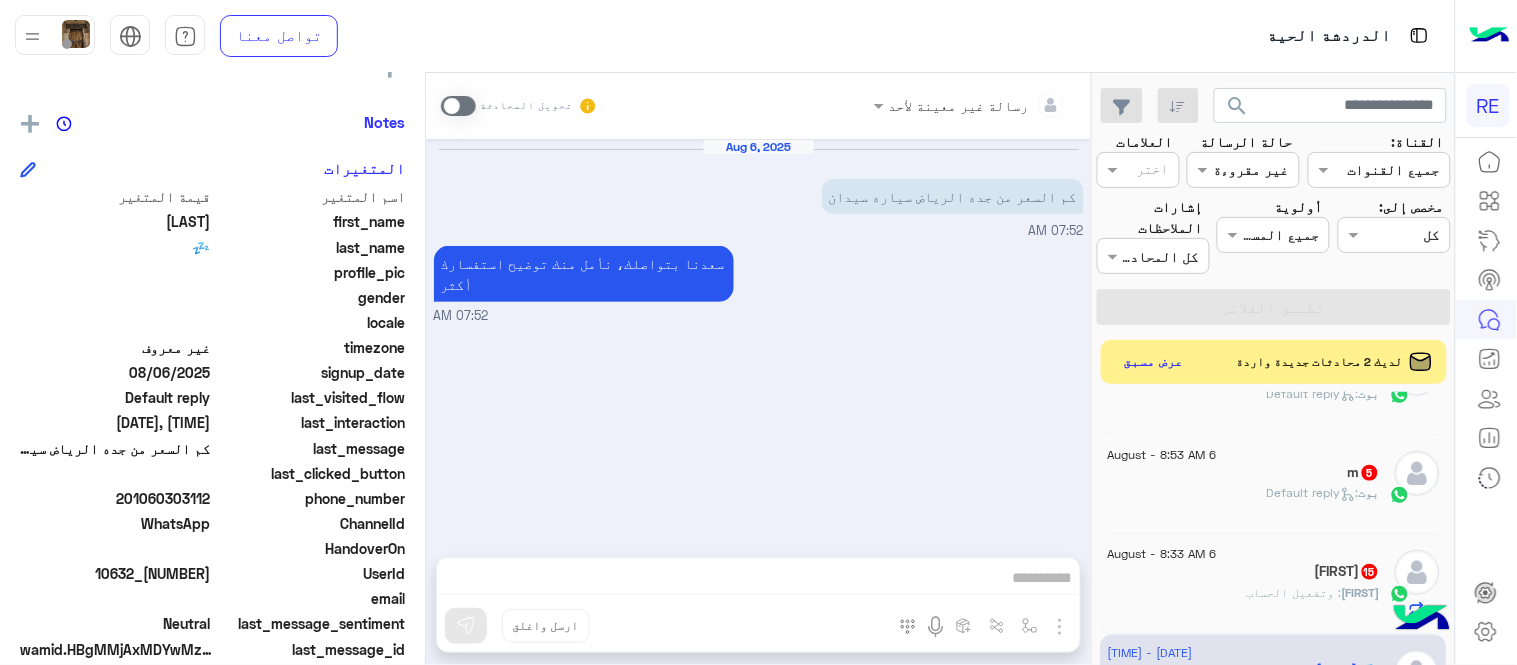 click on "201060303112" 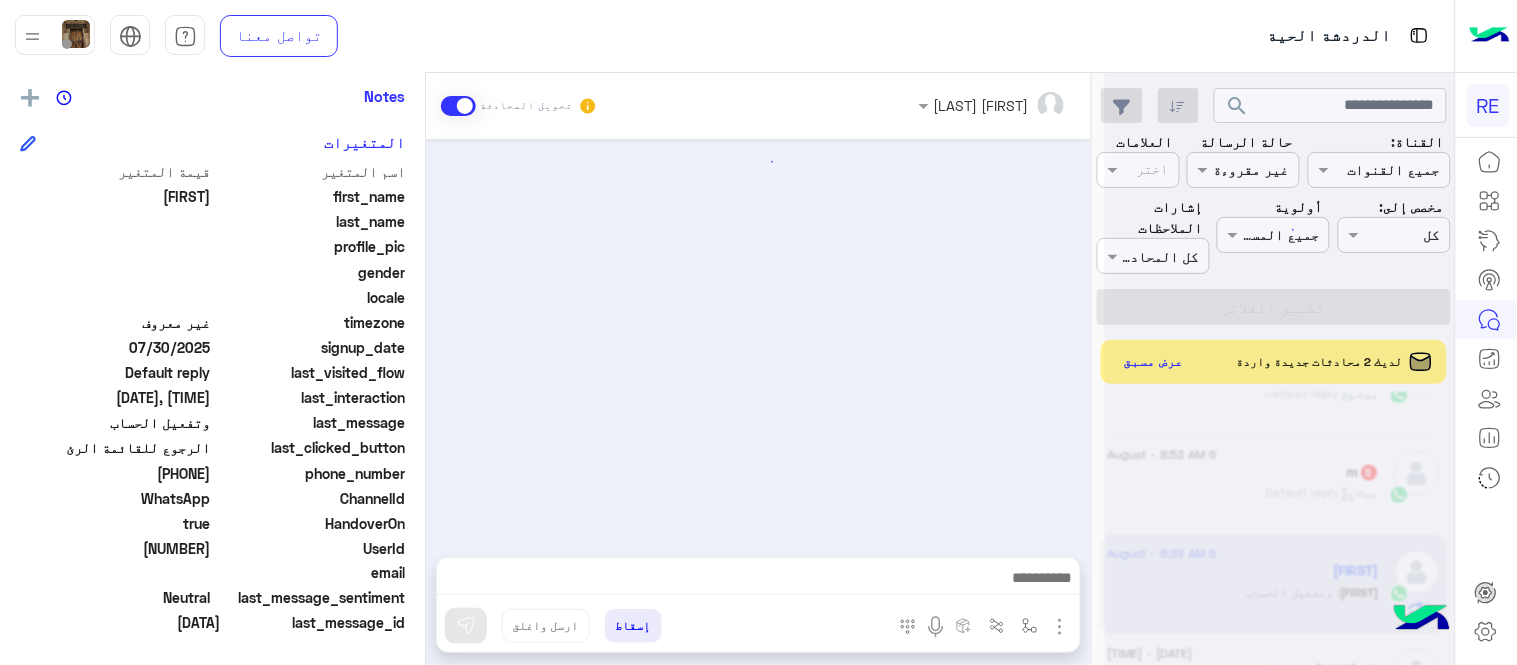 scroll, scrollTop: 371, scrollLeft: 0, axis: vertical 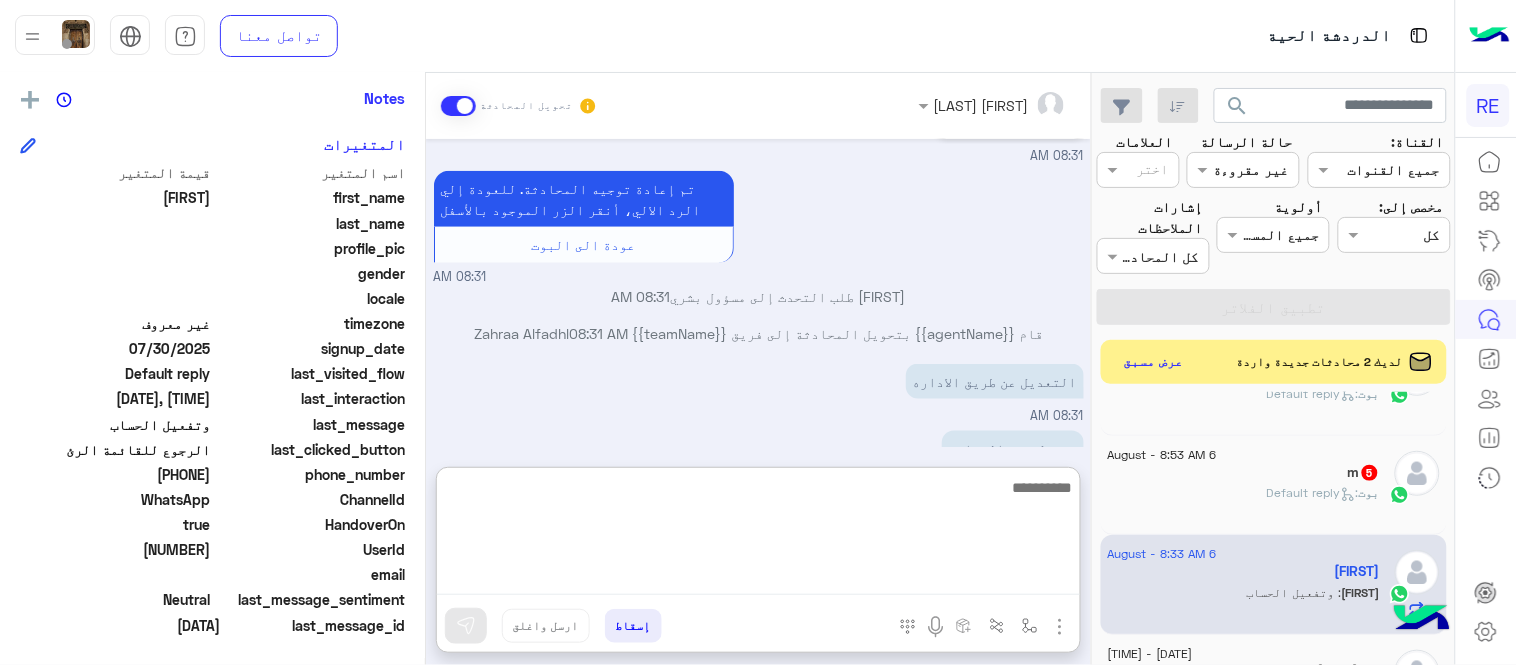 click at bounding box center [758, 535] 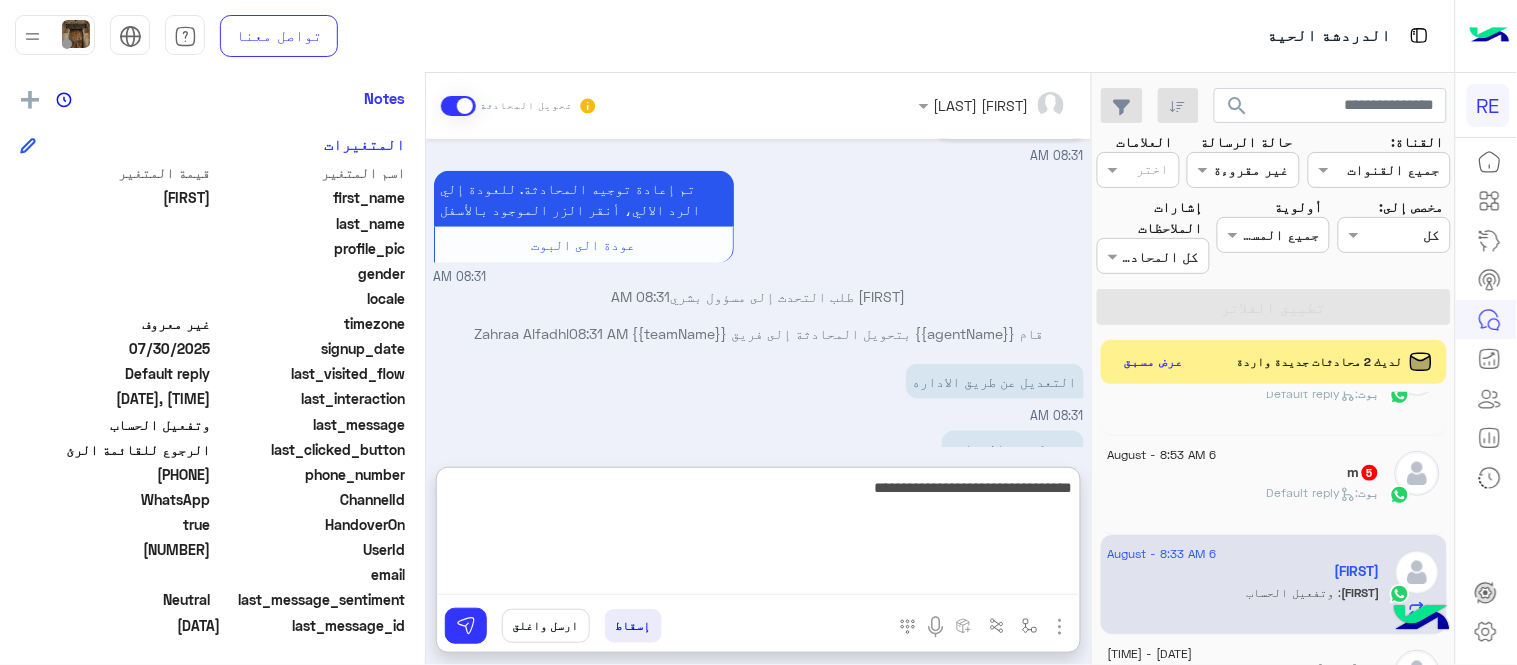 type on "**********" 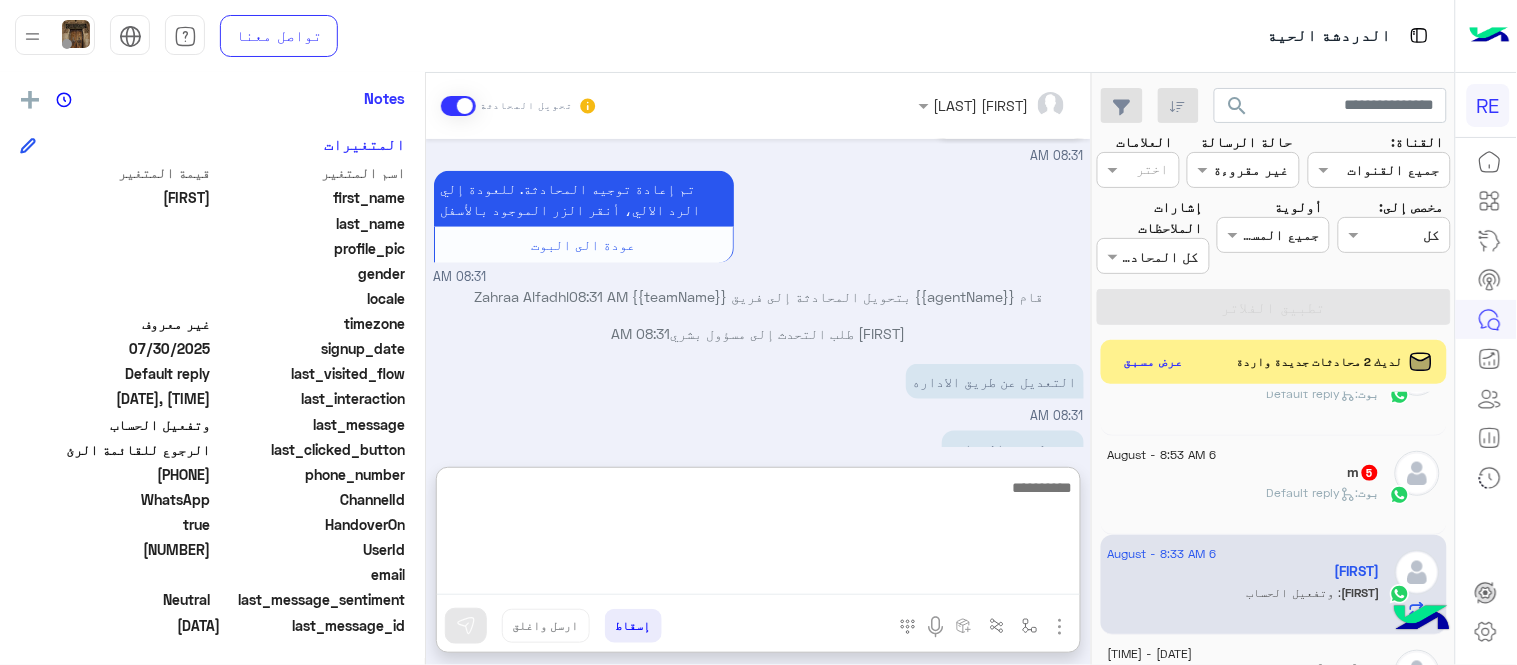scroll, scrollTop: 706, scrollLeft: 0, axis: vertical 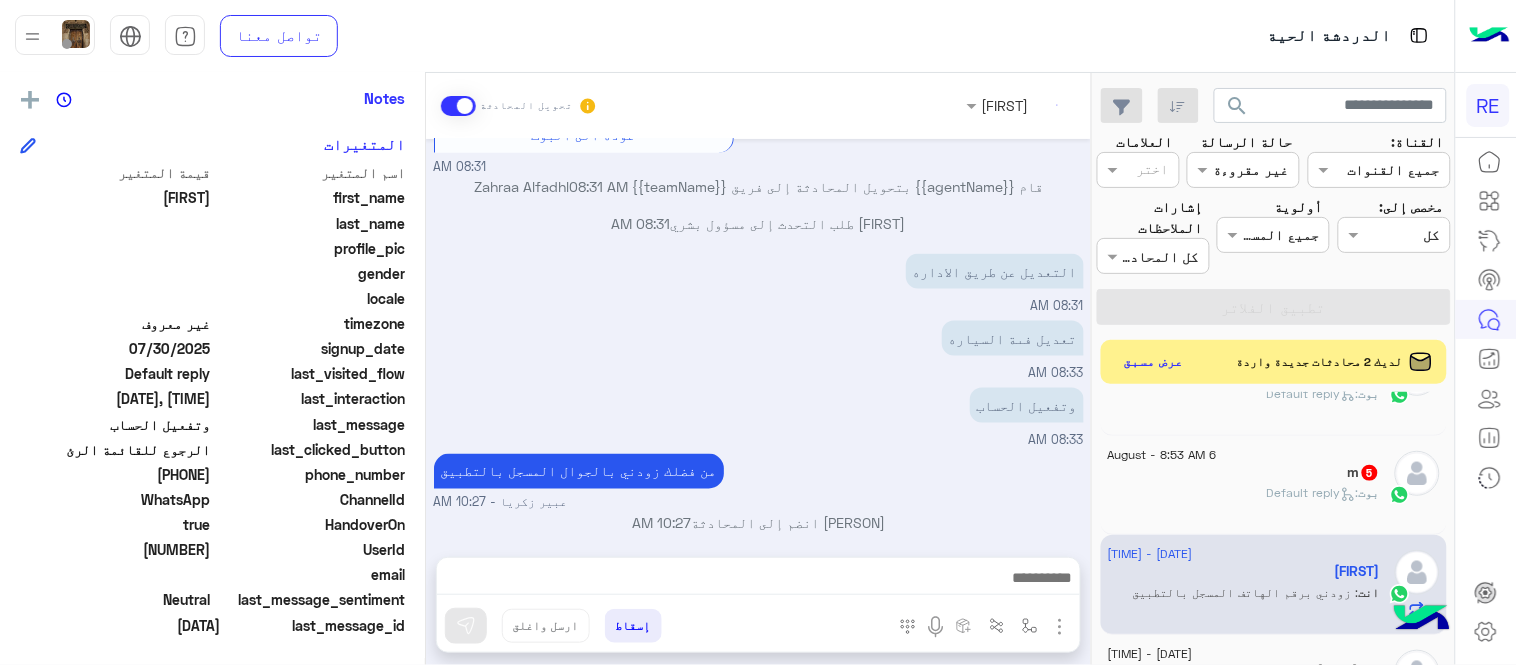 click on "[FIRST]  طلب التحدث إلى مسؤول بشري   08:31 AM       قام {{agentName}} بتحويل المحادثة إلى فريق {{teamName}} [FIRST]  08:31 AM       [FIRST]  طلب التحدث إلى مسؤول بشري   08:31 AM      التعديل عن طريق الاداره   08:31 AM  تعديل فىة السياره   08:33 AM  وتفعيل الحساب   08:33 AM  زودني برقم الهاتف المسجل بالتطبيق   [FIRST] - 10:27 AM   [FIRST] انضم إلى المحادثة   10:27 AM" at bounding box center [758, 338] 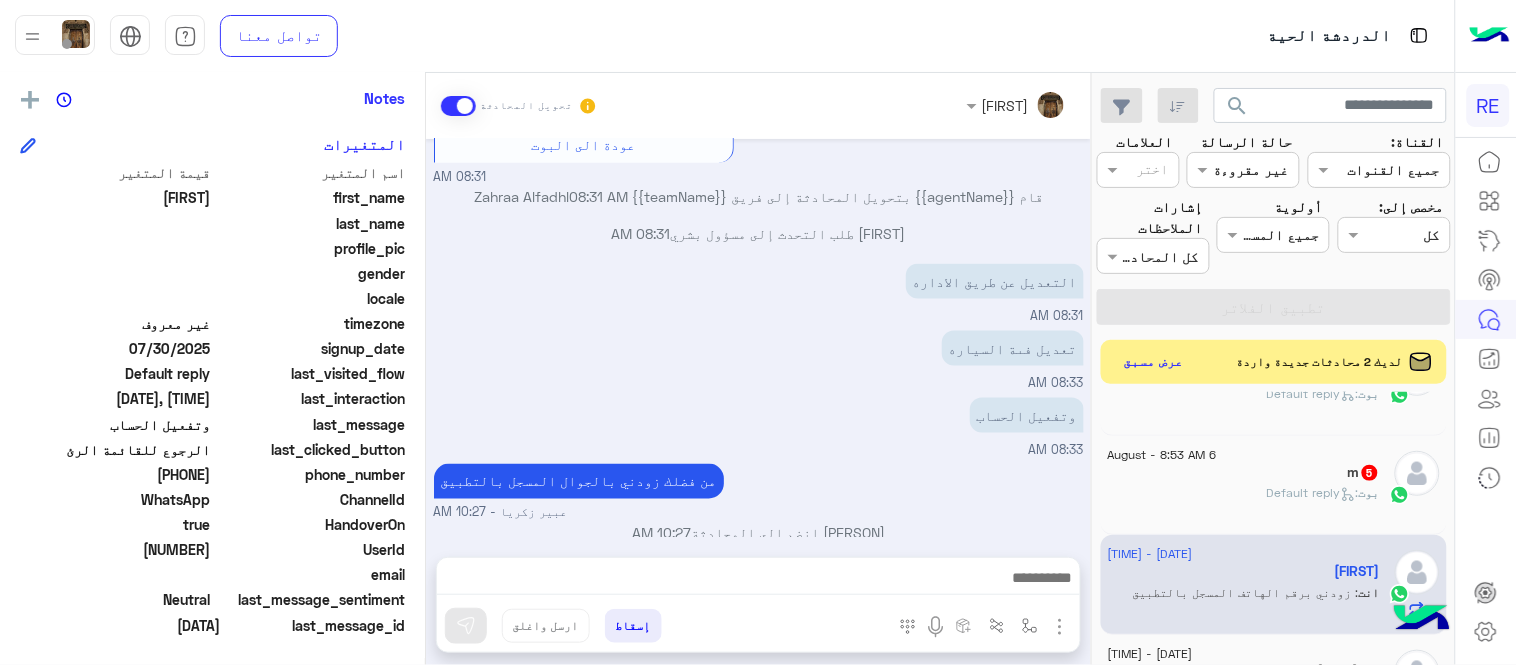 click on "بوت :   Default reply" 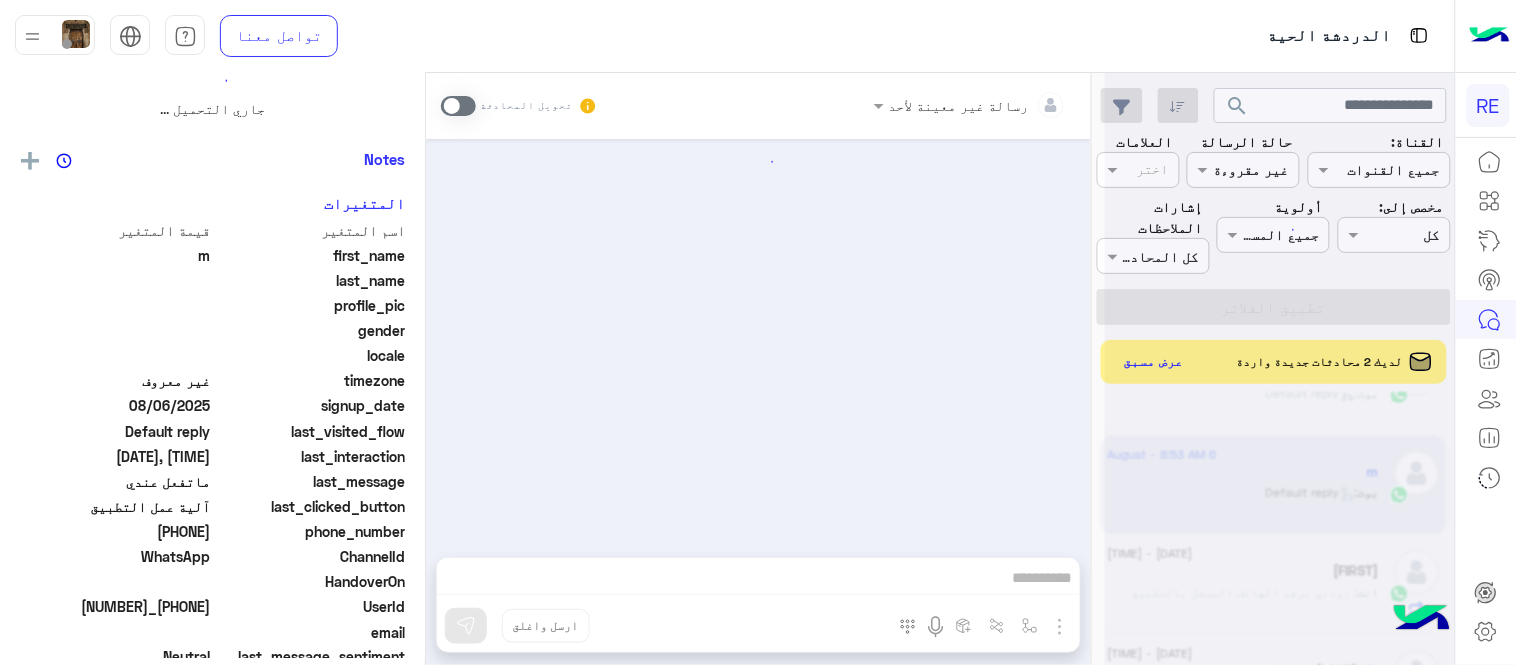 scroll, scrollTop: 0, scrollLeft: 0, axis: both 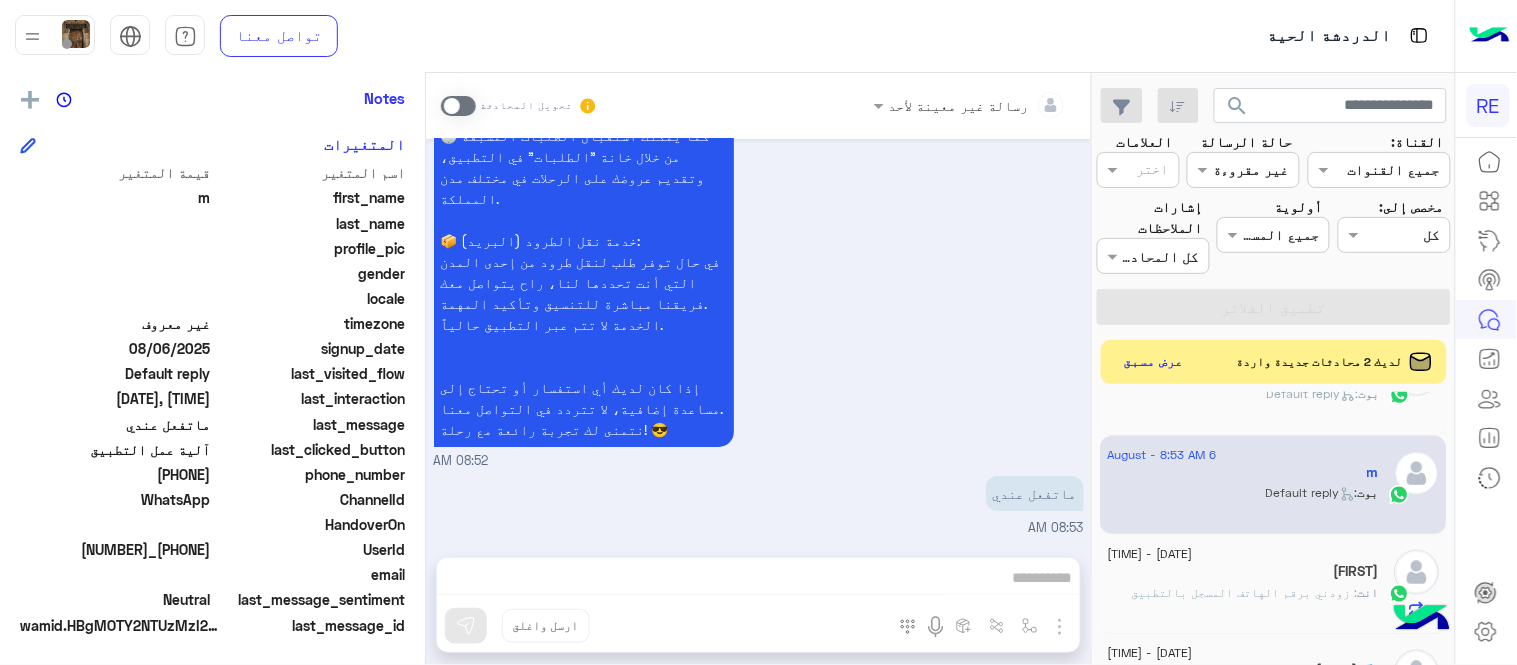 click at bounding box center (458, 106) 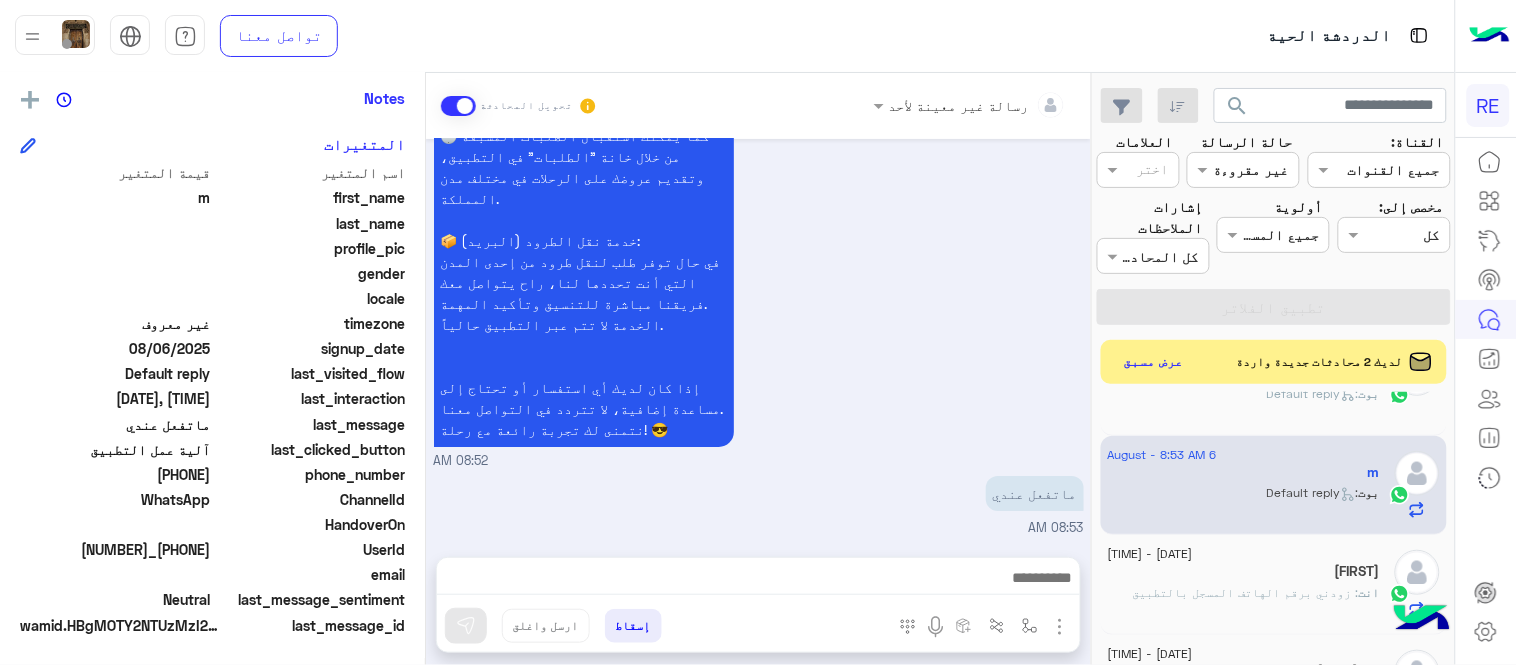 scroll, scrollTop: 1792, scrollLeft: 0, axis: vertical 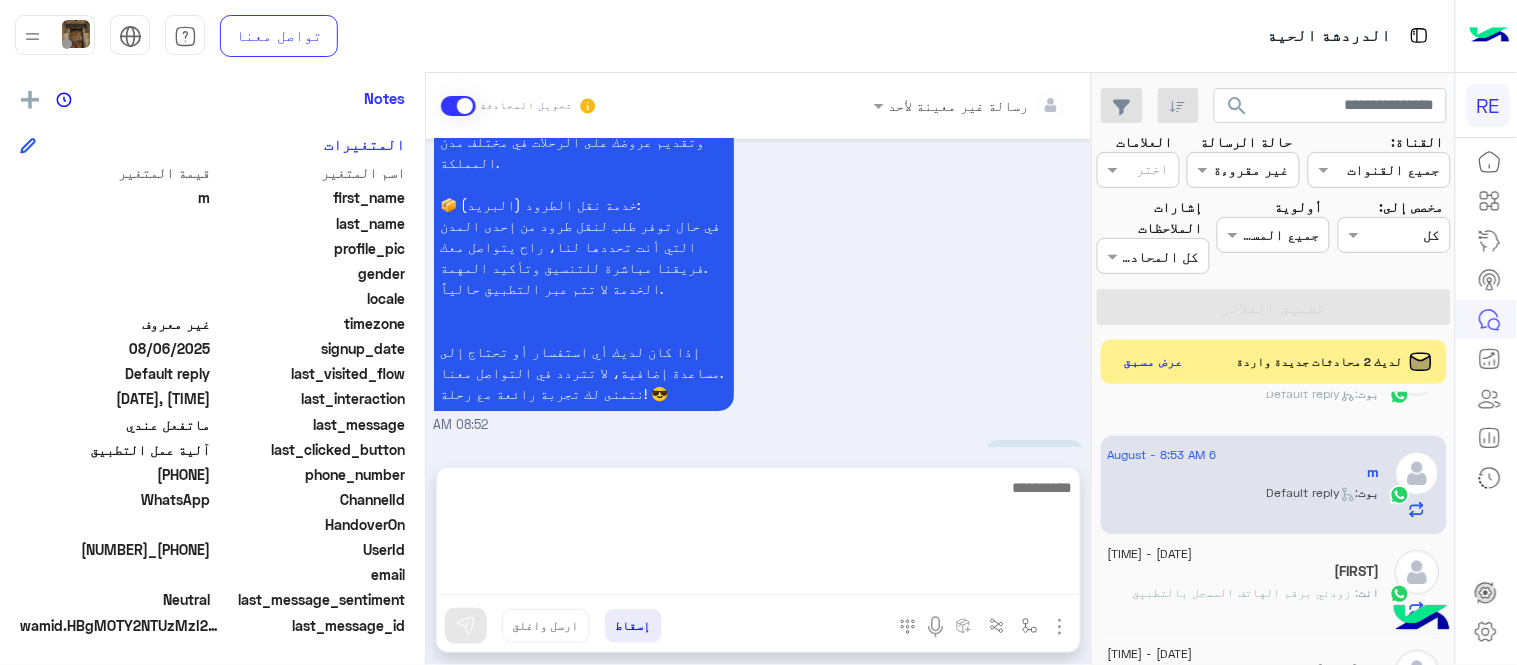 click at bounding box center (758, 535) 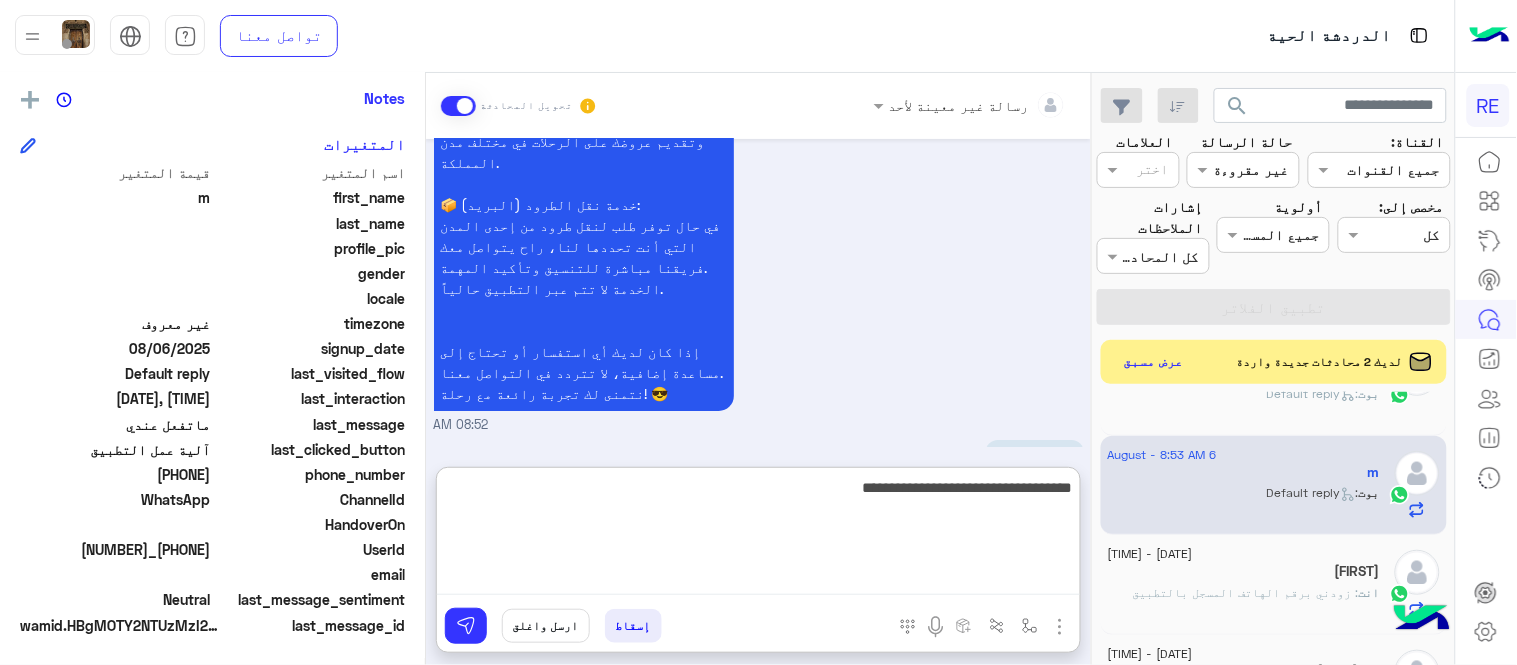 click on "**********" at bounding box center [758, 535] 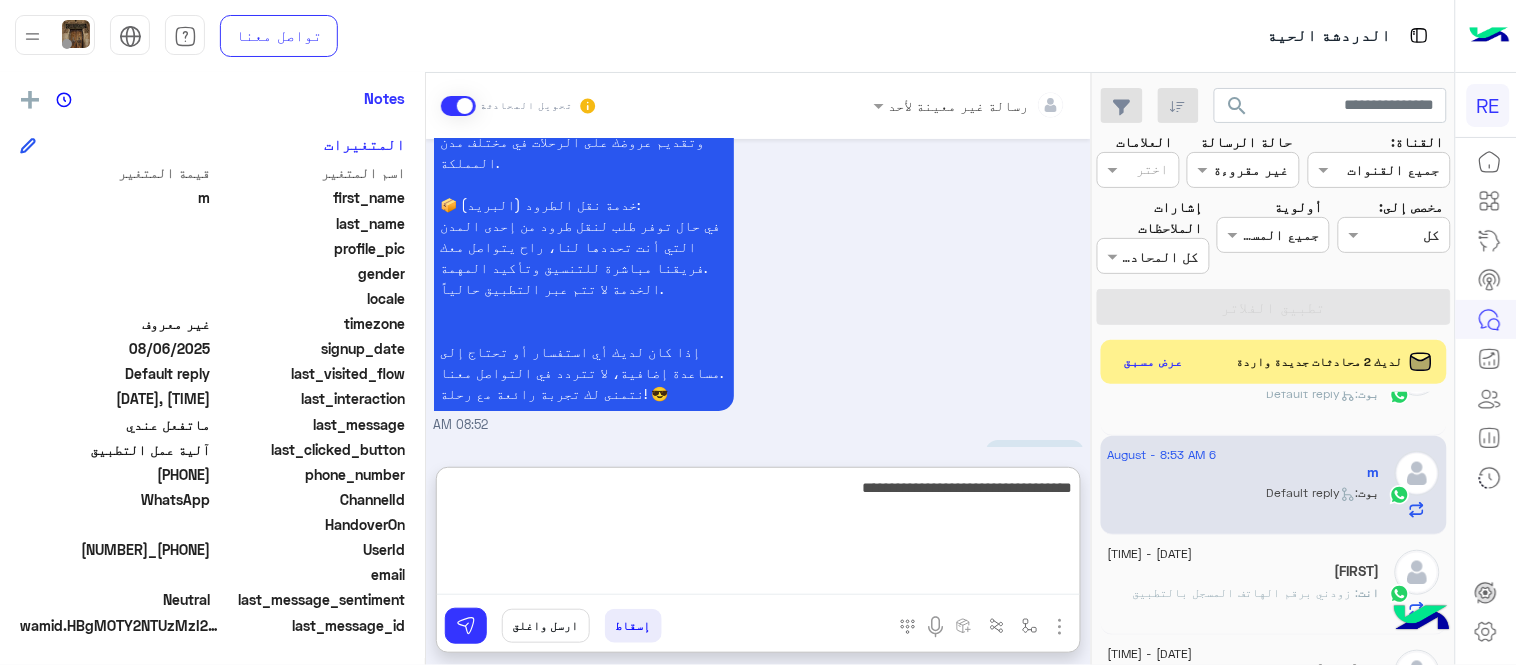 type on "**********" 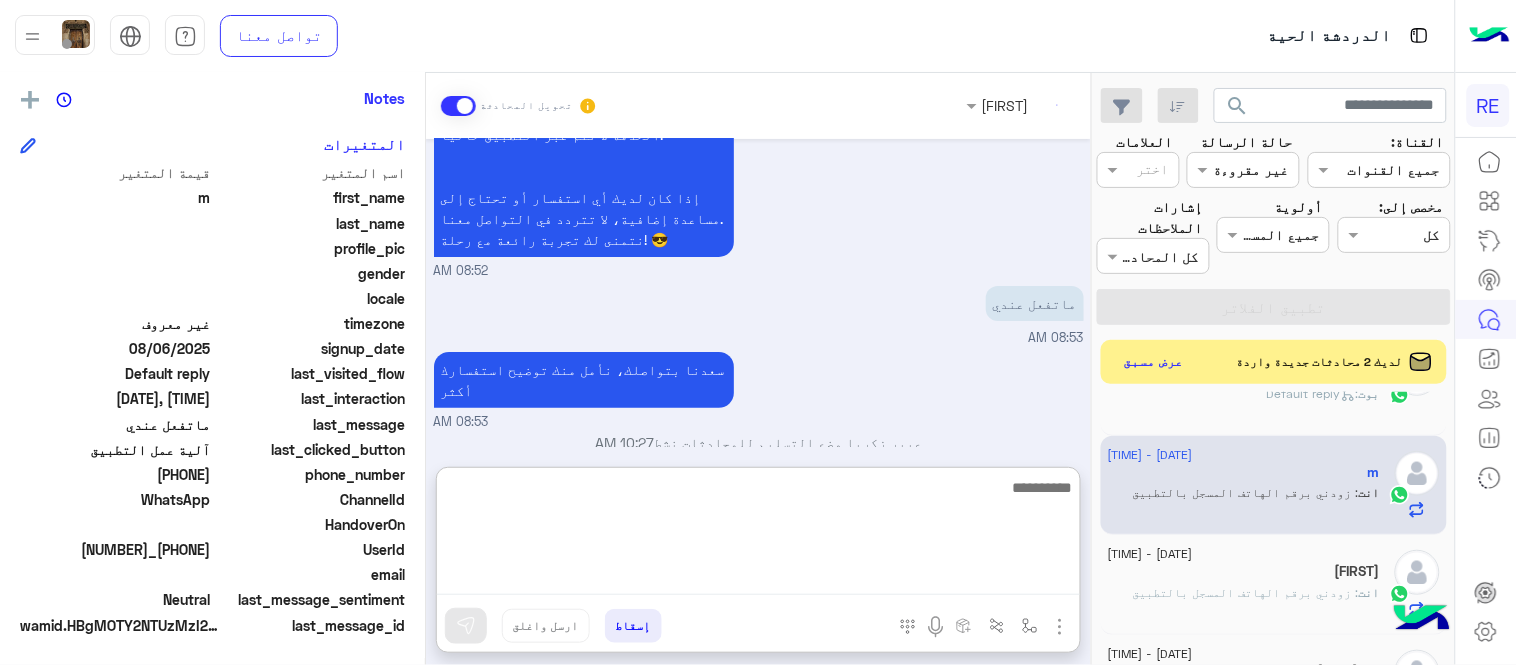 scroll, scrollTop: 1983, scrollLeft: 0, axis: vertical 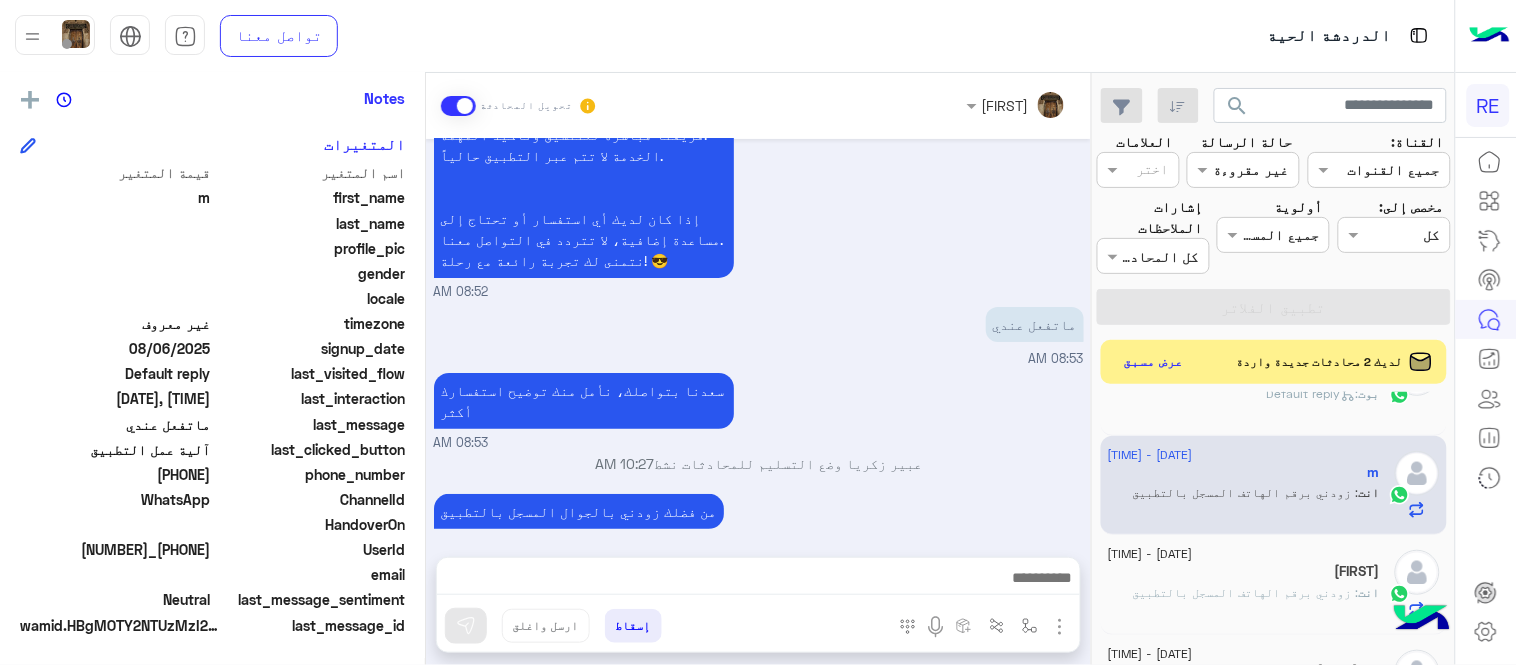 click on "Aug 6, 2025  سلام عليكم   08:51 AM  وعليكم السلام ،كيف اقدر اساعدك
اهلًا بك في تطبيق رحلة 👋
Welcome to Rehla  👋
من فضلك أختر لغة التواصل
Please choose your preferred Language
English   عربي     08:51 AM   عربي    08:52 AM  هل أنت ؟   كابتن 👨🏻‍✈️   عميل 🧳   رحال (مرشد مرخص) 🏖️     08:52 AM   كابتن     08:52 AM  اختر احد الخدمات التالية:    08:52 AM   آلية عمل التطبيق    08:52 AM  سعداء بانضمامك، ونتطلع لأن تكون أحد شركائنا المميزين. 🔑 لتبدأ العمل ككابتن، يجب أولاً تفعيل حسابك بعد قبول بياناتك من هيئة النقل. خطوات البدء والدخول في السرا: 1️⃣ حمّل التطبيق وسجل بيانات سيارتك. لتفادي مشاكل السرا: ✅ تأكد من الدخول في السرا.    08:52 AM" at bounding box center [758, 338] 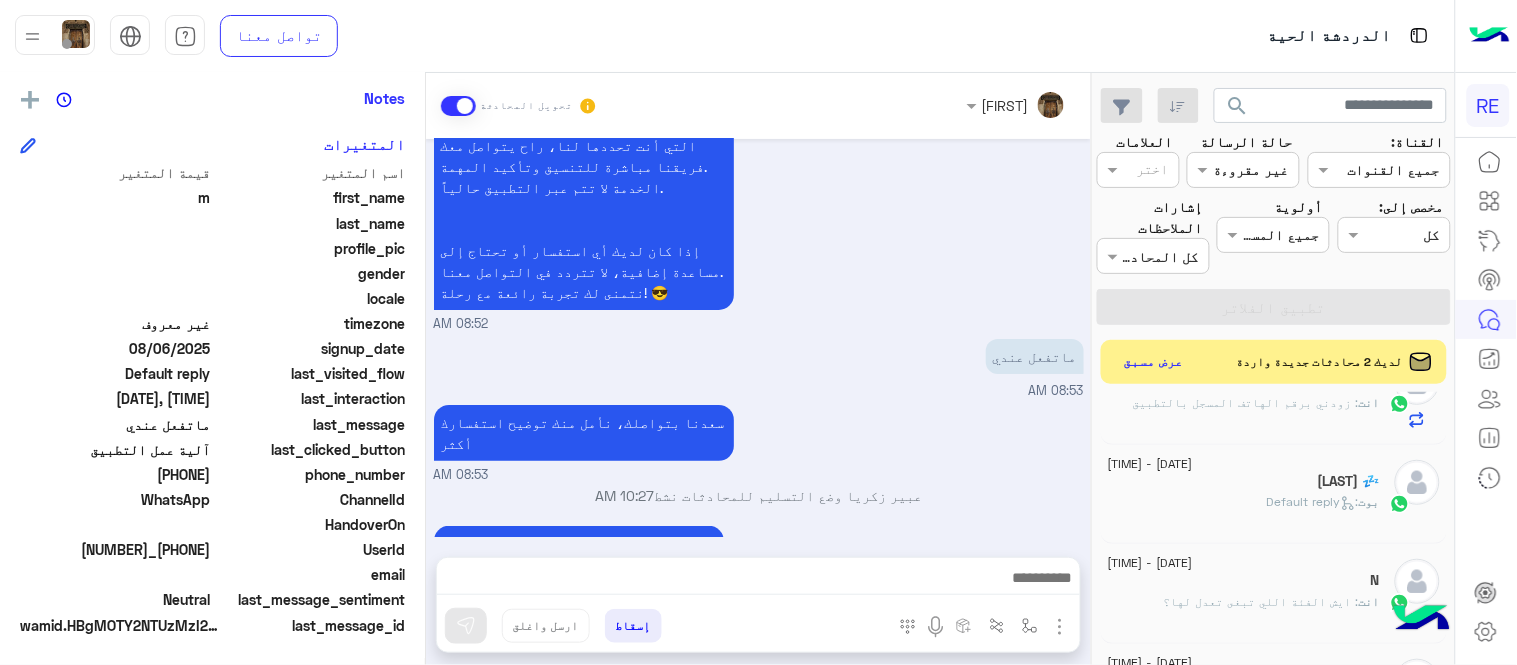scroll, scrollTop: 975, scrollLeft: 0, axis: vertical 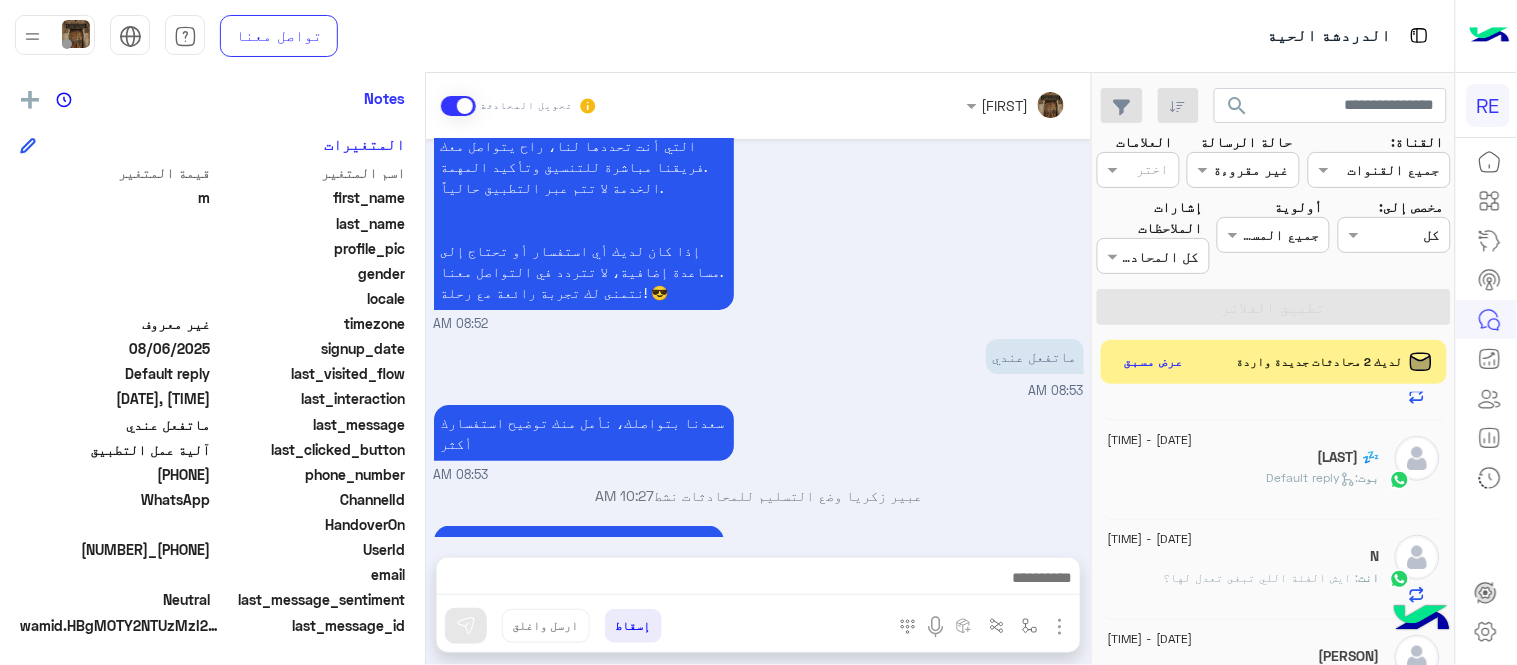 click on "بوت :   Default reply" 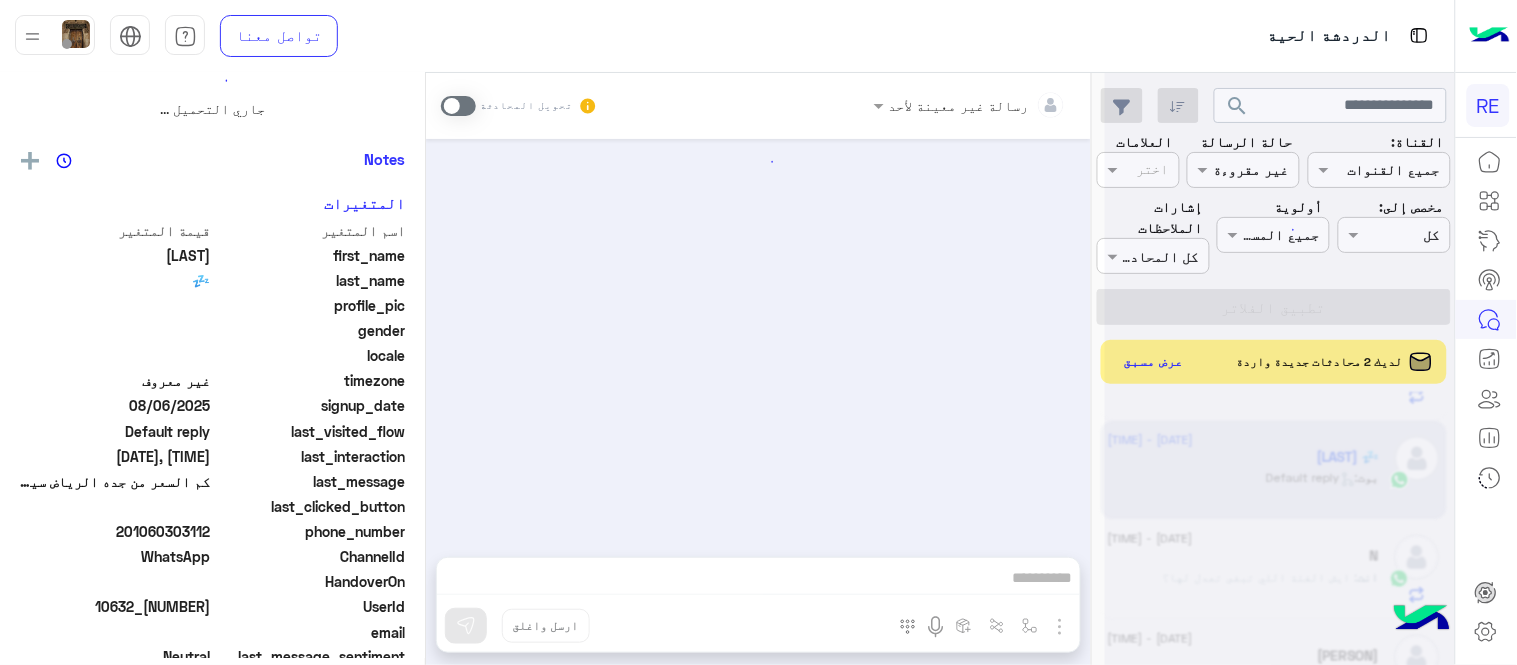 scroll, scrollTop: 0, scrollLeft: 0, axis: both 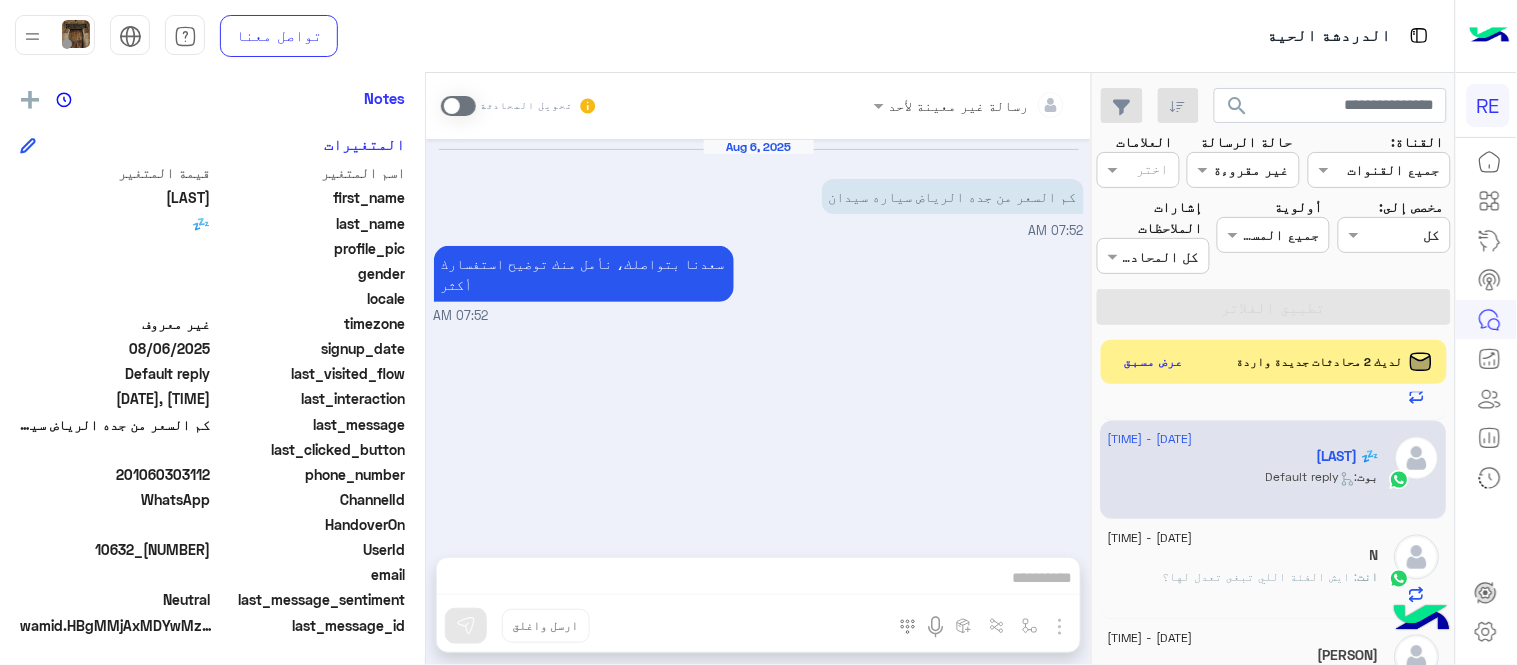 click on "[DATE]  كم السعر من جده الرياض سياره سيدان   07:52 AM  سعدنا بتواصلك، نأمل منك توضيح استفسارك أكثر    07:52 AM" at bounding box center [758, 338] 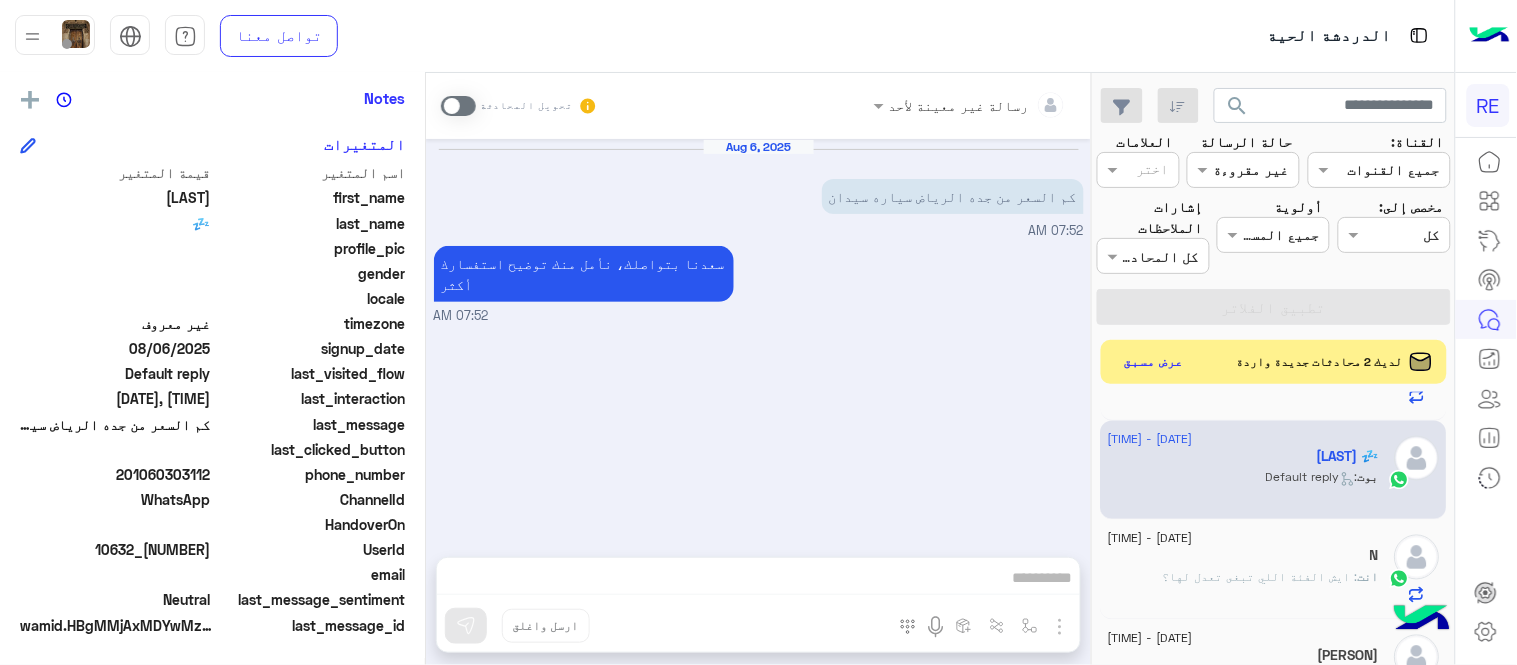 click at bounding box center [458, 106] 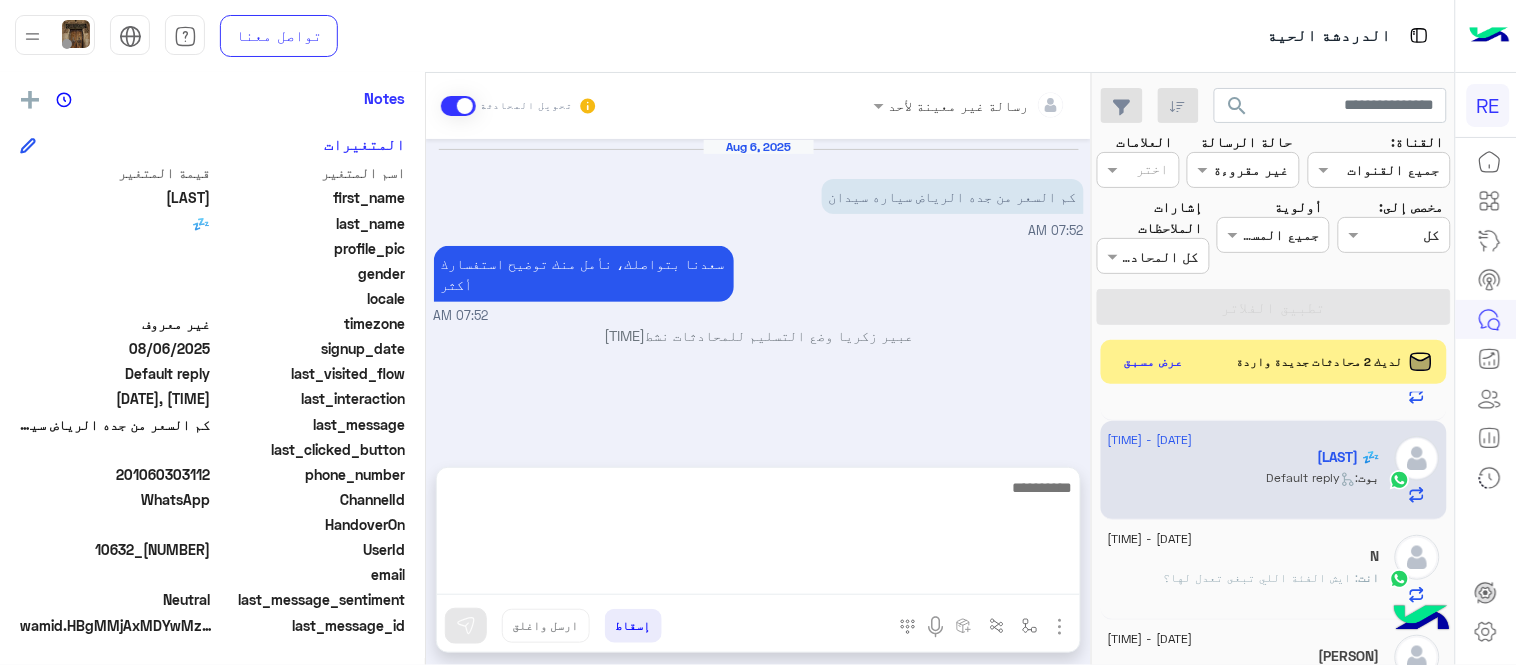 click at bounding box center (758, 535) 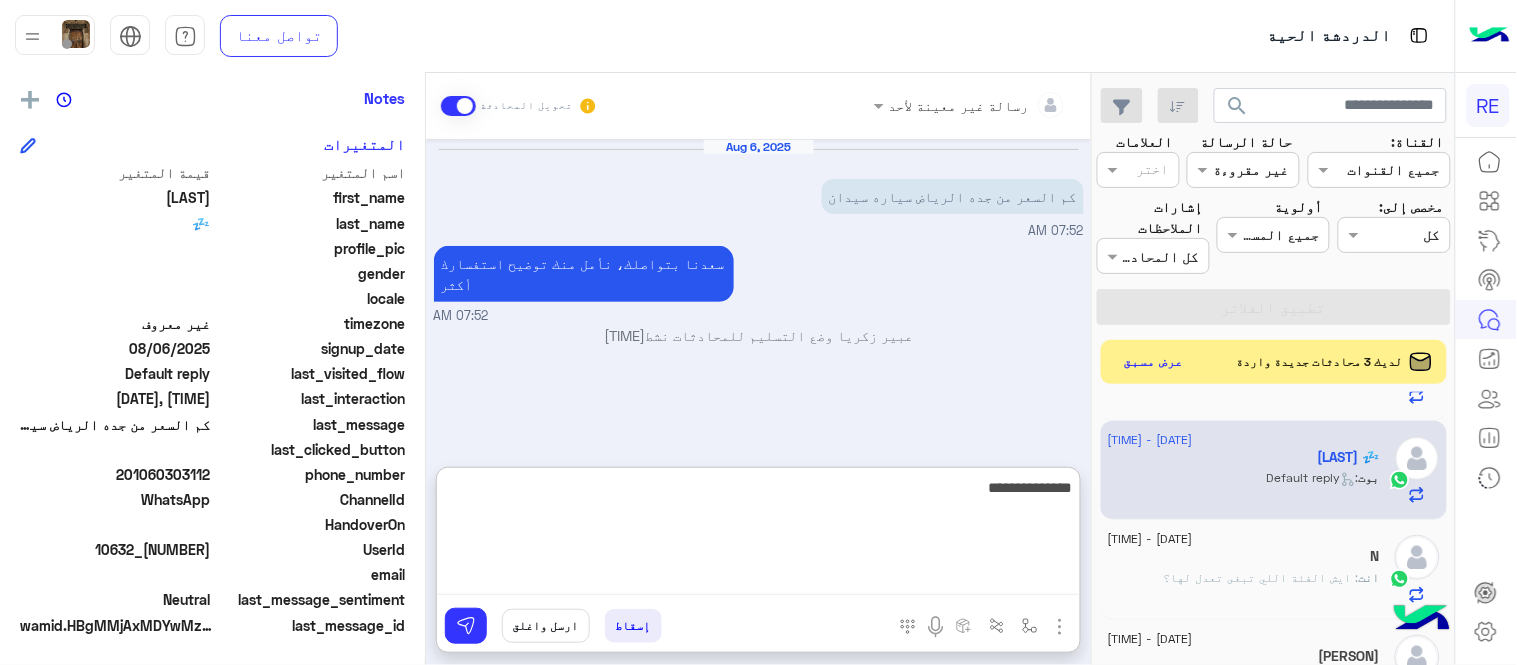 type on "**********" 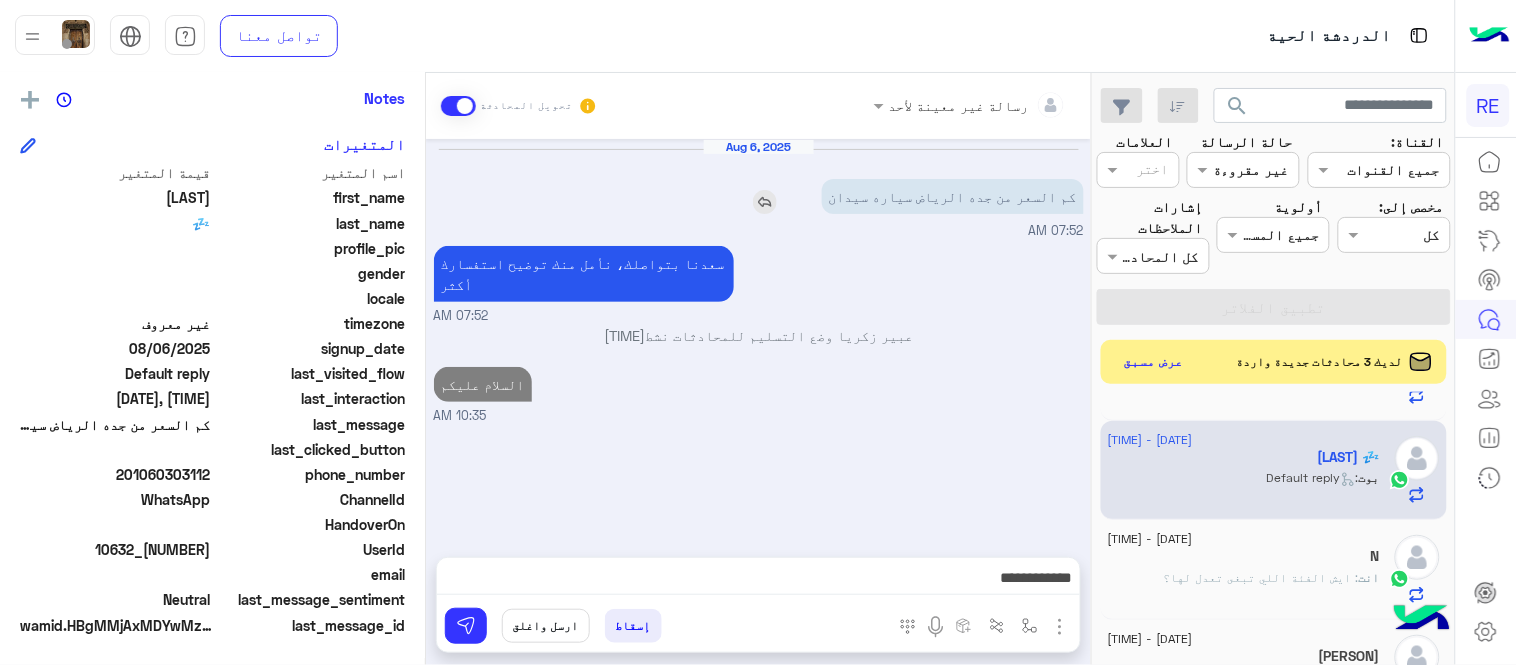 click at bounding box center [765, 202] 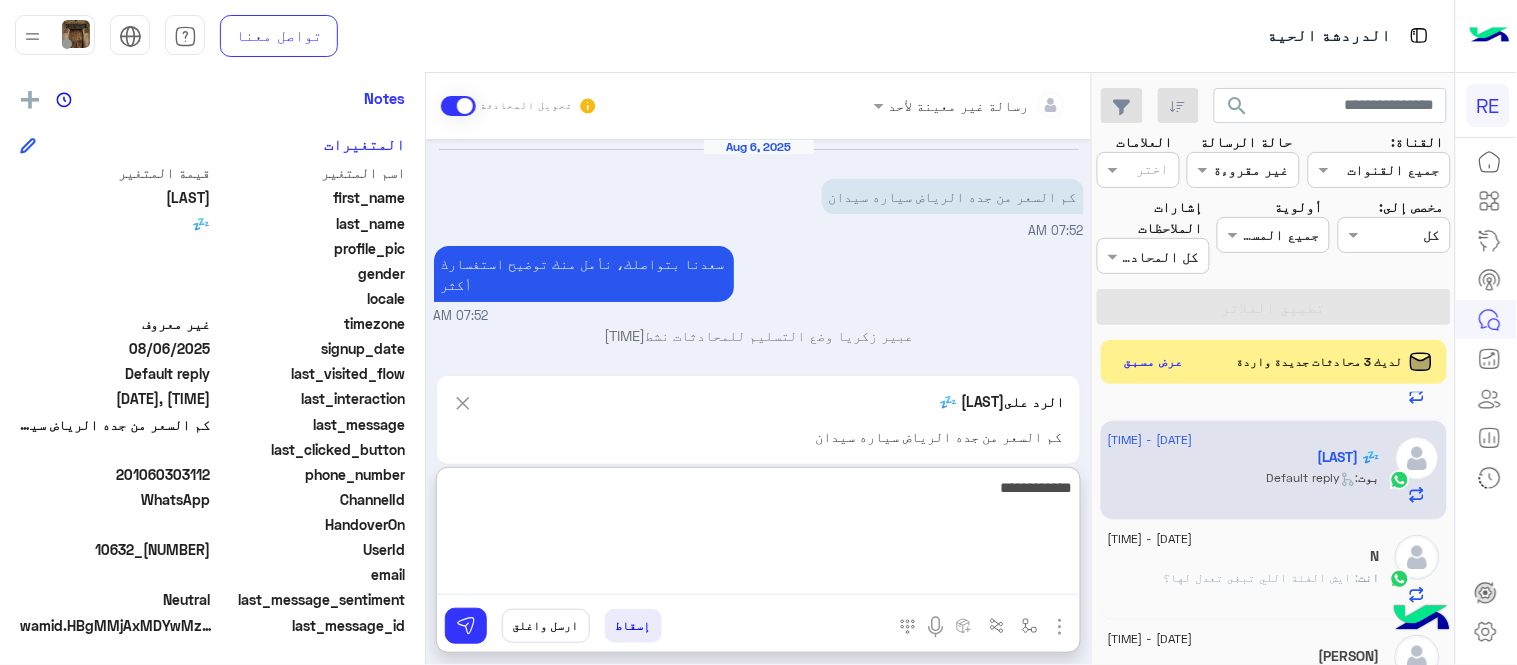 click on "**********" at bounding box center (758, 535) 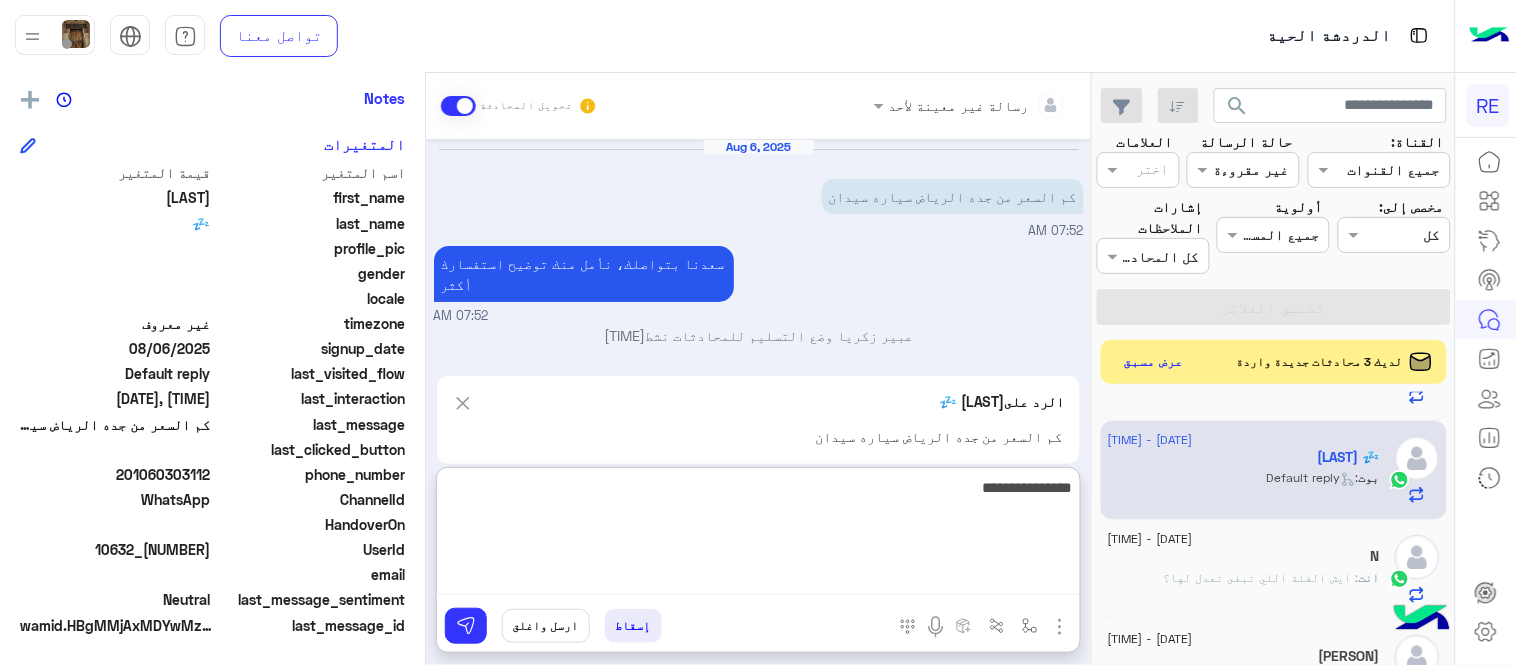 scroll, scrollTop: 86, scrollLeft: 0, axis: vertical 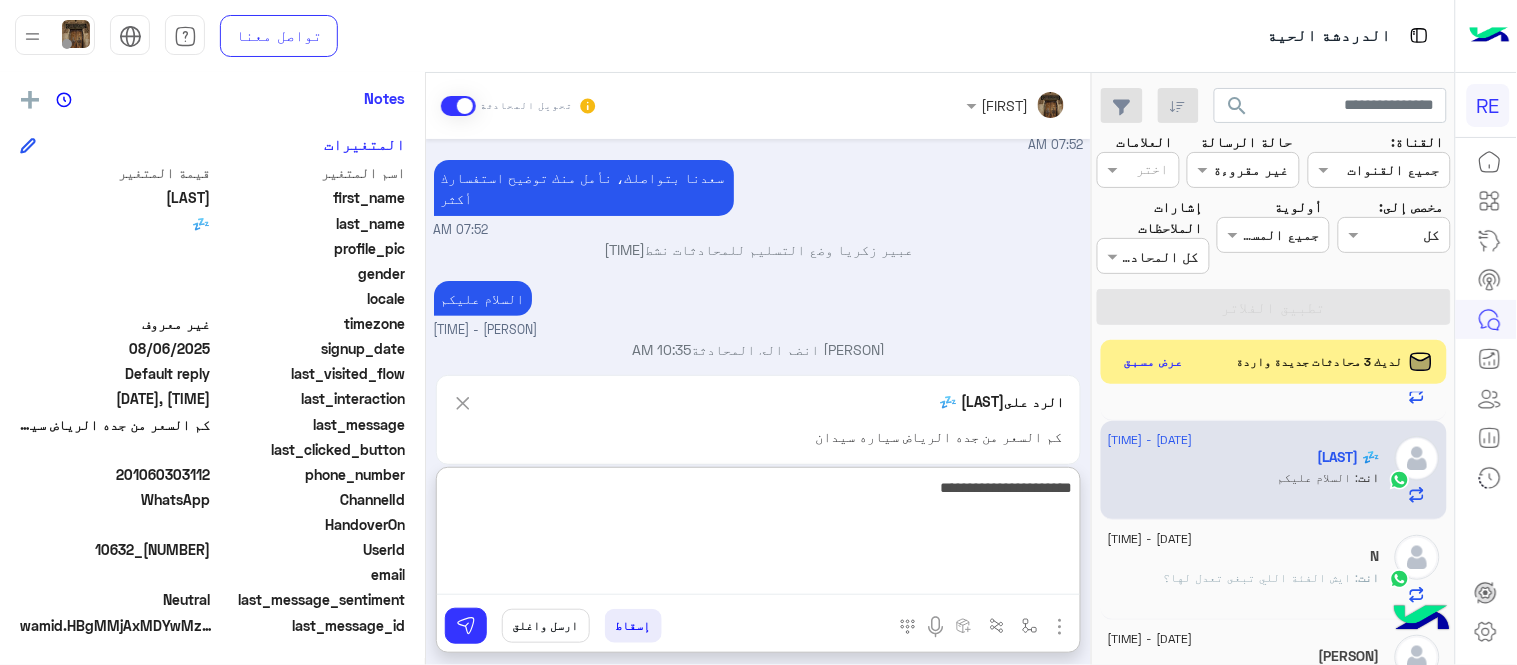 click on "**********" at bounding box center (758, 535) 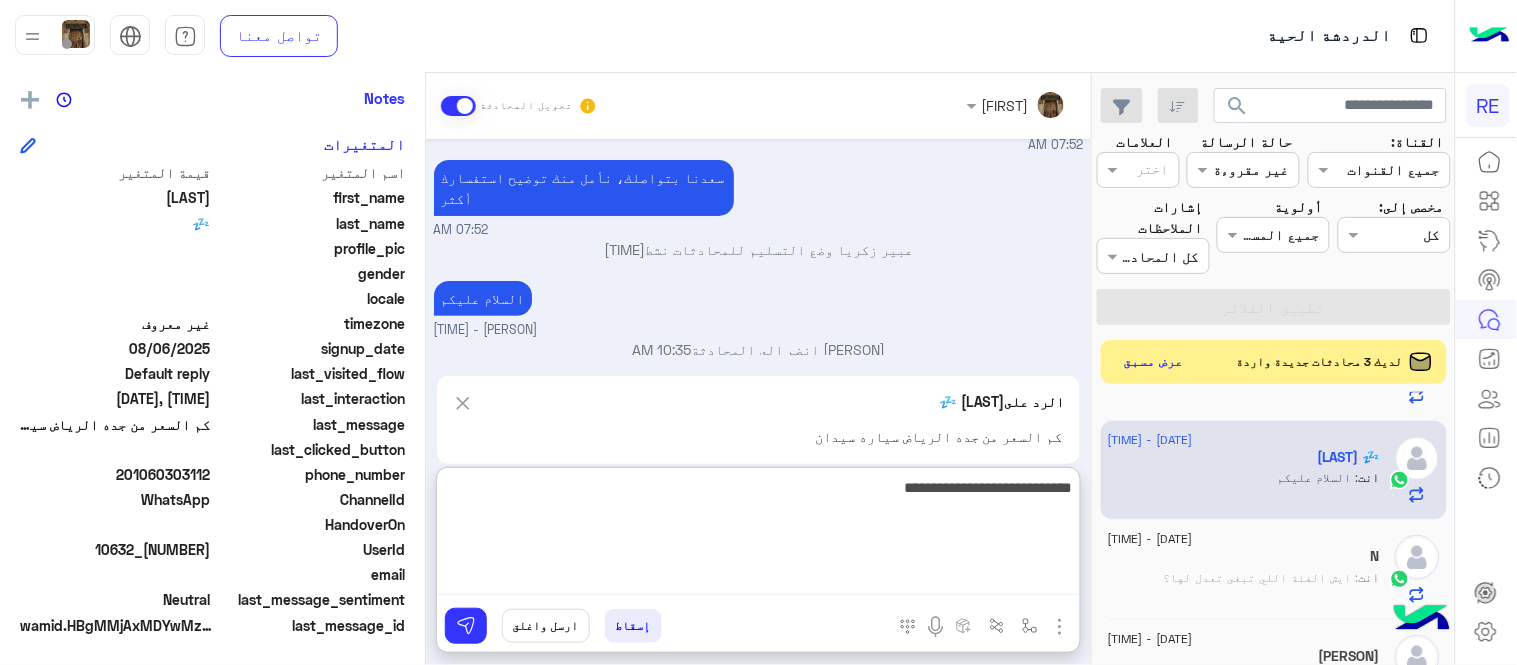 type on "**********" 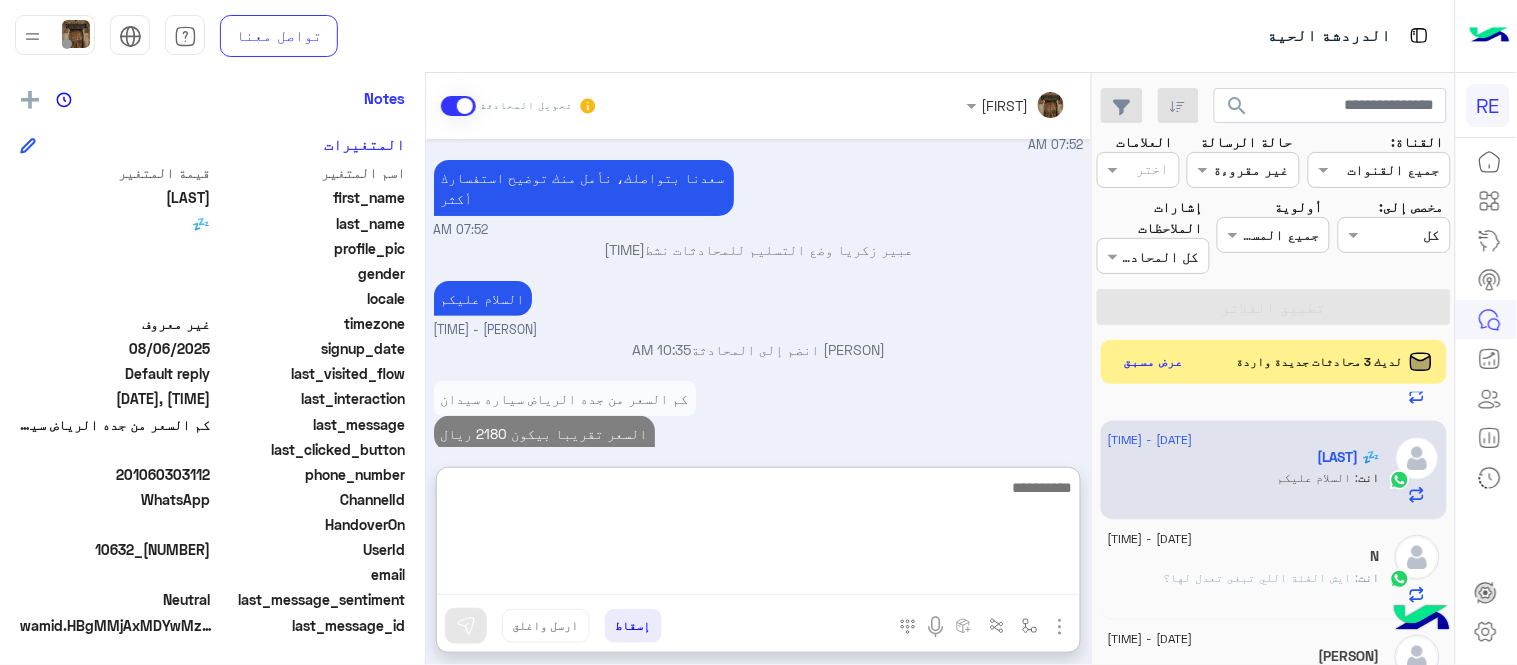 scroll, scrollTop: 93, scrollLeft: 0, axis: vertical 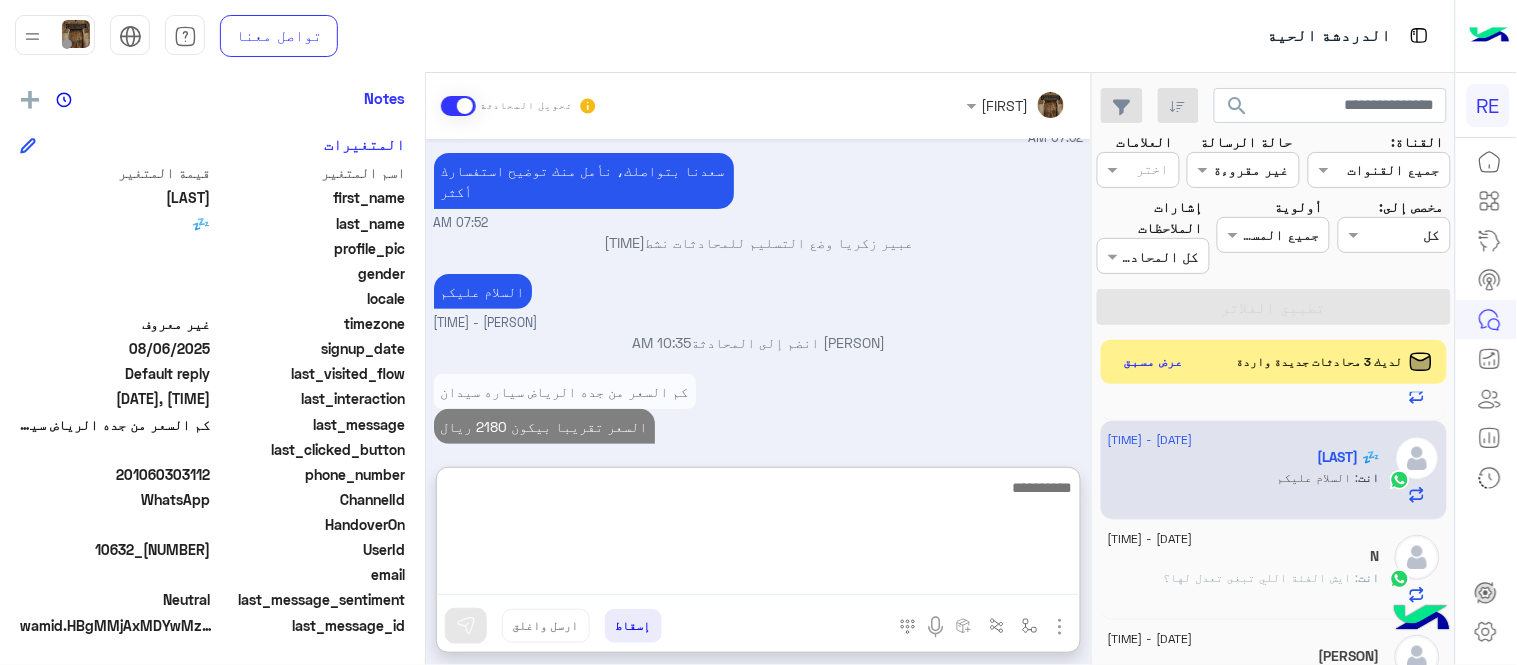 type 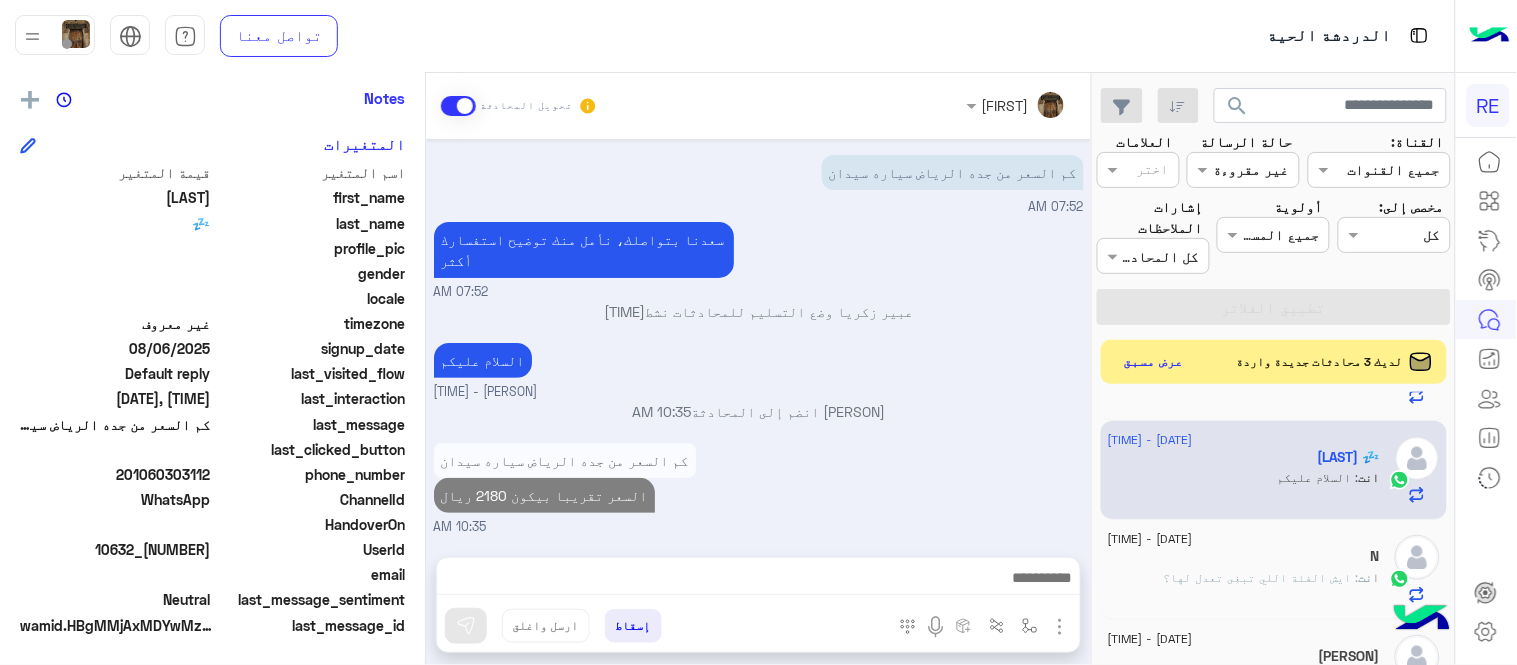 scroll, scrollTop: 3, scrollLeft: 0, axis: vertical 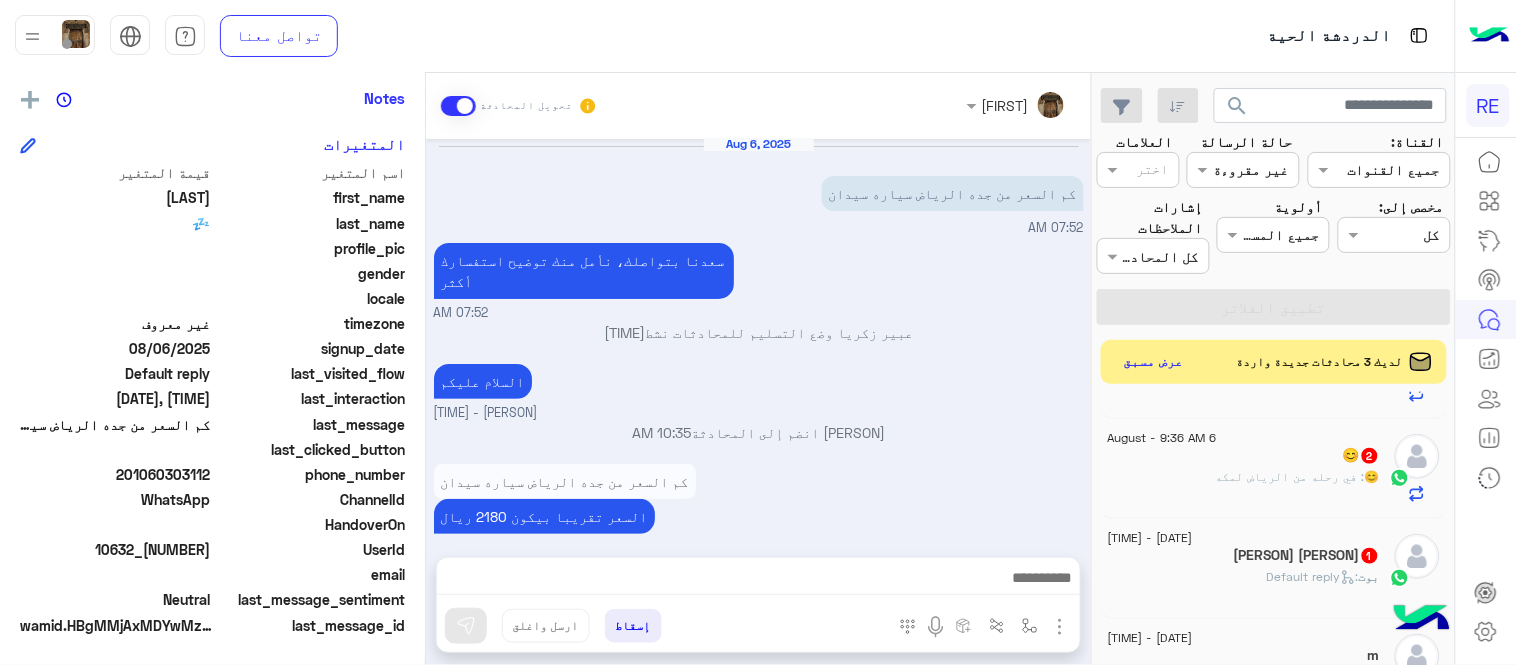 click on "حسن دعبس  1" 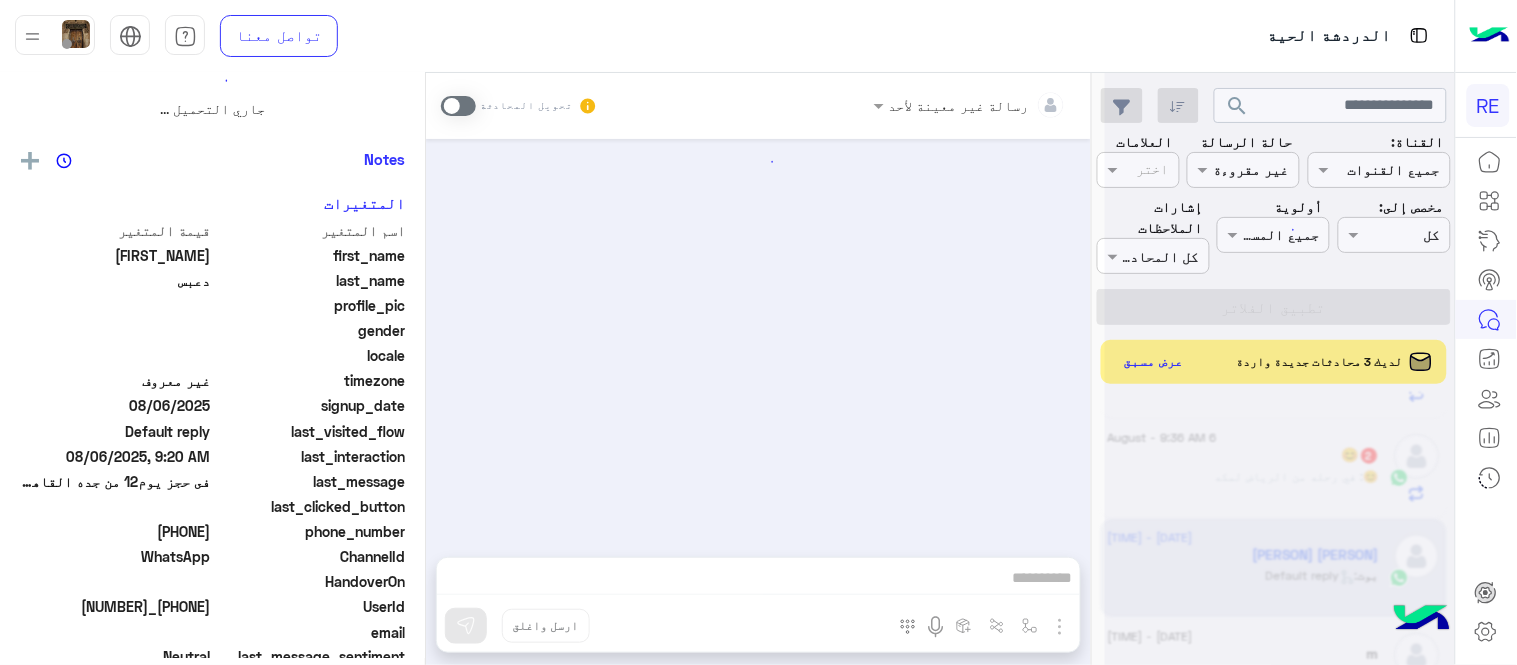 scroll, scrollTop: 0, scrollLeft: 0, axis: both 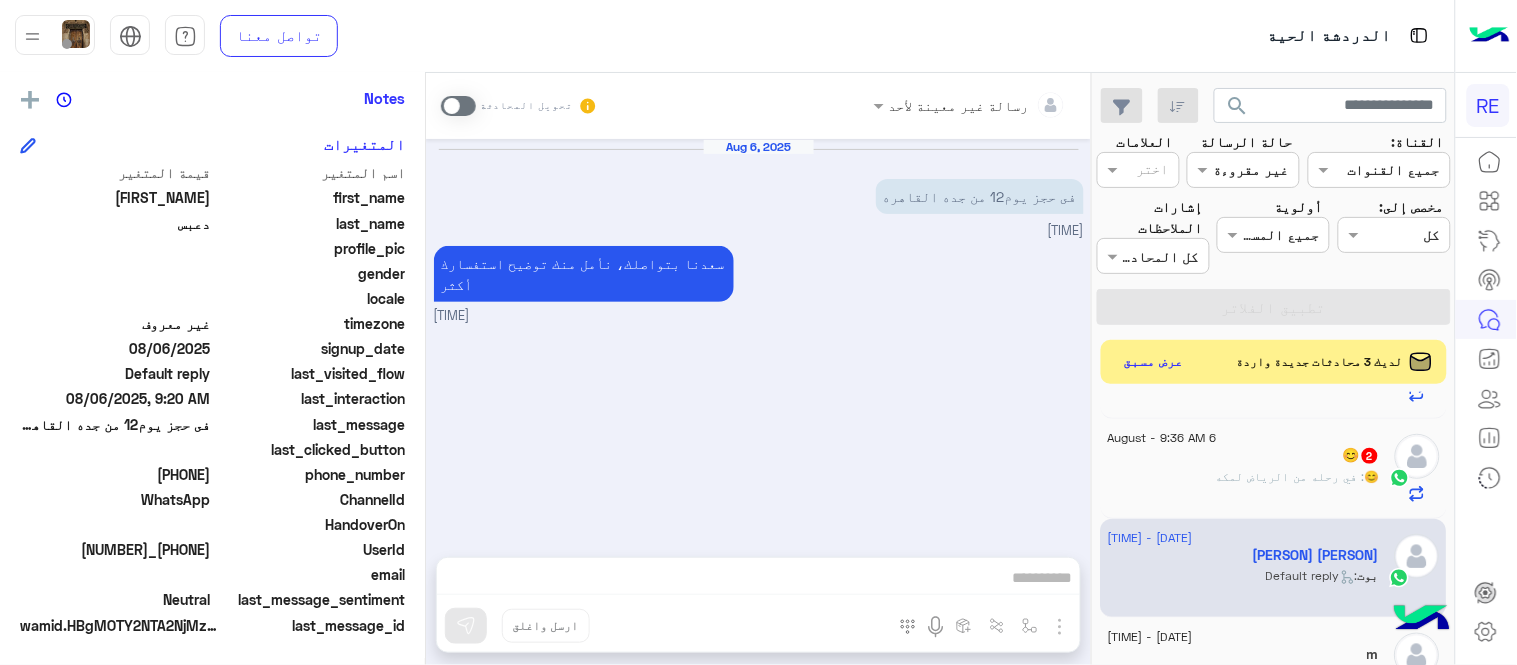 click at bounding box center (458, 106) 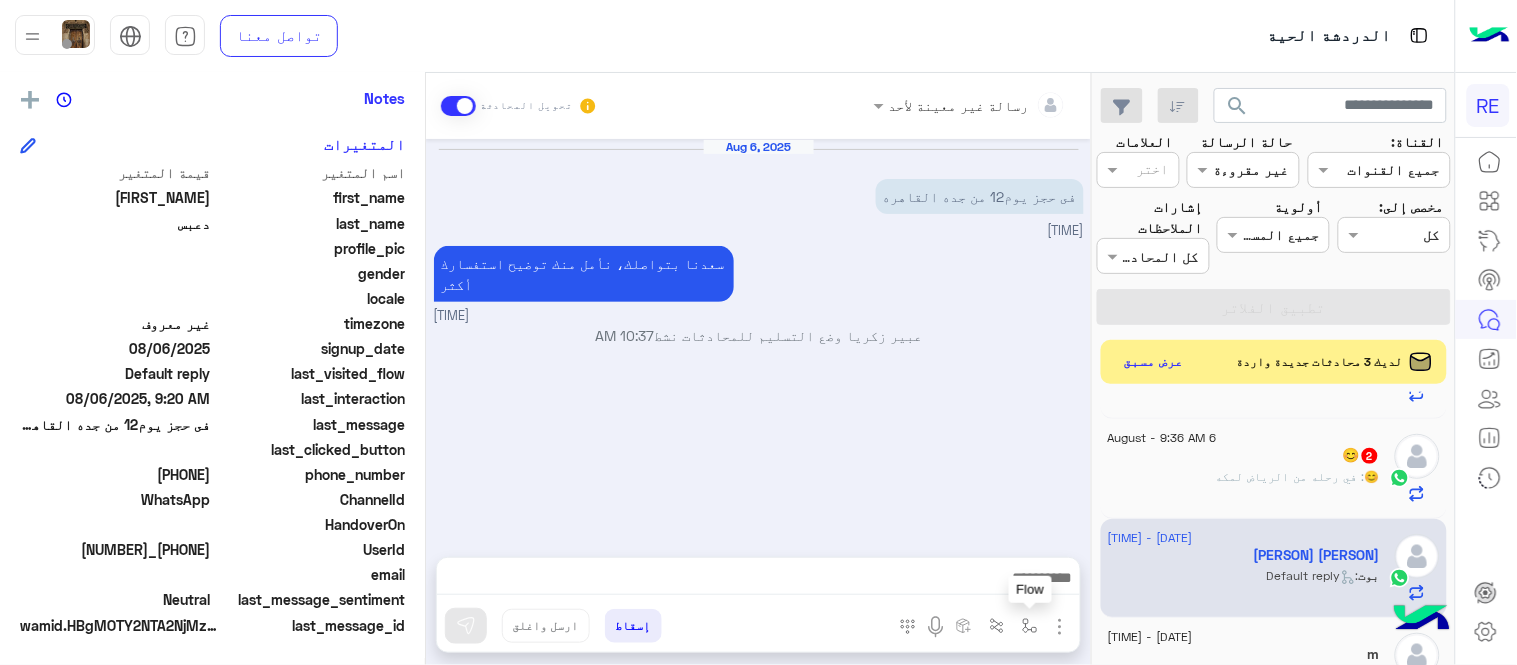 click at bounding box center [1030, 626] 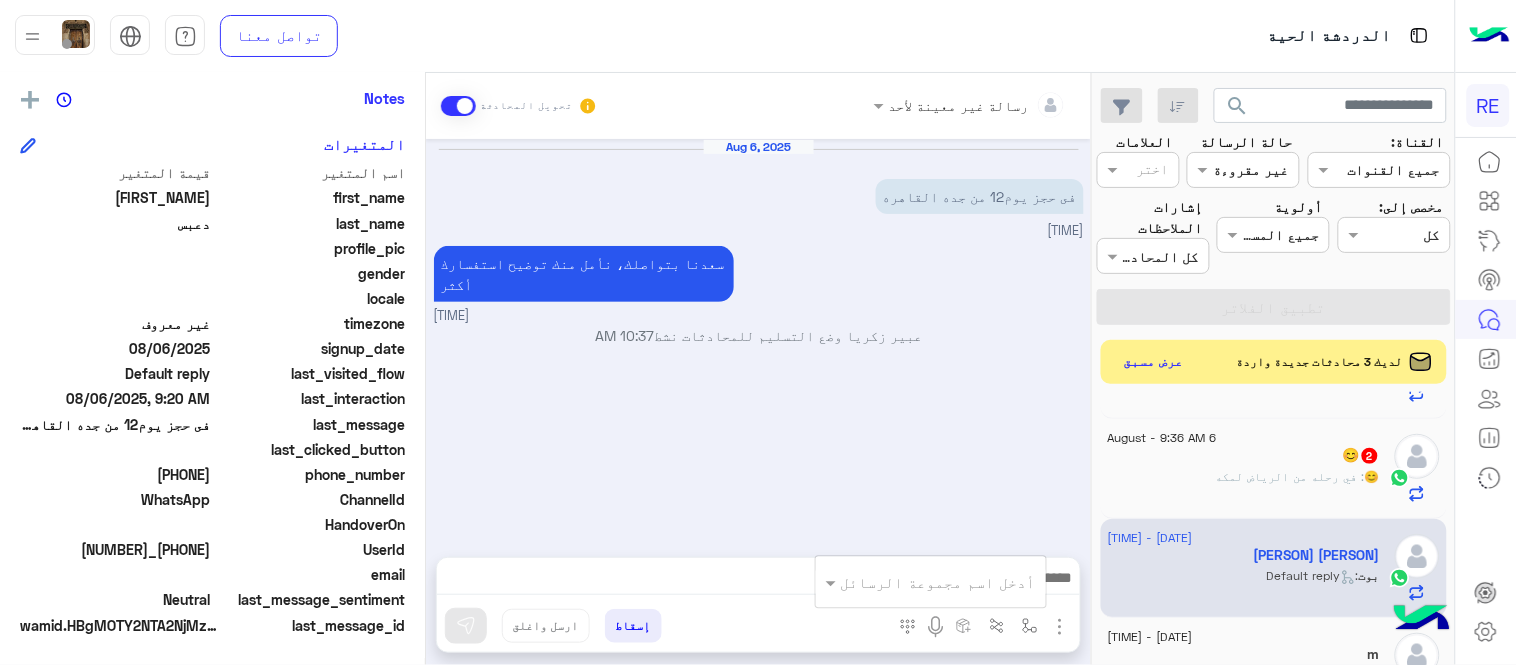 click at bounding box center [959, 582] 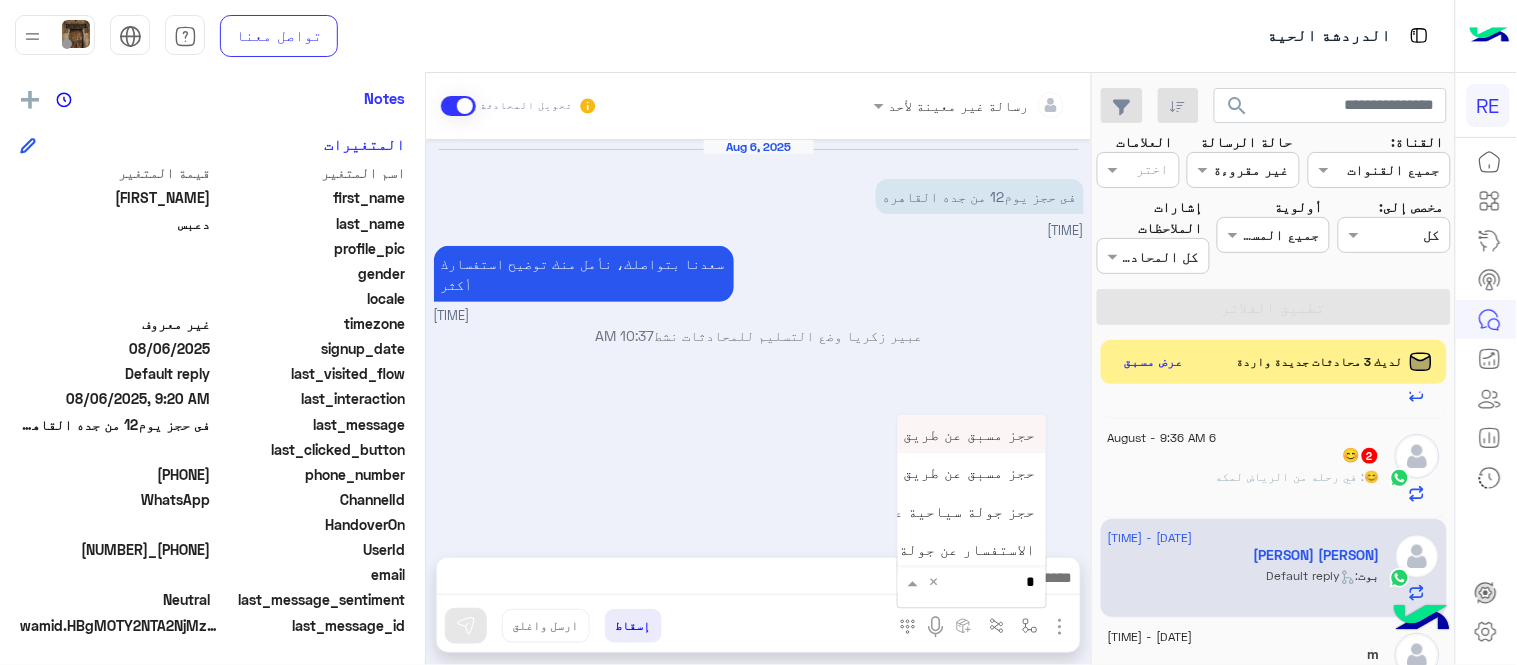 type on "**" 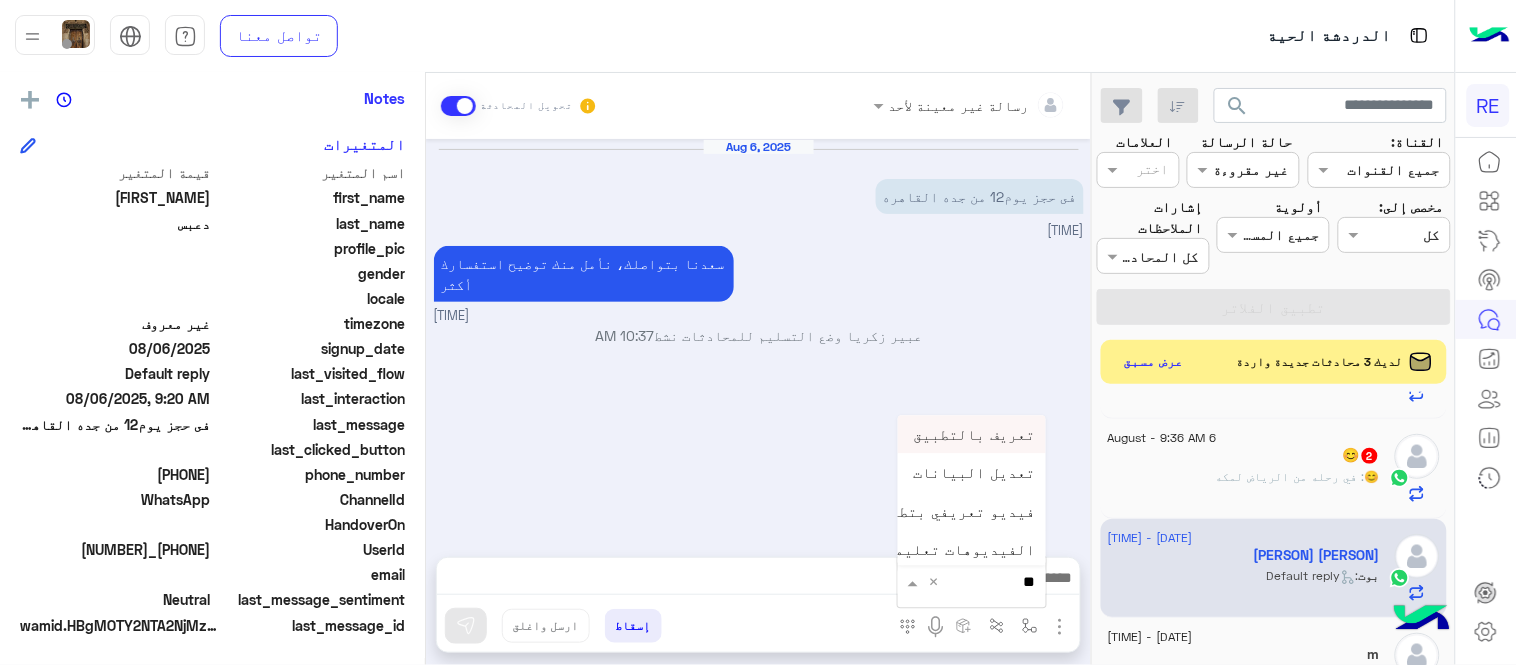 click on "تعريف بالتطبيق" at bounding box center (975, 434) 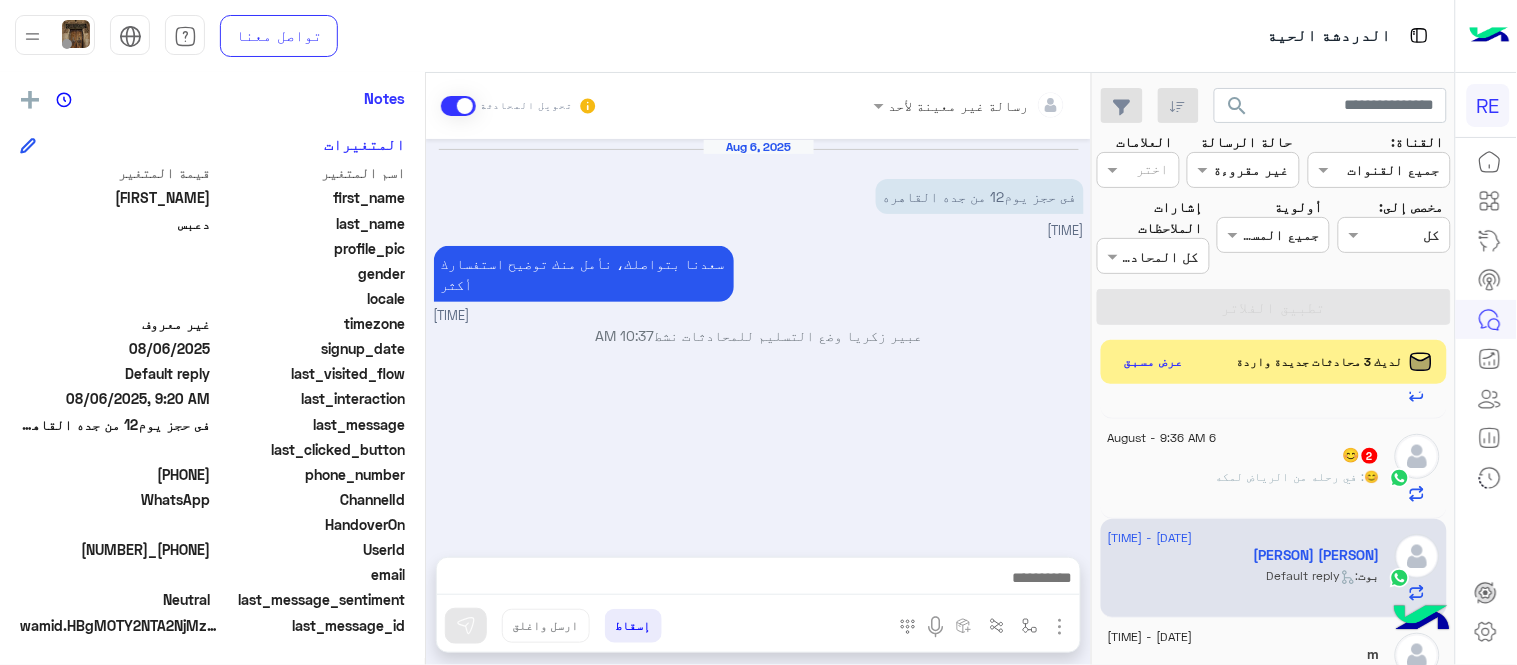 type on "**********" 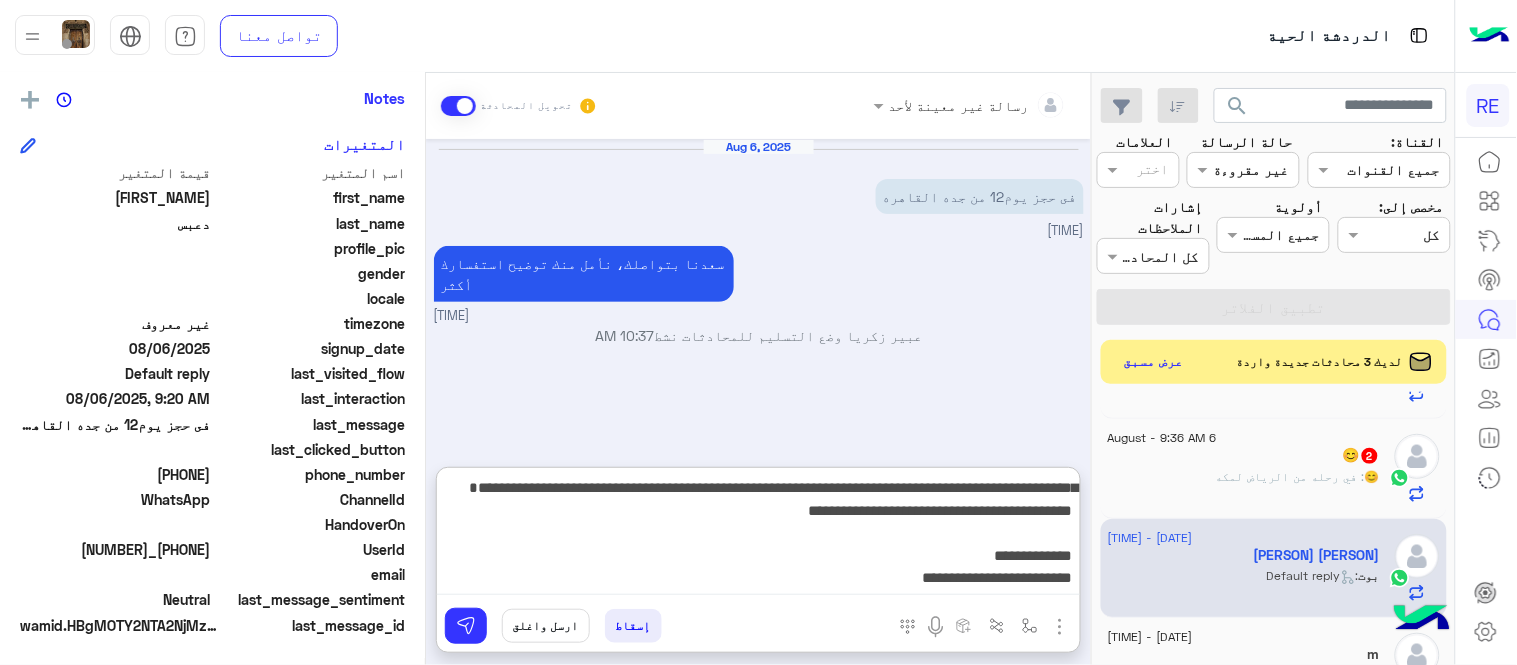 click on "**********" at bounding box center [758, 535] 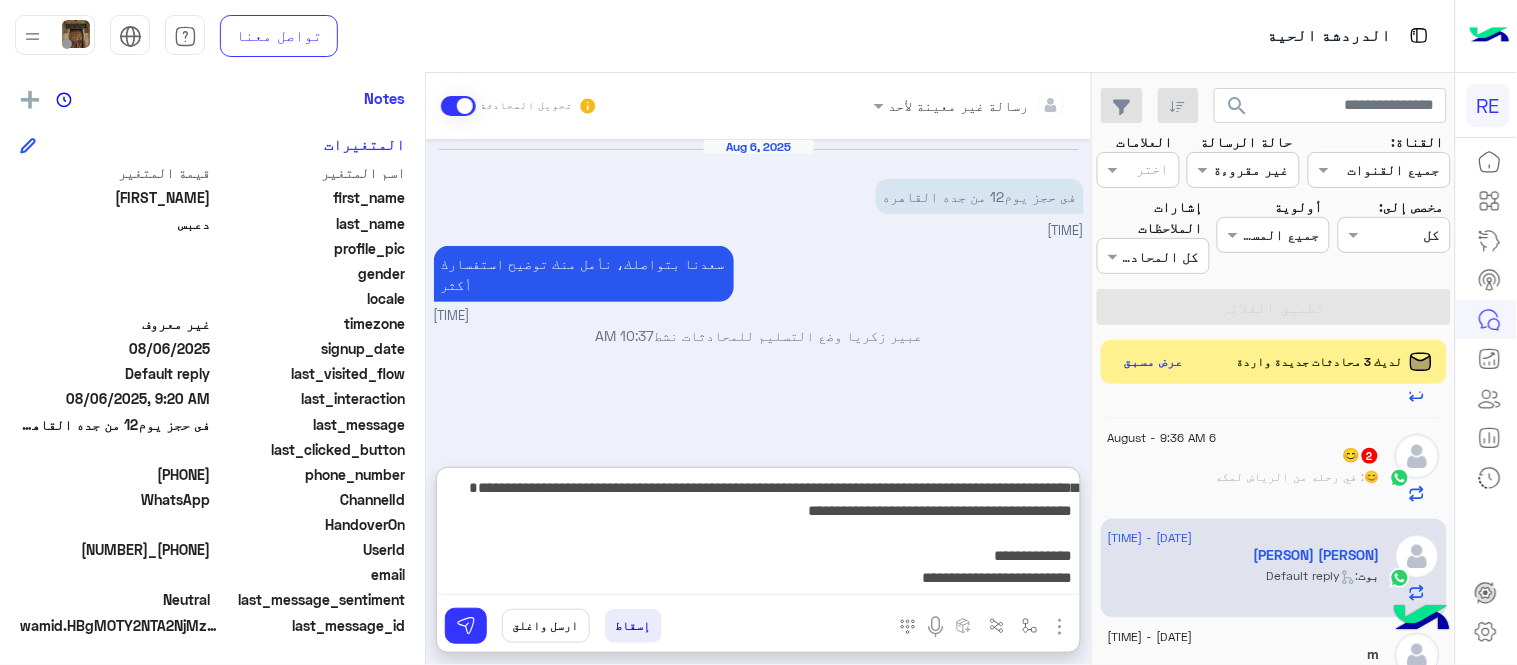 click on "**********" at bounding box center (758, 535) 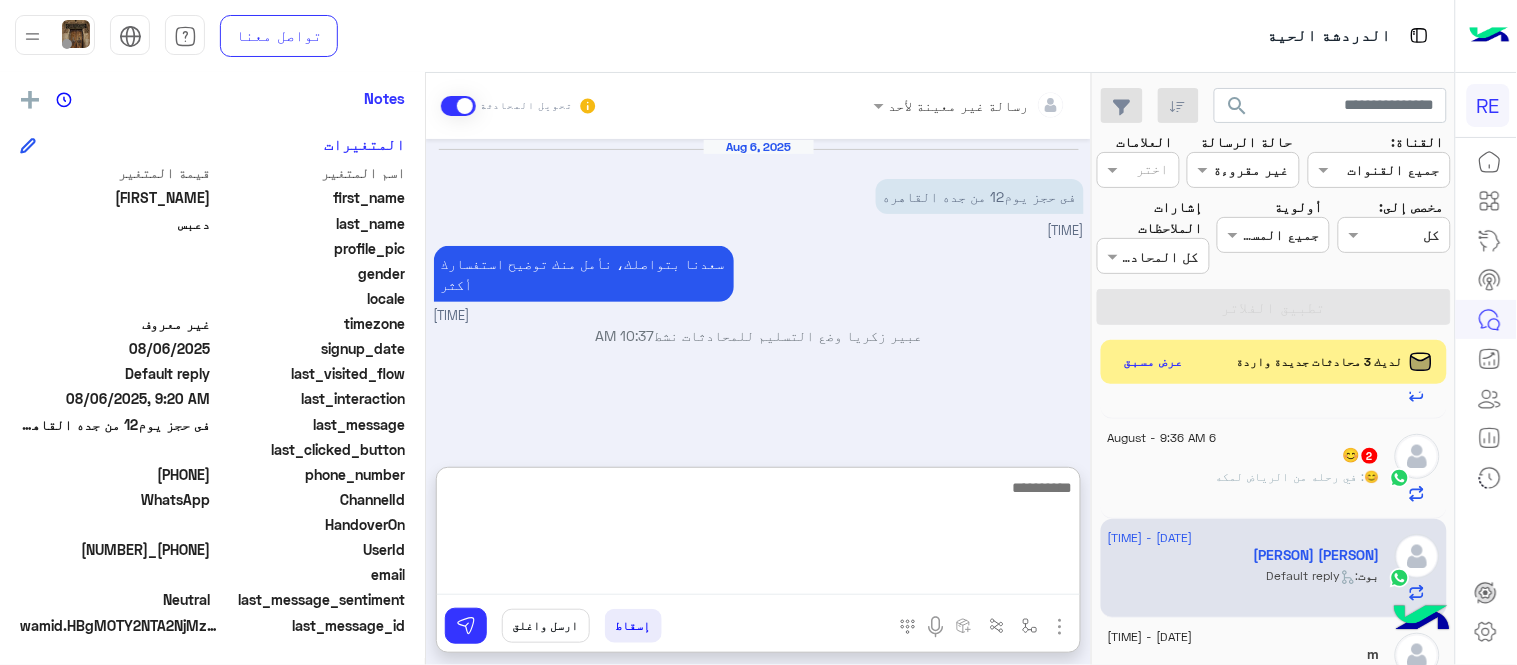 scroll, scrollTop: 0, scrollLeft: 0, axis: both 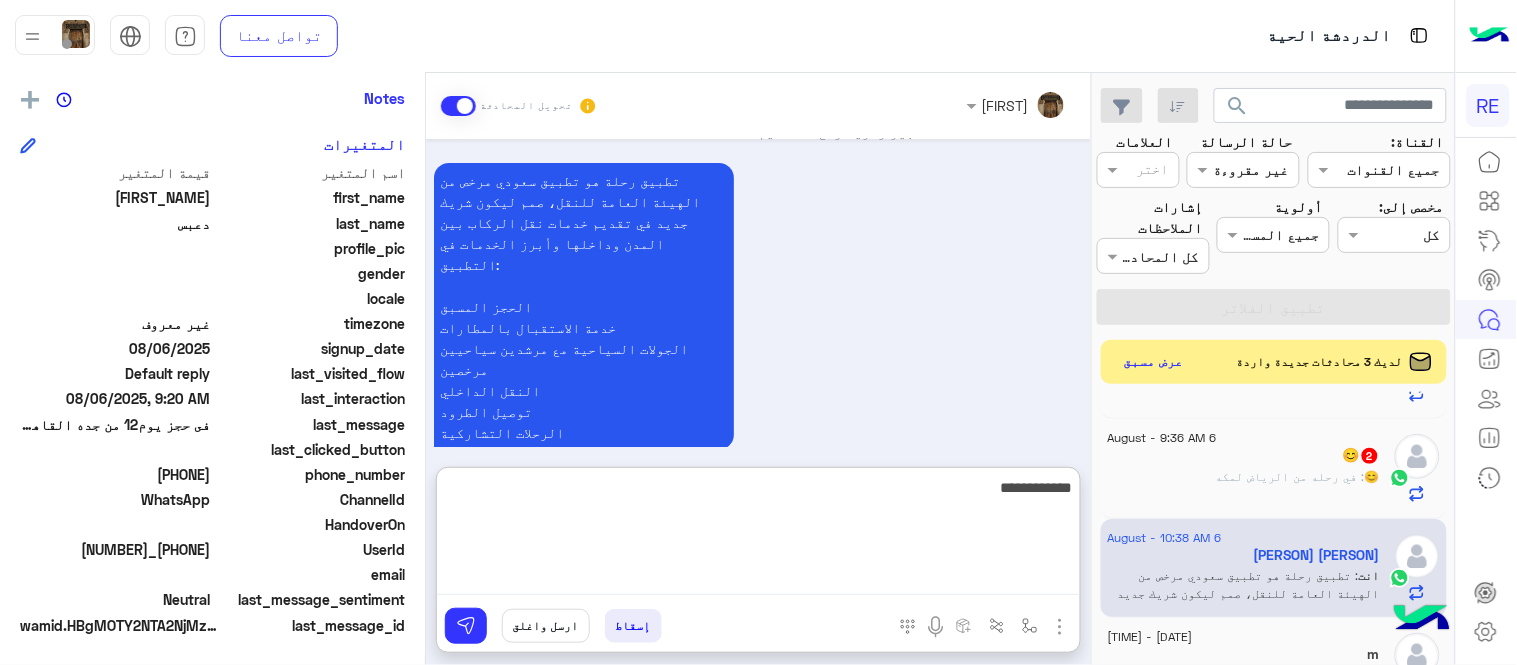 type on "**********" 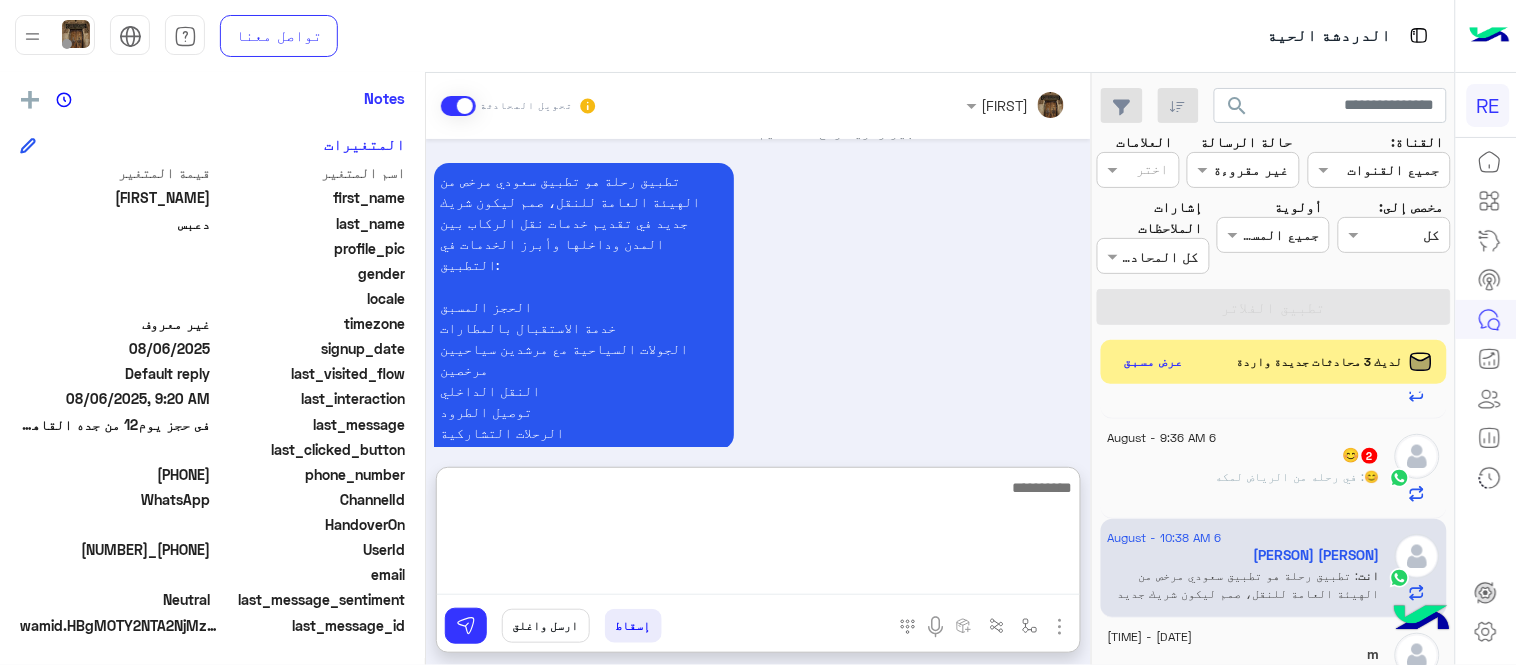 scroll, scrollTop: 267, scrollLeft: 0, axis: vertical 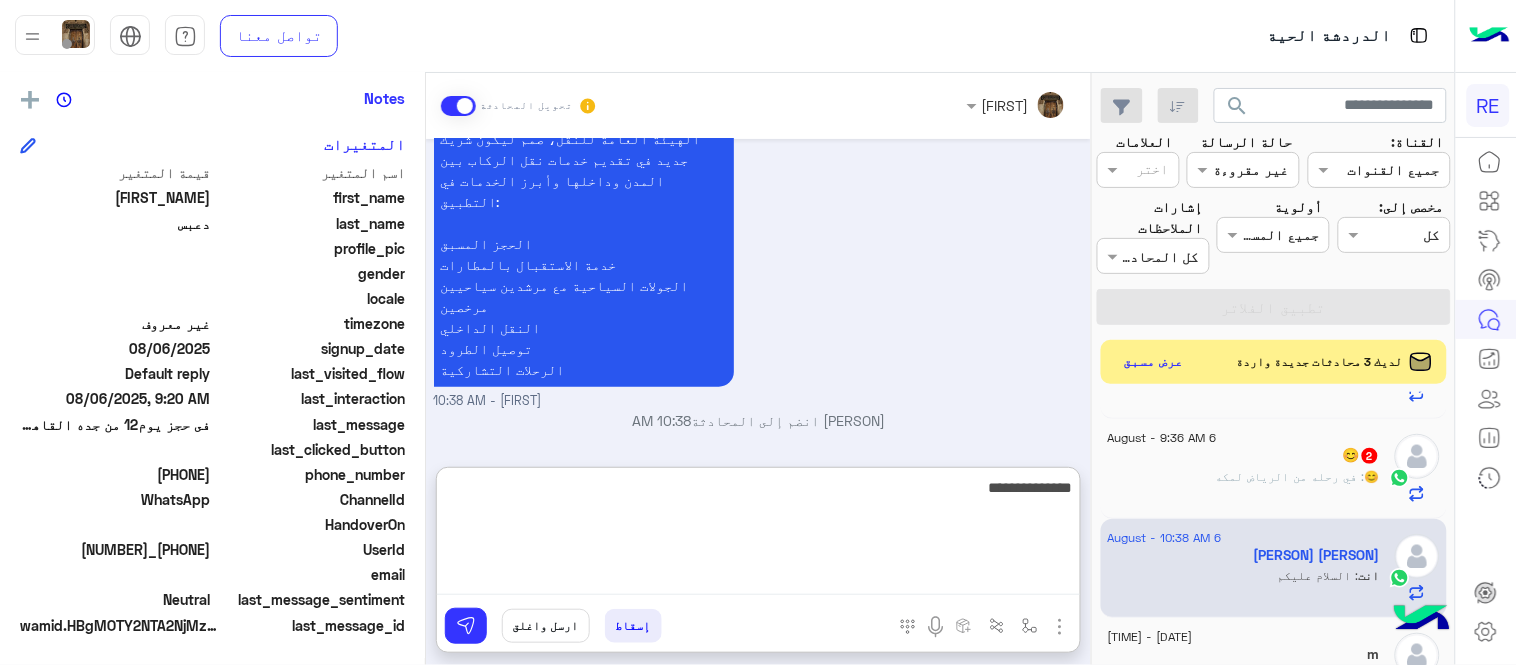 type on "**********" 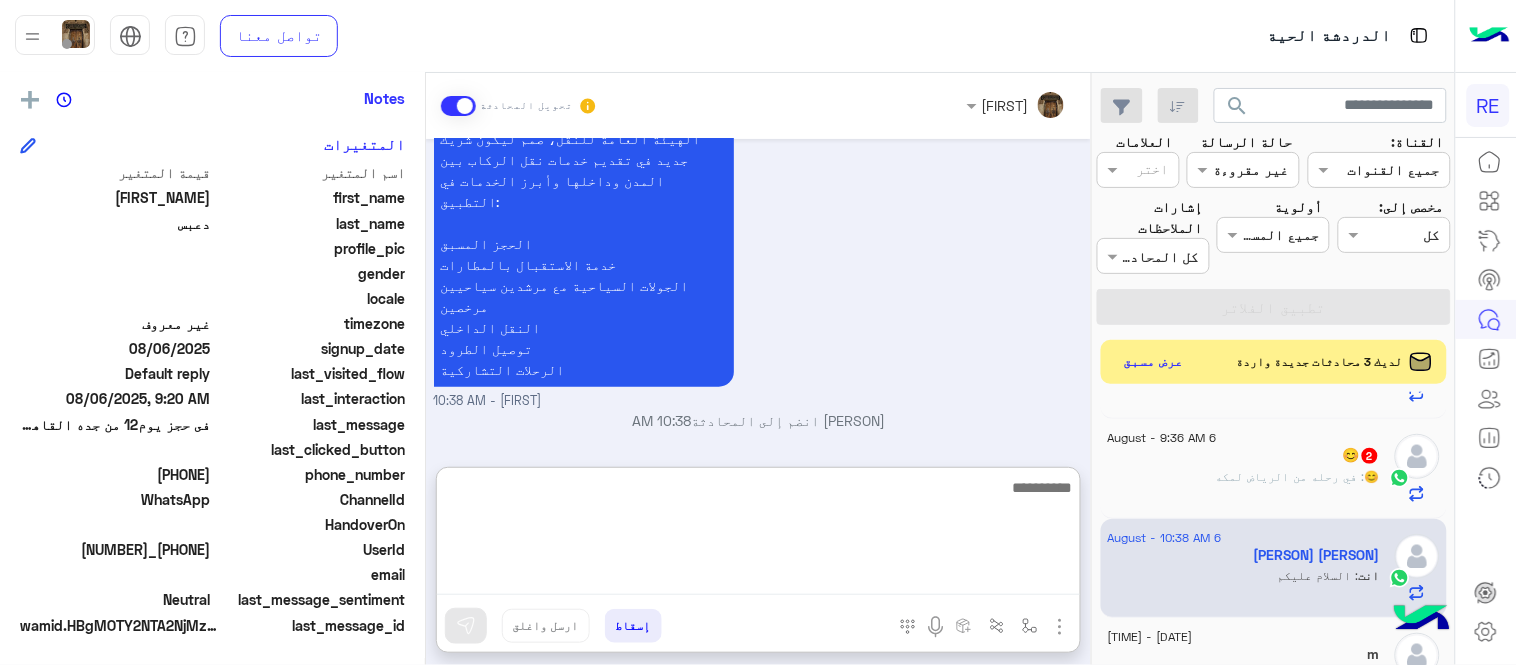 scroll, scrollTop: 331, scrollLeft: 0, axis: vertical 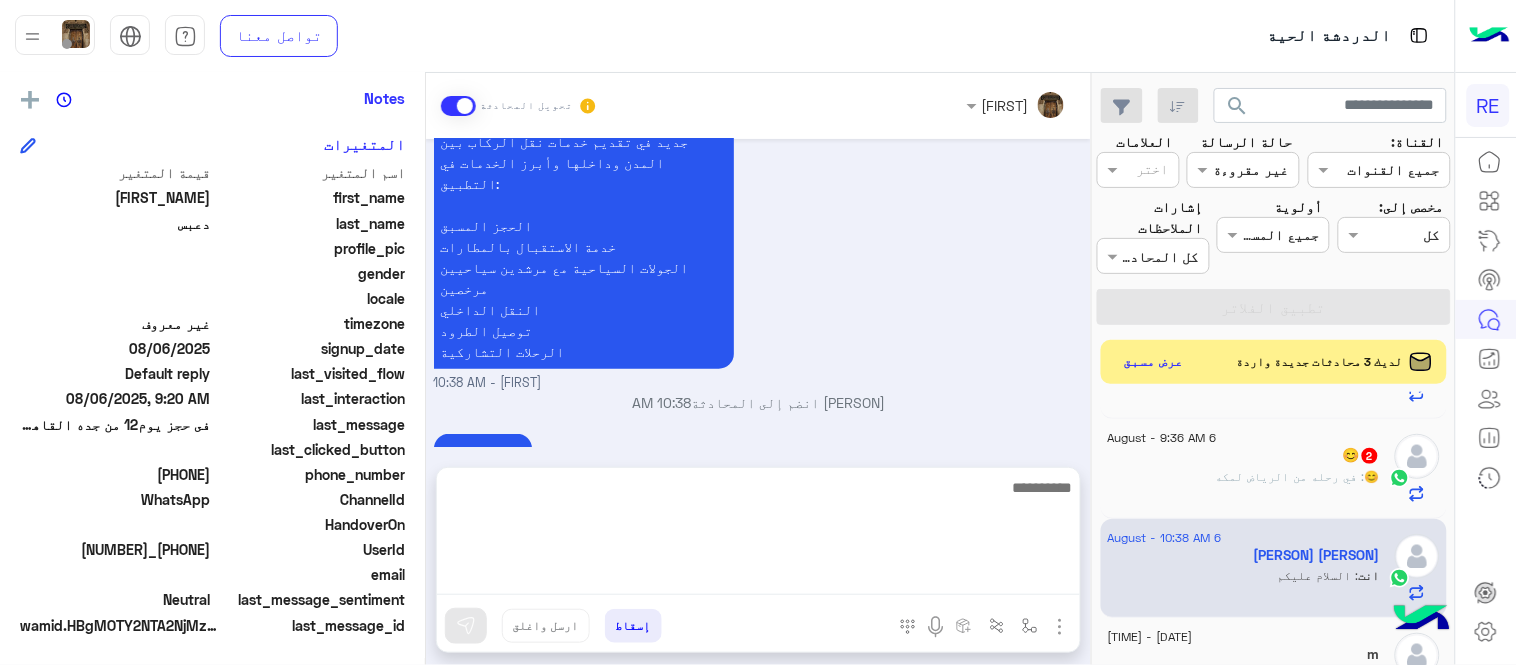 click on "😊 : في رحله من الرياض لمكه" 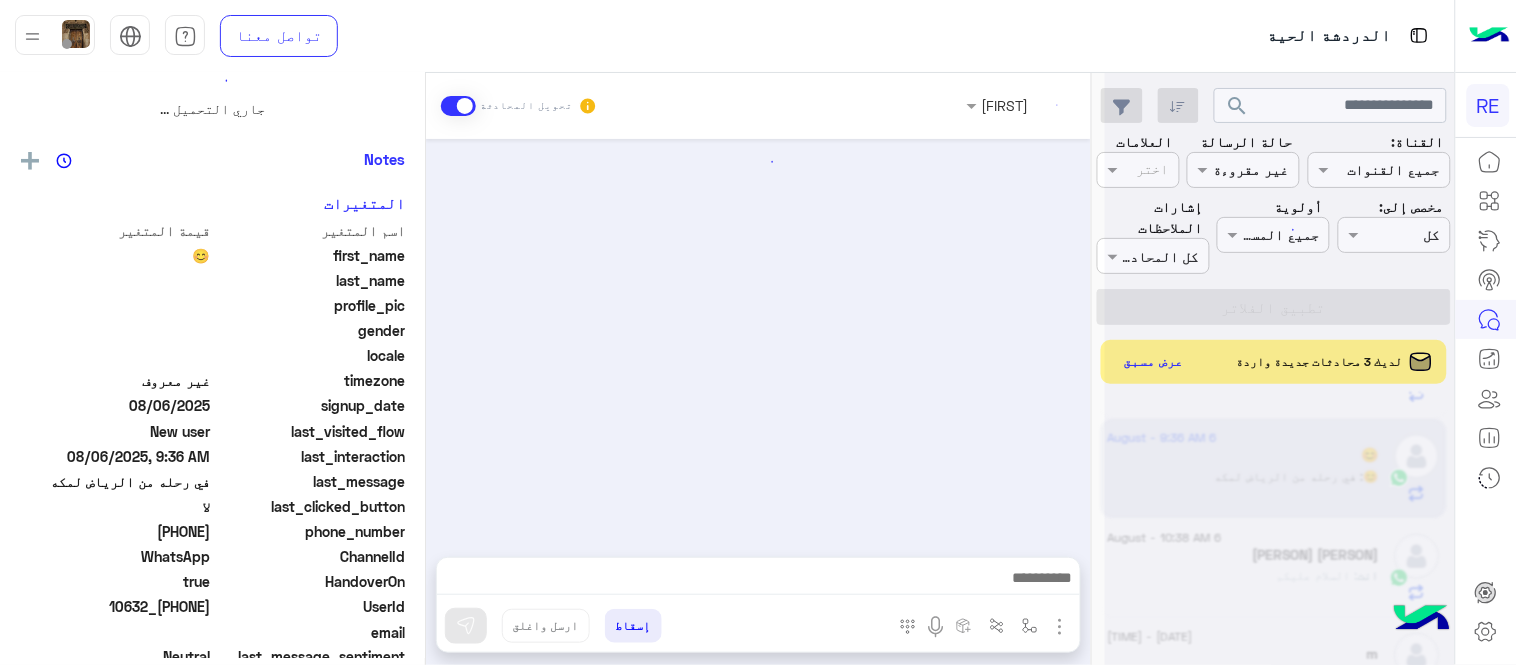 scroll, scrollTop: 0, scrollLeft: 0, axis: both 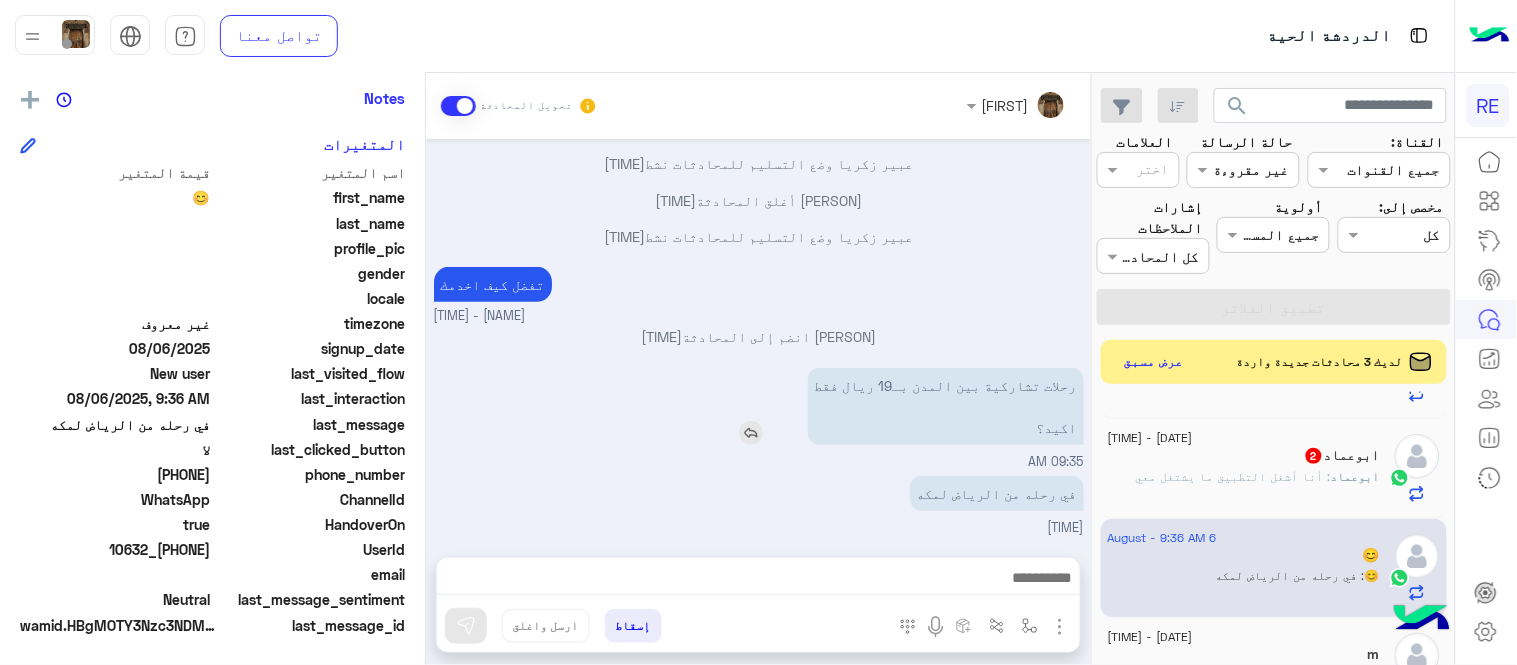 click at bounding box center (751, 433) 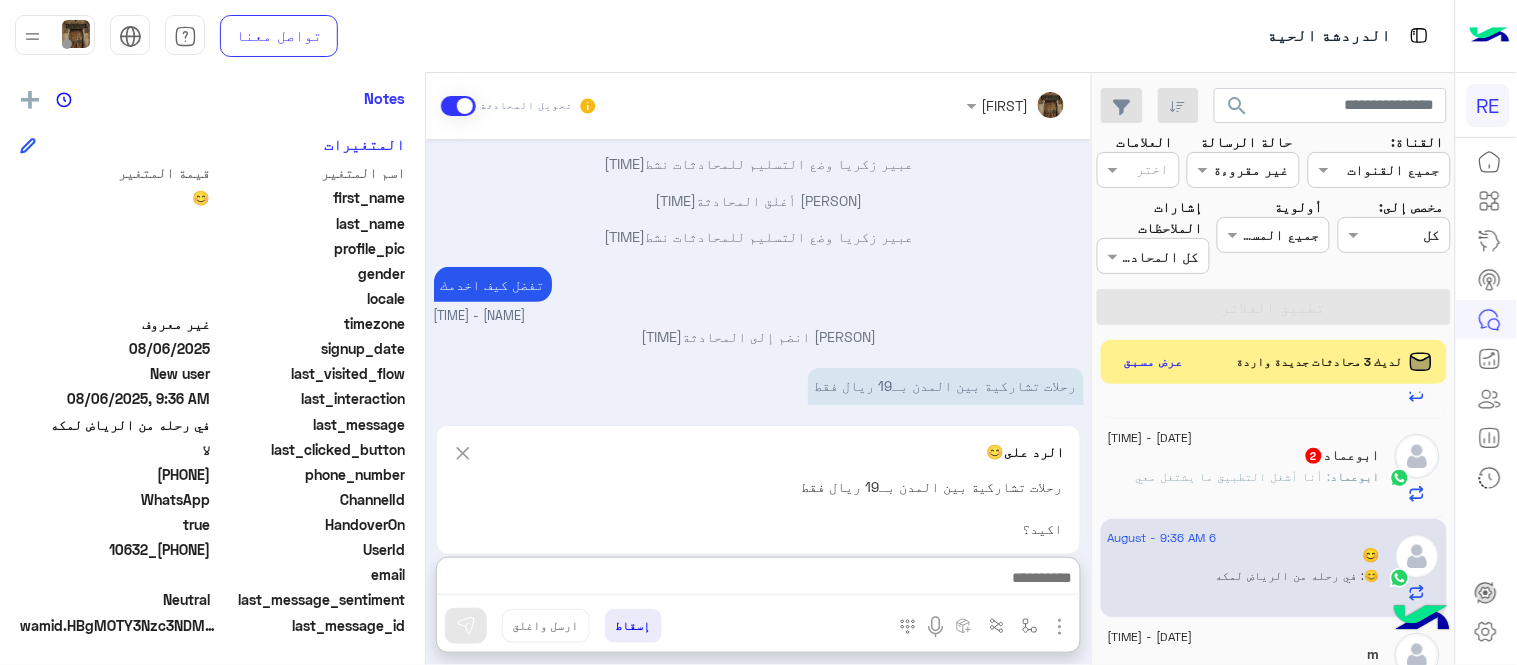 click at bounding box center (758, 580) 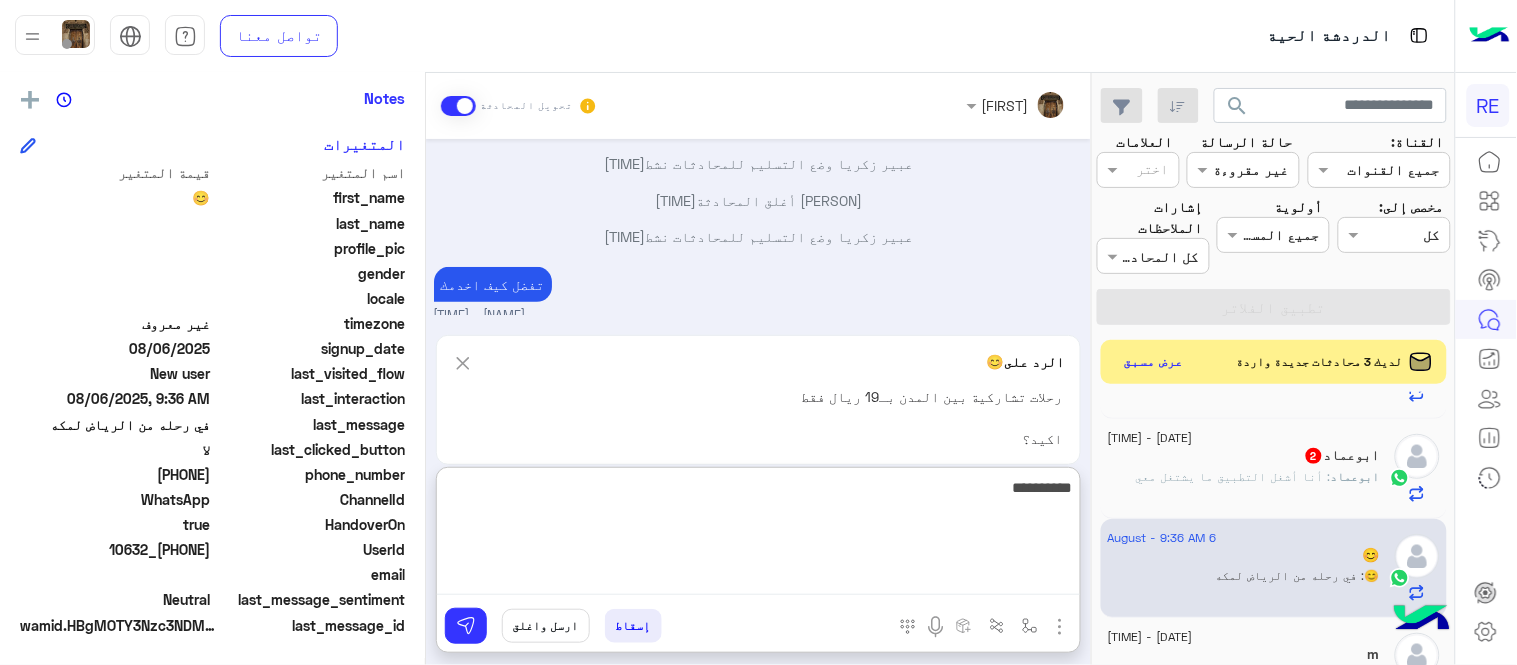 type on "********" 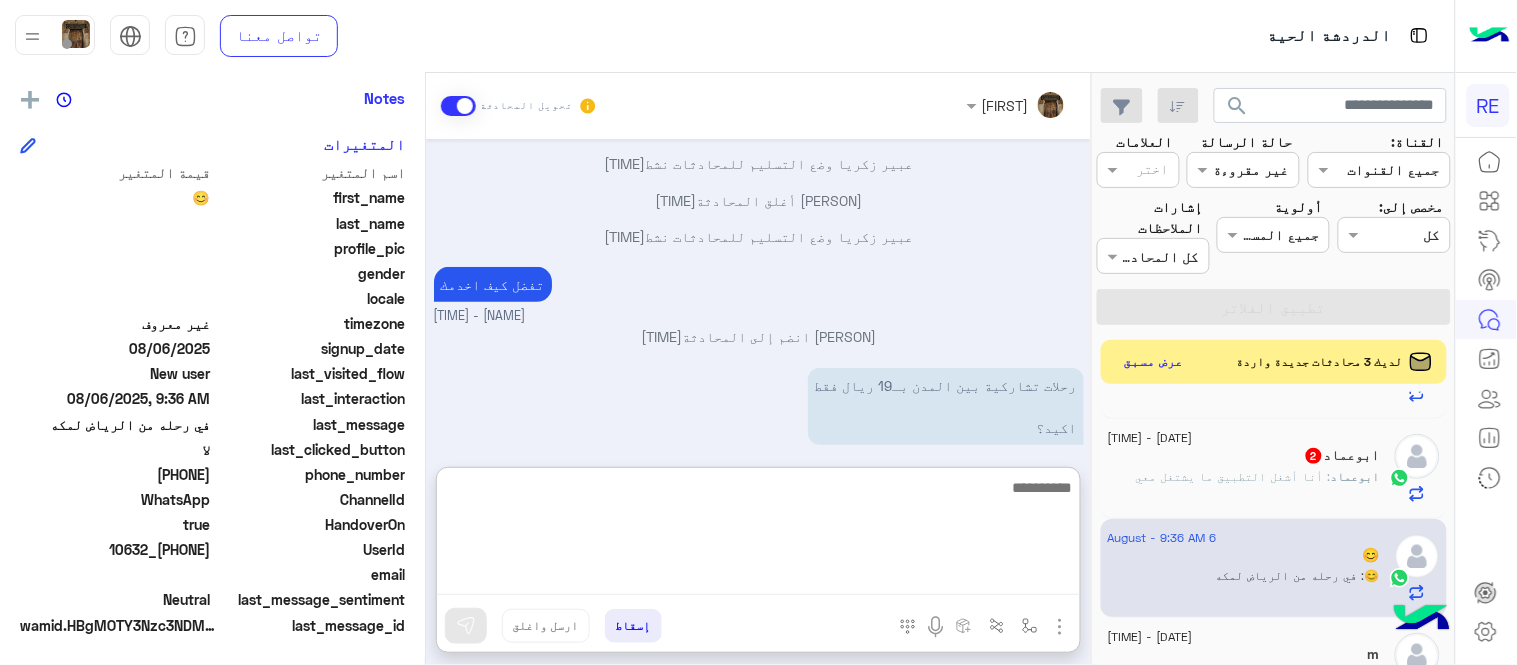 scroll, scrollTop: 387, scrollLeft: 0, axis: vertical 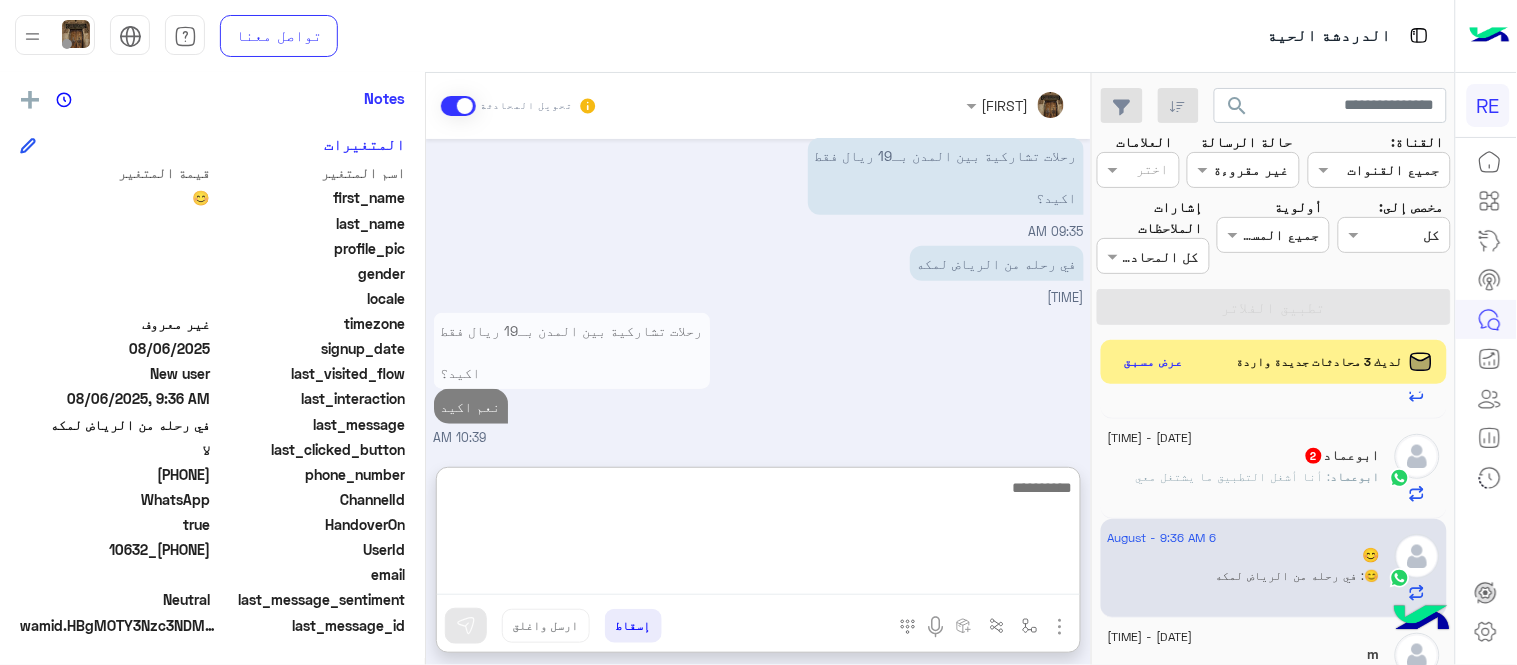 paste on "**********" 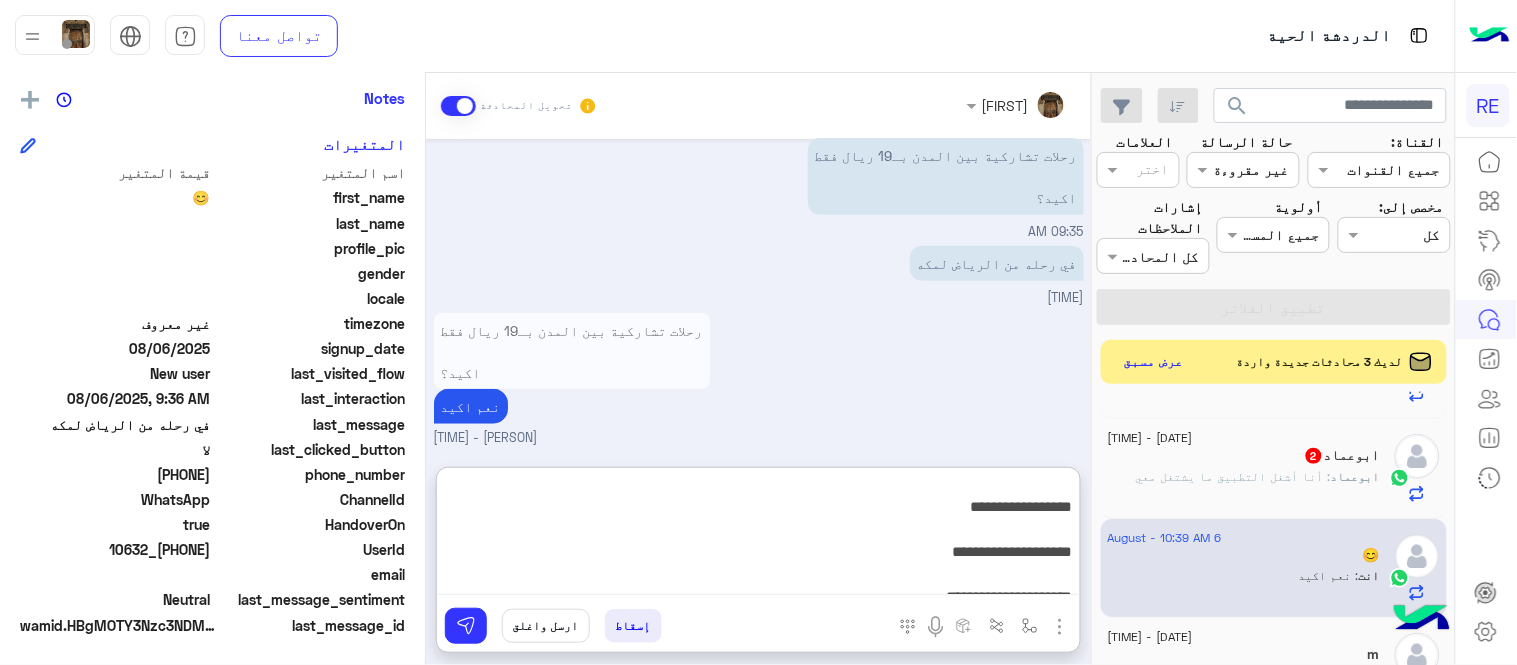 scroll, scrollTop: 3, scrollLeft: 0, axis: vertical 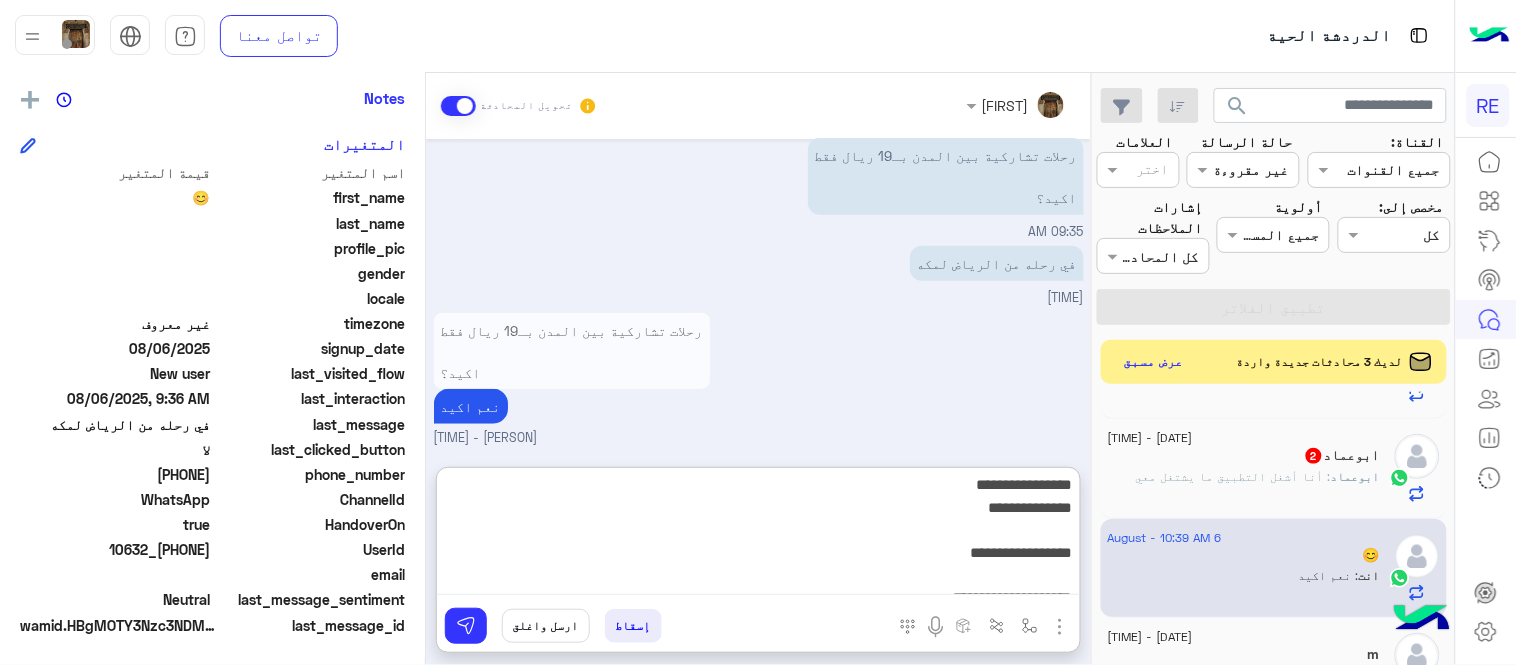 type on "**********" 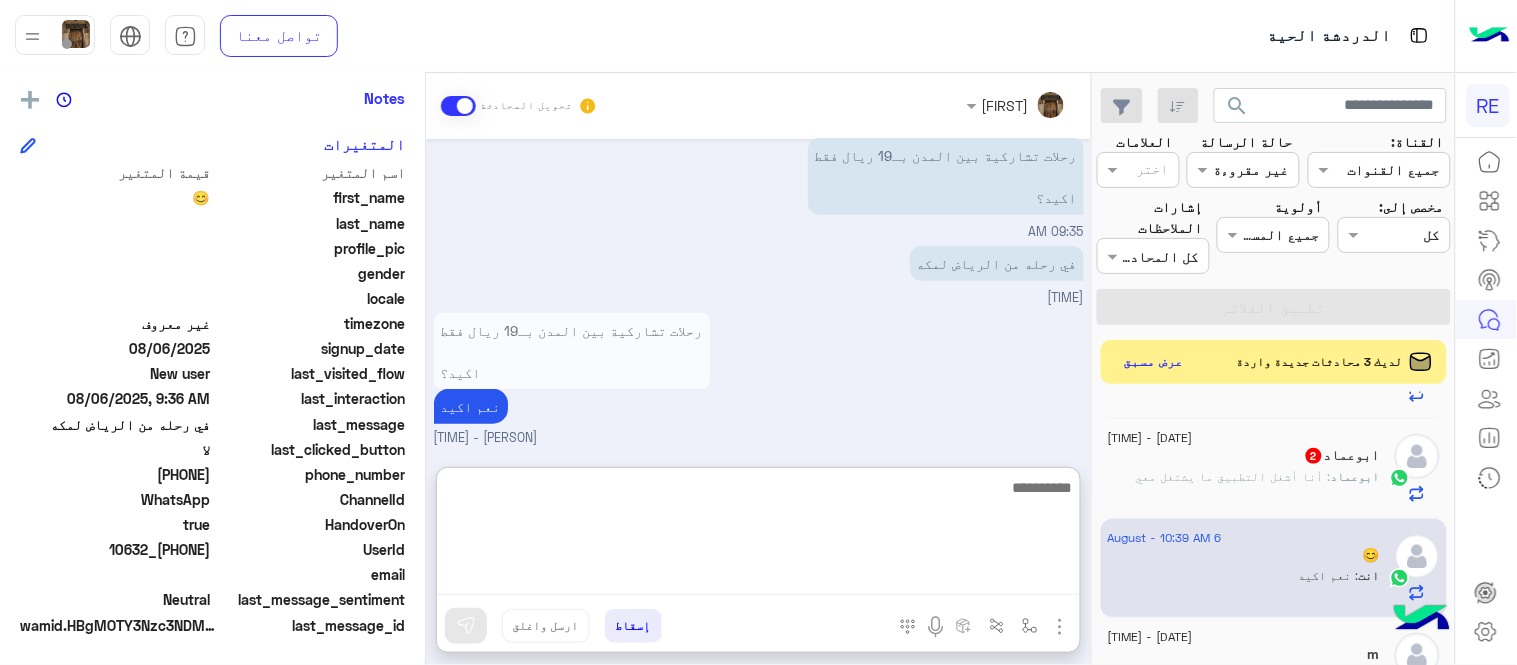 scroll, scrollTop: 0, scrollLeft: 0, axis: both 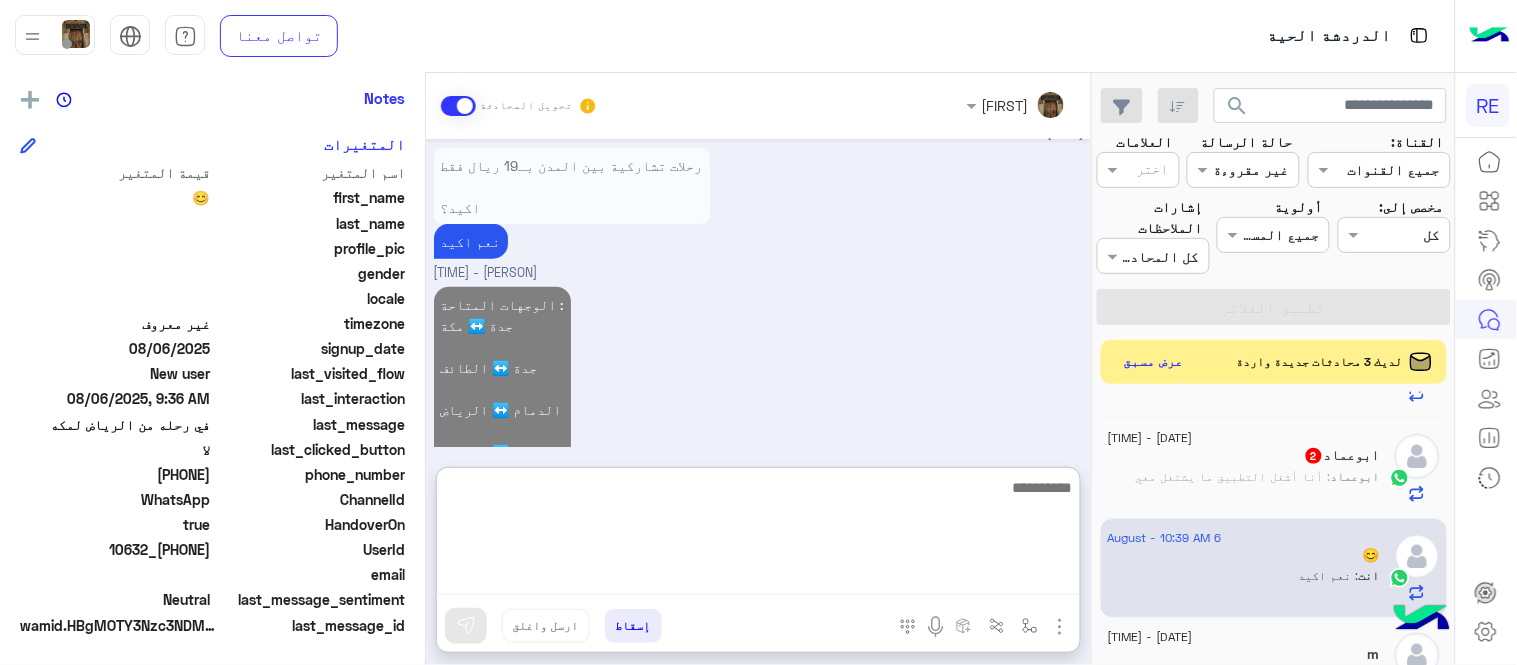click on "الوجهات المتاحة :     جدة ↔️ مكة     جدة ↔️ الطائف     الدمام ↔️ الرياض     مكة ↔️ الطائف   [TIME]" at bounding box center [759, 387] 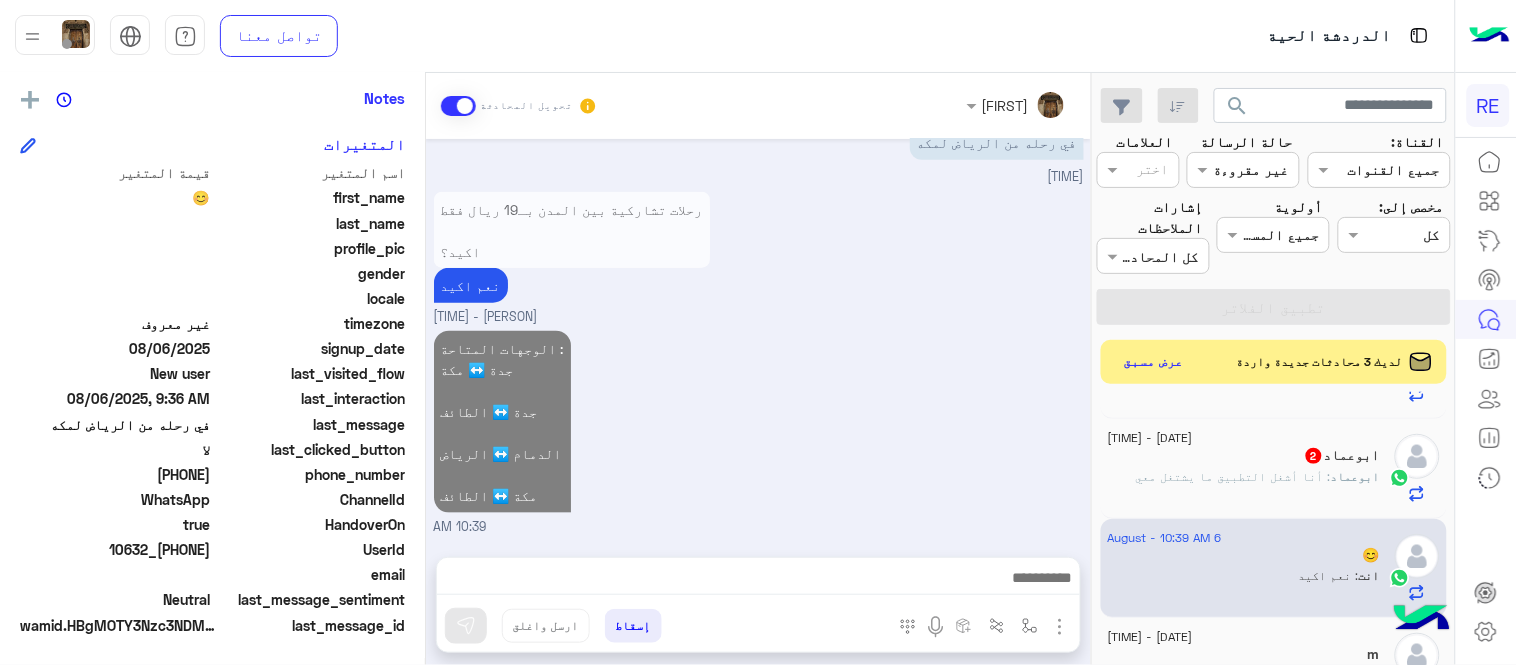 scroll, scrollTop: 507, scrollLeft: 0, axis: vertical 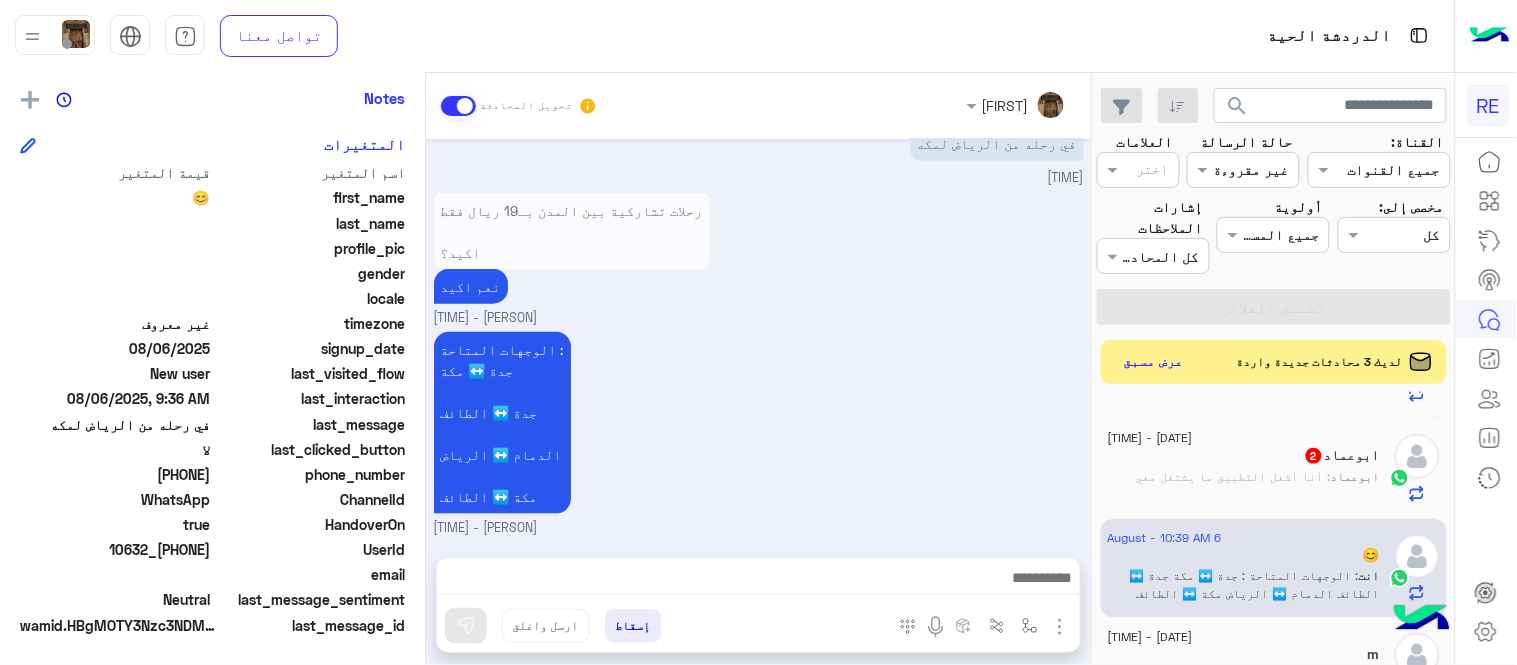 click on ": ‏أنا أشغل التطبيق ما يشتغل معي" 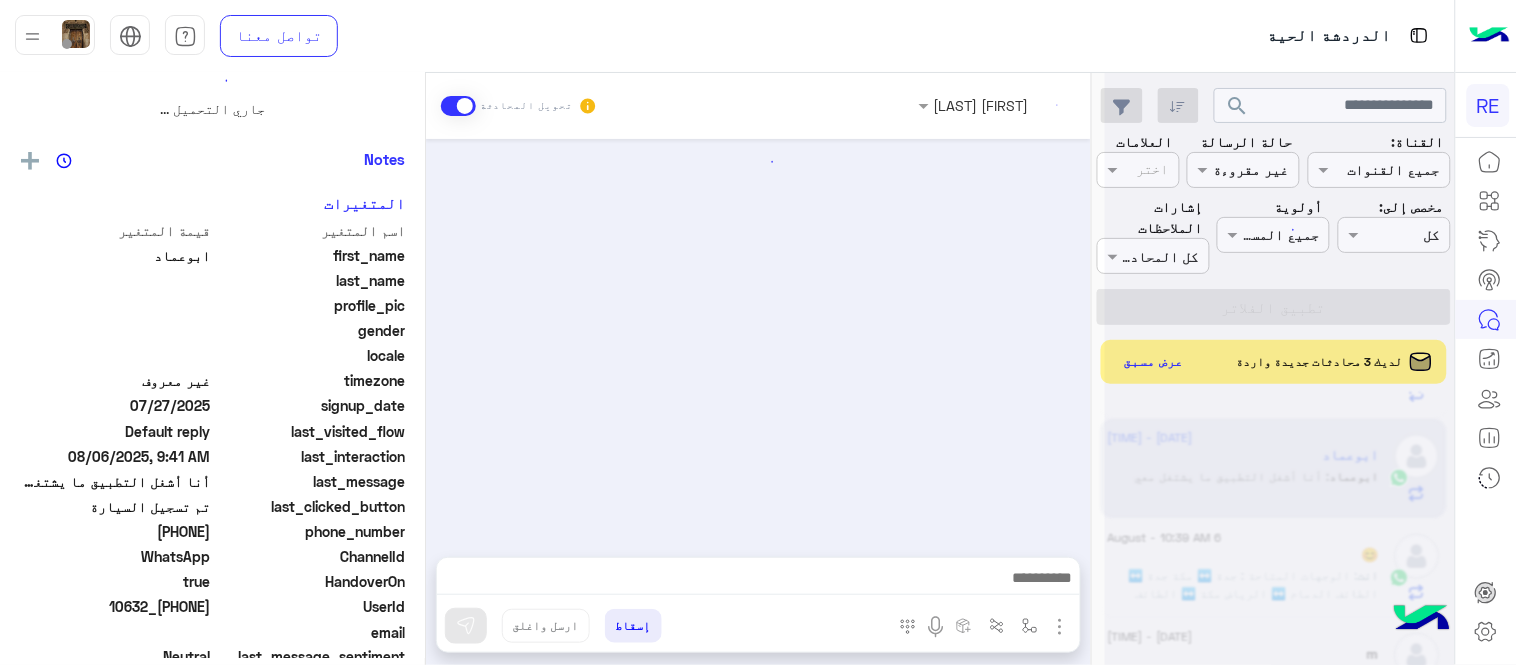 scroll, scrollTop: 0, scrollLeft: 0, axis: both 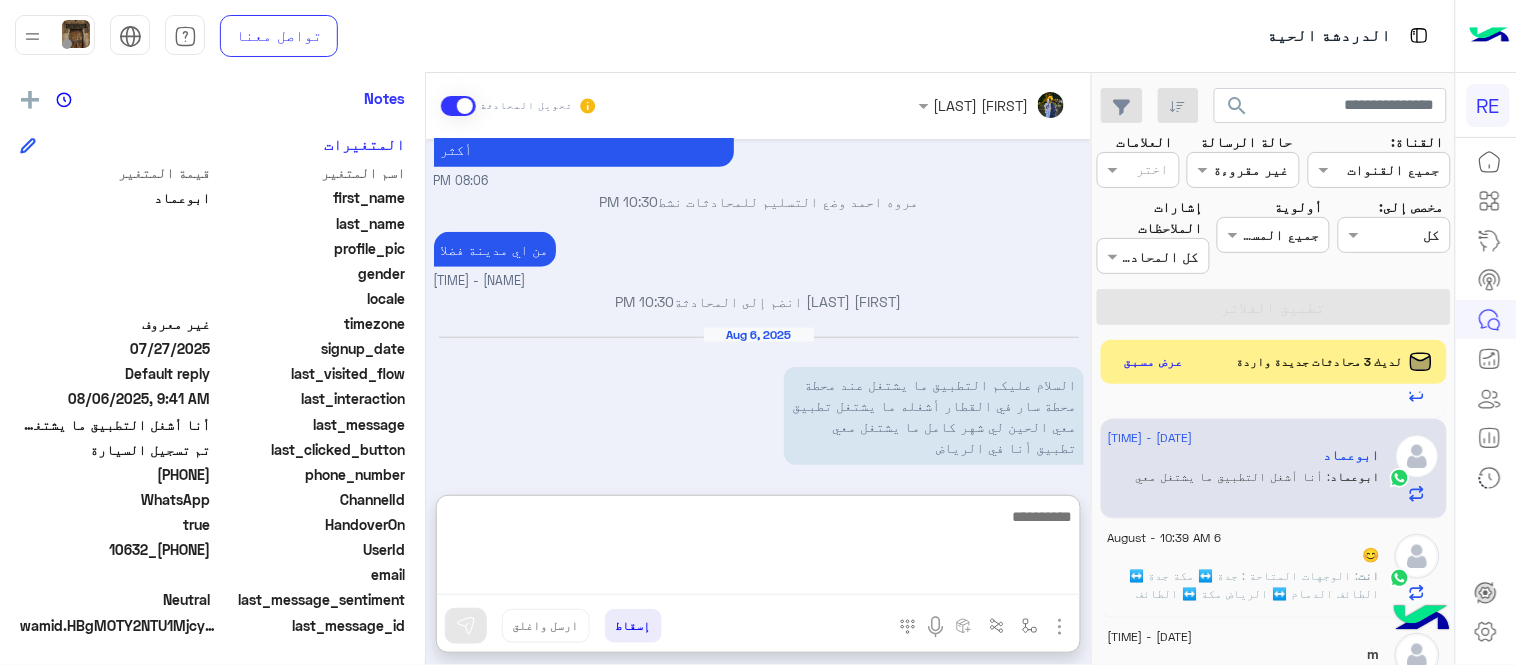 click at bounding box center [758, 550] 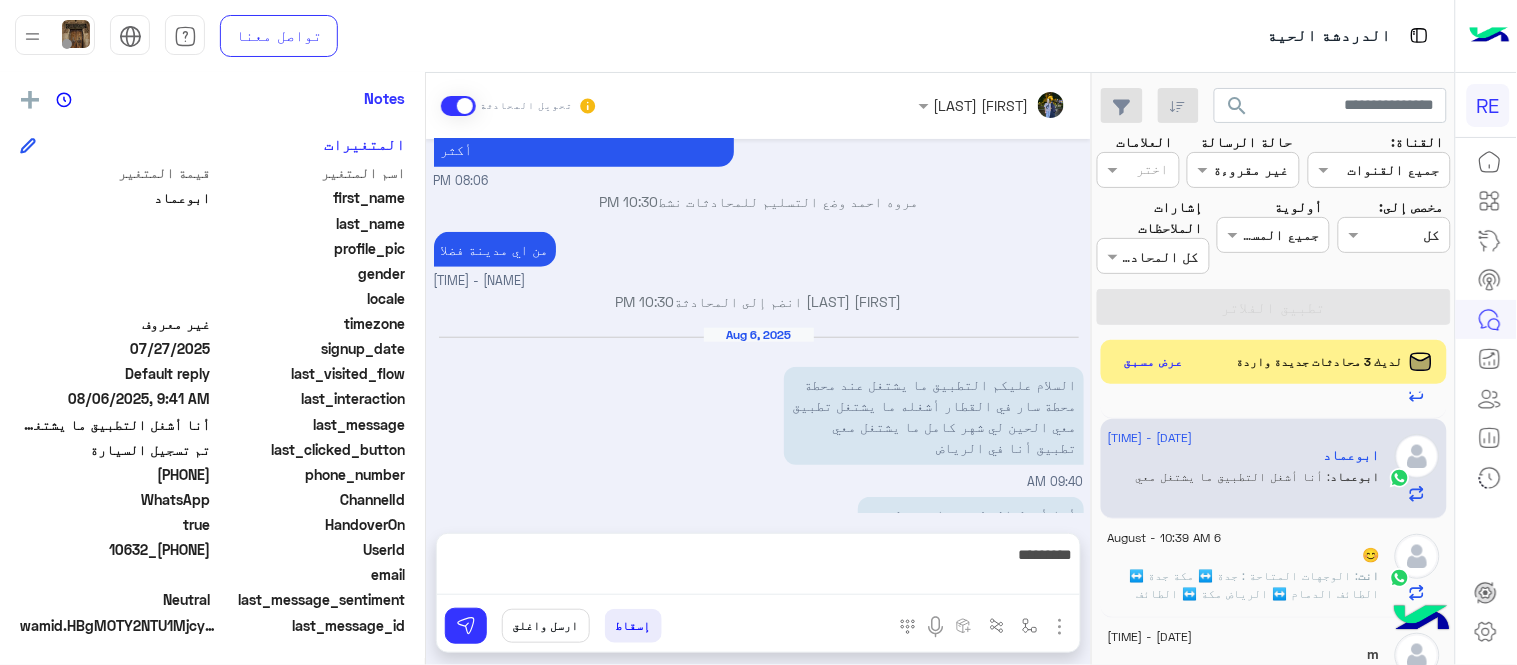 click on "[PERSON] [PERSON] انضم إلى المحادثة   [TIME]" at bounding box center (759, 301) 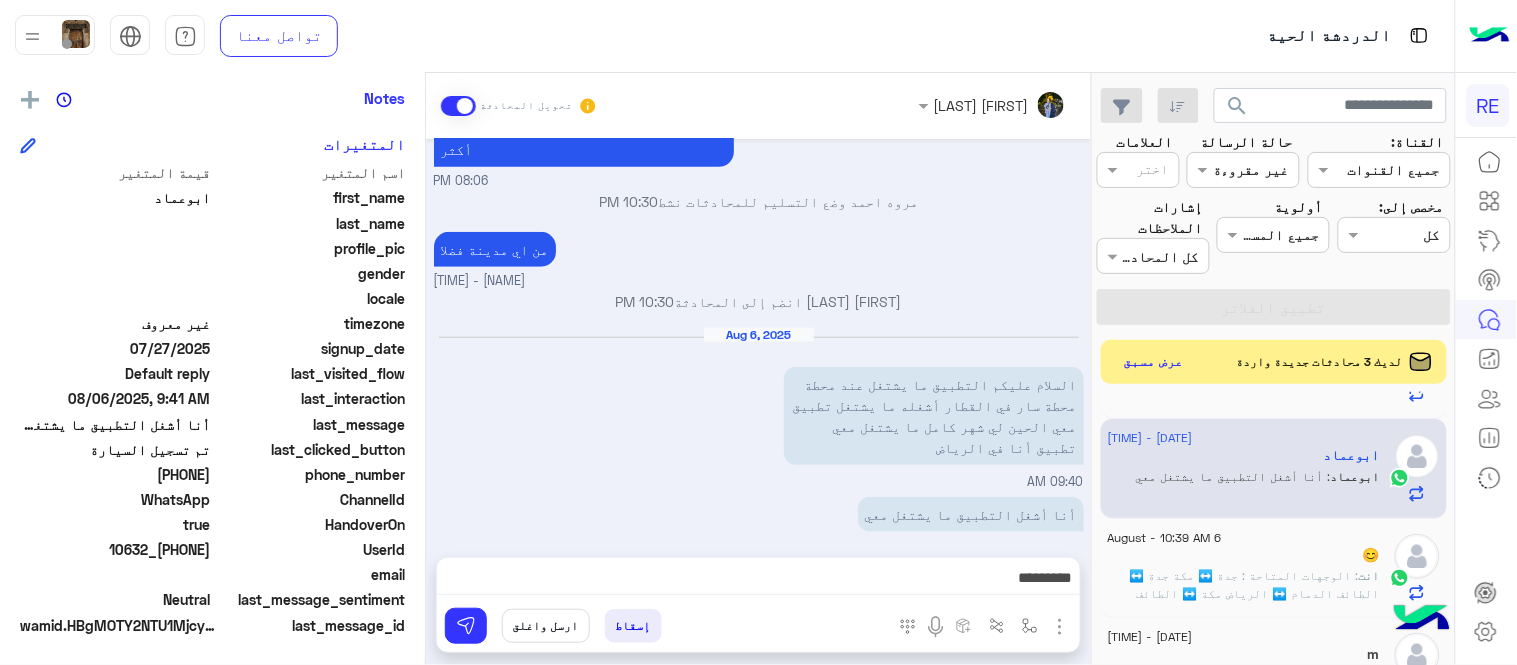 drag, startPoint x: 432, startPoint y: 381, endPoint x: 457, endPoint y: 330, distance: 56.797886 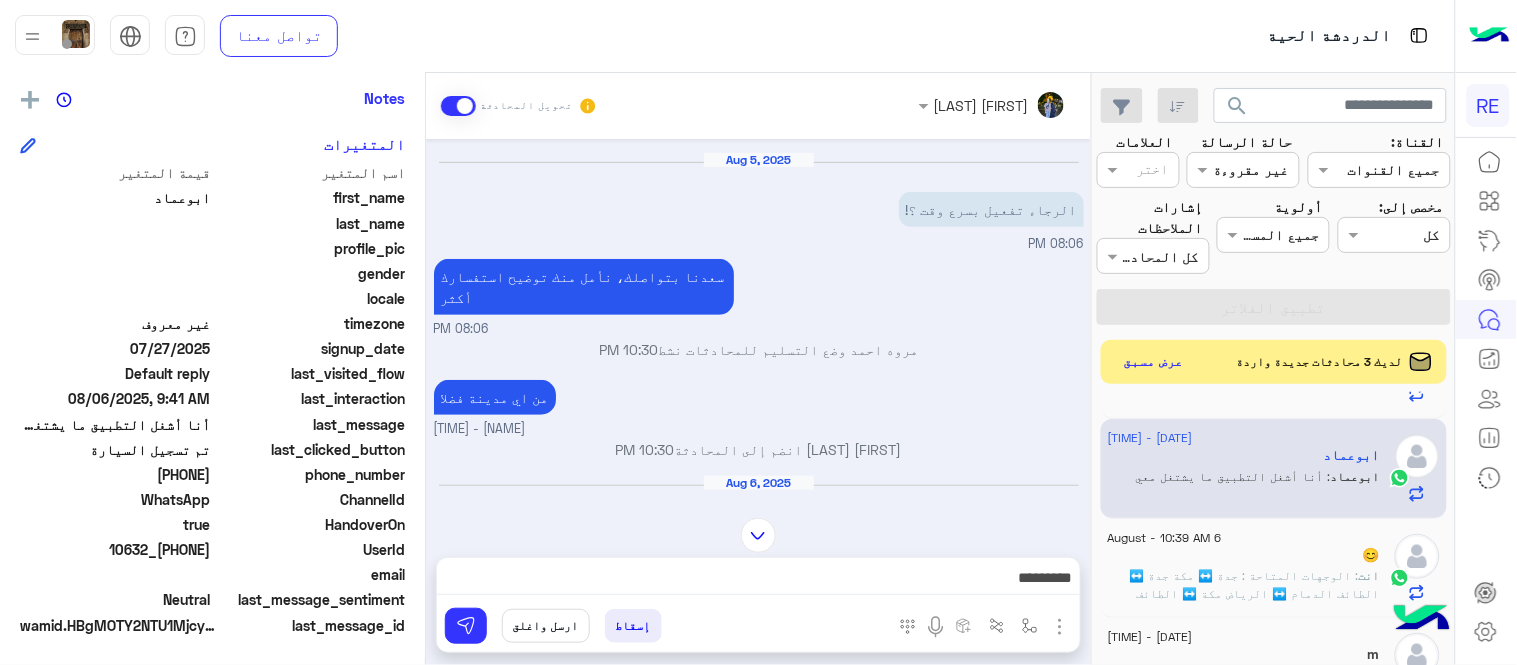 scroll, scrollTop: 345, scrollLeft: 0, axis: vertical 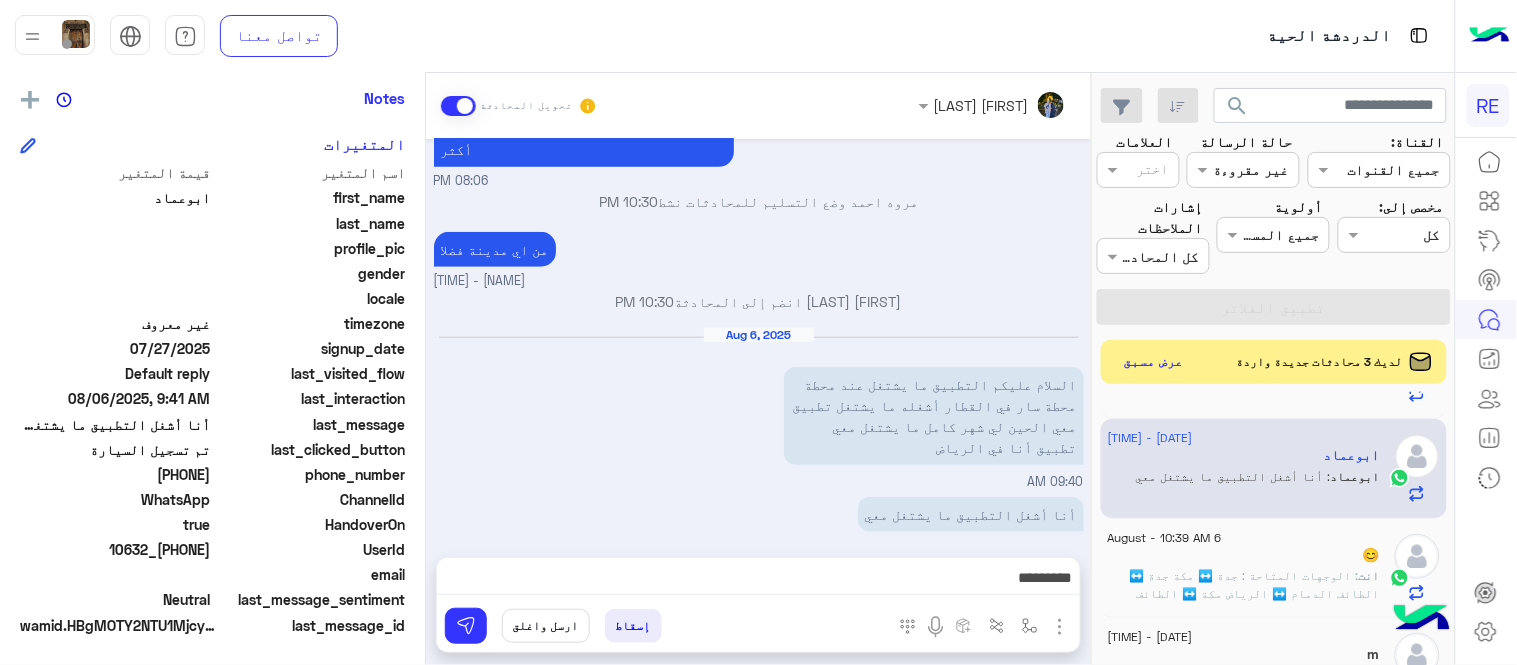click on "*********" at bounding box center [758, 580] 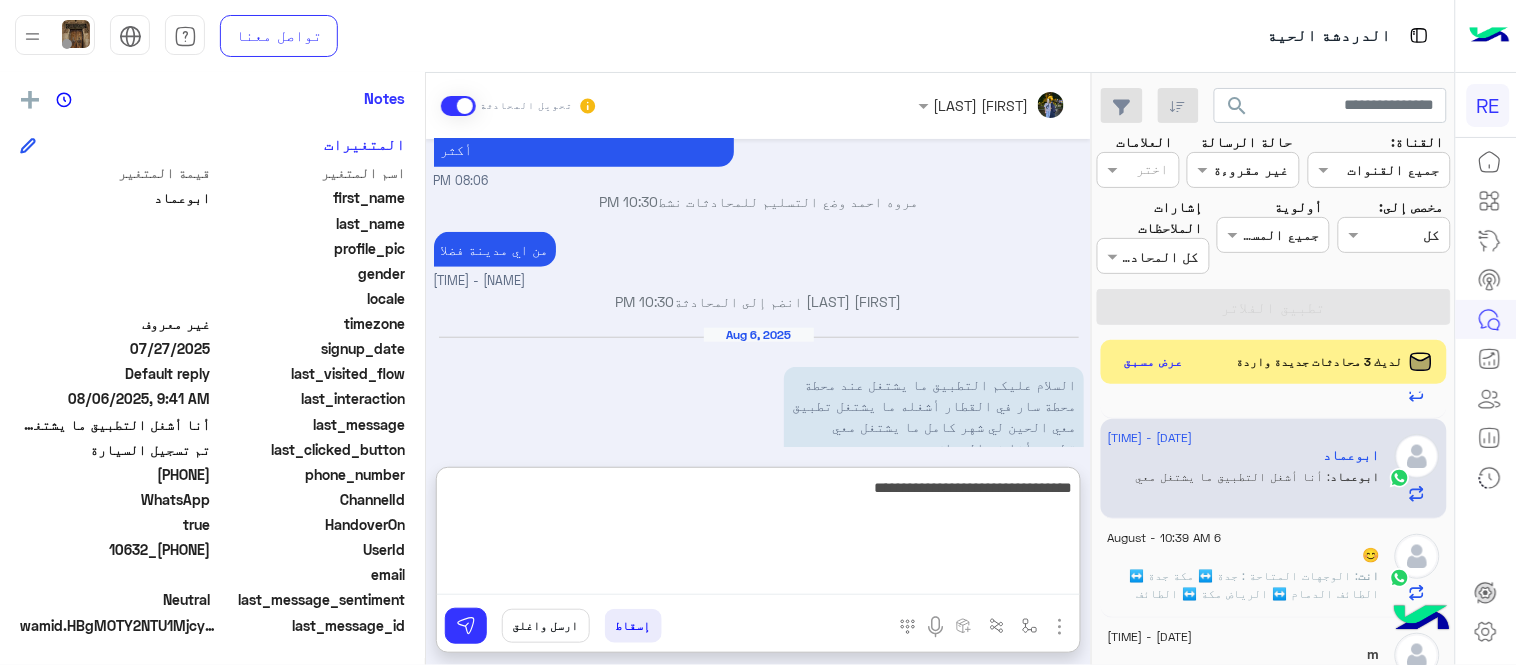 type on "**********" 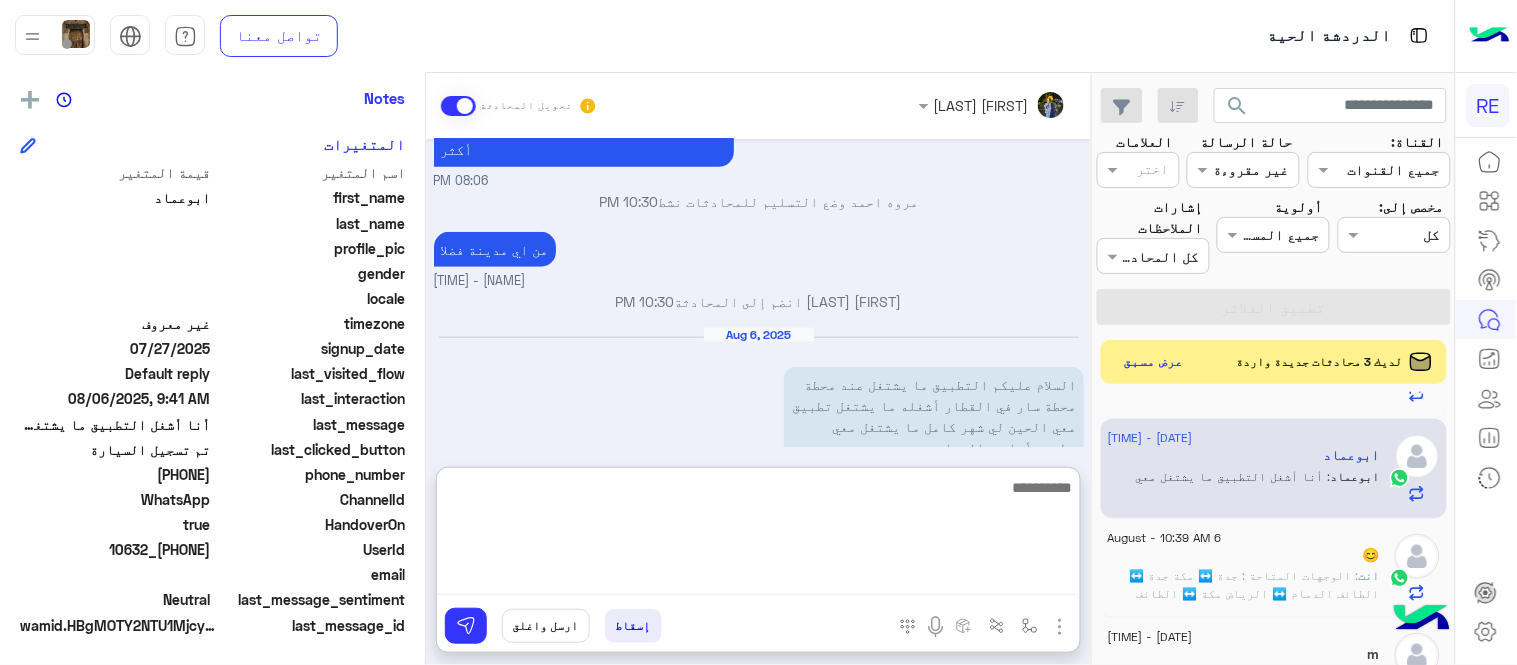 scroll, scrollTop: 498, scrollLeft: 0, axis: vertical 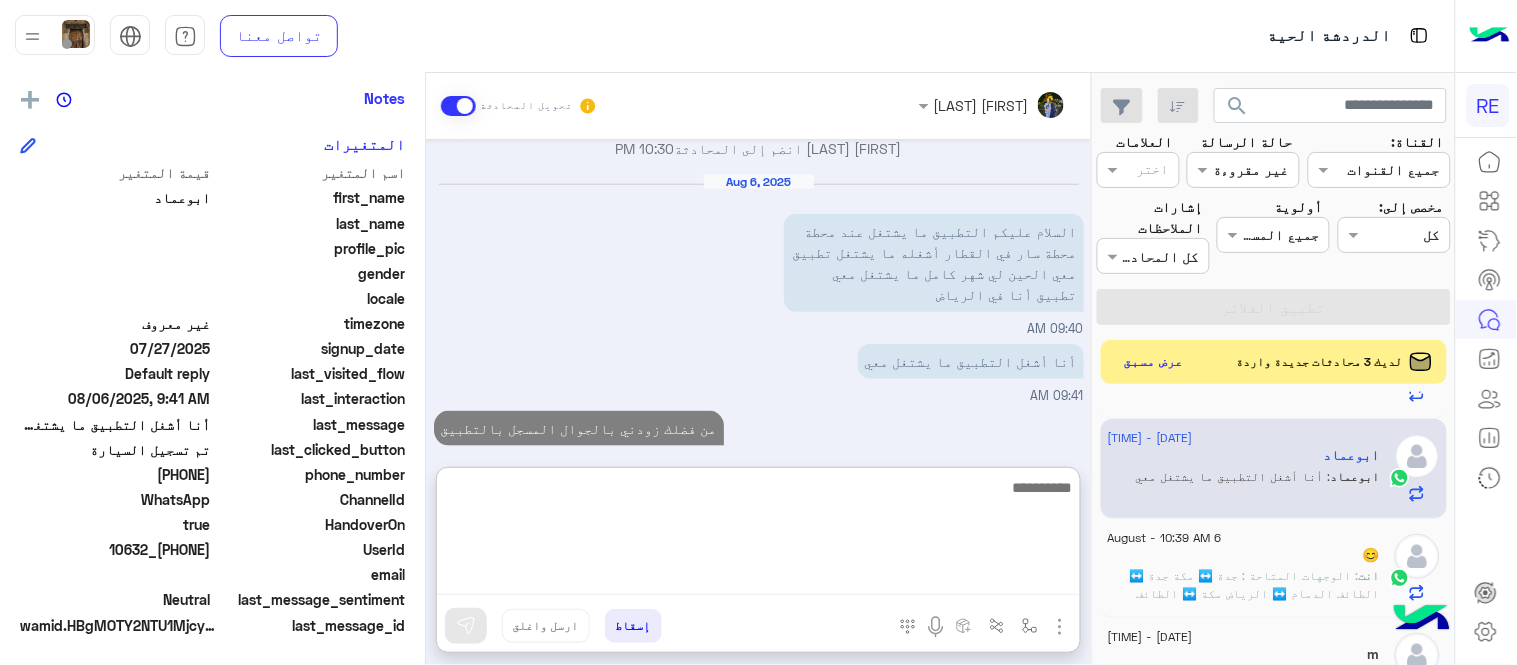 click at bounding box center [758, 535] 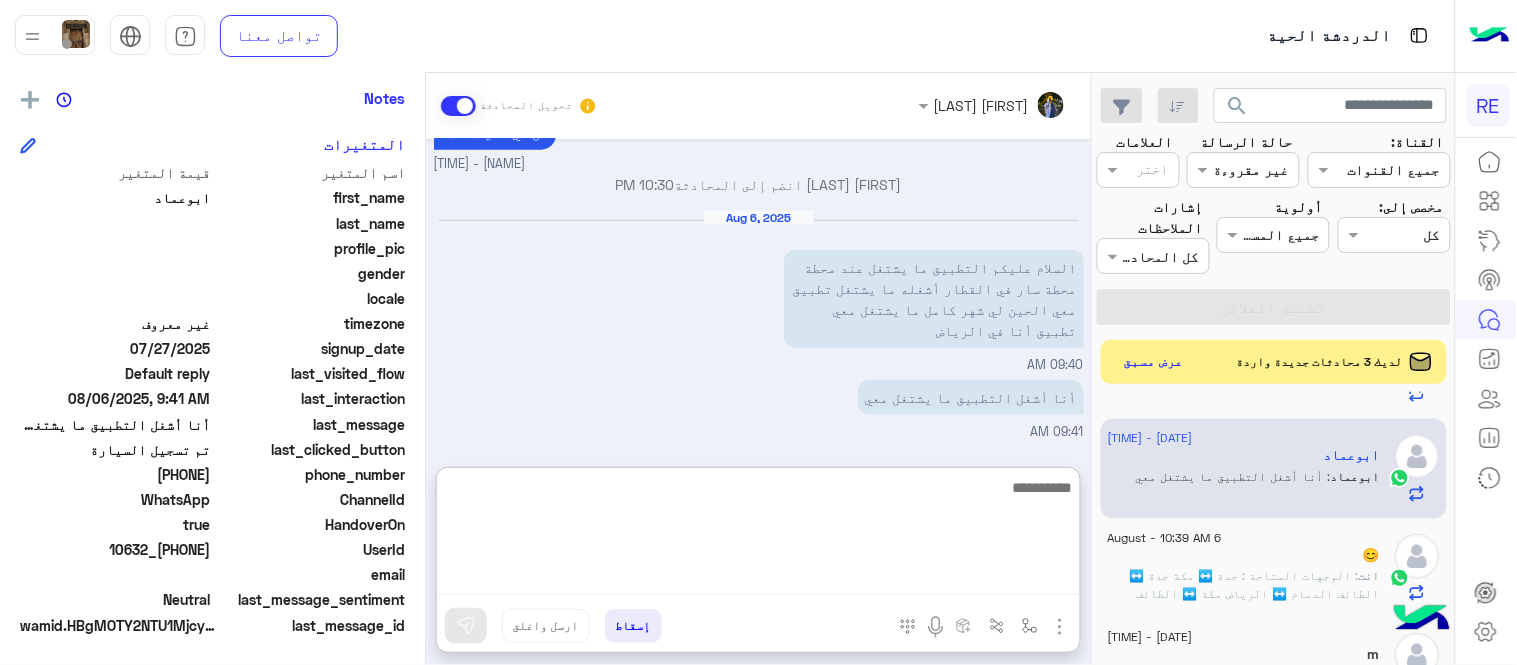 click on "[DATE]   [NAME] انضم إلى المحادثة   [TIME]      [PHONE]   [TIME]   [DATE]   تم إلغاء تخصيص المحادثة تلقائيًا وإغلاقها بواسطة النظام   [TIME]       [DATE]  الرجاء تفعيل بسرع وقت ؟!   [TIME]  سعدنا بتواصلك، نأمل منك توضيح استفسارك أكثر    [TIME]   [NAME] وضع التسليم للمحادثات نشط   [TIME]      من اي مدينة فضلا  [NAME] -  [TIME]   [NAME] انضم إلى المحادثة   [TIME]       [DATE]  ‏السلام عليكم التطبيق ما يشتغل عند محطة محطة سار في القطار أشغله ما يشتغل تطبيق معي الحين لي شهر كامل ما يشتغل معي تطبيق أنا في الرياض   [TIME]  ‏أنا أشغل التطبيق ما يشتغل معي   [TIME]    [TIME]" at bounding box center [758, 293] 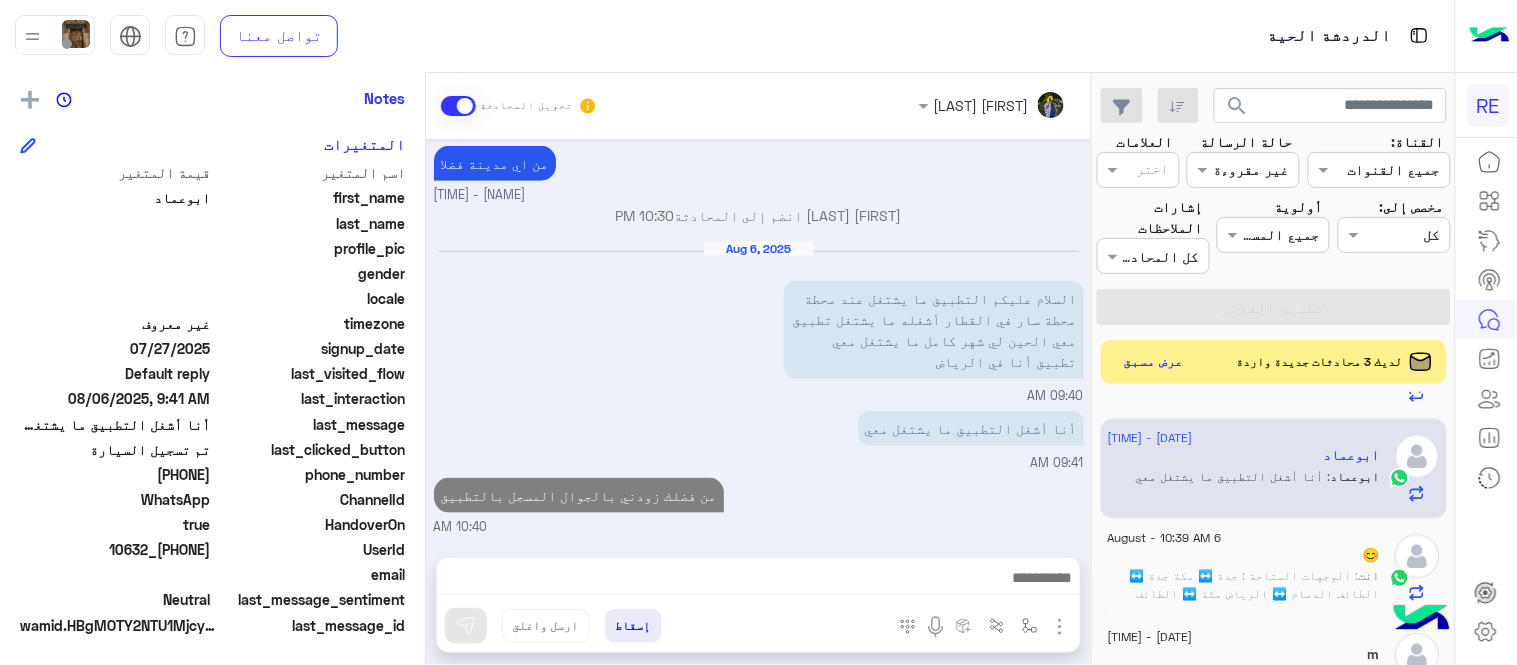 scroll, scrollTop: 445, scrollLeft: 0, axis: vertical 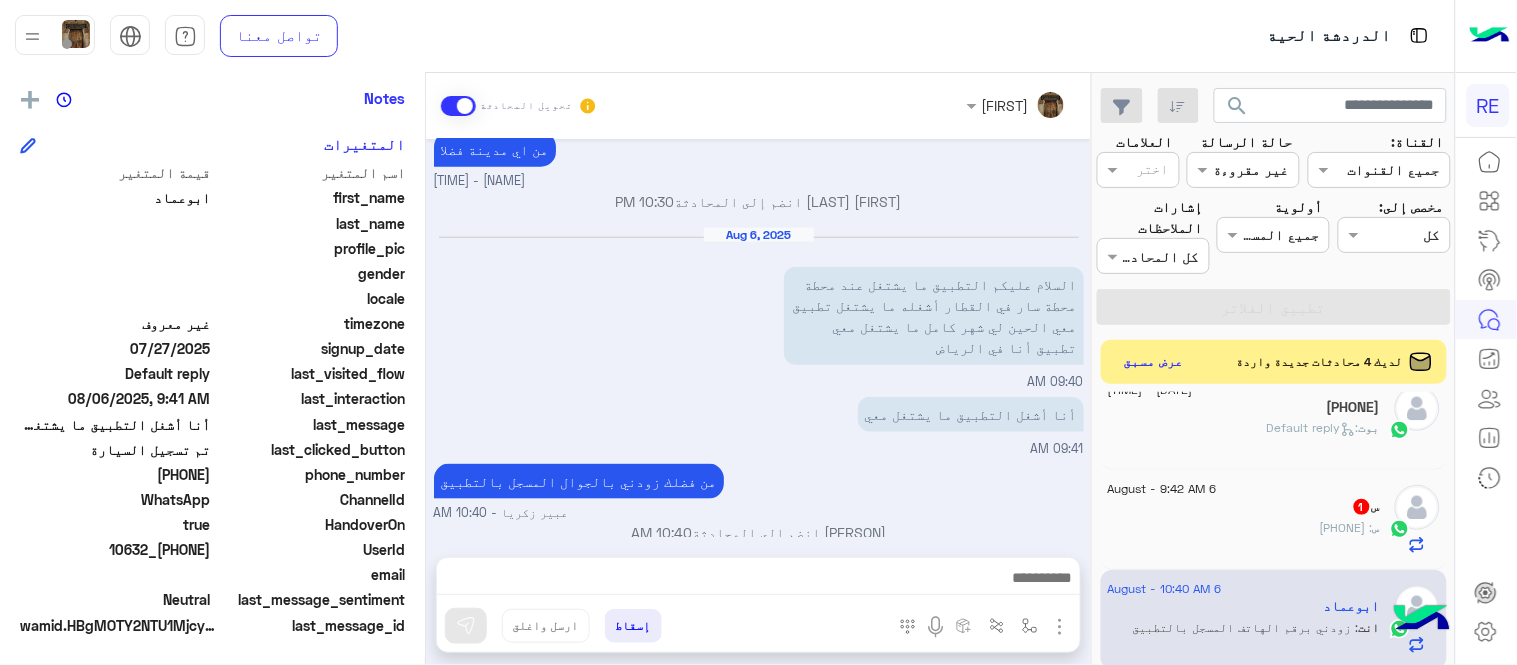 click on "س : [PHONE]" 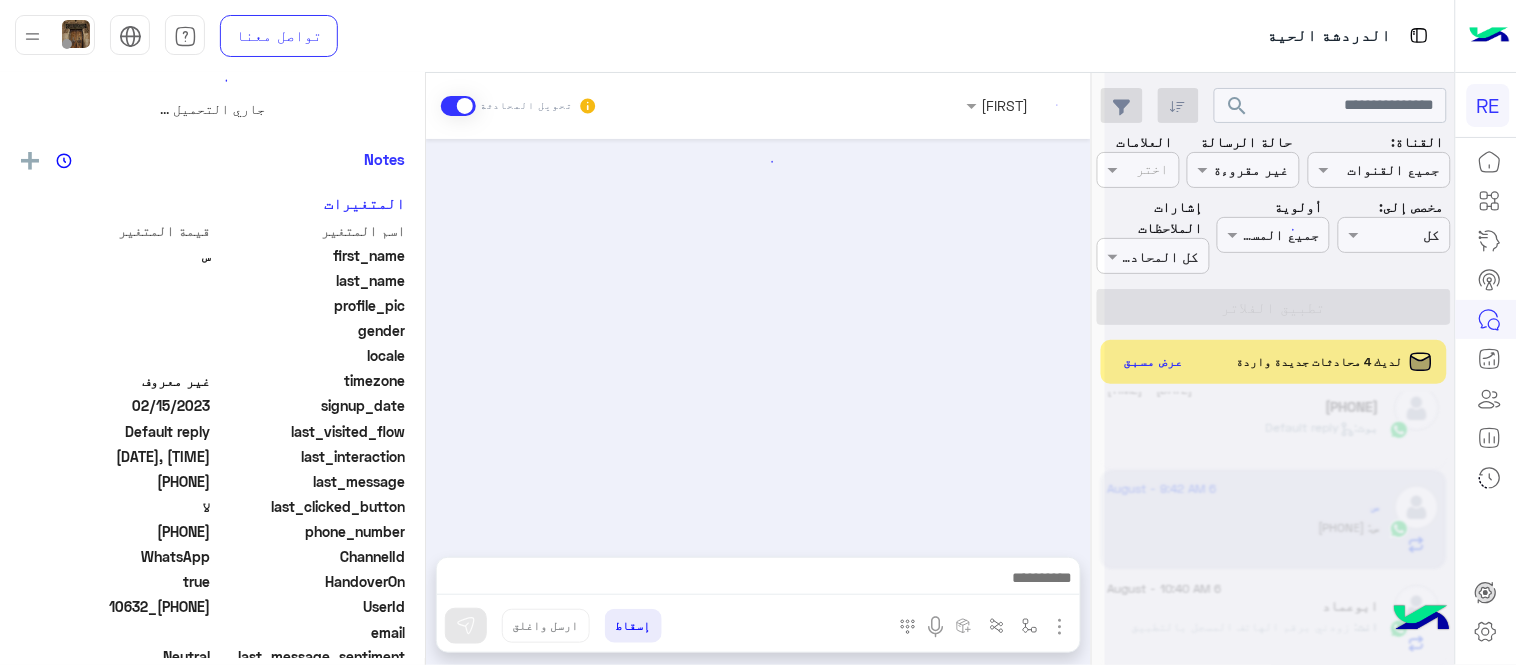 scroll, scrollTop: 0, scrollLeft: 0, axis: both 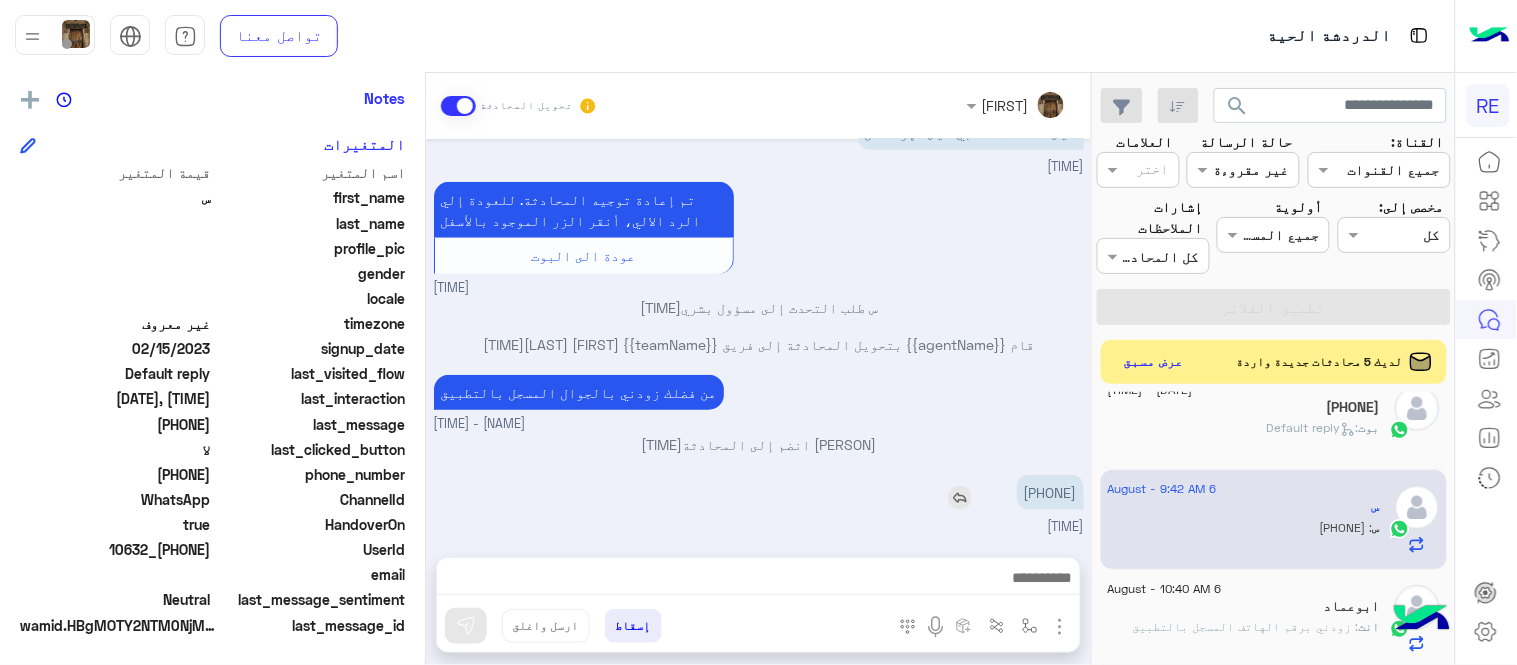 click on "[PHONE]" at bounding box center [1050, 492] 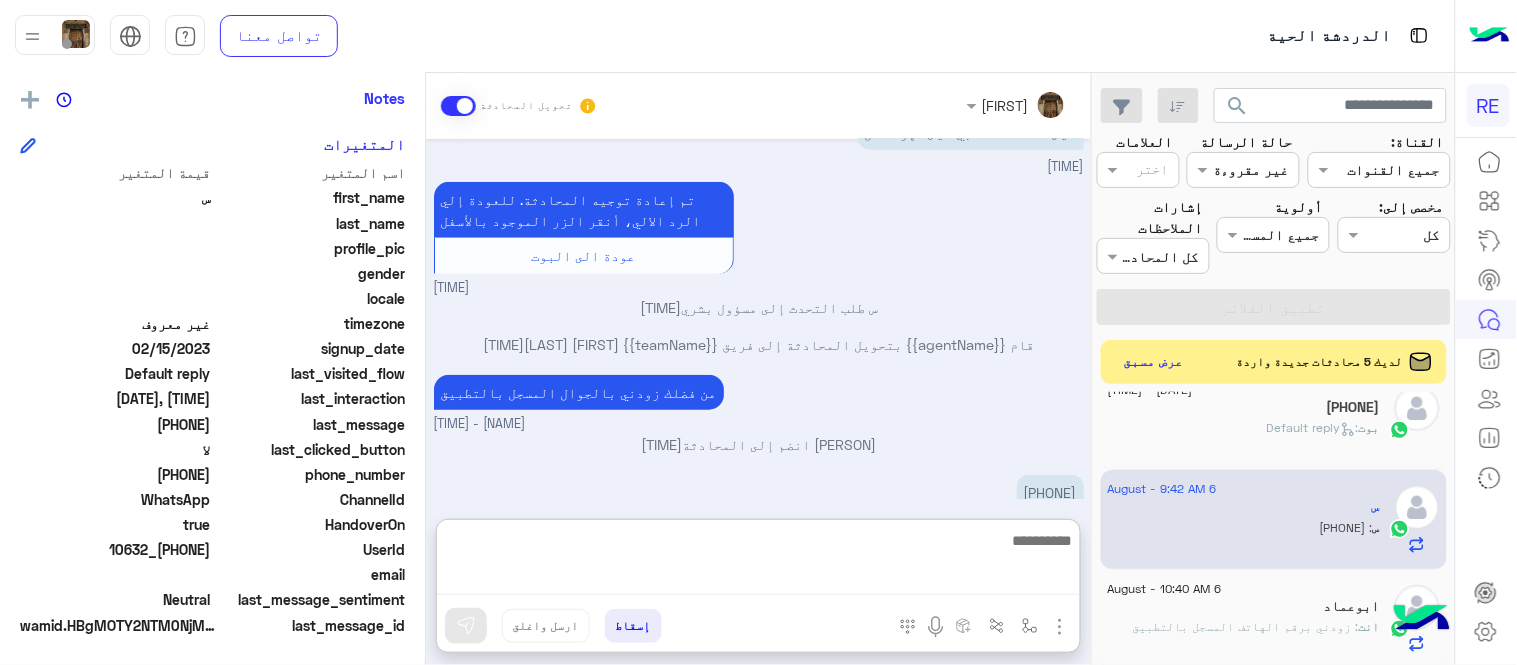 click at bounding box center (758, 561) 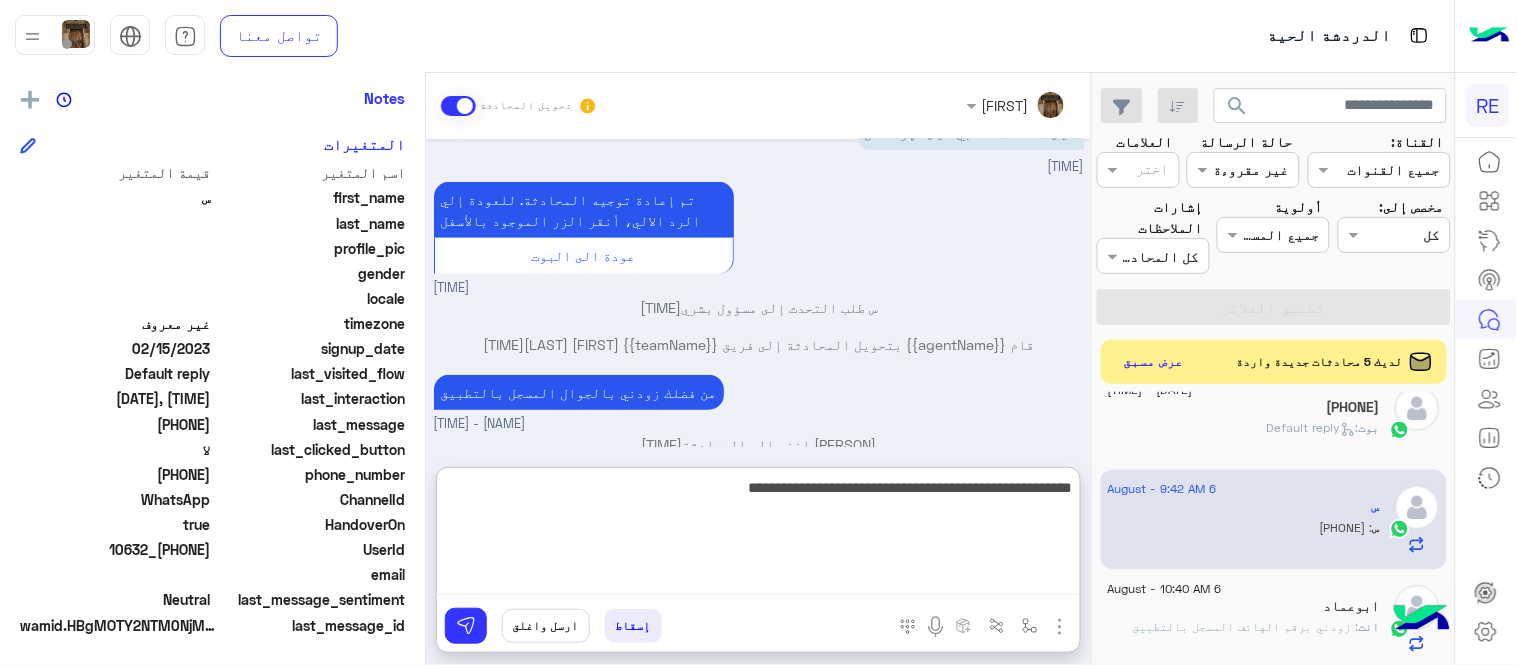 type on "**********" 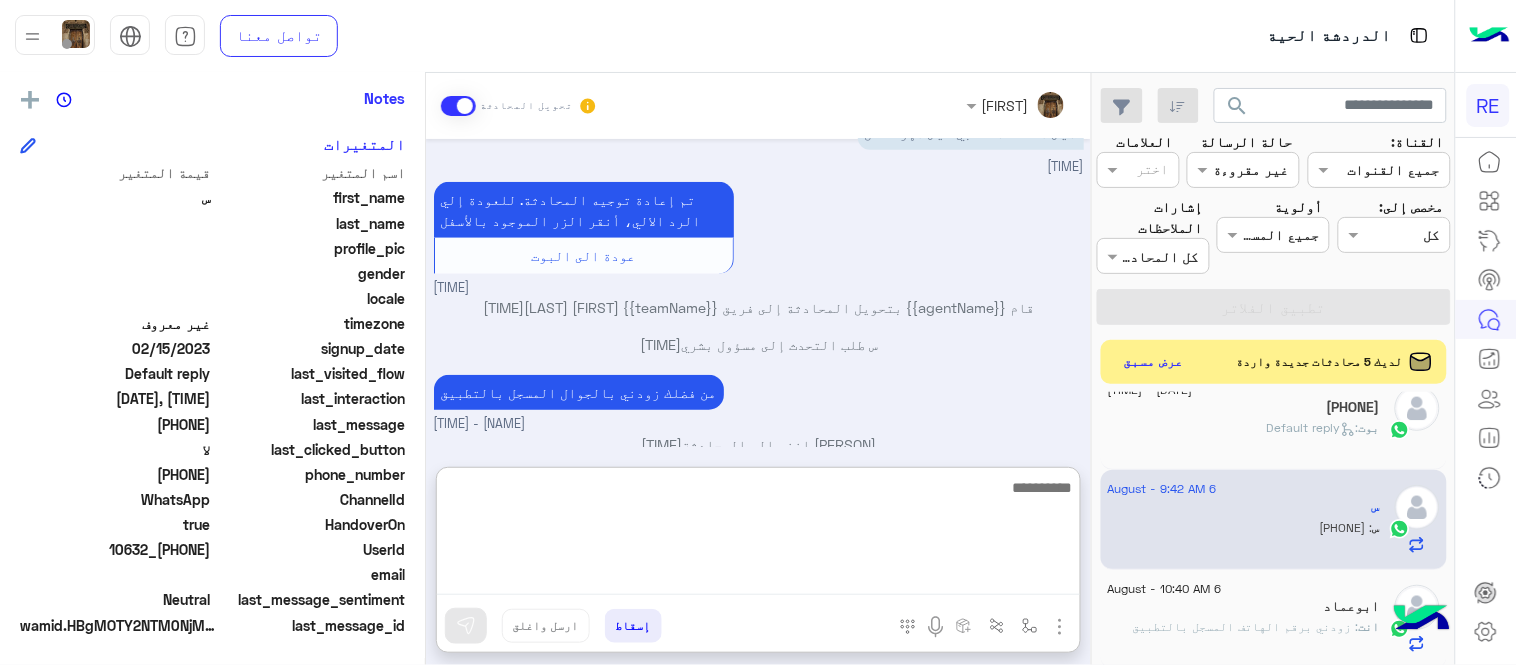 scroll, scrollTop: 537, scrollLeft: 0, axis: vertical 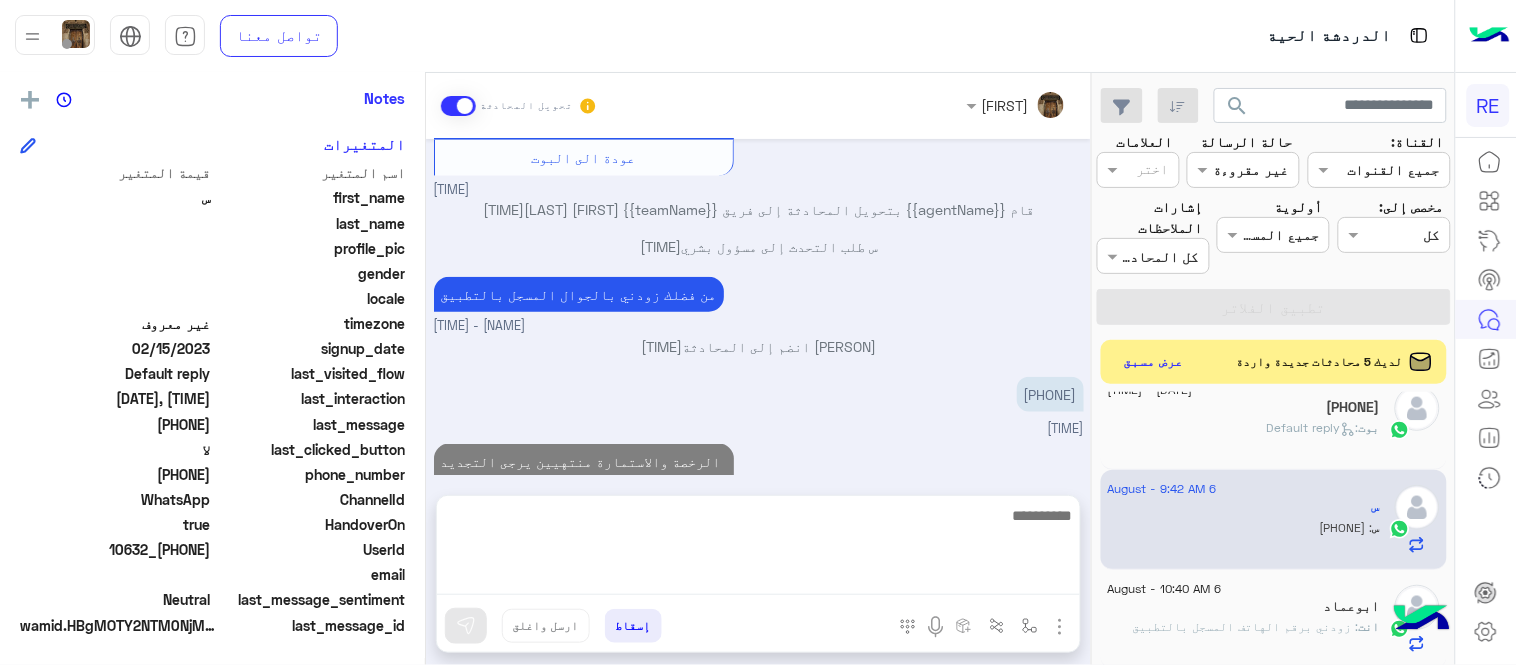 click on "الله اكبر طلب التحدث إلى مسؤول بشري   [TIME]      زودني برقم الهاتف المسجل بالتطبيق  [PERSON] -  [TIME]   [PERSON] انضم إلى المحادثة   [TIME]      [PHONE]   [TIME]    [TIME]" at bounding box center [758, 307] 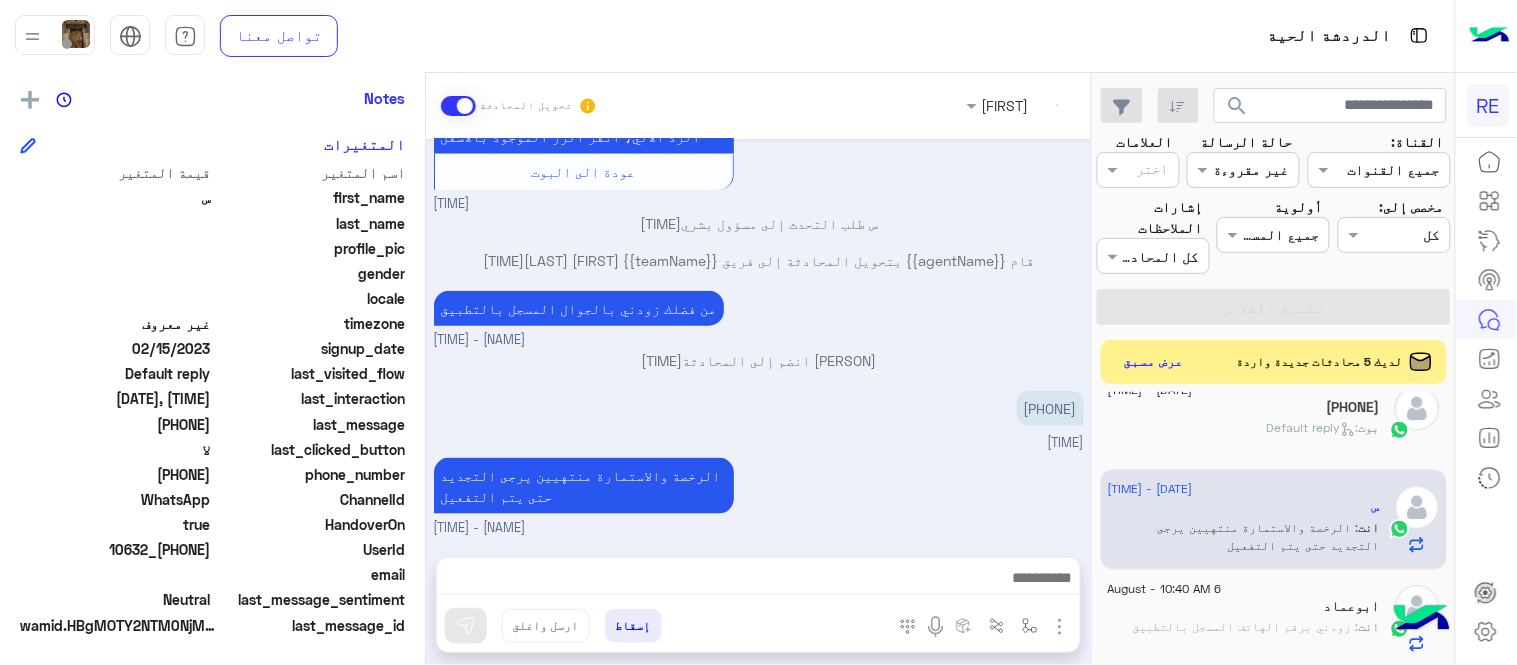 scroll, scrollTop: 245, scrollLeft: 0, axis: vertical 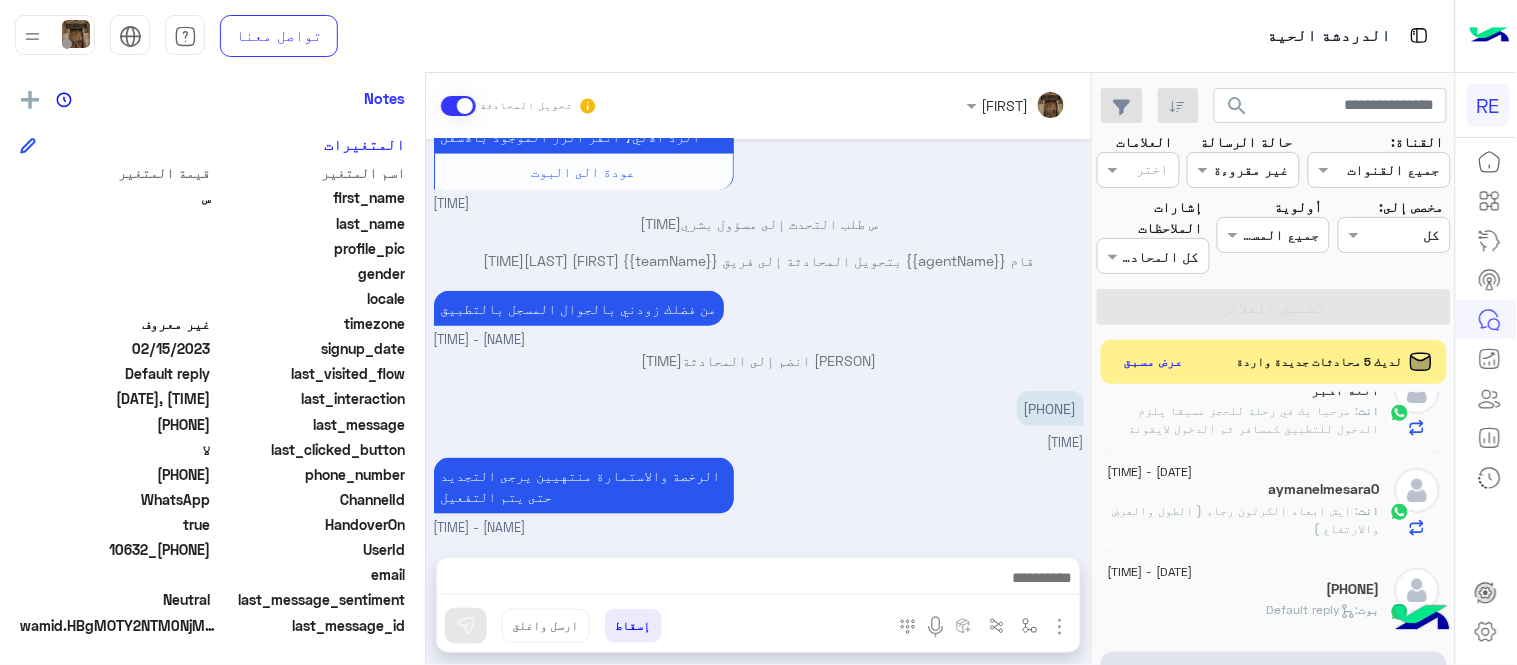 click on "[PHONE]" 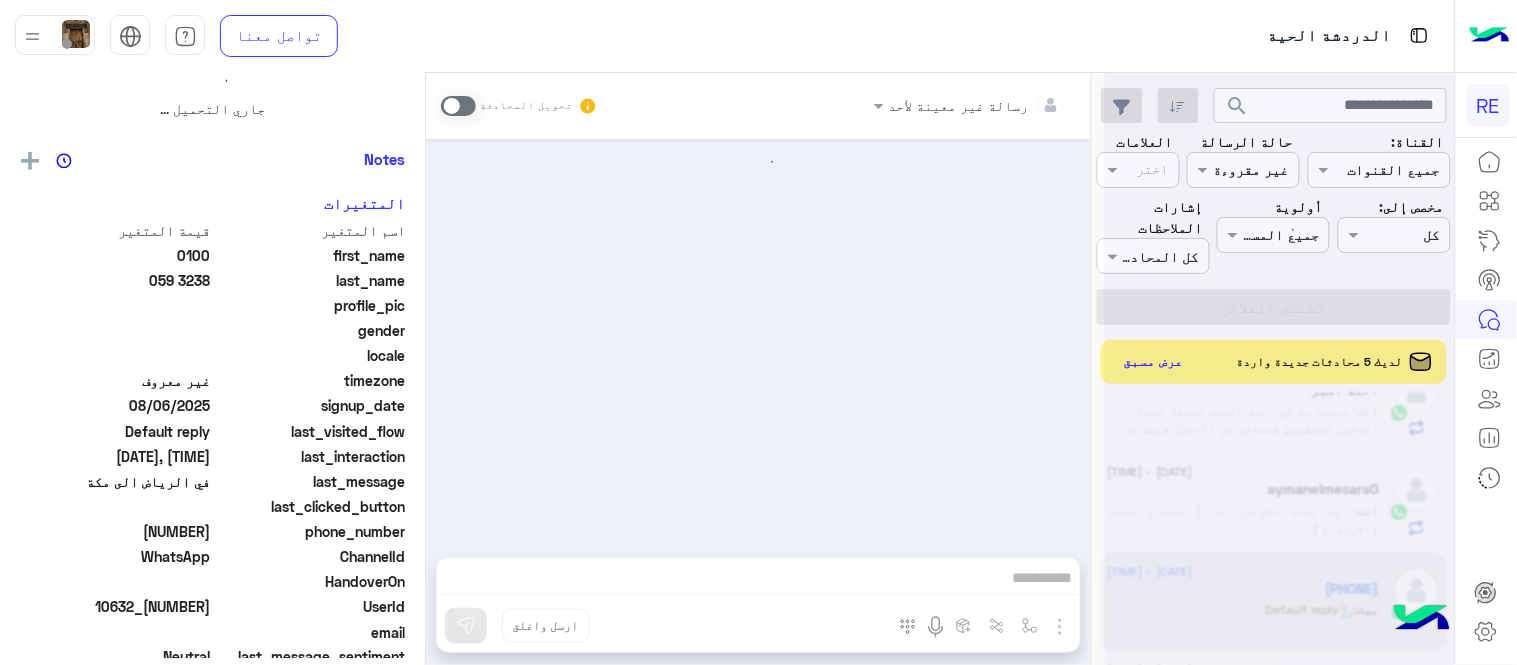 scroll, scrollTop: 0, scrollLeft: 0, axis: both 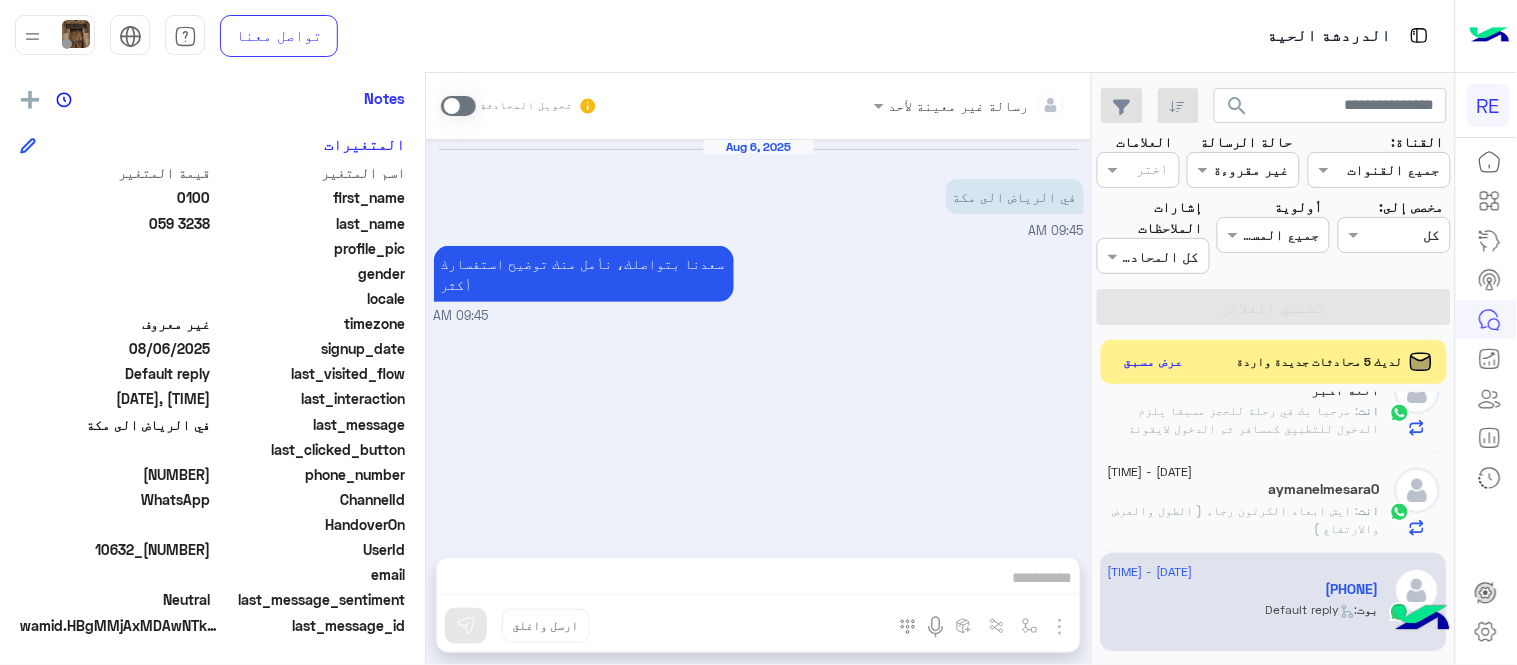 click on "[NUMBER]" 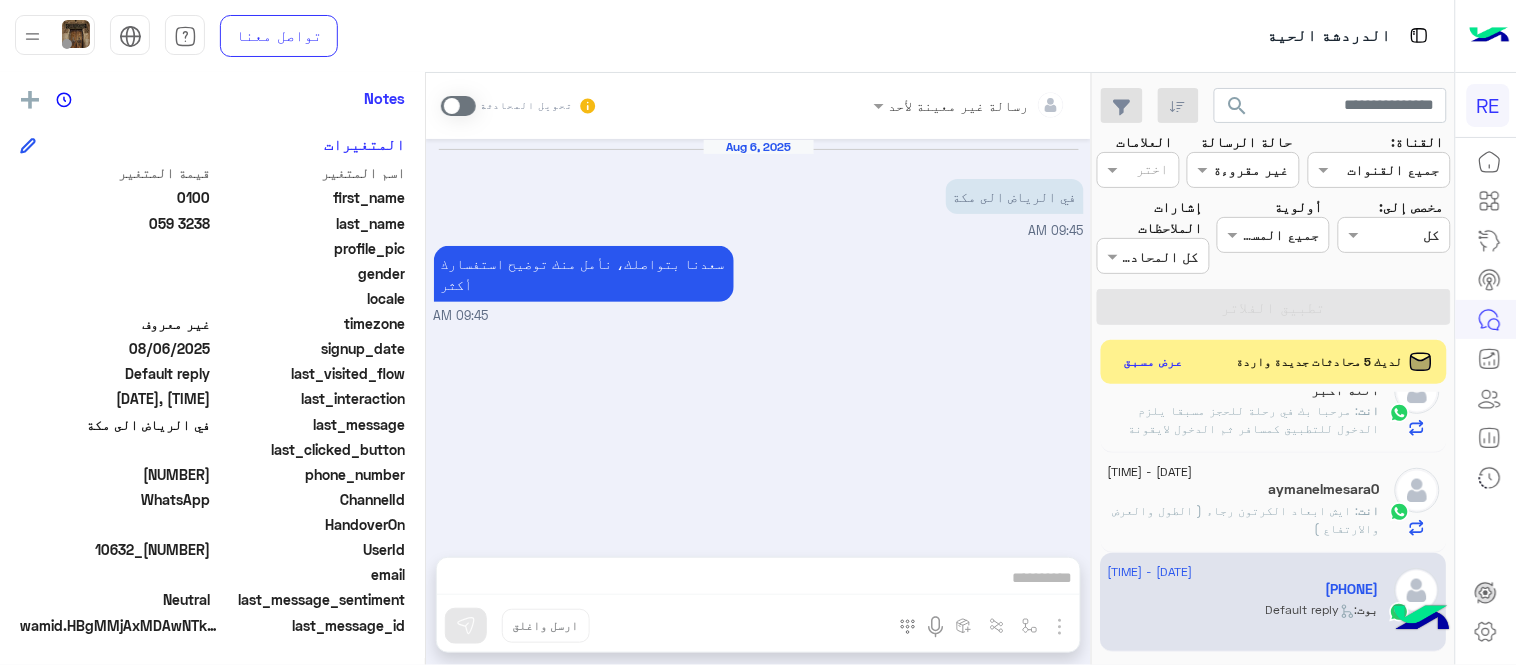 copy on "[NUMBER]" 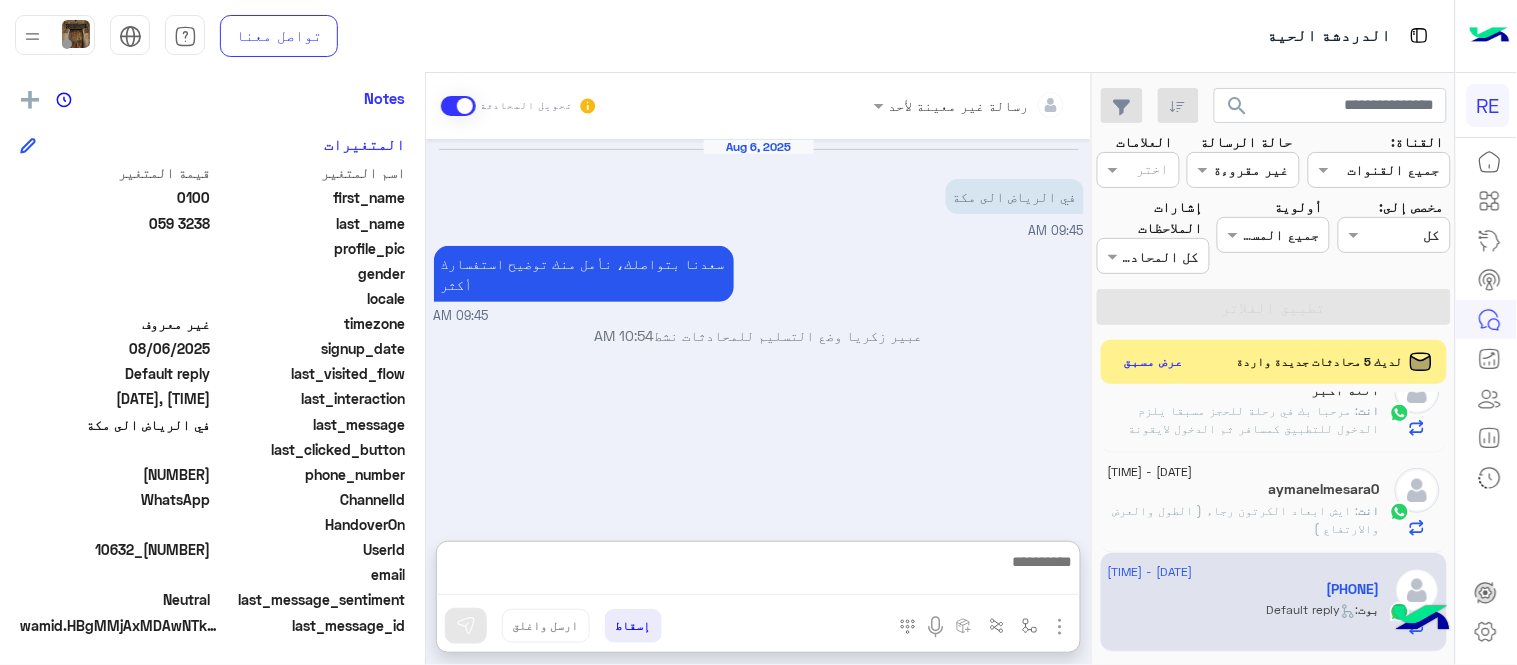 click at bounding box center (758, 572) 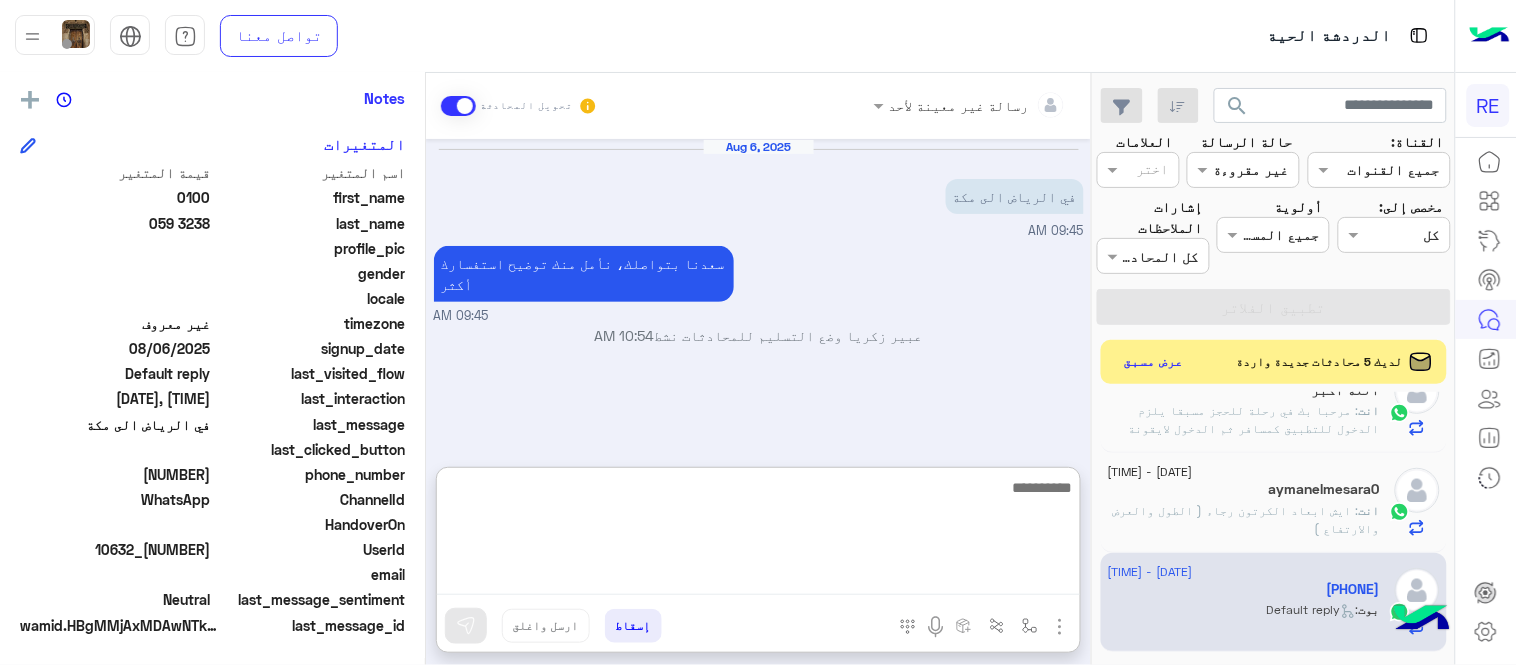 paste on "**********" 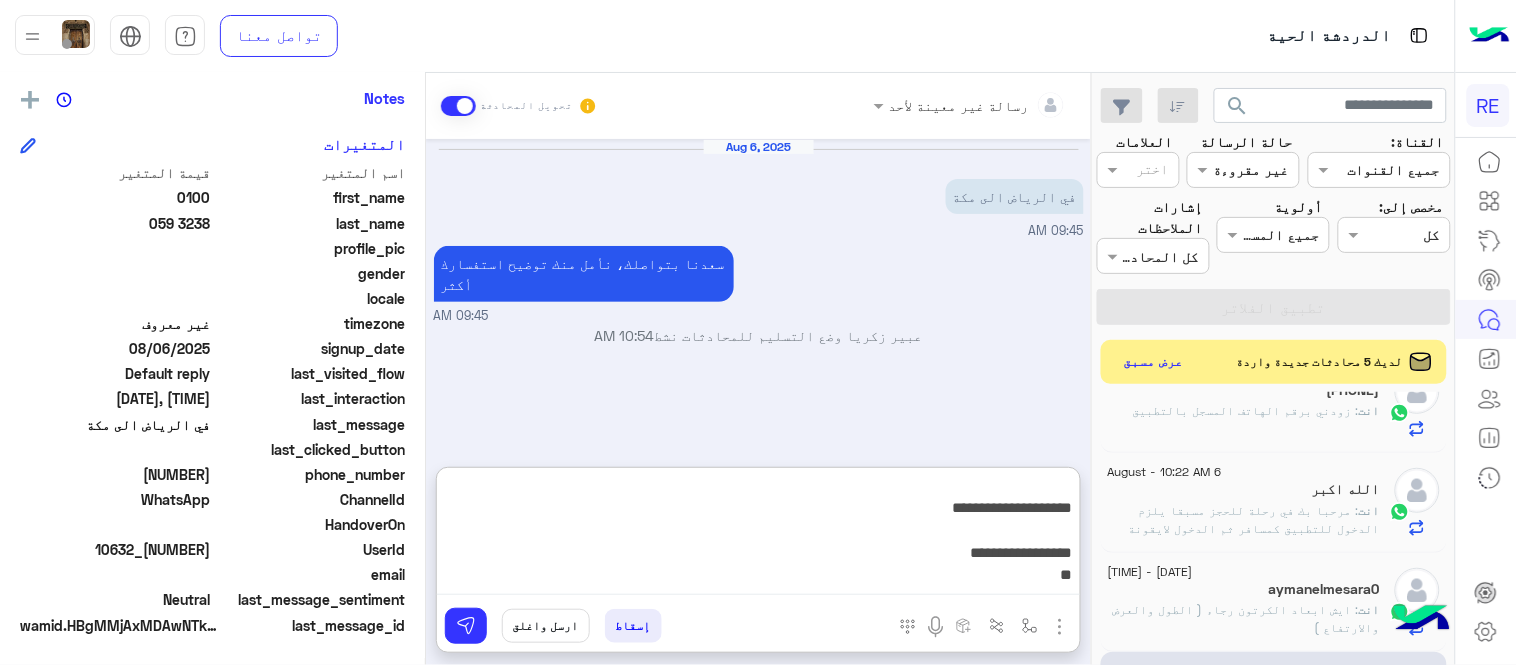 scroll, scrollTop: 3, scrollLeft: 0, axis: vertical 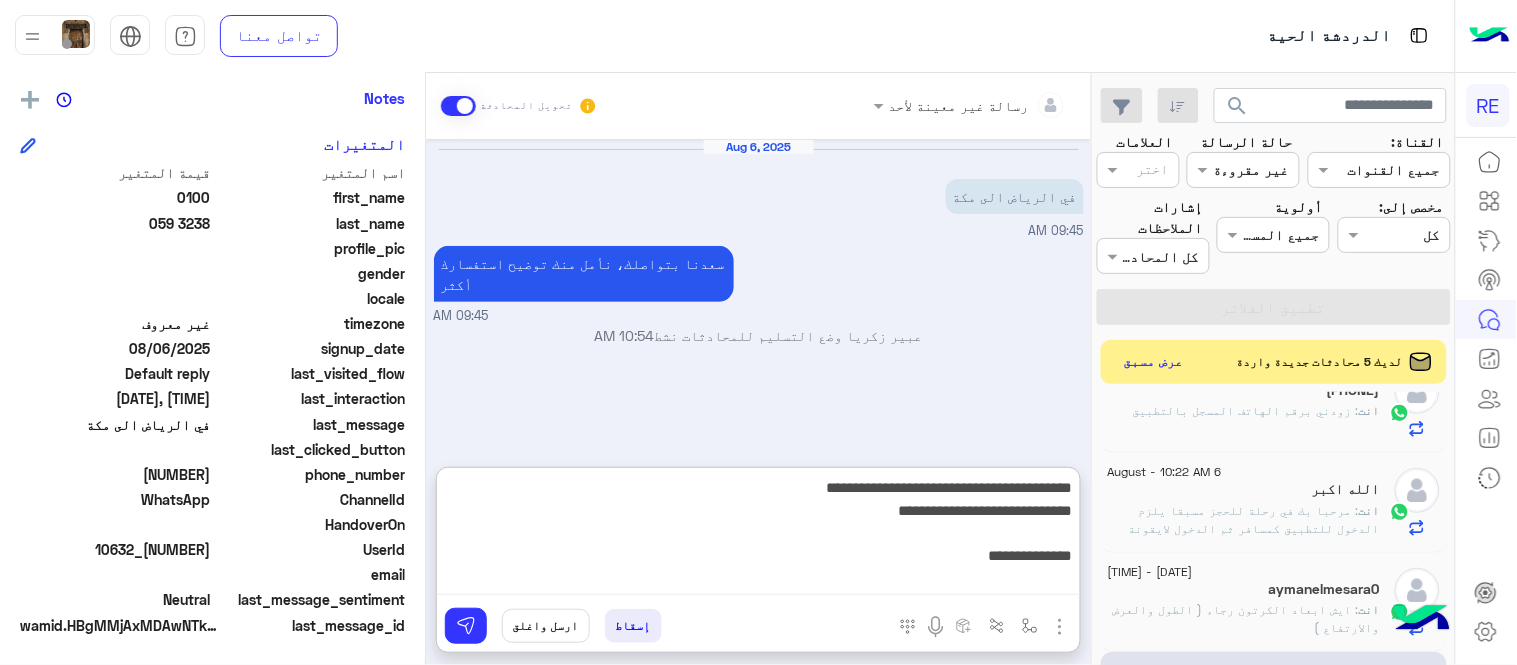 drag, startPoint x: 827, startPoint y: 485, endPoint x: 700, endPoint y: 491, distance: 127.141655 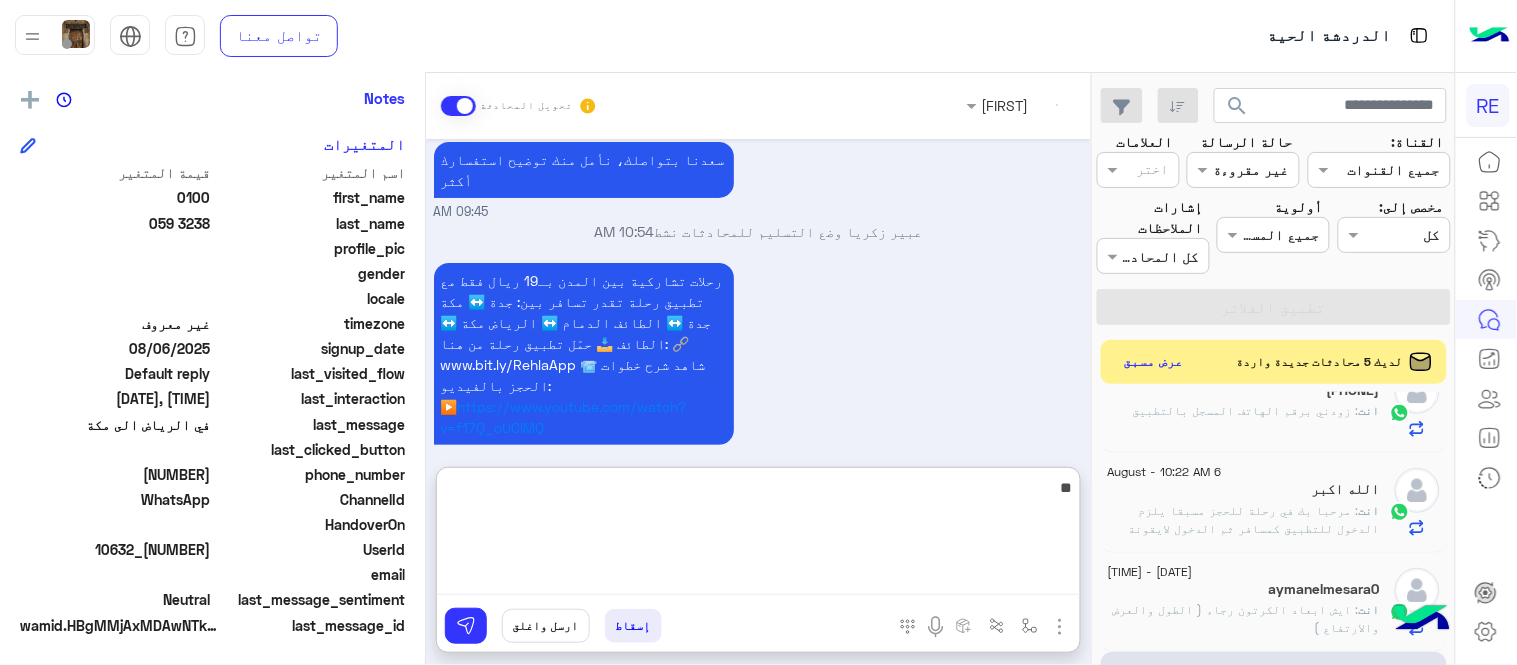 scroll, scrollTop: 141, scrollLeft: 0, axis: vertical 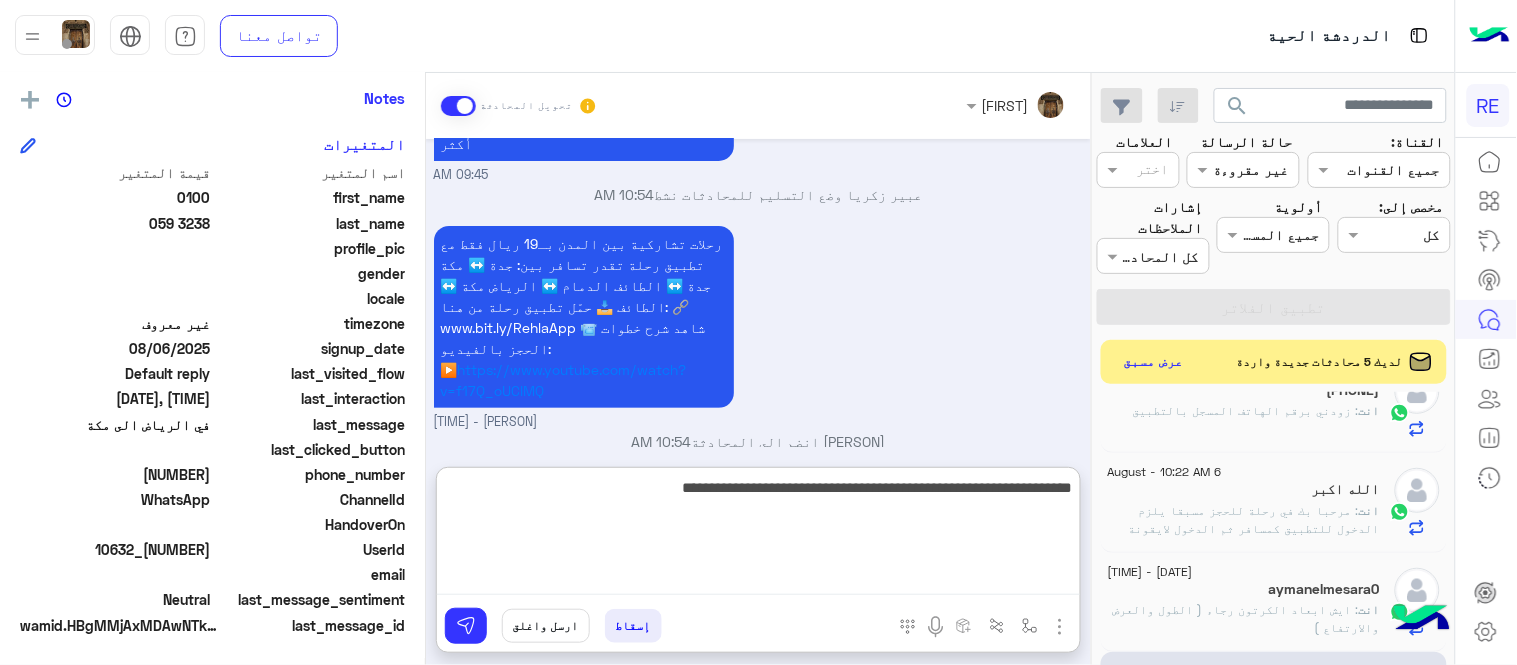 click on "**********" at bounding box center (758, 535) 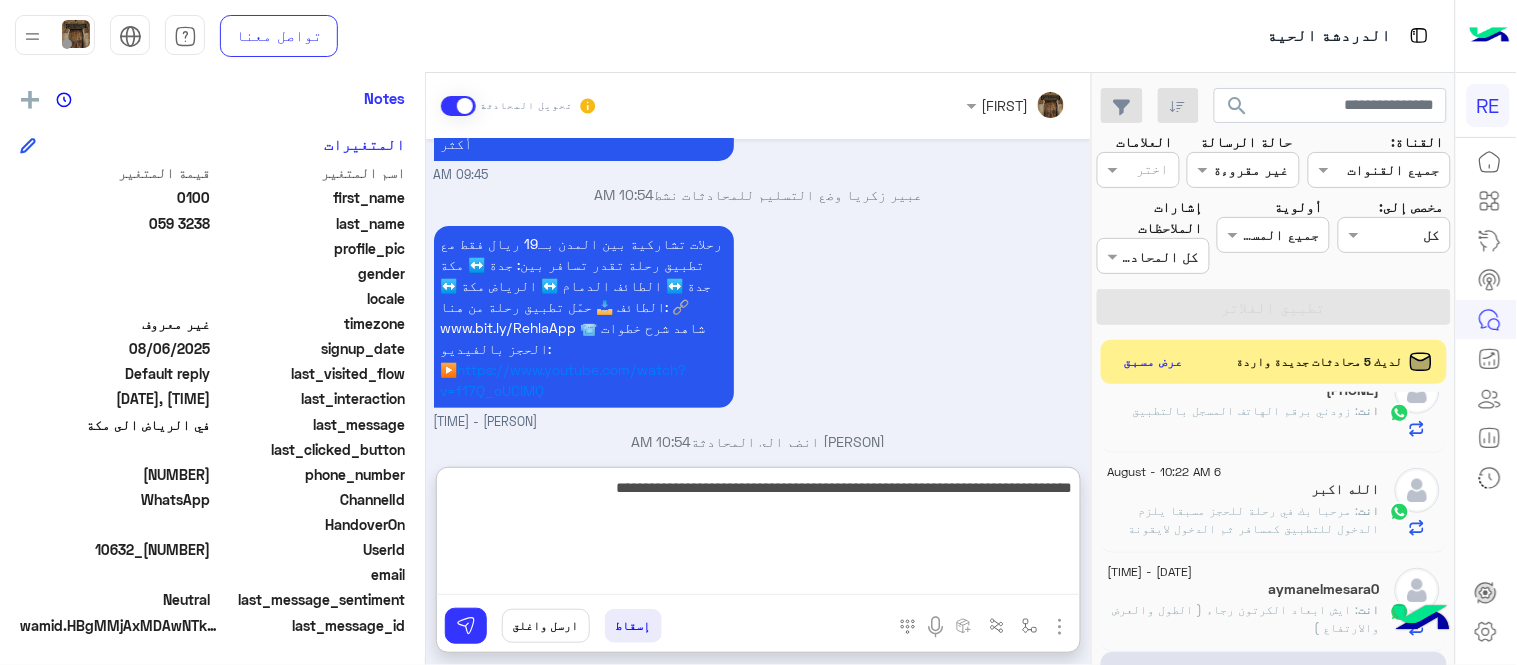 click on "**********" at bounding box center [758, 535] 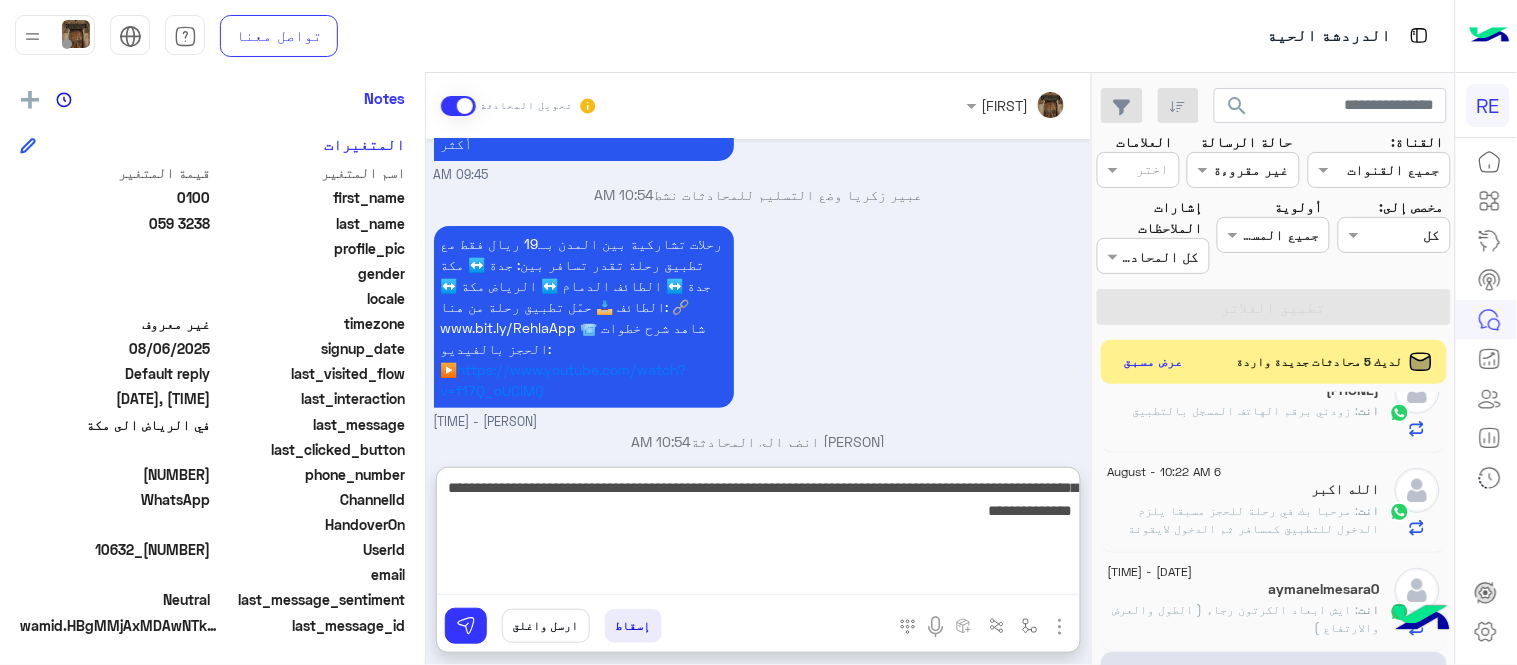 type on "**********" 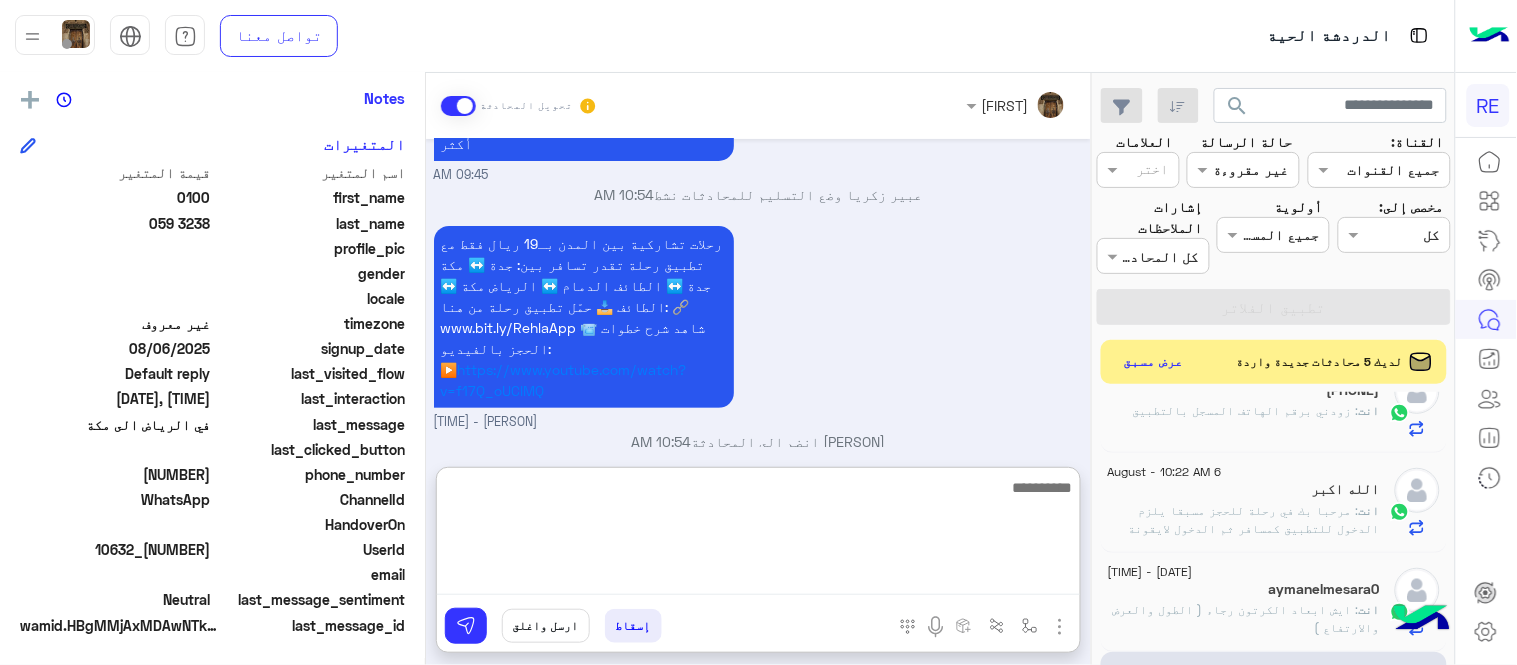 scroll, scrollTop: 246, scrollLeft: 0, axis: vertical 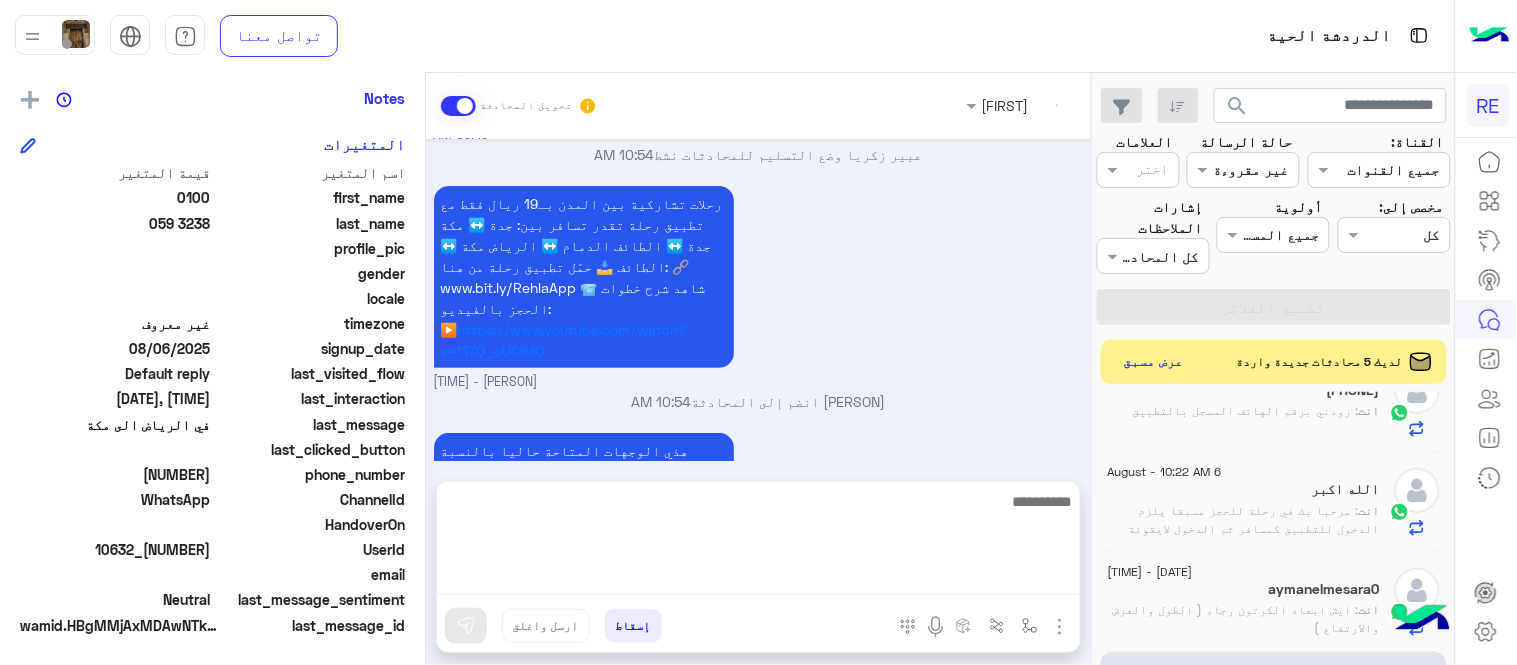 click on "[FIRST] [LAST] تحويل المحادثة     Aug 6, 2025  في [CITY] الى [CITY]   09:45 AM  سعدنا بتواصلك، نأمل منك توضيح استفسارك أكثر    09:45 AM   [FIRST] [LAST] وضع التسليم للمحادثات نشط   10:54 AM      رحلات تشاركية بين المدن بـ19 ريال فقط
مع تطبيق رحلة تقدر تسافر بين:
[CITY] ↔️ [CITY]
[CITY] ↔️ [CITY]
[CITY] ↔️ [CITY]
[CITY] ↔️ [CITY]
📥 حمّل تطبيق رحلة من هنا:
🔗 www.bit.ly/RehlaApp
📹 شاهد شرح خطوات الحجز بالفيديو:
▶️   https://www.youtube.com/watch?v=f17Q_oUCIMQ  [FIRST] [LAST] -  10:54 AM   [FIRST] [LAST] انضم إلى المحادثة   10:54 AM       [FIRST] [LAST] -  10:55 AM  إدخل اسم مجموعة الرسائل  إسقاط   ارسل واغلق" at bounding box center (758, 373) 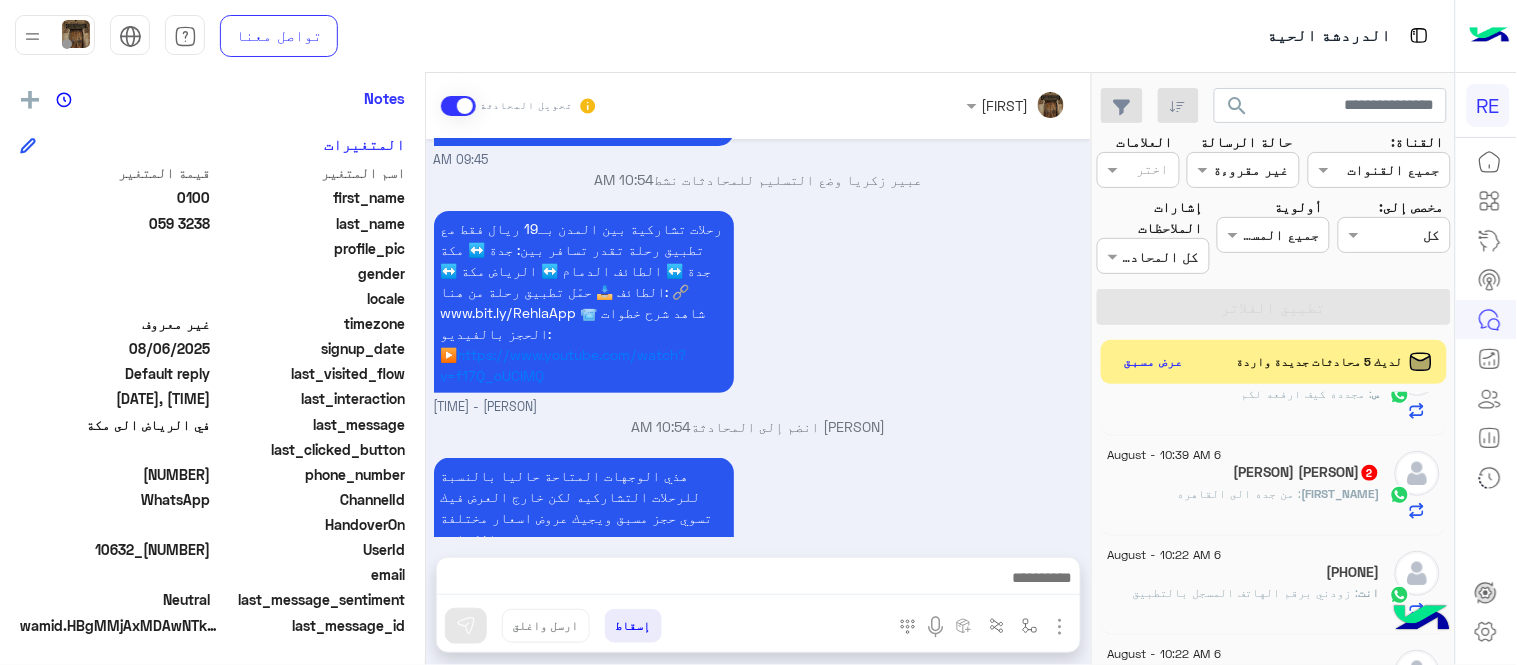 scroll, scrollTop: 47, scrollLeft: 0, axis: vertical 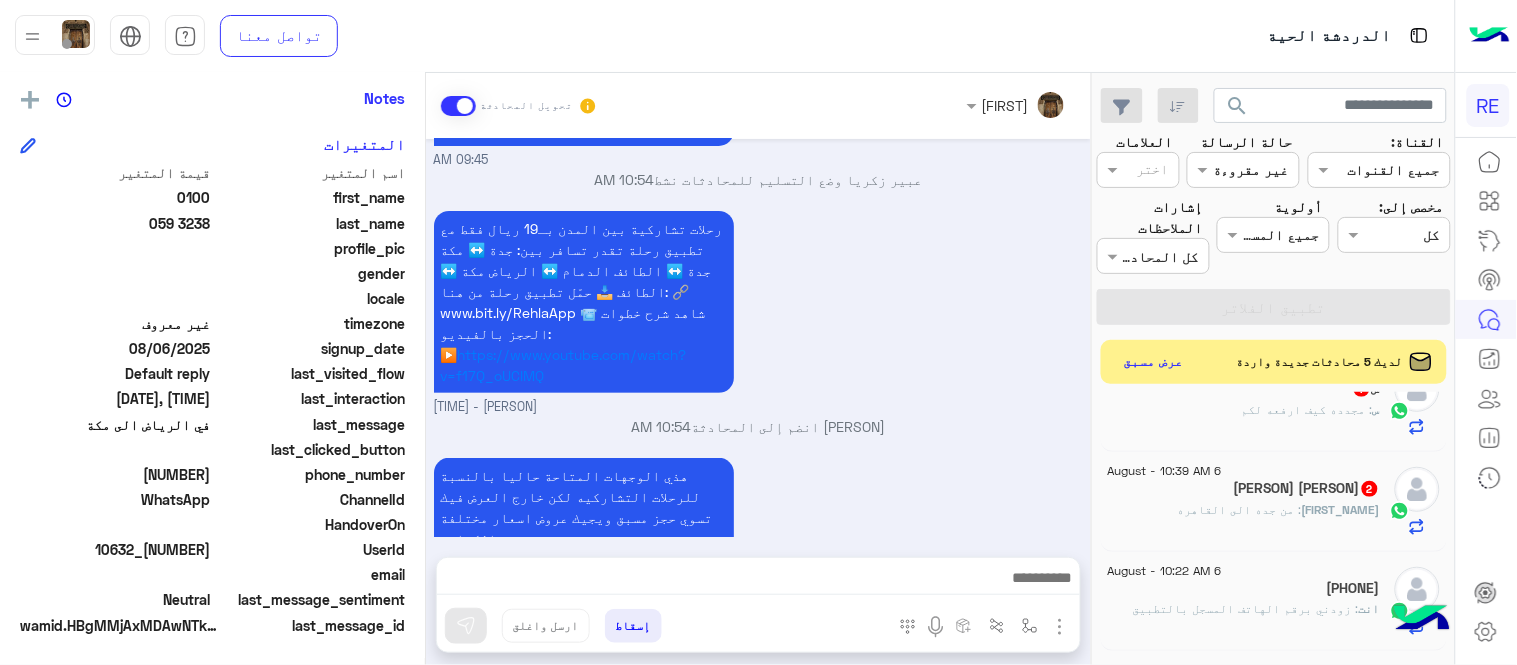 click on ": من جده الى القاهره" 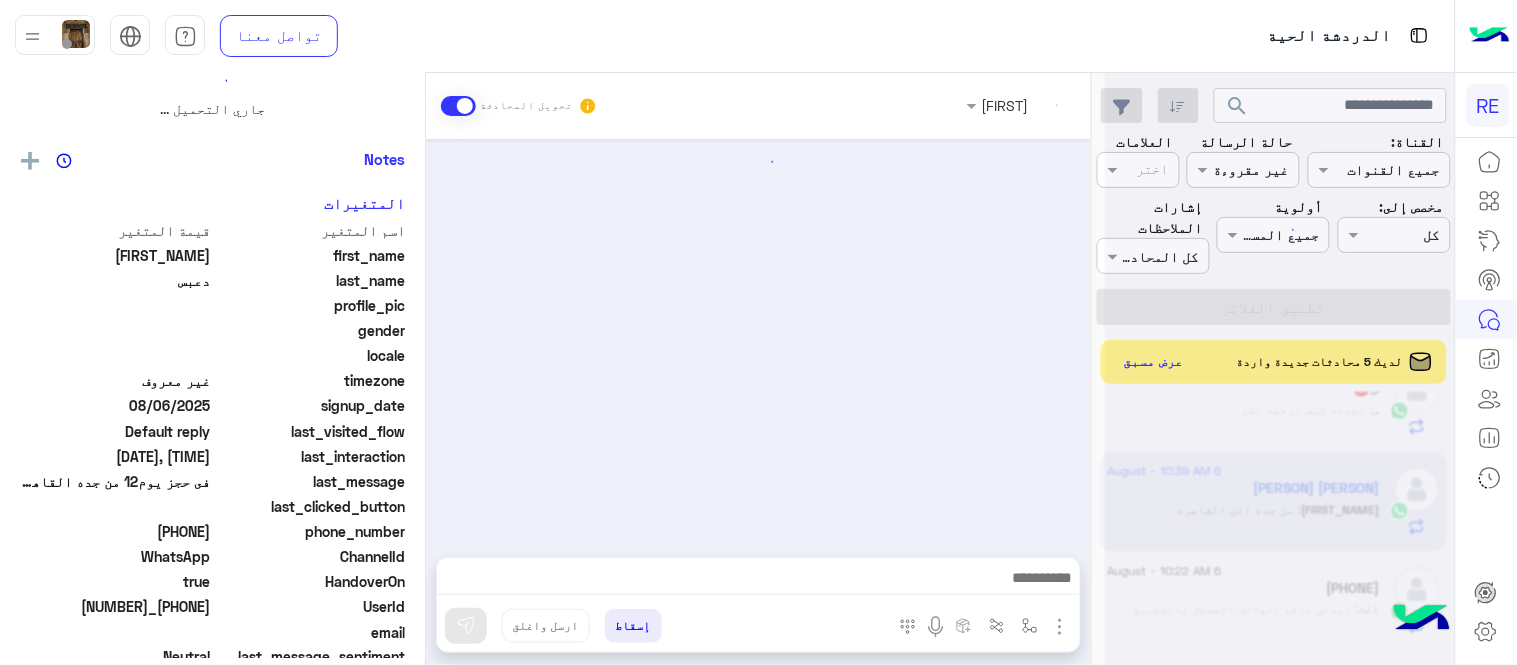 scroll, scrollTop: 0, scrollLeft: 0, axis: both 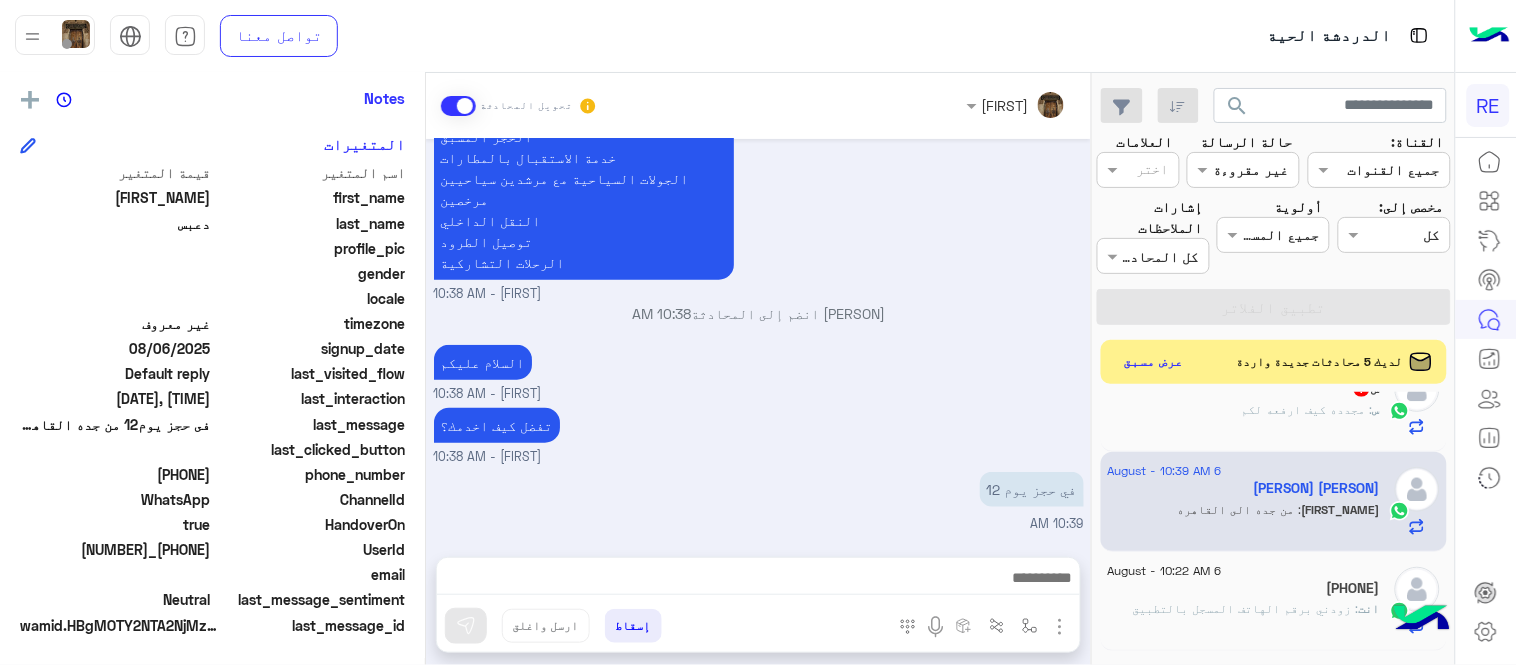 click at bounding box center (758, 580) 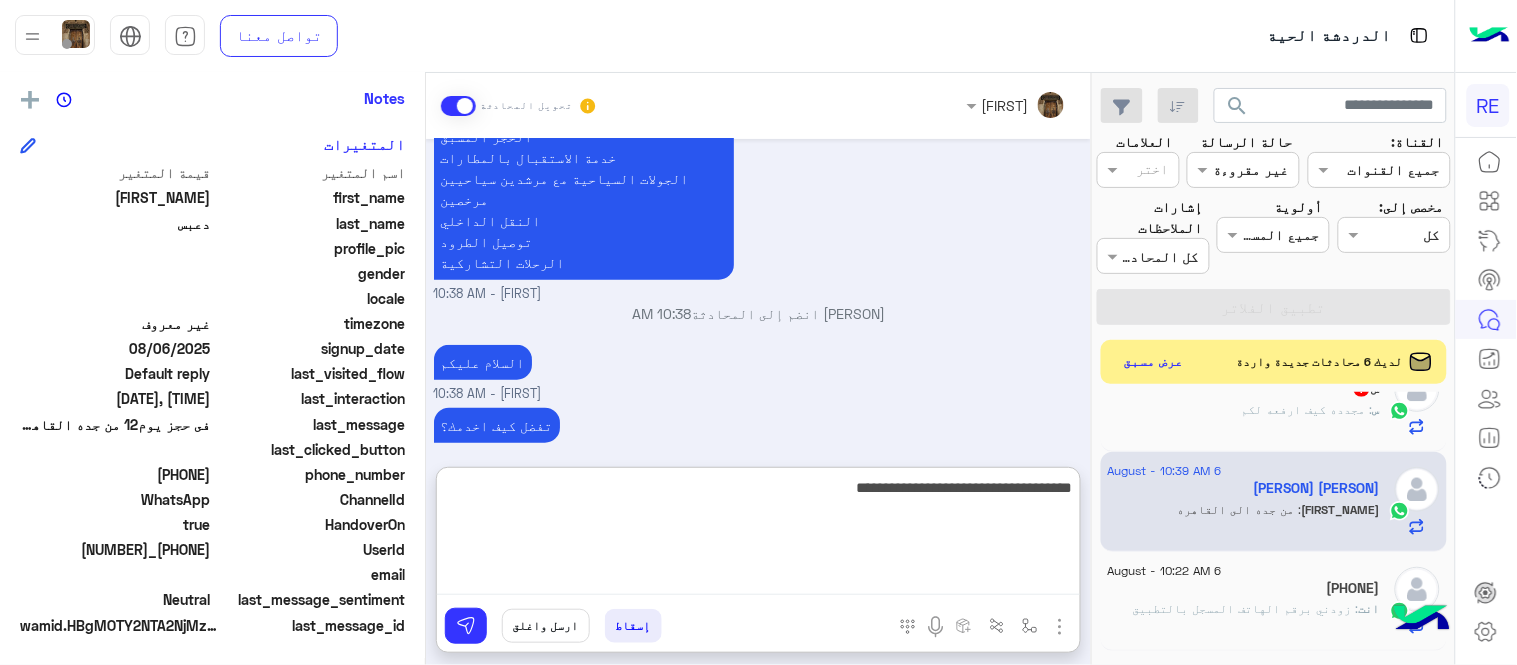 click on "**********" at bounding box center (758, 535) 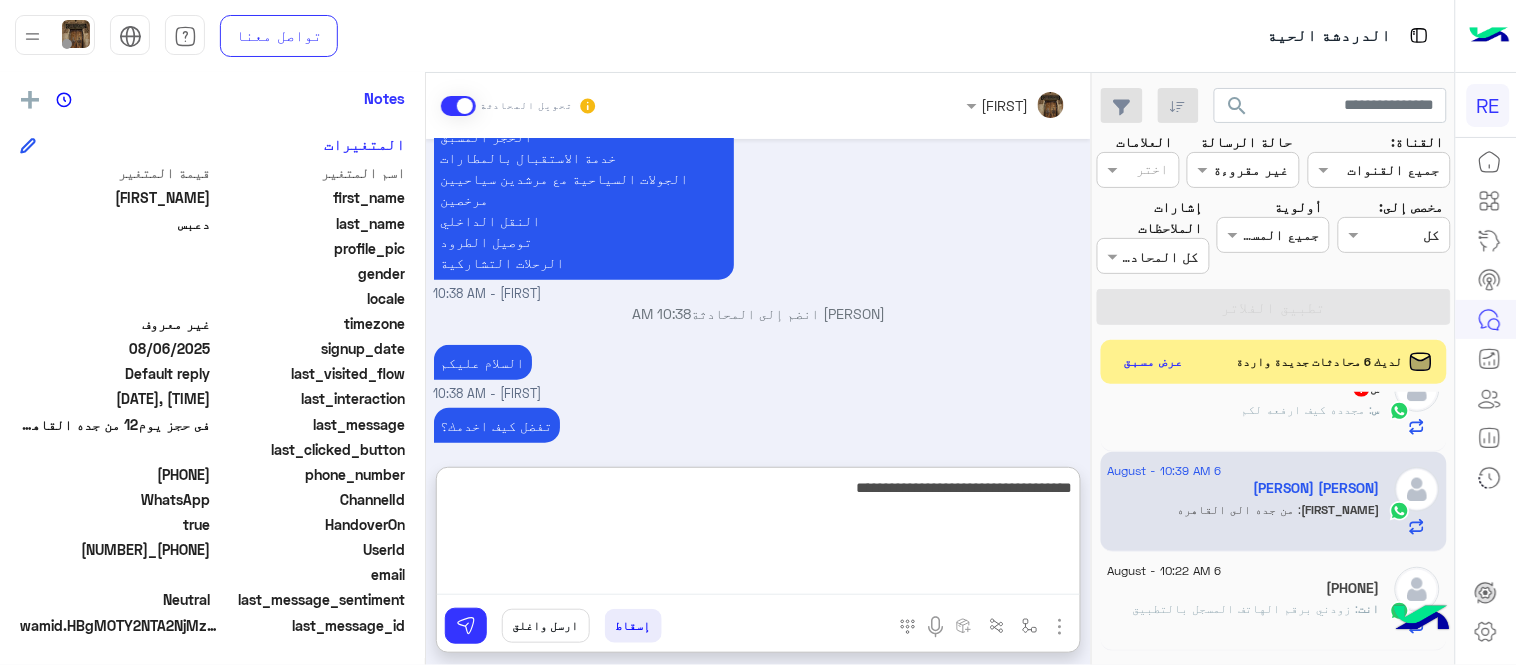 click on "**********" at bounding box center [758, 535] 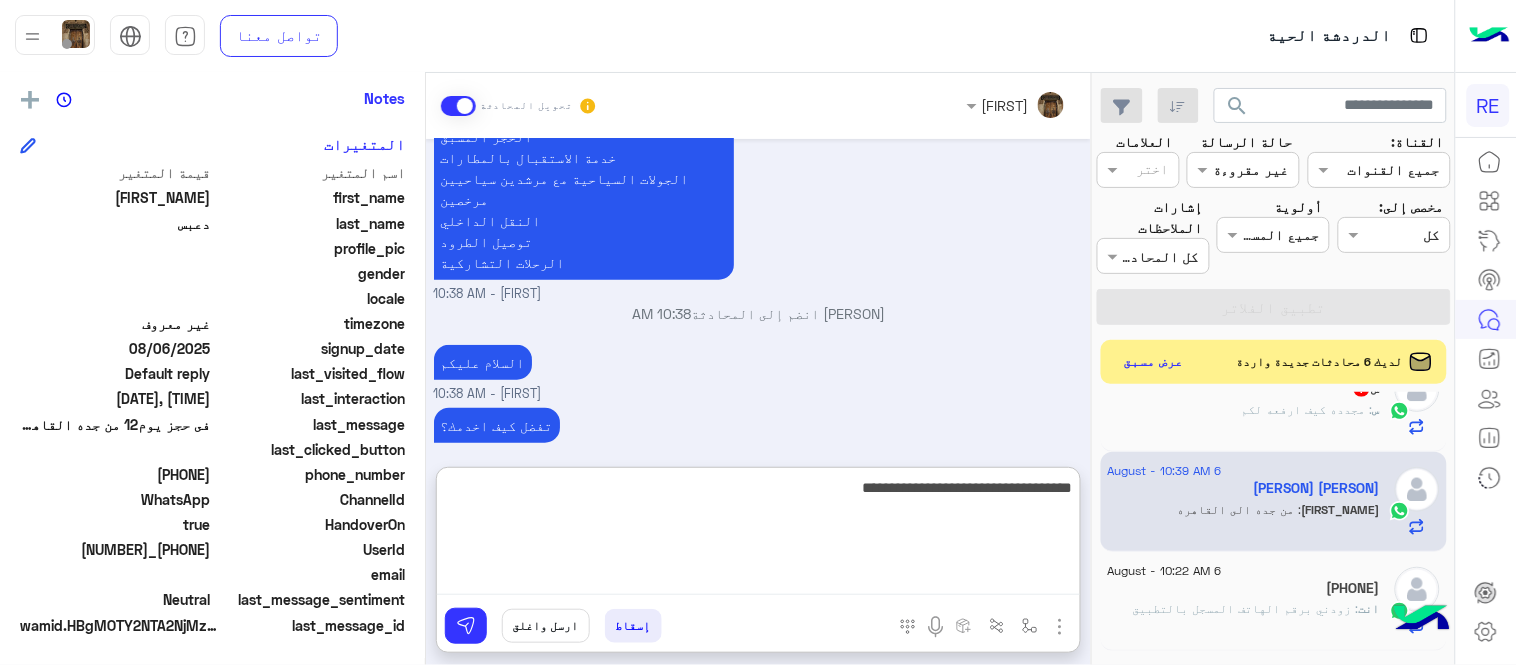 type on "**********" 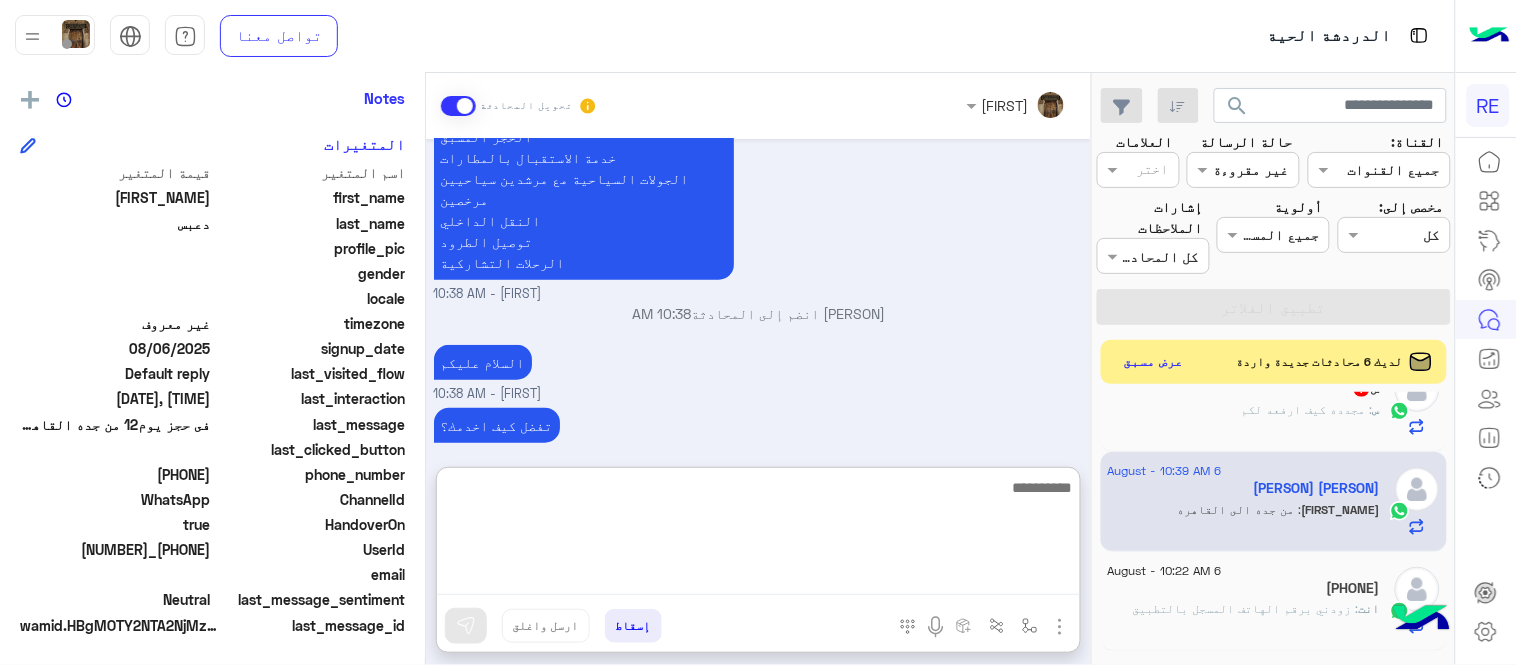 scroll, scrollTop: 527, scrollLeft: 0, axis: vertical 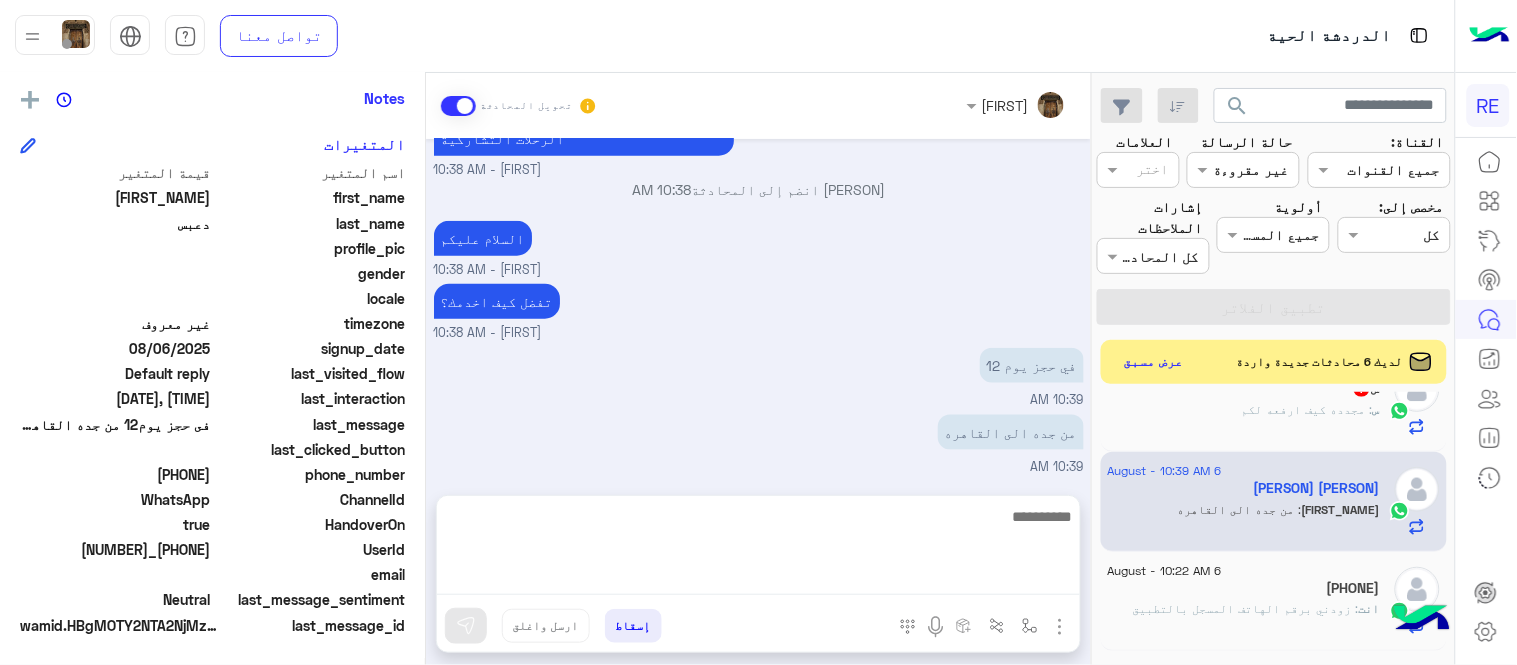 click on "Aug 6, 2025  فى حجز يوم12 من جده القاهره   09:20 AM  سعدنا بتواصلك، نأمل منك توضيح استفسارك أكثر    09:20 AM   [NAME] وضع التسليم للمحادثات نشط   10:37 AM      تطبيق رحلة هو تطبيق سعودي مرخص من الهيئة العامة للنقل، صمم ليكون شريك جديد في تقديم خدمات نقل الركاب بين المدن وداخلها وأبرز الخدمات في التطبيق: الحجز المسبق  خدمة الاستقبال بالمطارات  الجولات السياحية مع مرشدين سياحيين مرخصين  النقل الداخلي توصيل الطرود   الرحلات التشاركية  [NAME] -  10:38 AM   [NAME] انضم إلى المحادثة   10:38 AM      السلام عليكم  [NAME] -  10:38 AM  تفضل كيف اخدمك؟  [NAME] -  10:38 AM  في حجز يوم 12   10:39 AM    10:39 AM" at bounding box center (758, 307) 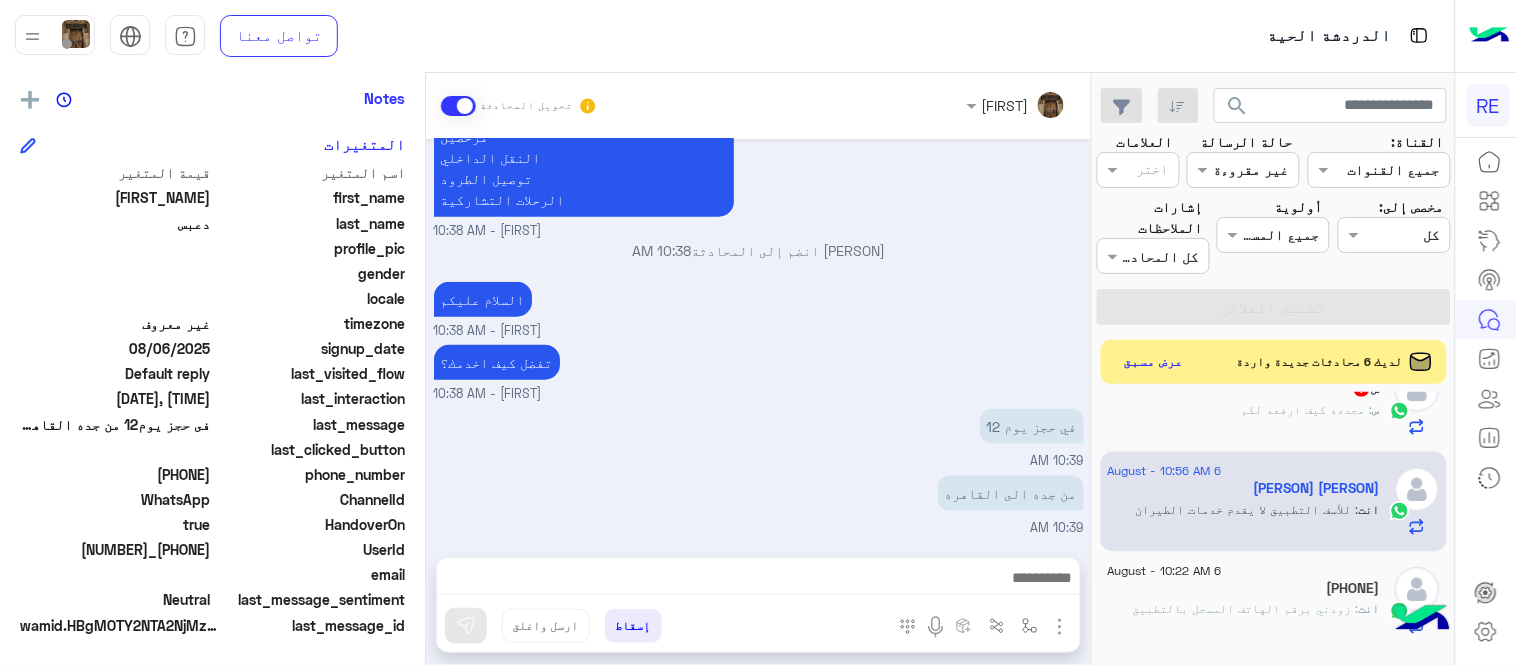 scroll, scrollTop: 0, scrollLeft: 0, axis: both 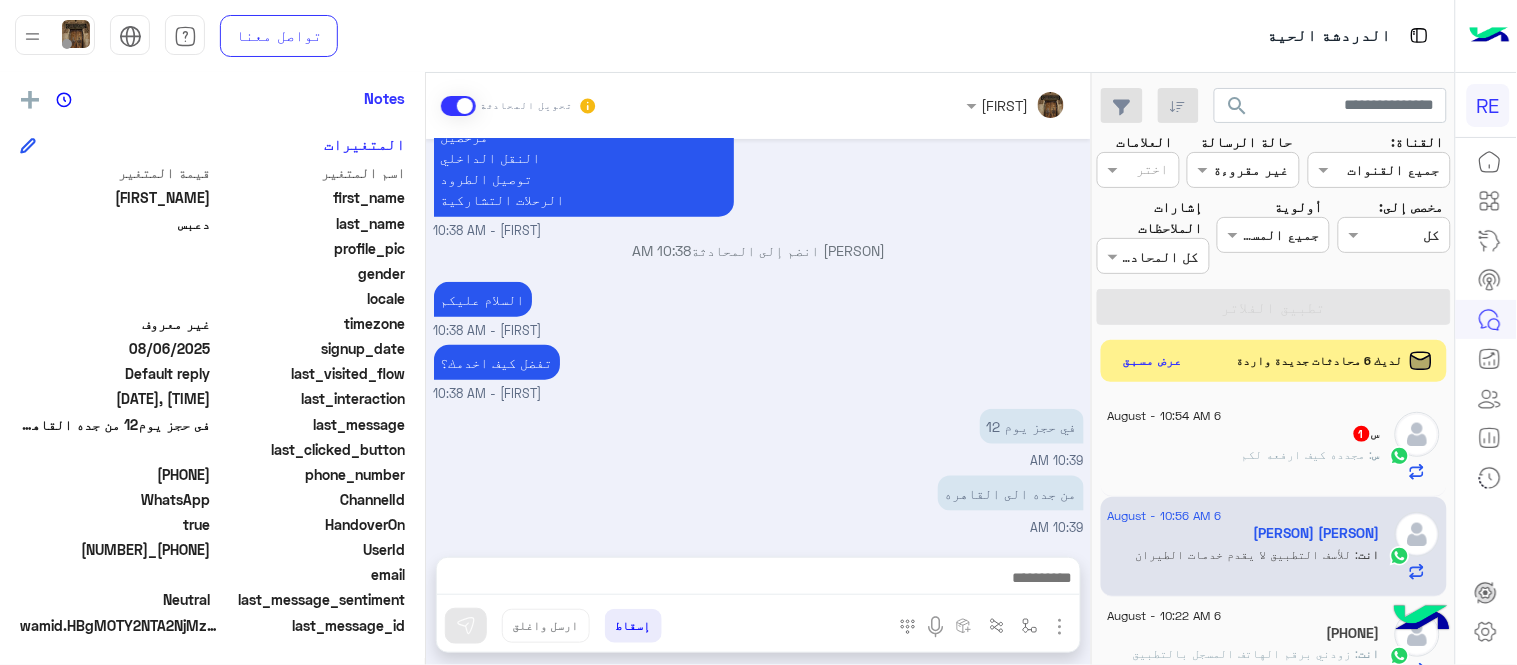 click on "عرض مسبق" 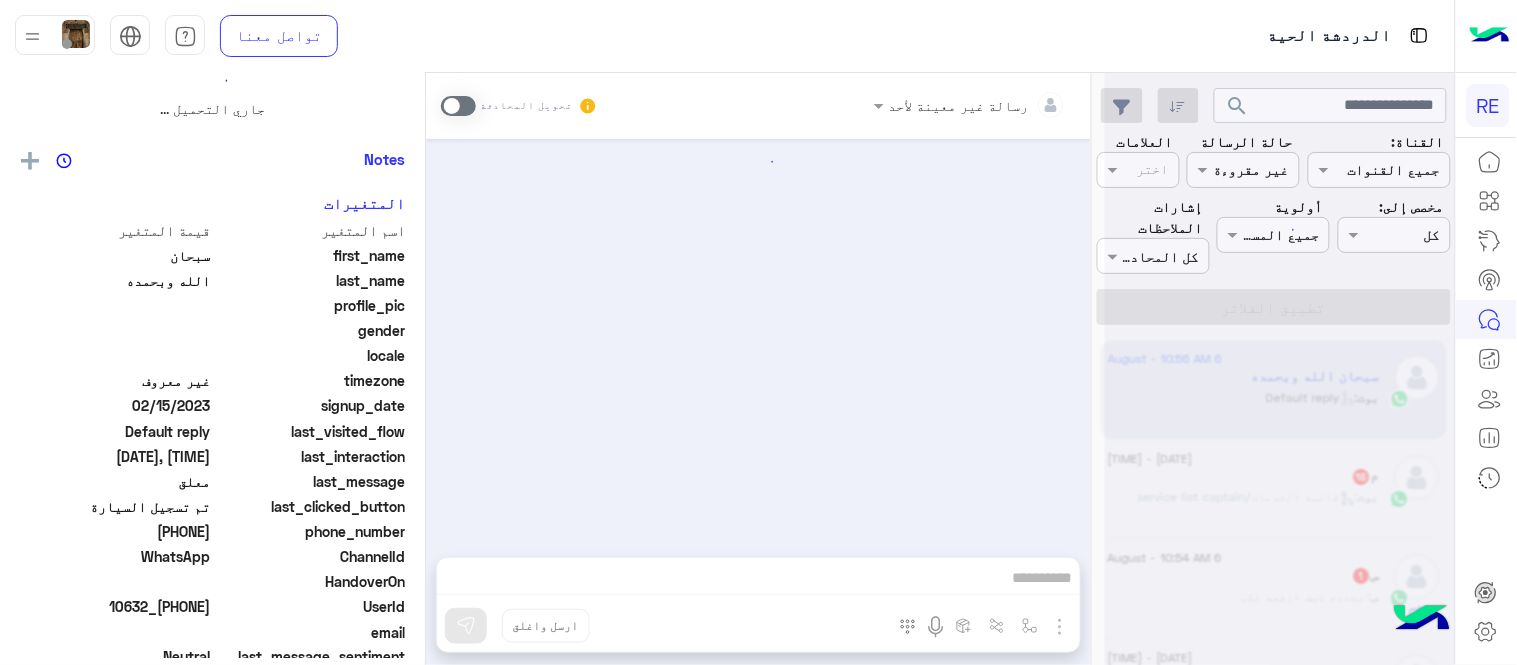 scroll, scrollTop: 0, scrollLeft: 0, axis: both 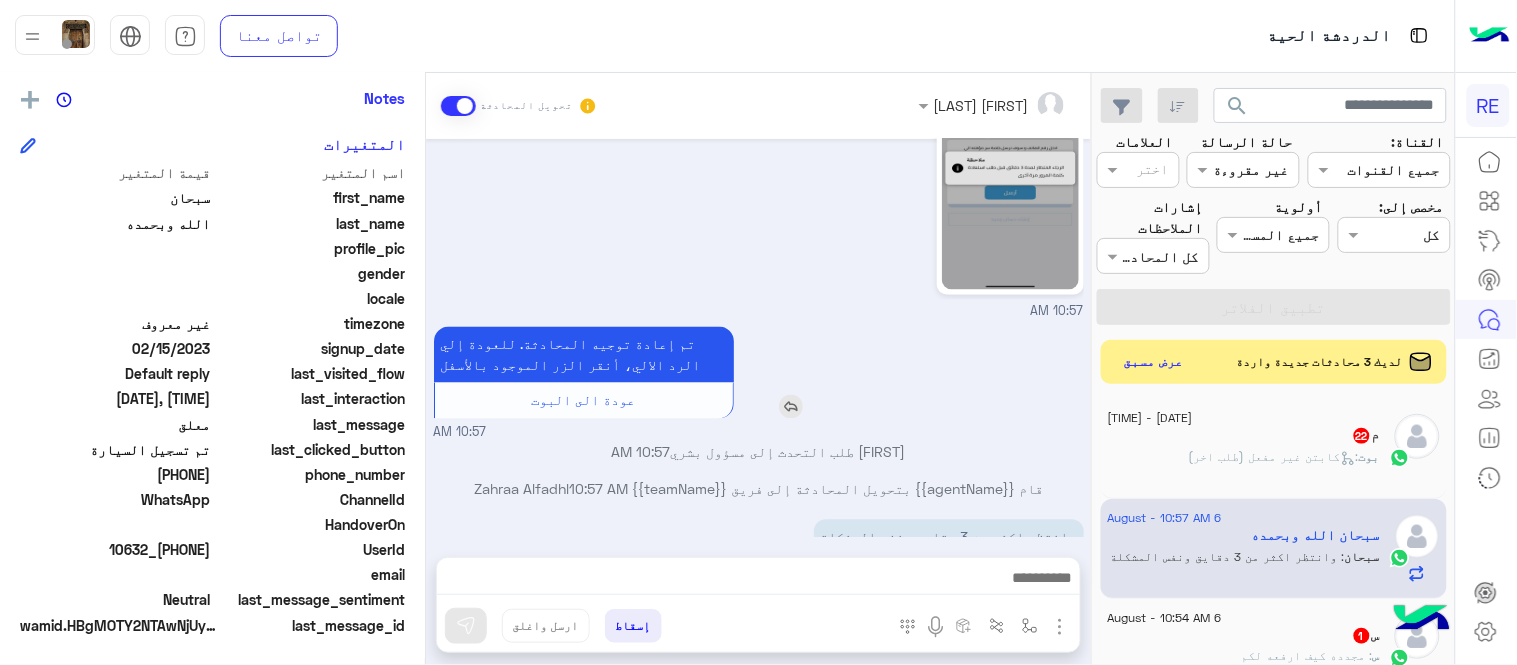 click on "تم إعادة توجيه المحادثة. للعودة إلي الرد الالي، أنقر الزر الموجود بالأسفل" at bounding box center (584, 355) 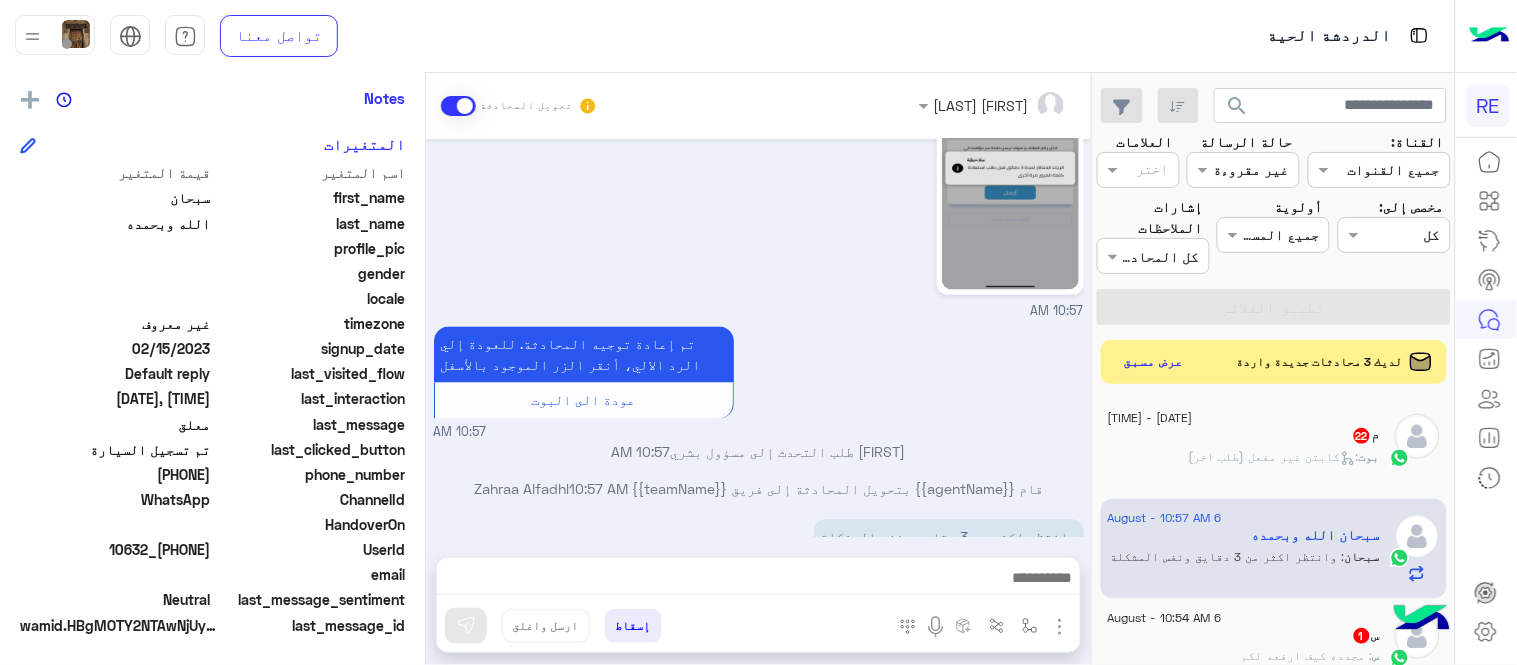 click at bounding box center (758, 583) 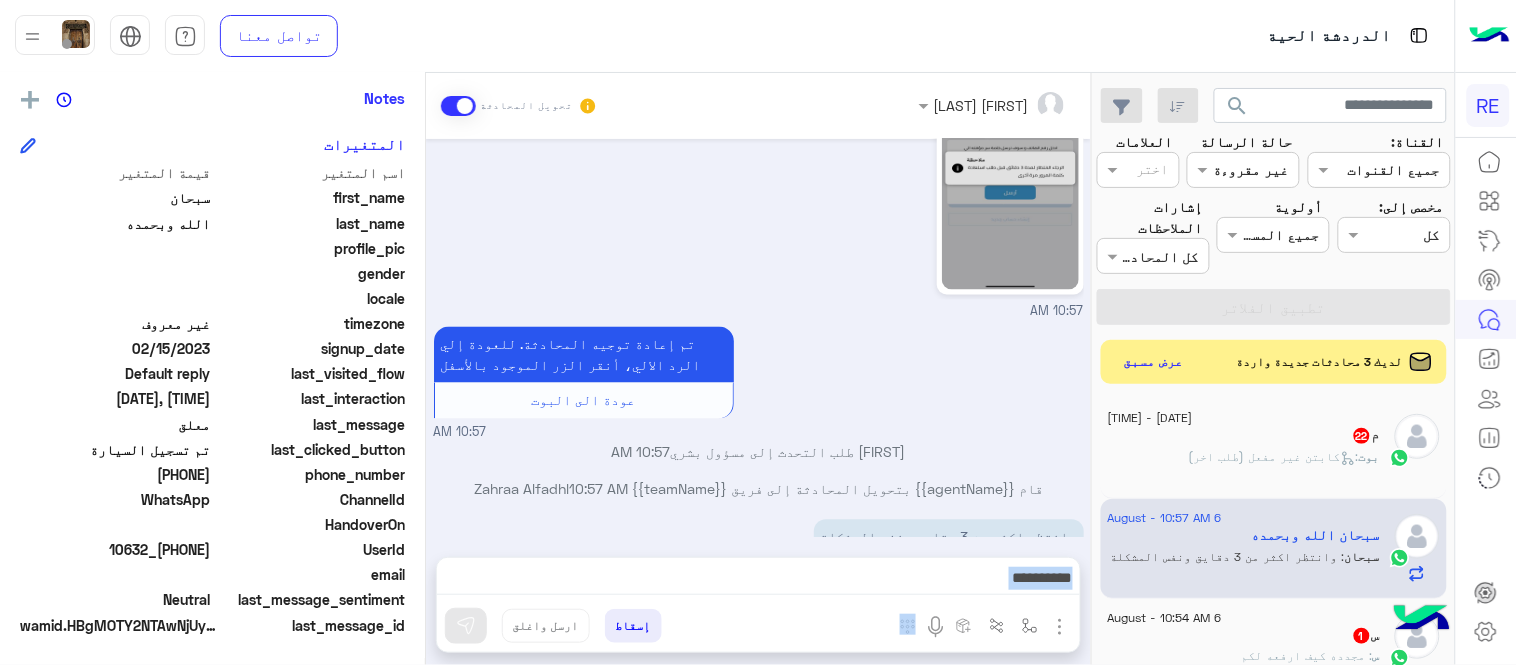 click at bounding box center (758, 583) 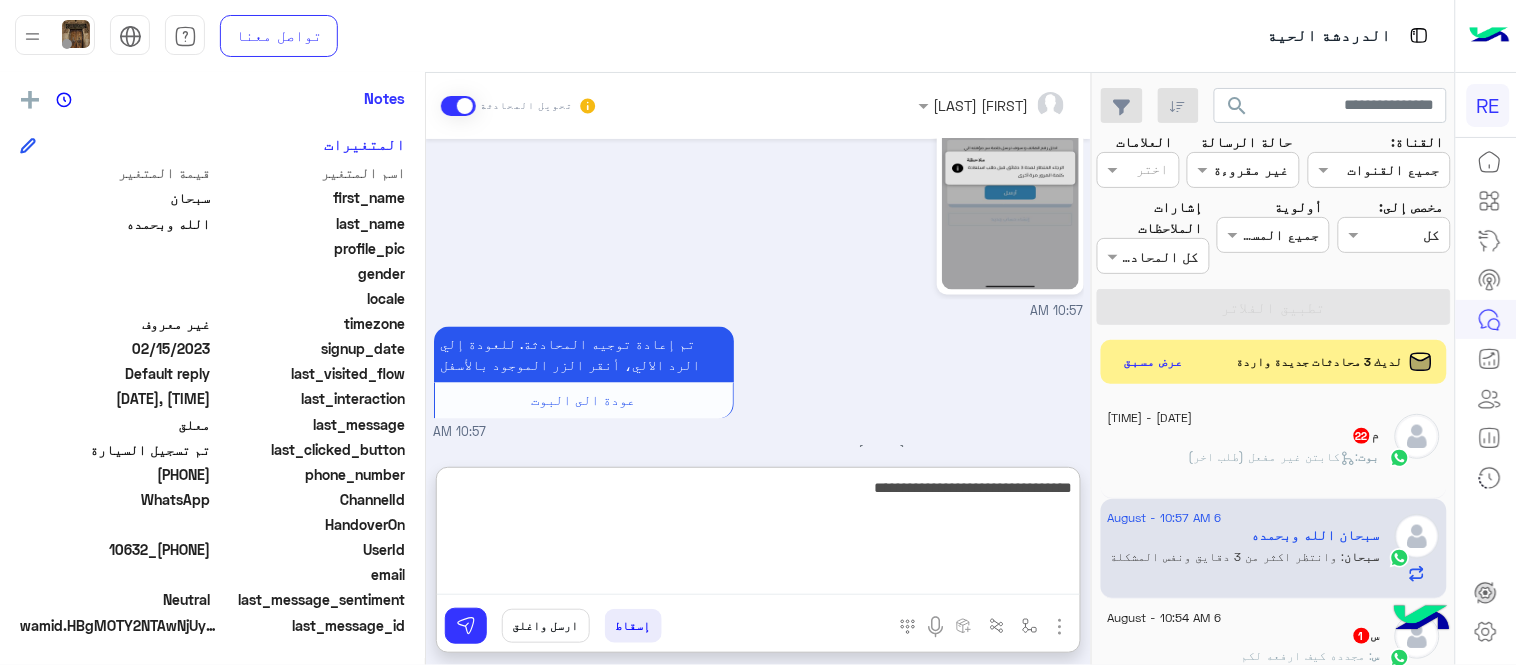 type on "**********" 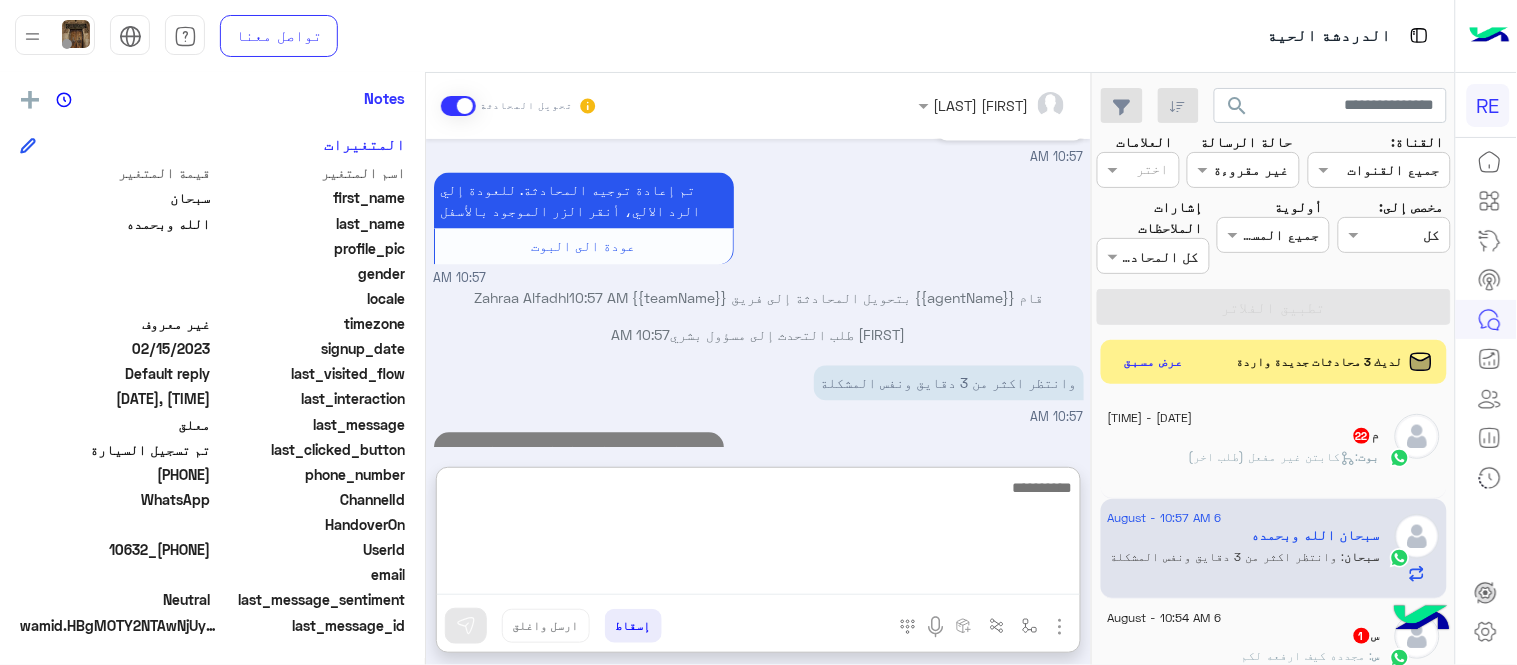scroll, scrollTop: 1088, scrollLeft: 0, axis: vertical 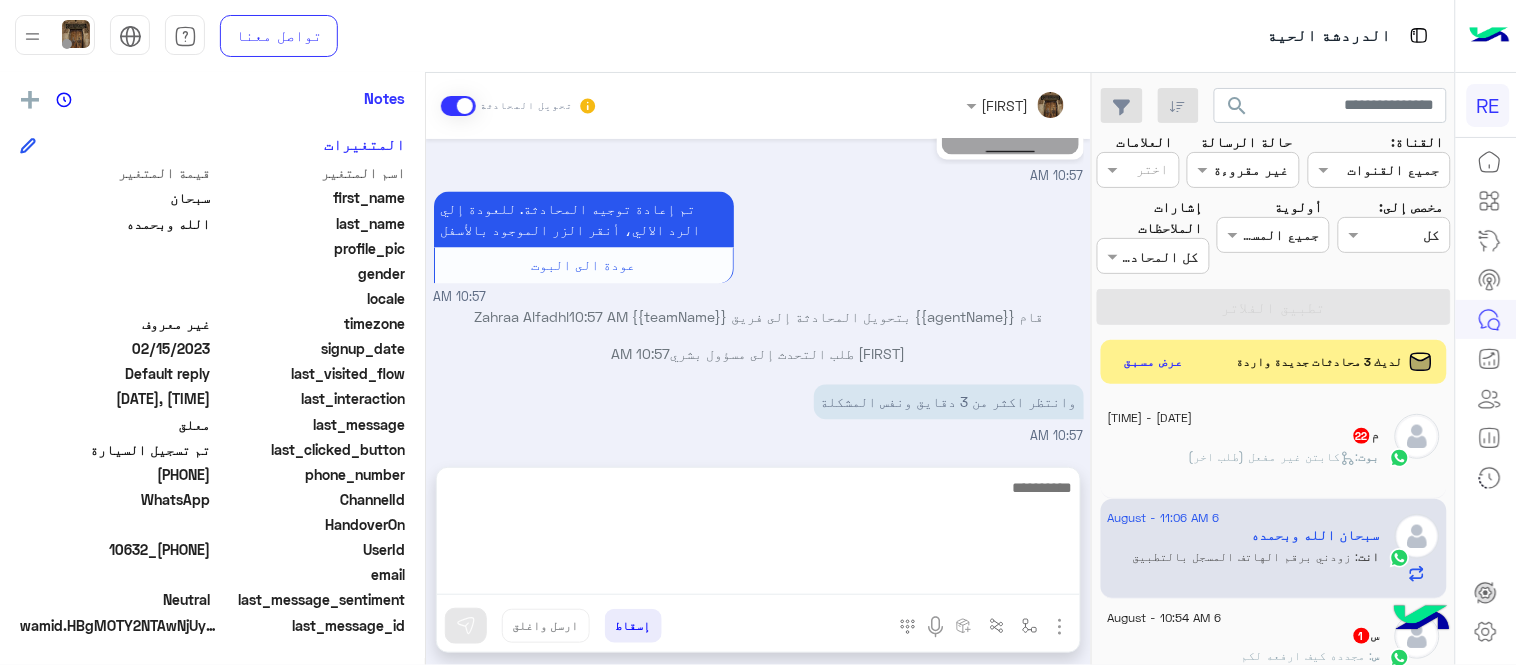 click on "[DATE]  لحظات اخوي الى متى   [TIME]  هل تم رفع شكوى   [TIME]  ممكن الرقم اطلب   [TIME]  تمت معالجة طلبك اخوي وتم اضافة المبلغ بالمحفظة  Terhal Almodon -  [TIME]  شكراً   [TIME]   تم إلغاء تخصيص المحادثة تلقائيًا وإغلاقها بواسطة النظام   [TIME]       [DATE]  التطبيق   [TIME]  سعدنا بتواصلك، نأمل منك توضيح استفسارك أكثر    [TIME]  معلق   [TIME]  سعدنا بتواصلك، نأمل منك توضيح استفسارك أكثر    [TIME]    [TIME]  تم إعادة توجيه المحادثة. للعودة إلي الرد الالي، أنقر الزر الموجود بالأسفل  عودة الى البوت     [TIME]   قام {{agentName}} بتحويل المحادثة إلى فريق {{teamName}} [NAME]   [TIME]       [TIME]        [TIME]   [NAME] -  [TIME]   [TIME]" at bounding box center (758, 293) 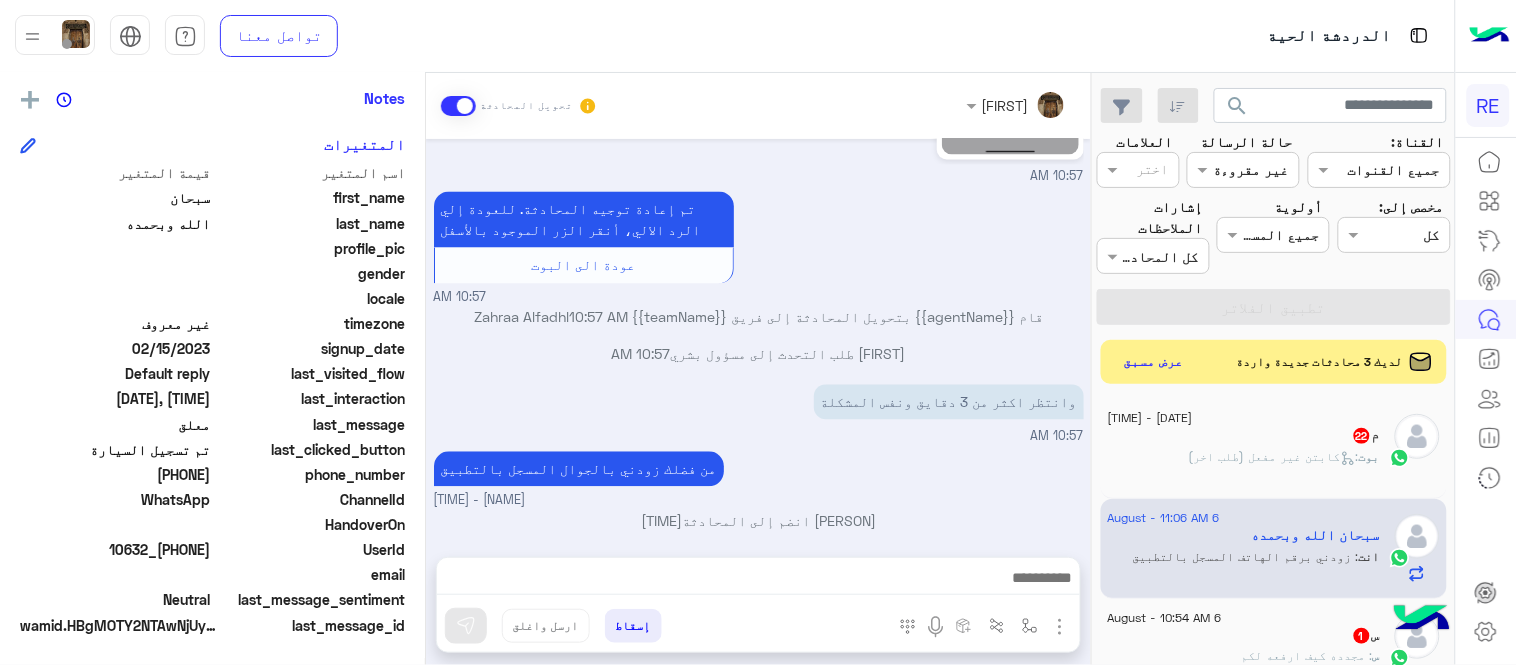 scroll, scrollTop: 998, scrollLeft: 0, axis: vertical 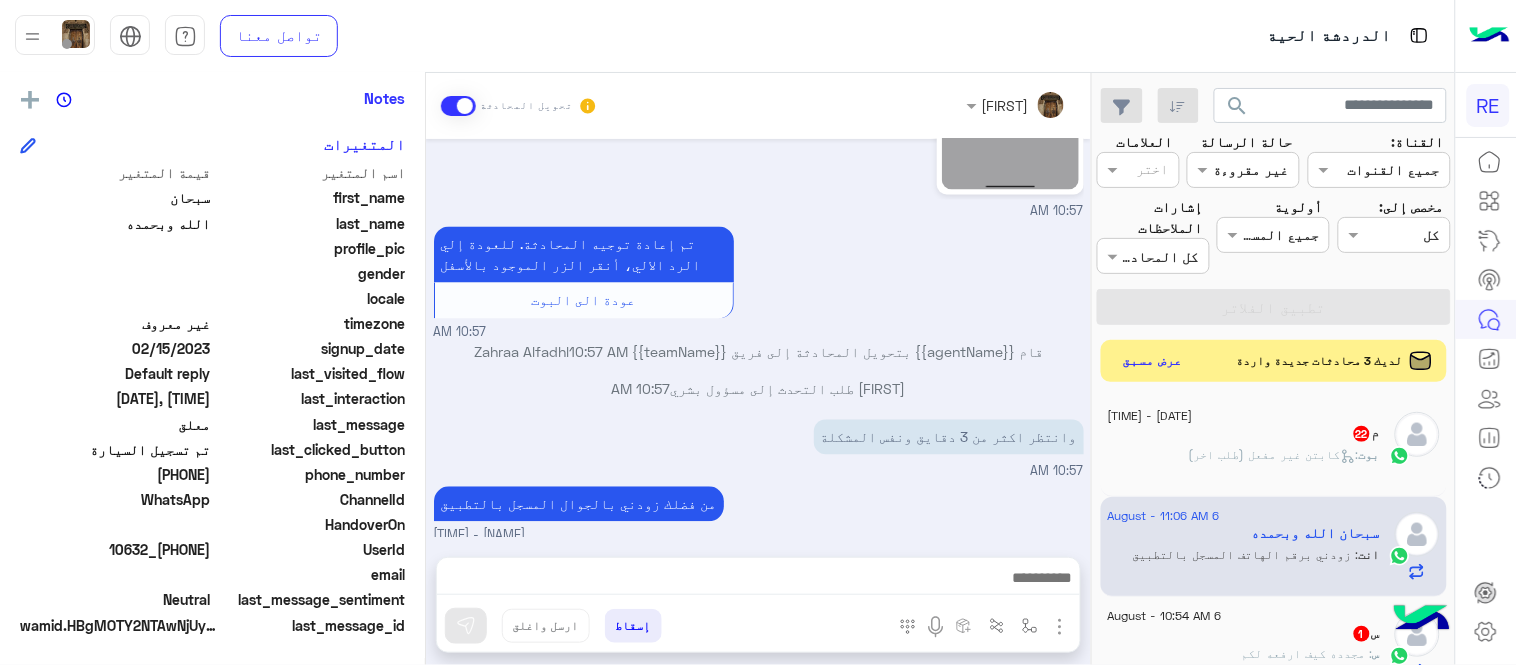 click on "عرض مسبق" 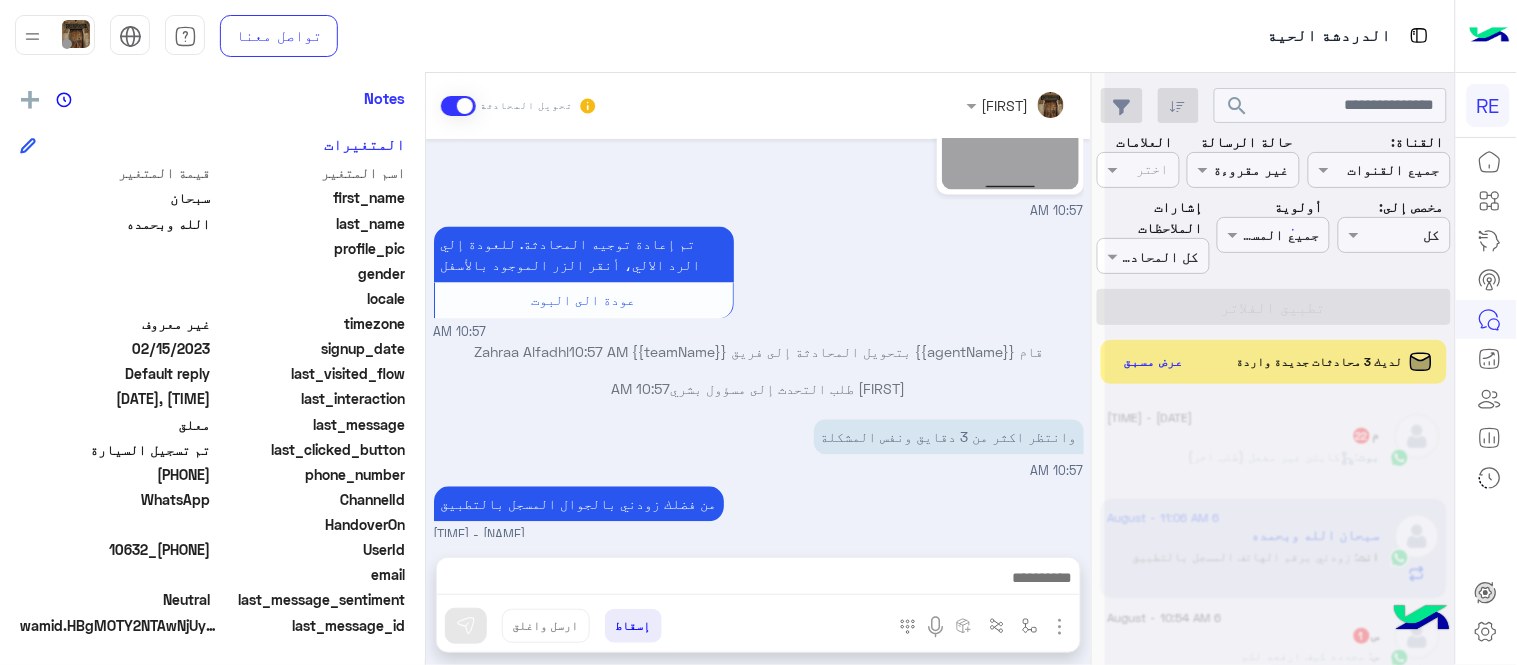 click on "عبير زكريا انضم إلى المحادثة   11:06 AM" at bounding box center (759, 564) 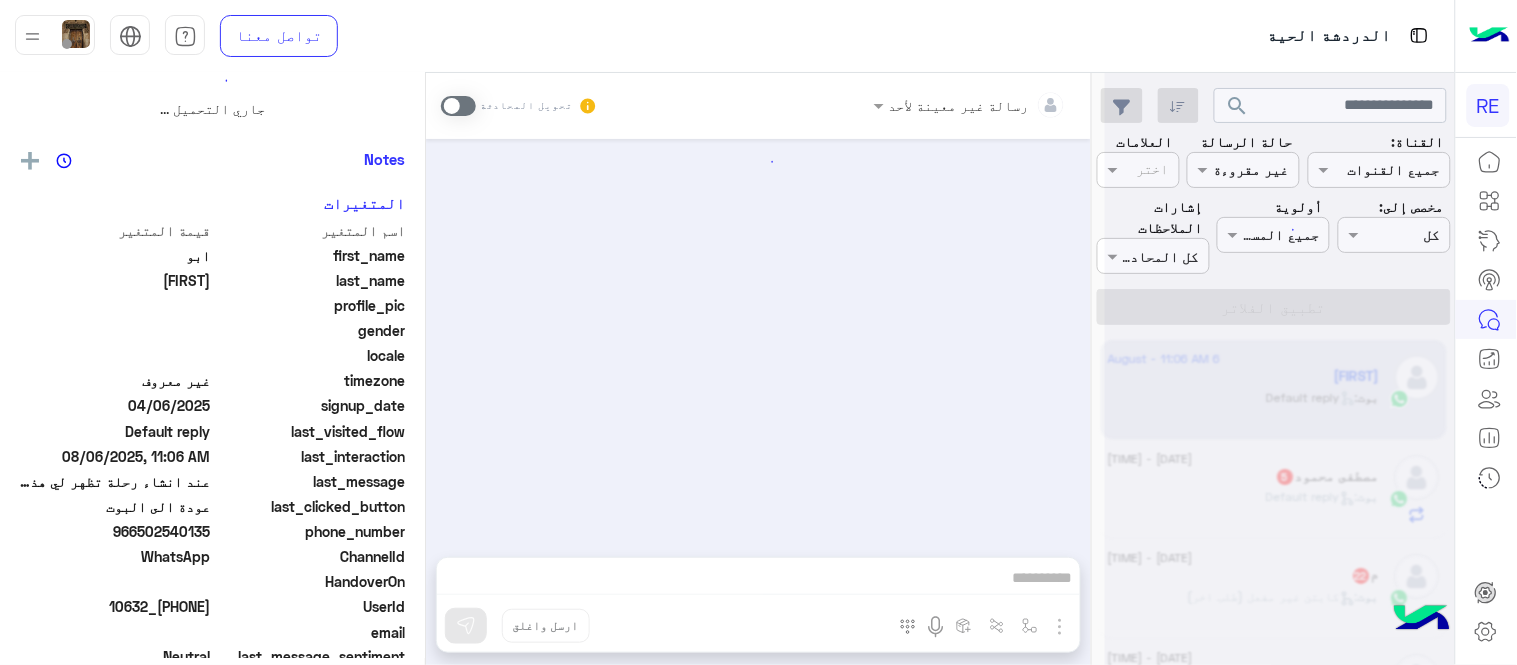 scroll, scrollTop: 0, scrollLeft: 0, axis: both 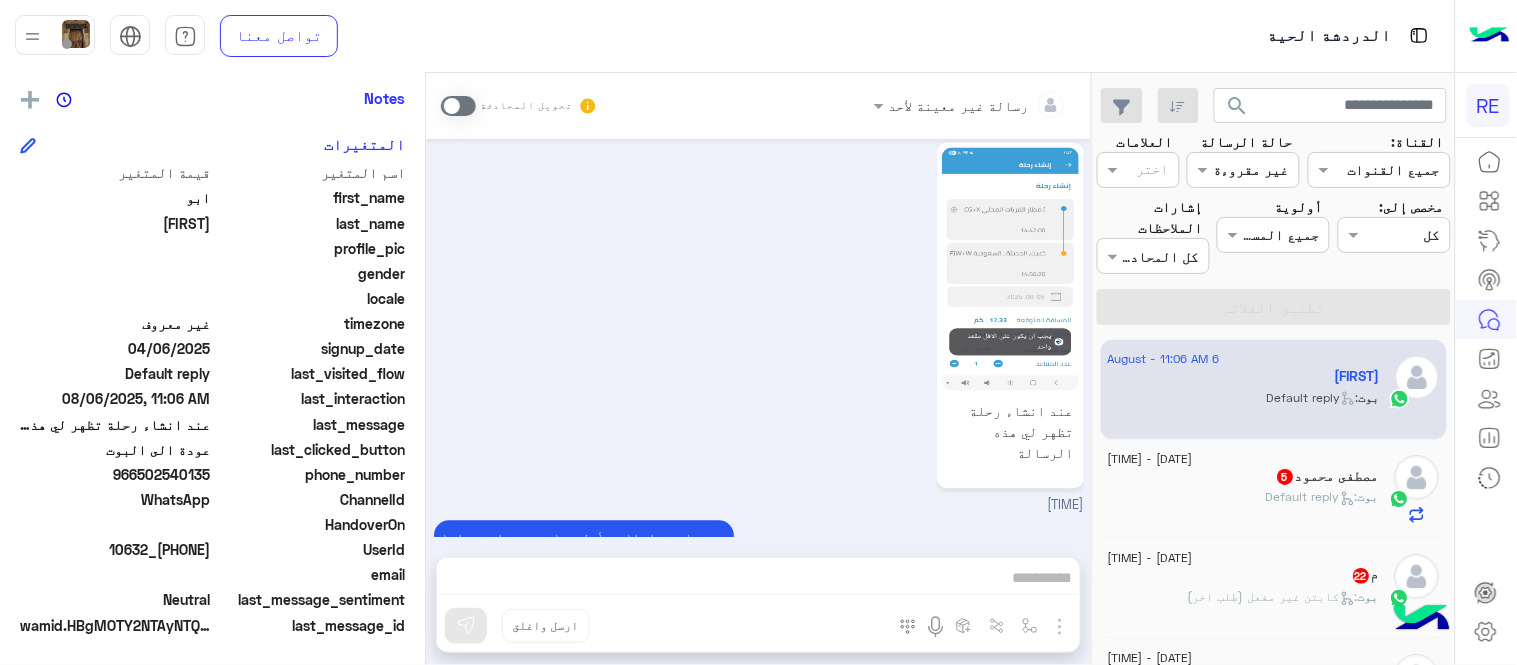 click 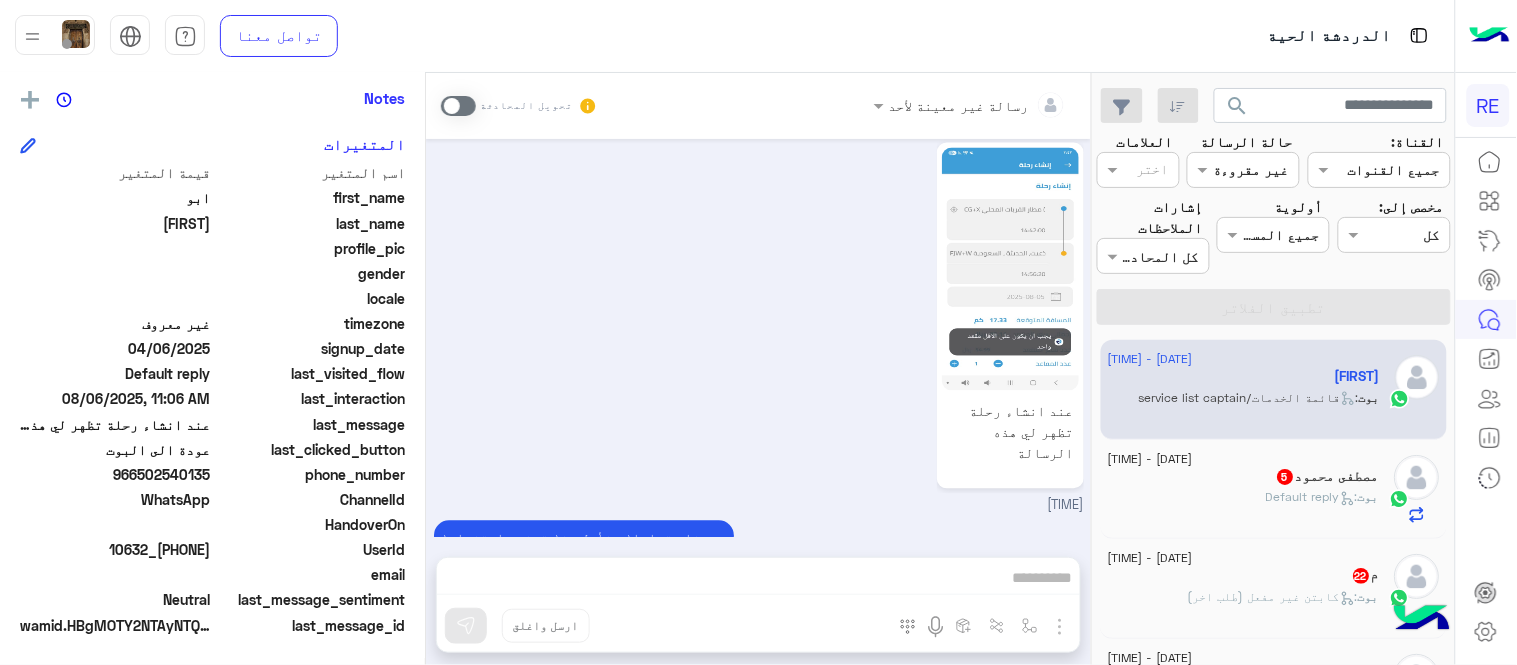 scroll, scrollTop: 2371, scrollLeft: 0, axis: vertical 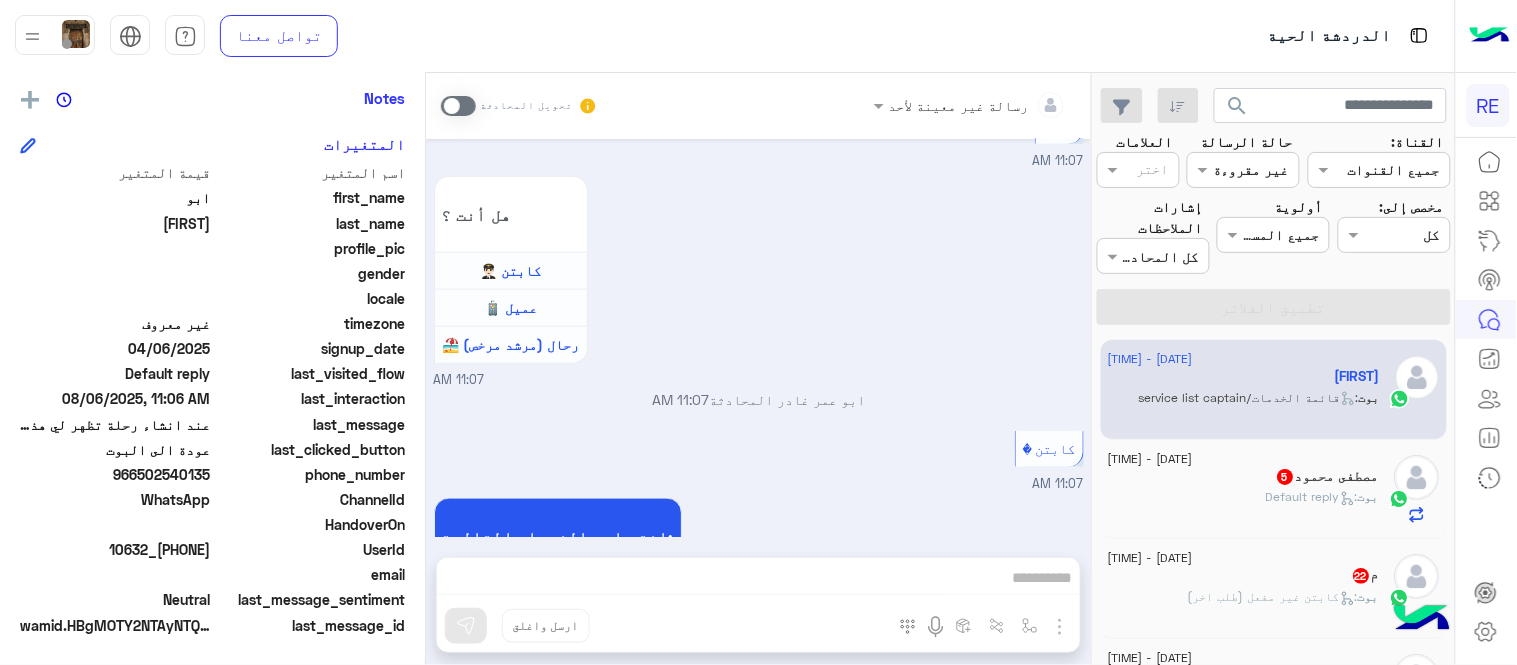 click on "اختر احد الخدمات التالية:    11:07 AM" at bounding box center (759, 547) 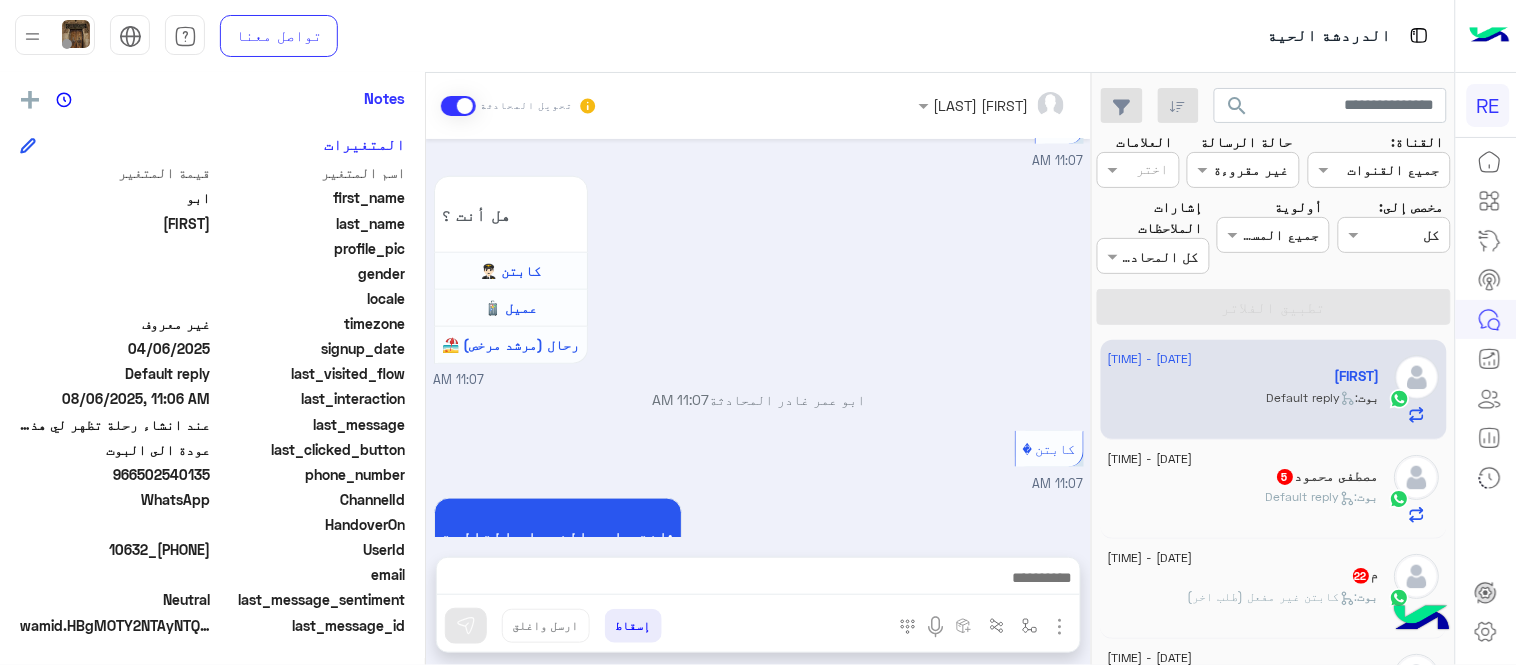scroll, scrollTop: 3288, scrollLeft: 0, axis: vertical 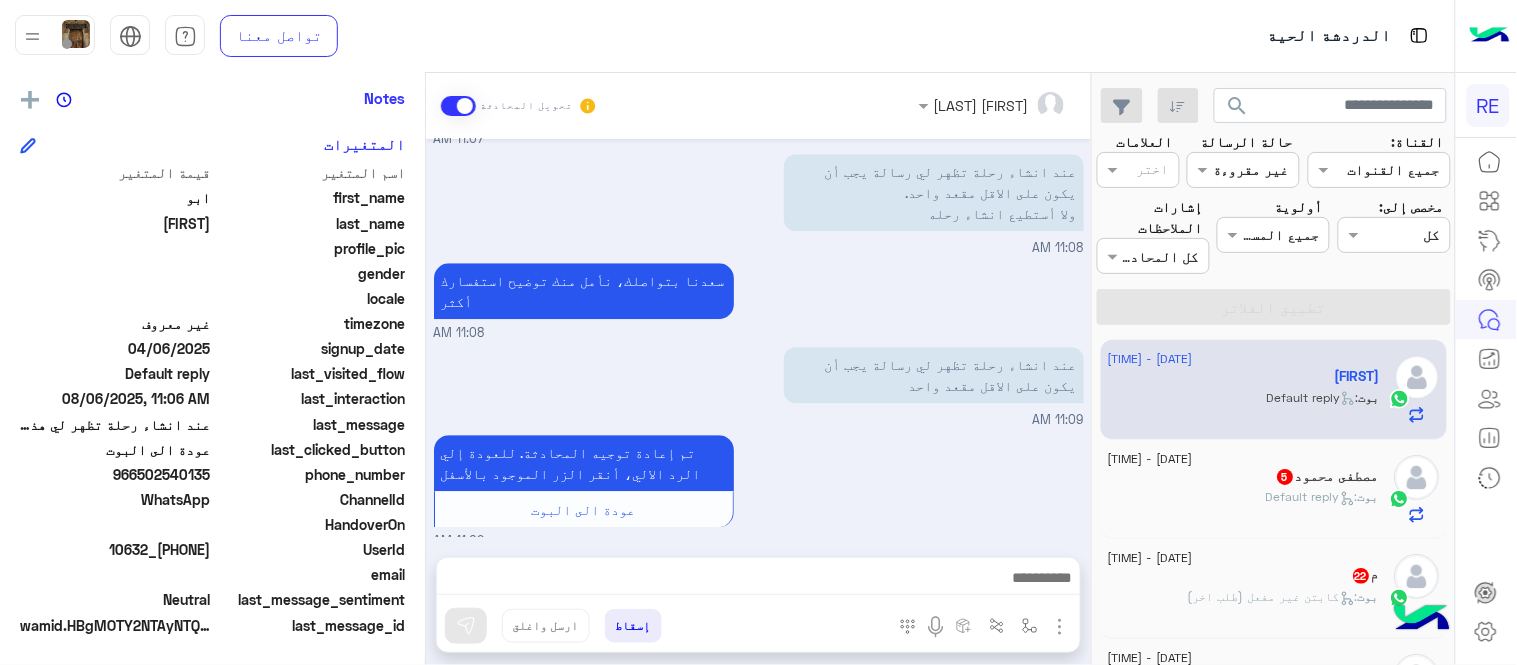 click on "5" 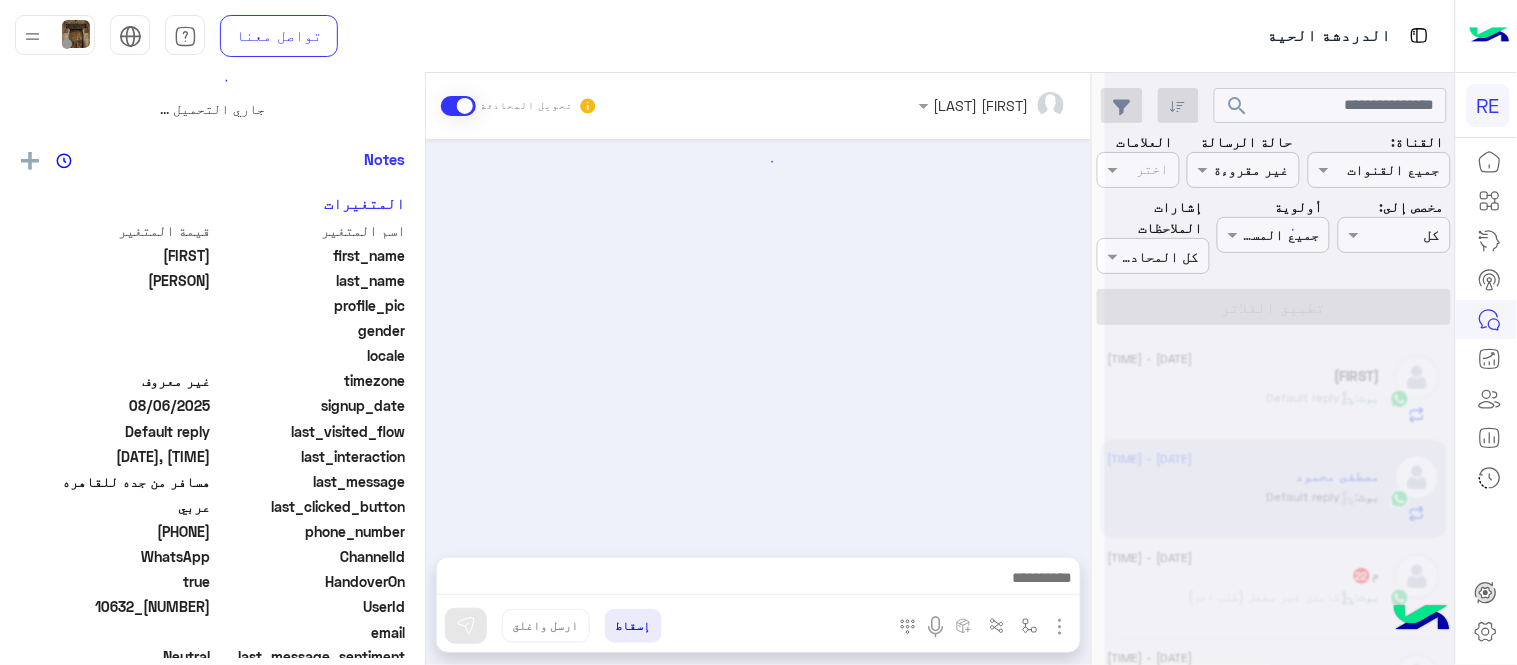 scroll, scrollTop: 0, scrollLeft: 0, axis: both 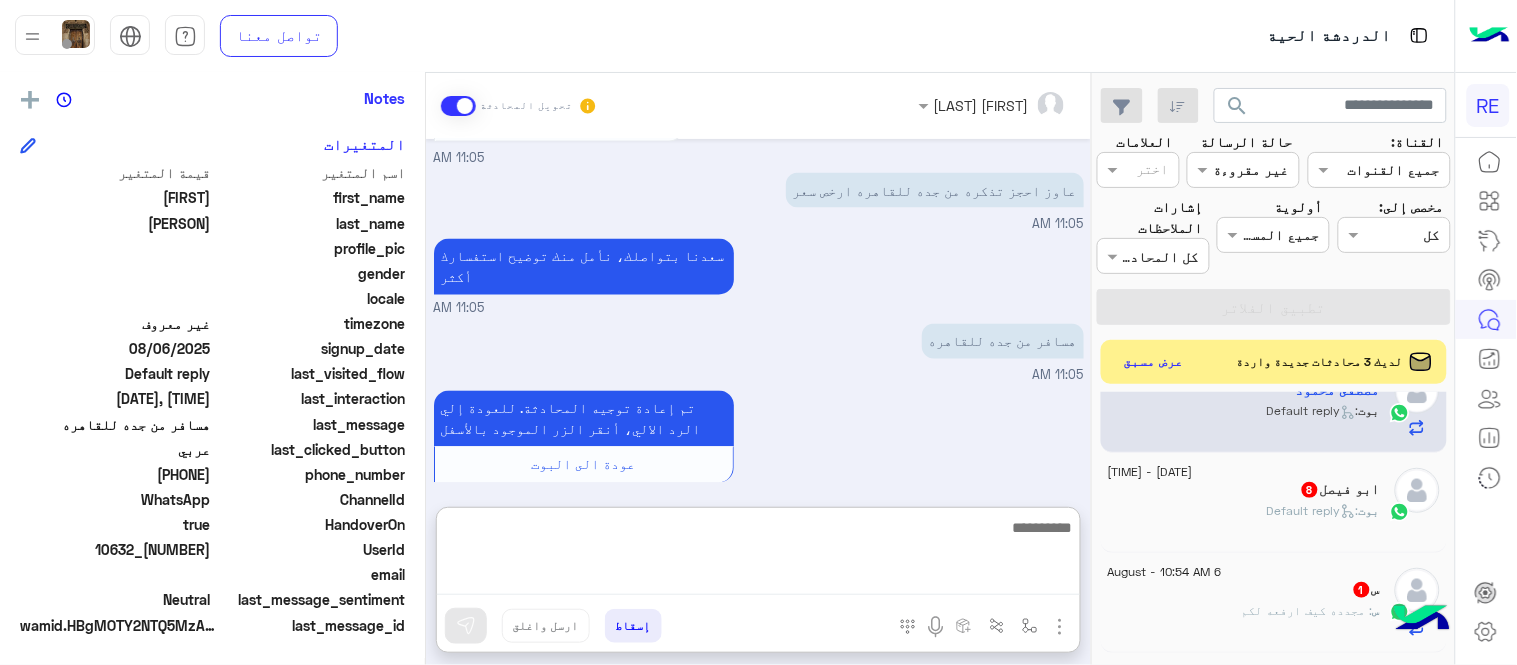 click at bounding box center [758, 555] 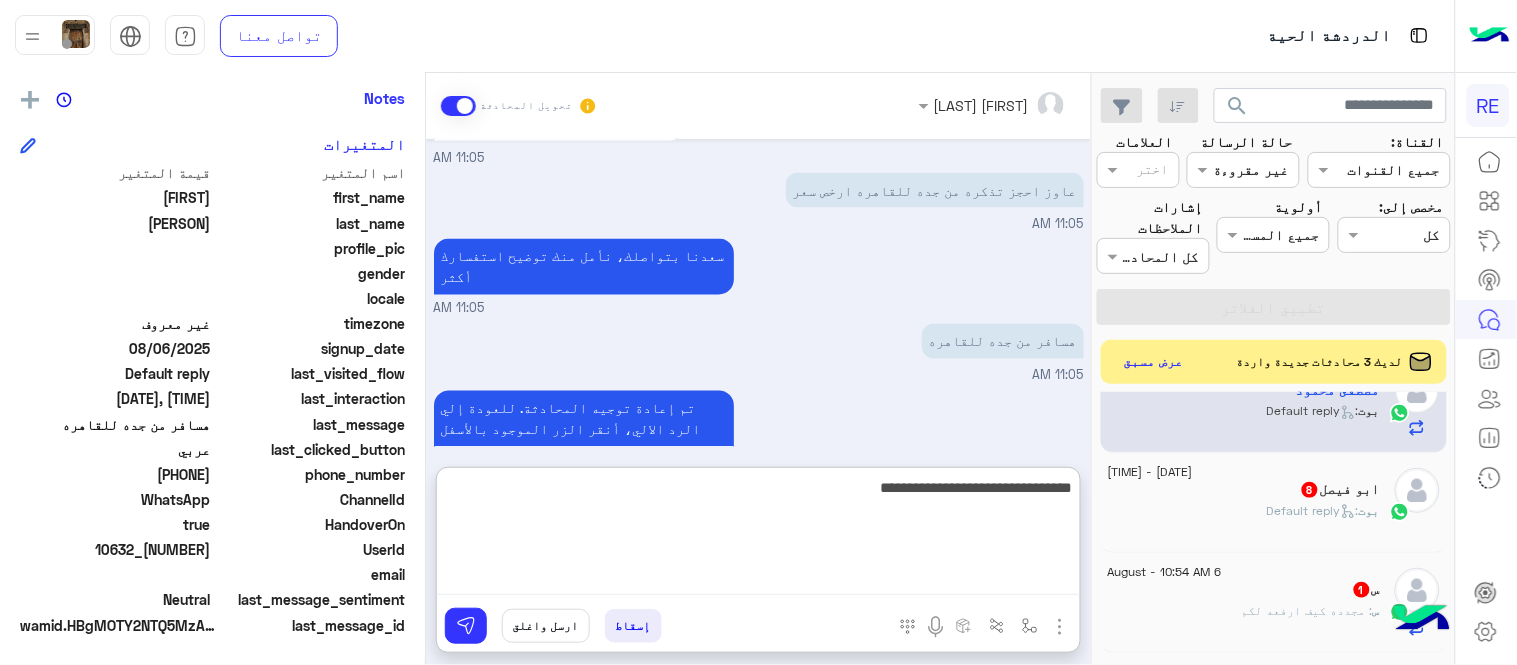 type on "**********" 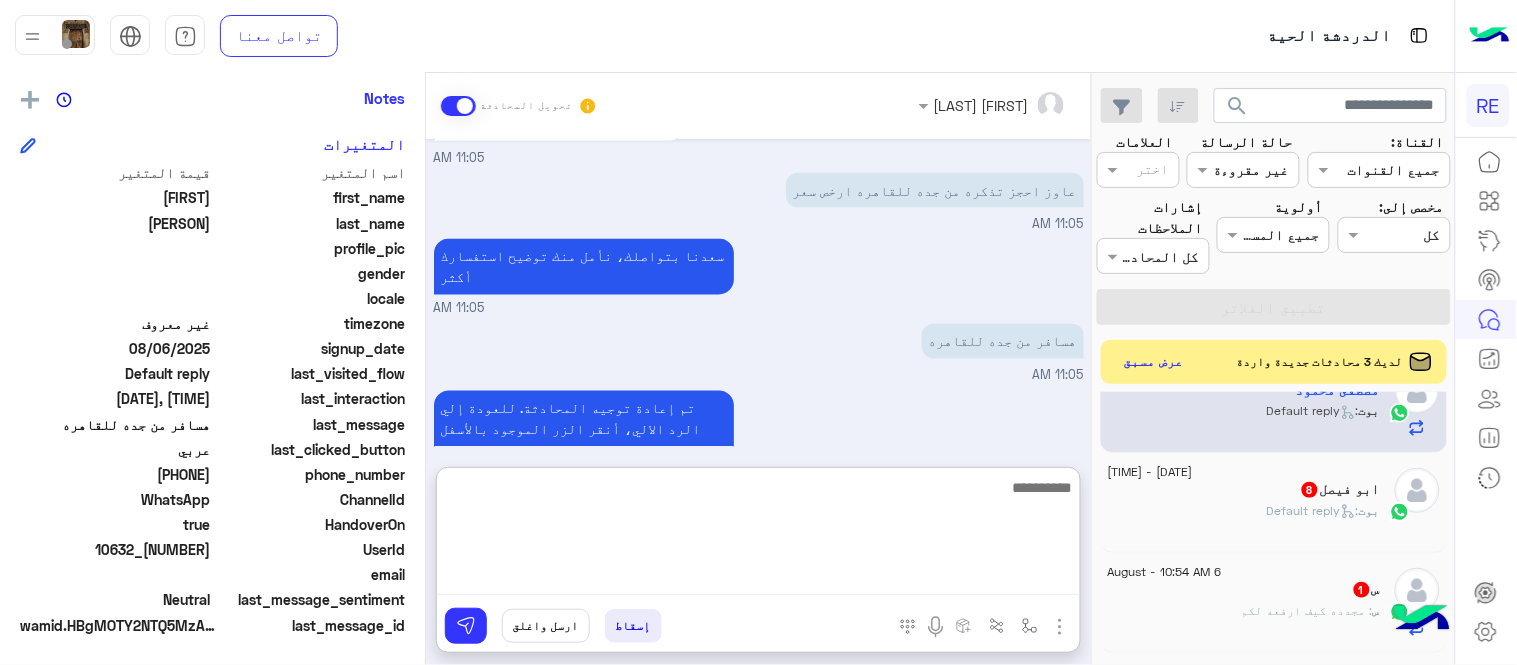 scroll, scrollTop: 1065, scrollLeft: 0, axis: vertical 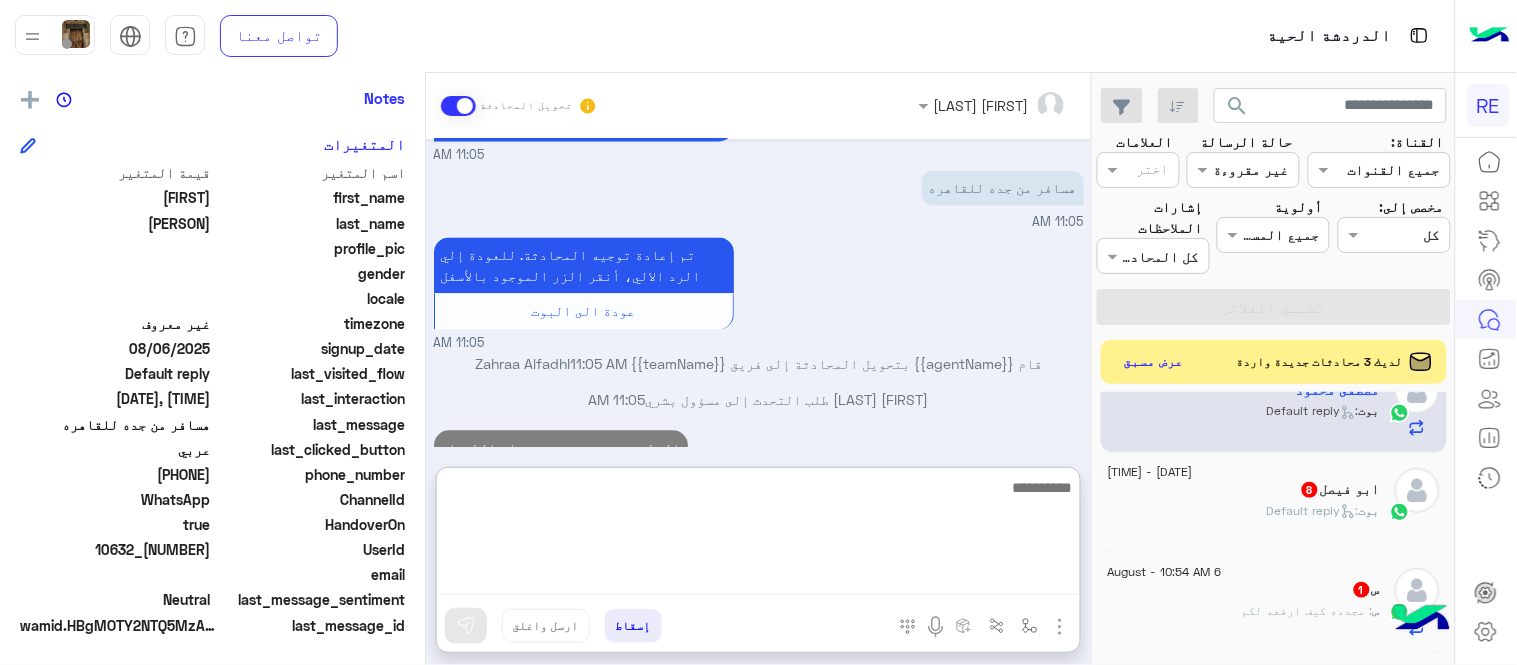 type on "*" 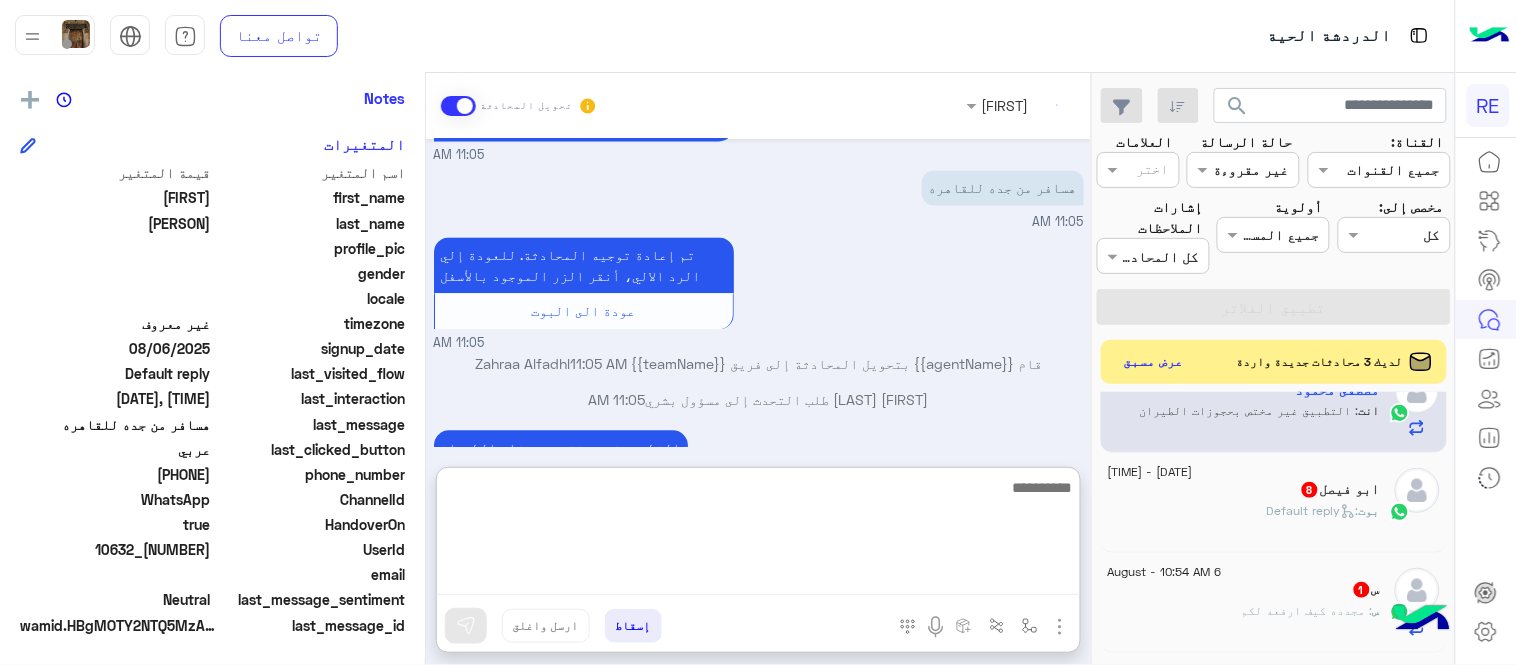 scroll, scrollTop: 1102, scrollLeft: 0, axis: vertical 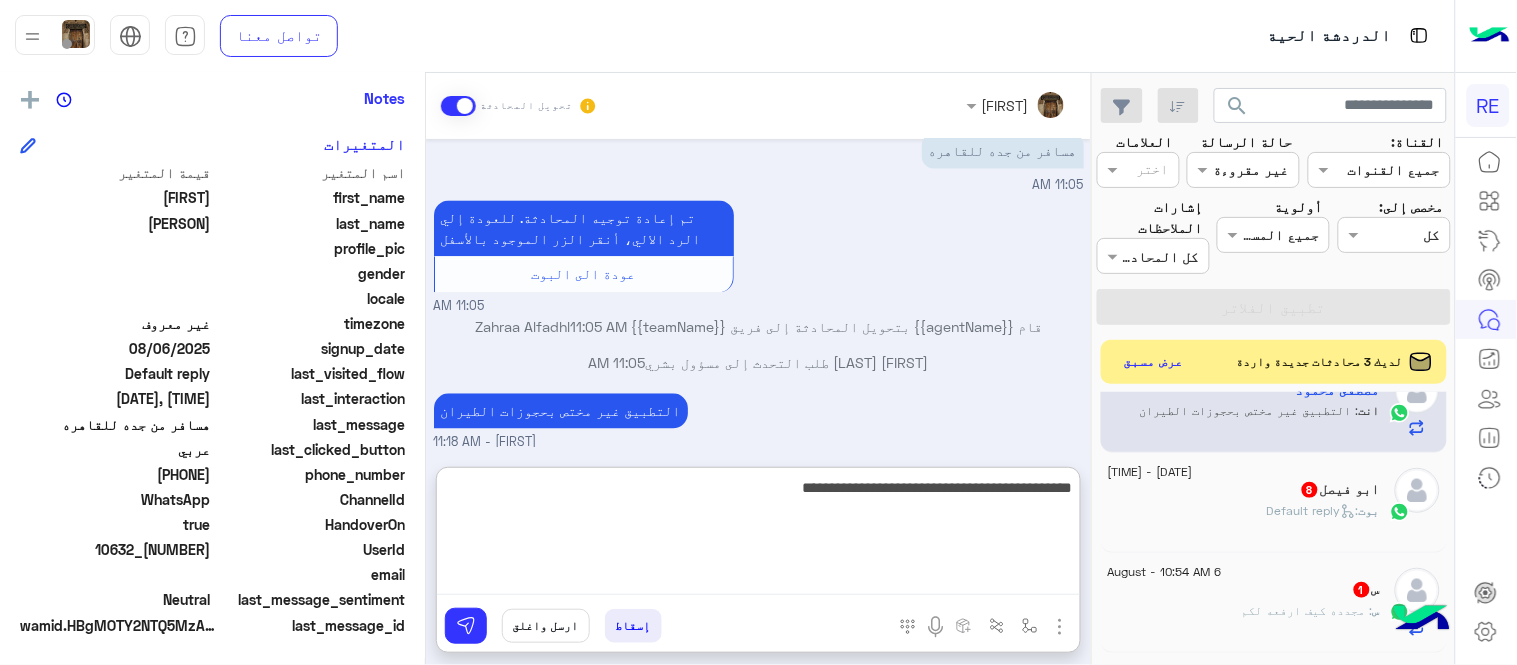 type on "**********" 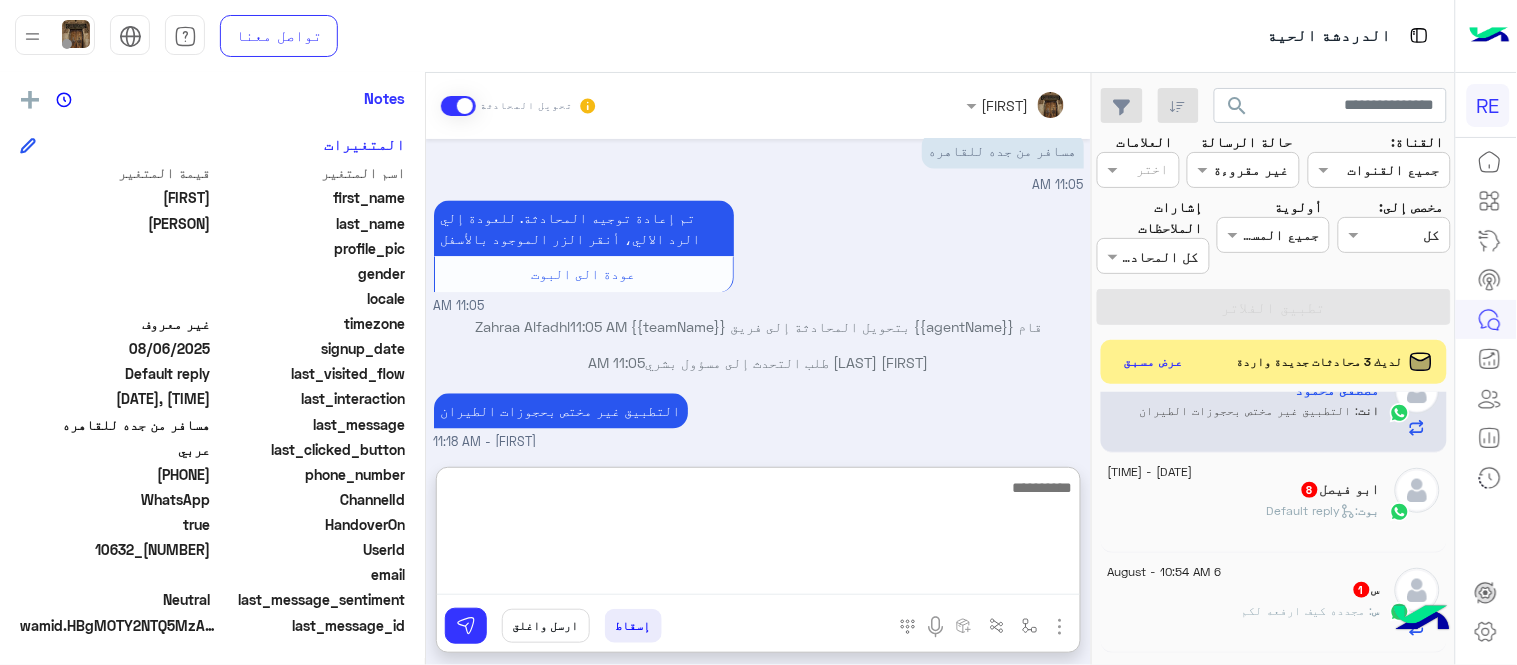 scroll, scrollTop: 1186, scrollLeft: 0, axis: vertical 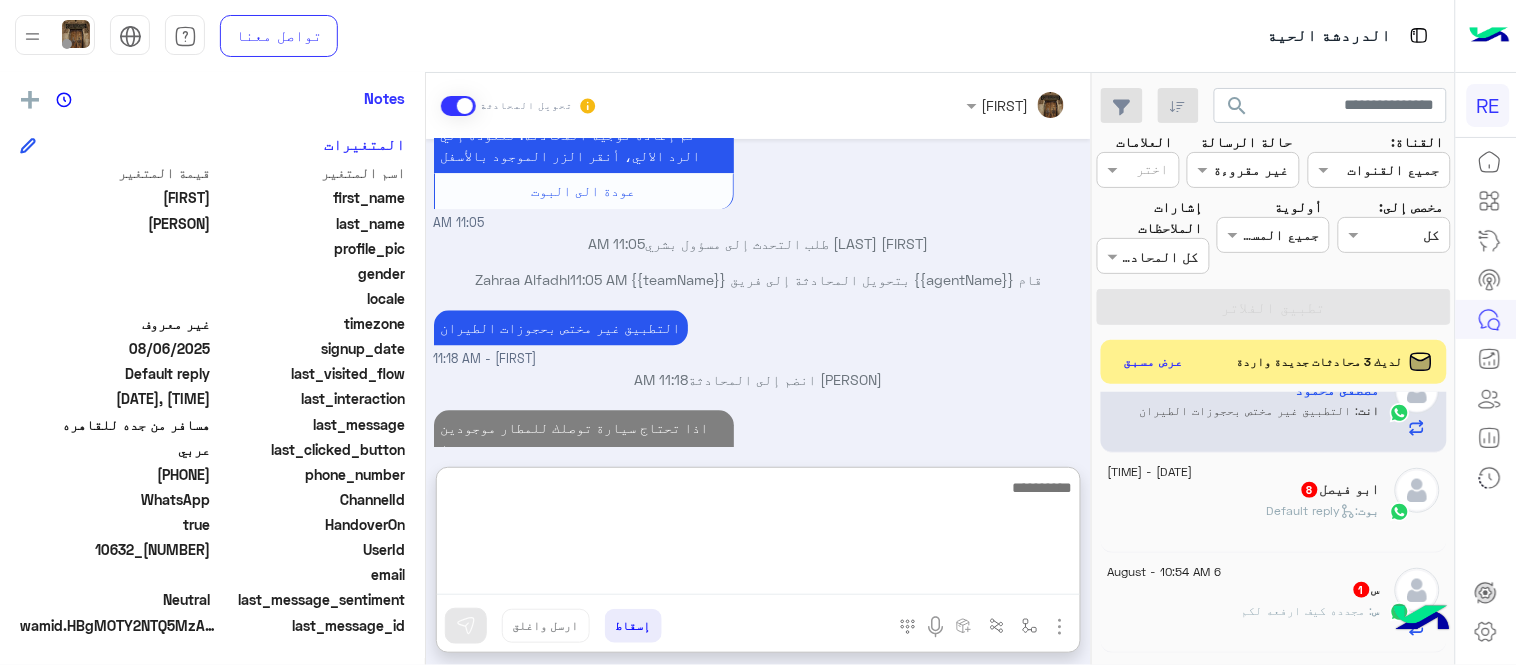 click at bounding box center (758, 535) 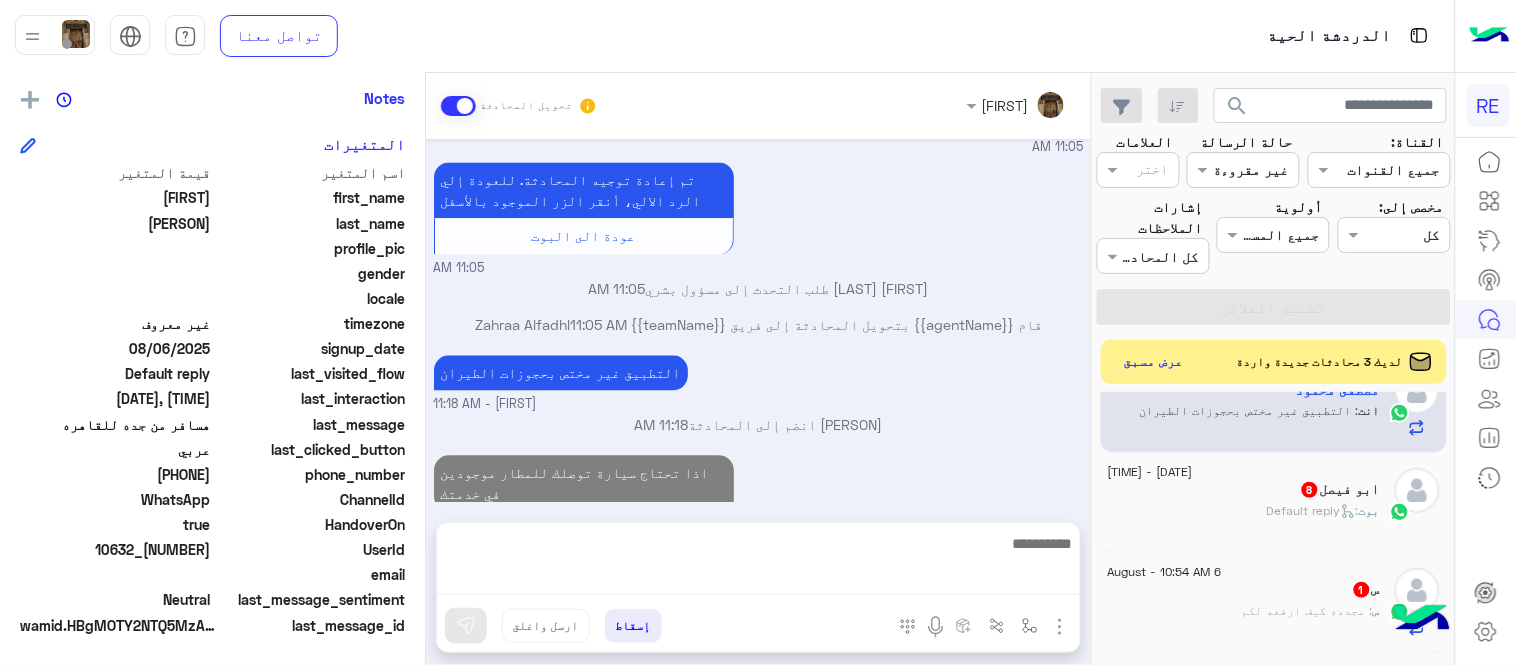 click on "[DATE]   عربي    [TIME]  هل أنت ؟   كابتن 👨🏻‍✈️   عميل 🧳   رحال (مرشد مرخص) 🏖️     [TIME]  السلام عليكم جده القاهره اليوم ارخص سعر كم   [TIME]  وعليكم السلام ،كيف اقدر اساعدك
اهلًا بك في تطبيق رحلة 👋
Welcome to Rehla  👋
من فضلك أختر لغة التواصل
Please choose your preferred Language
English   عربي     [TIME]  عاوز احجز تذكره من جده للقاهره ارخص سعر   [TIME]  سعدنا بتواصلك، نأمل منك توضيح استفسارك أكثر    [TIME]  هسافر من جده للقاهره   [TIME]  تم إعادة توجيه المحادثة. للعودة إلي الرد الالي، أنقر الزر الموجود بالأسفل  عودة الى البوت     [TIME]   [PERSON] طلب التحدث إلى مسؤول بشري   [TIME]       [TIME]       [TIME]        [TIME]" at bounding box center [758, 321] 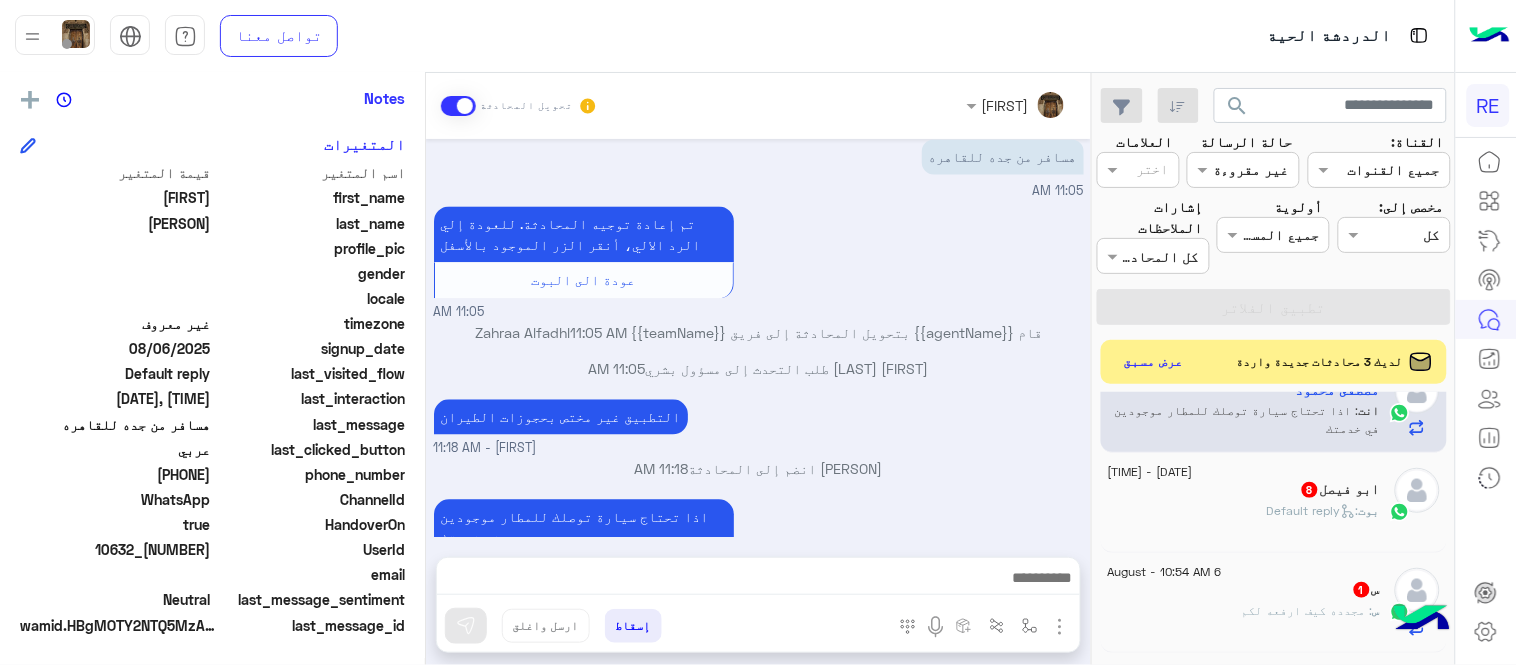 click on "بوت :   Default reply" 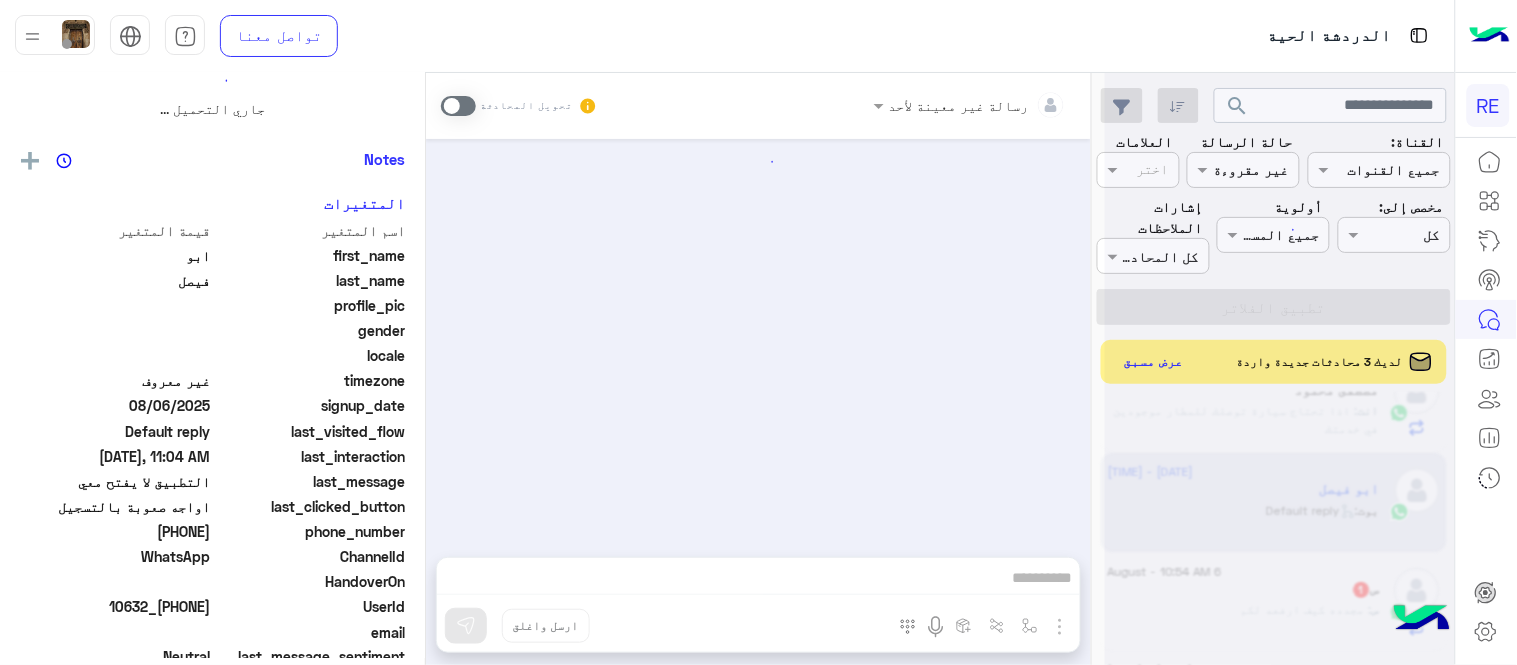 scroll, scrollTop: 0, scrollLeft: 0, axis: both 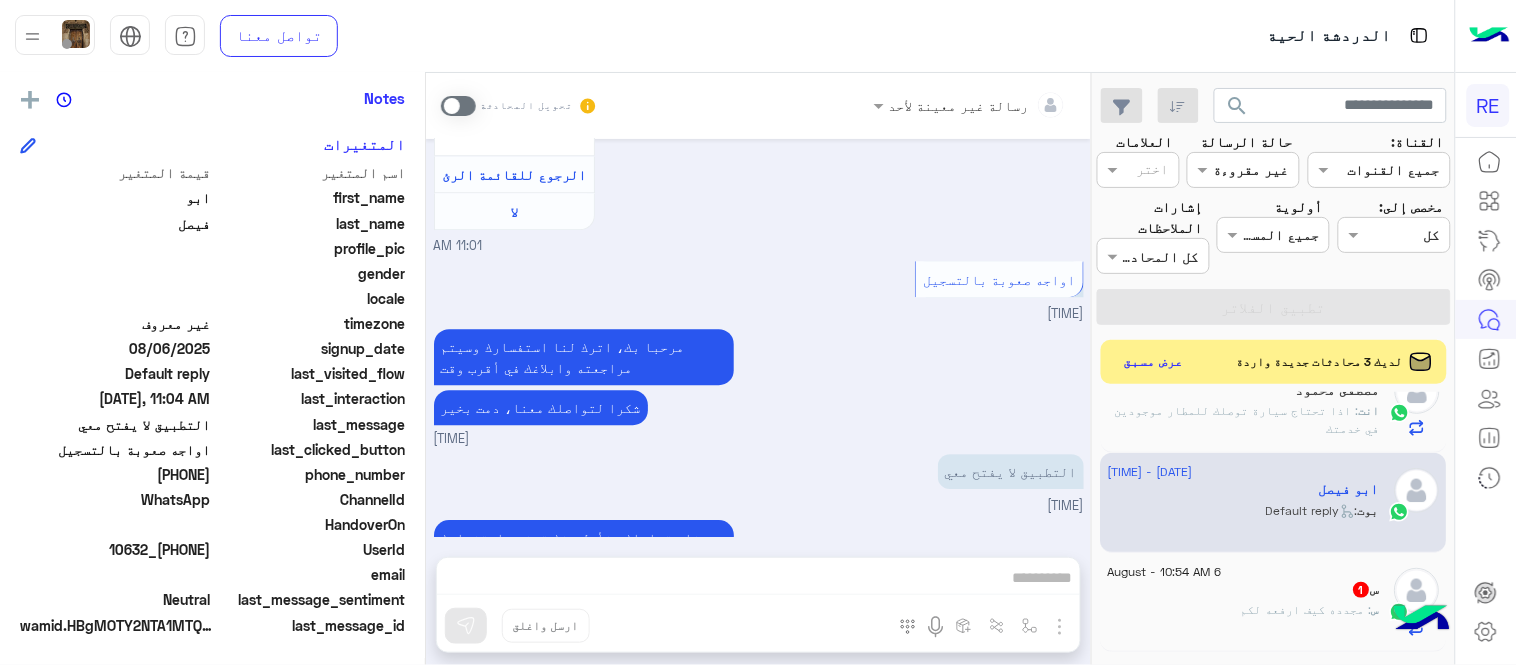 click at bounding box center [458, 106] 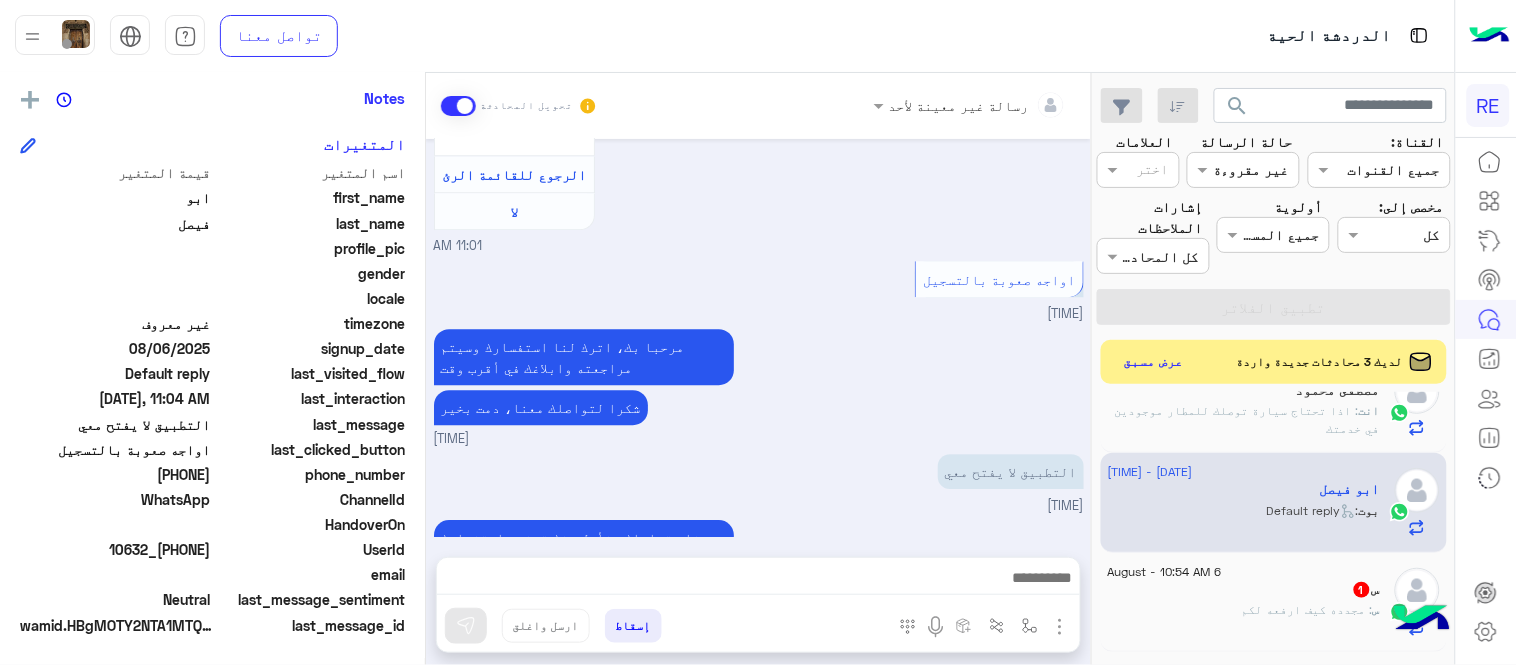scroll, scrollTop: 1407, scrollLeft: 0, axis: vertical 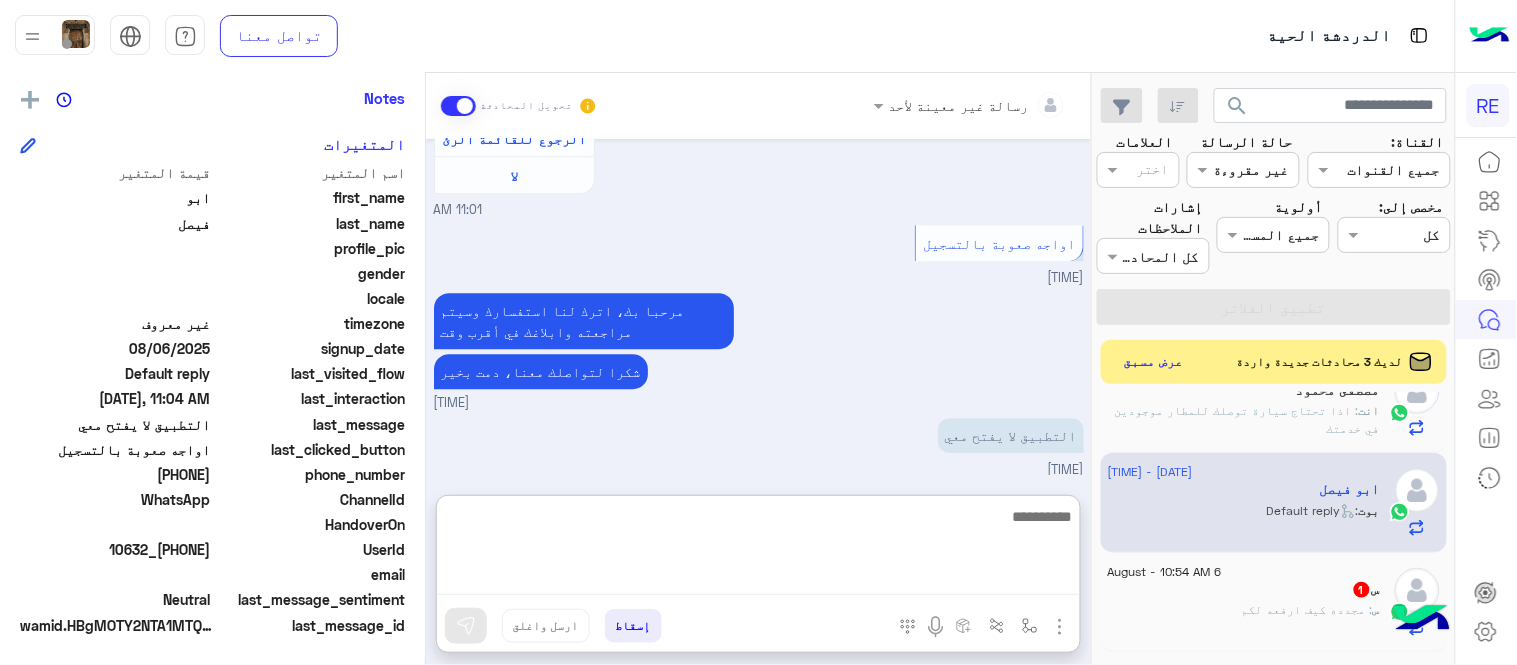 click at bounding box center [758, 549] 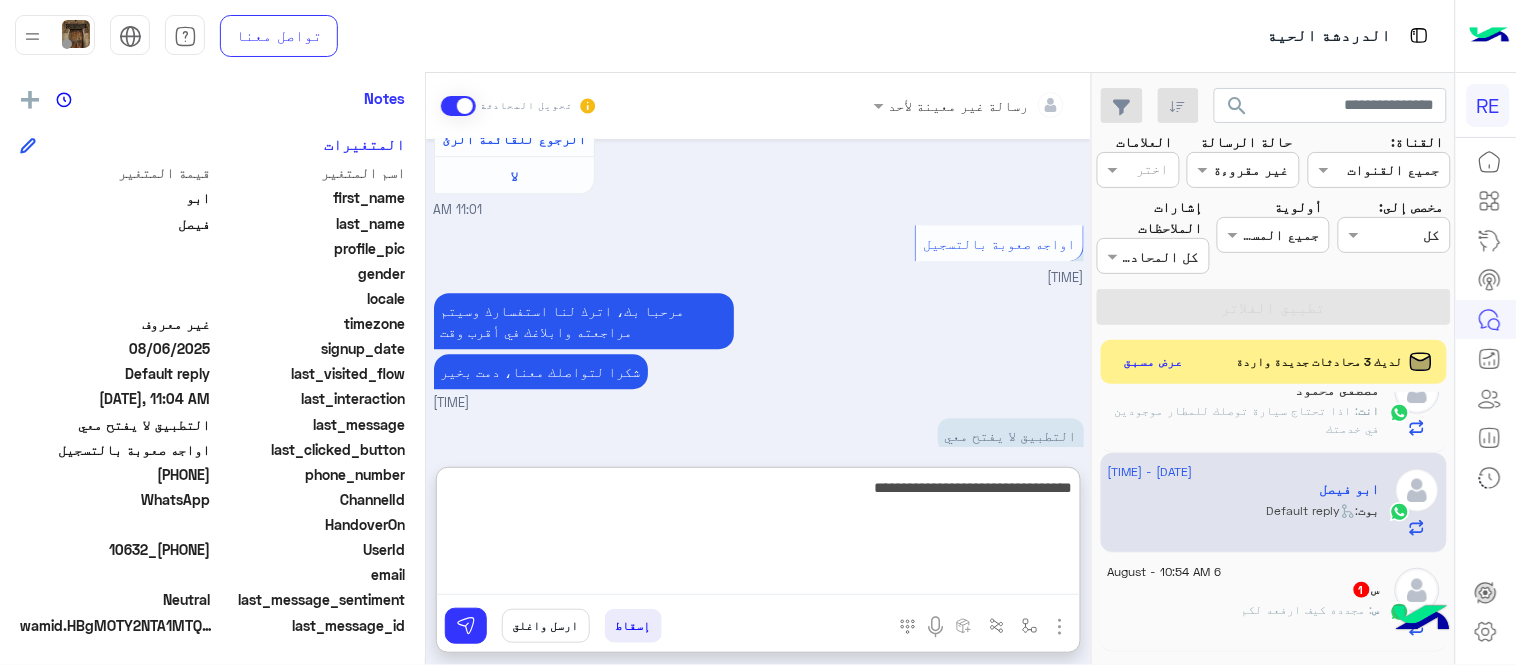 type on "**********" 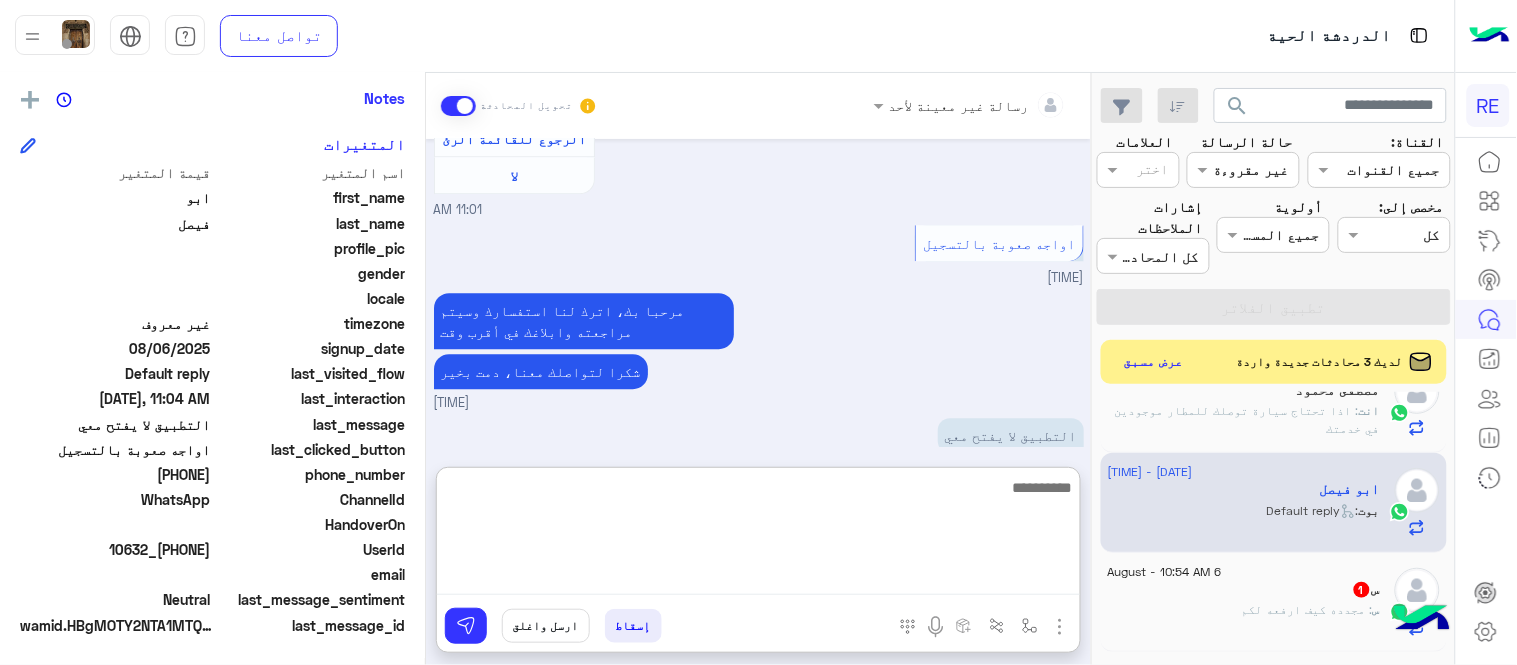 scroll, scrollTop: 1561, scrollLeft: 0, axis: vertical 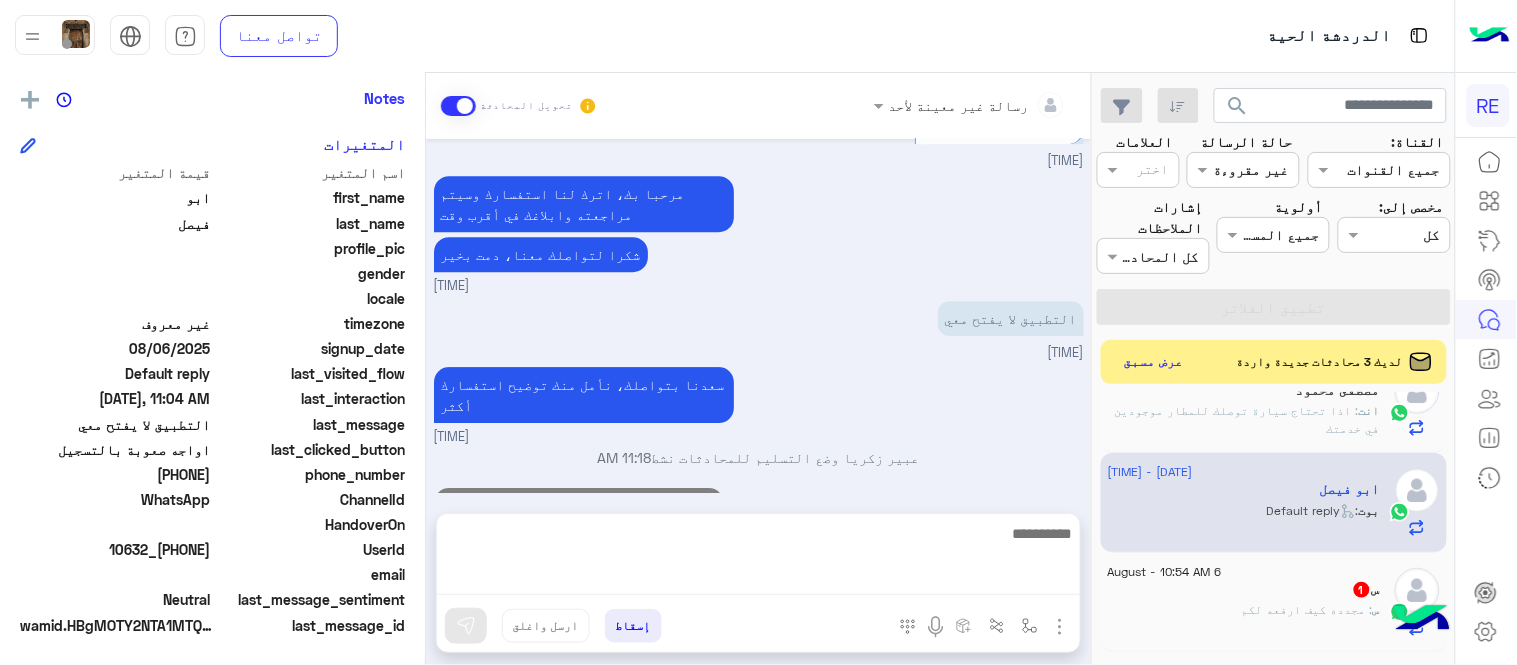 click on "س   1" 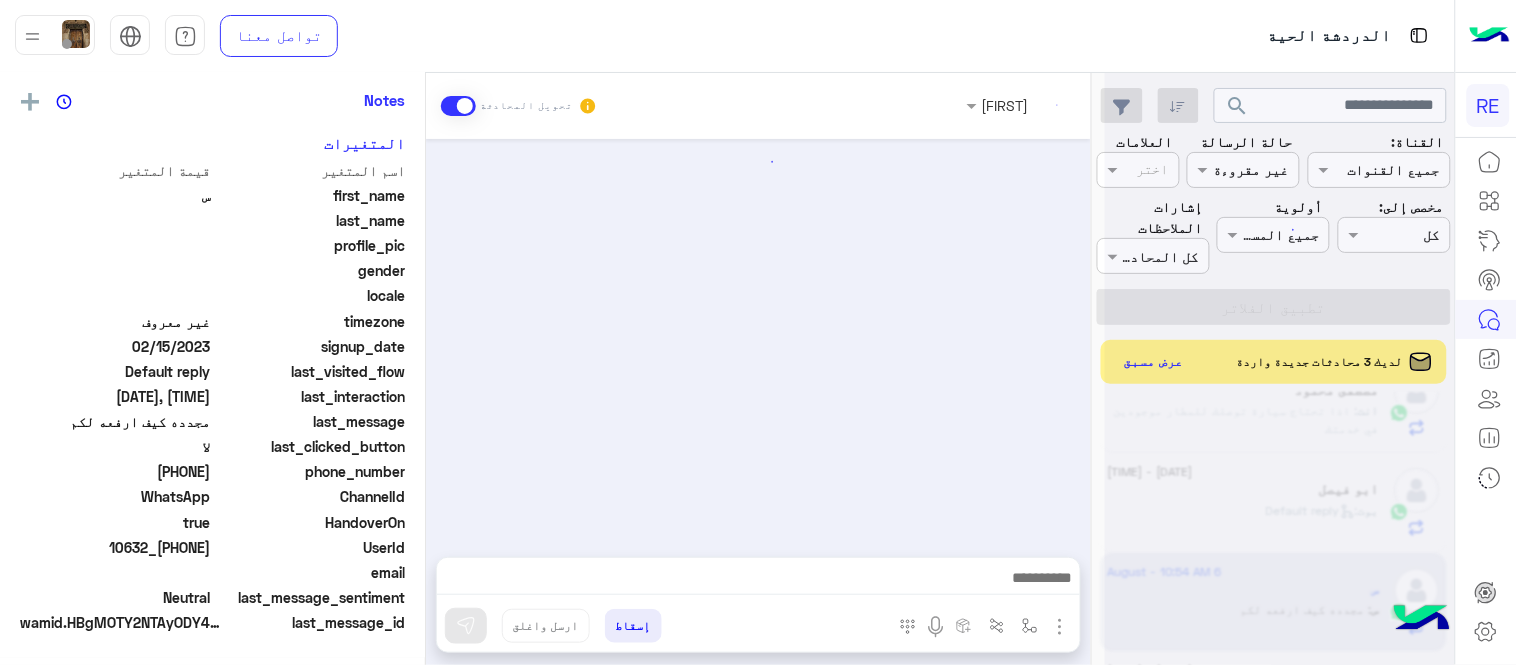 scroll, scrollTop: 405, scrollLeft: 0, axis: vertical 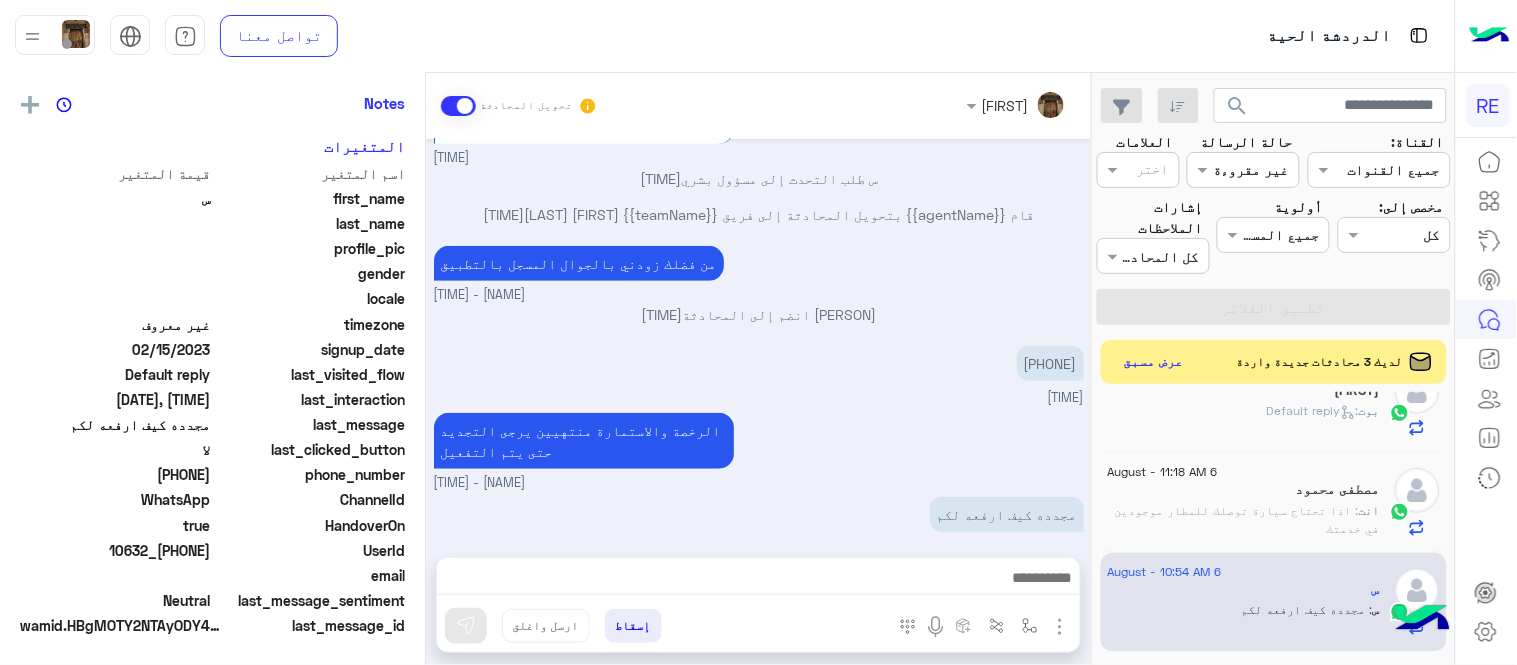 click at bounding box center (758, 580) 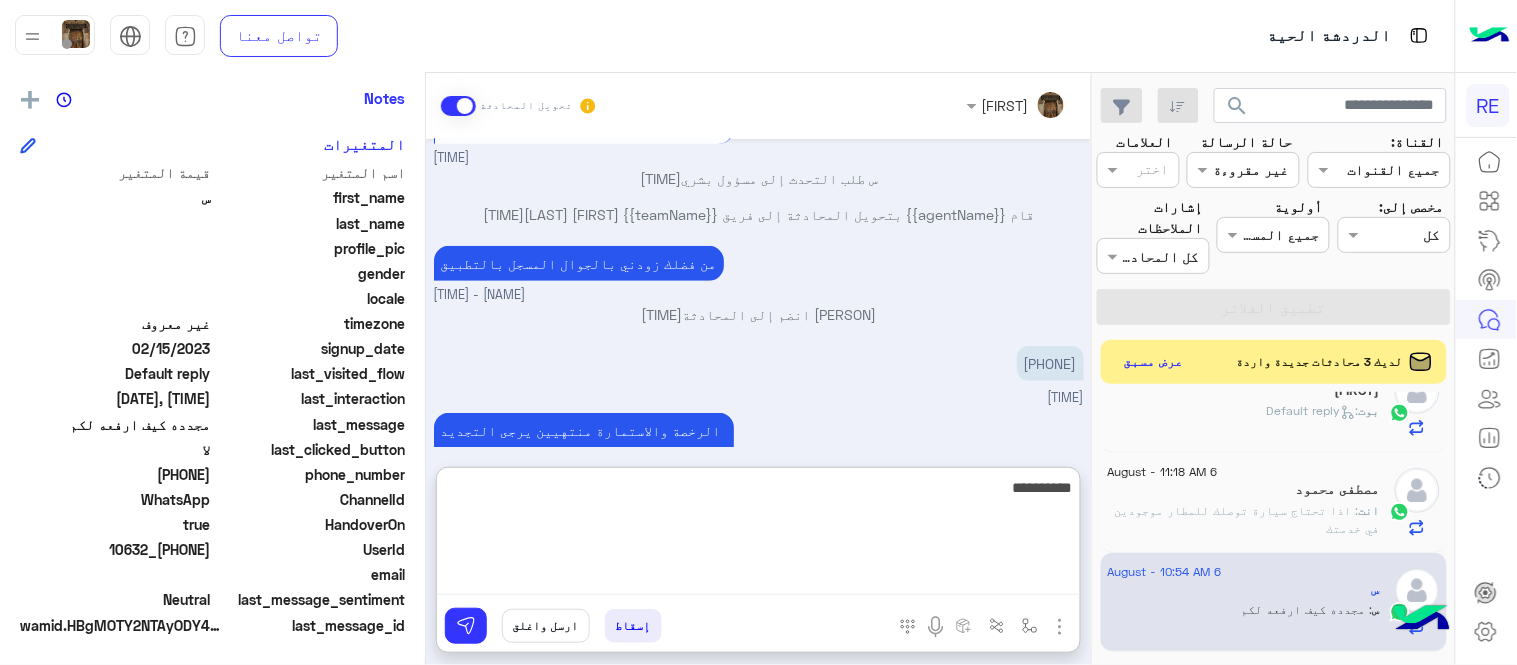 type on "**********" 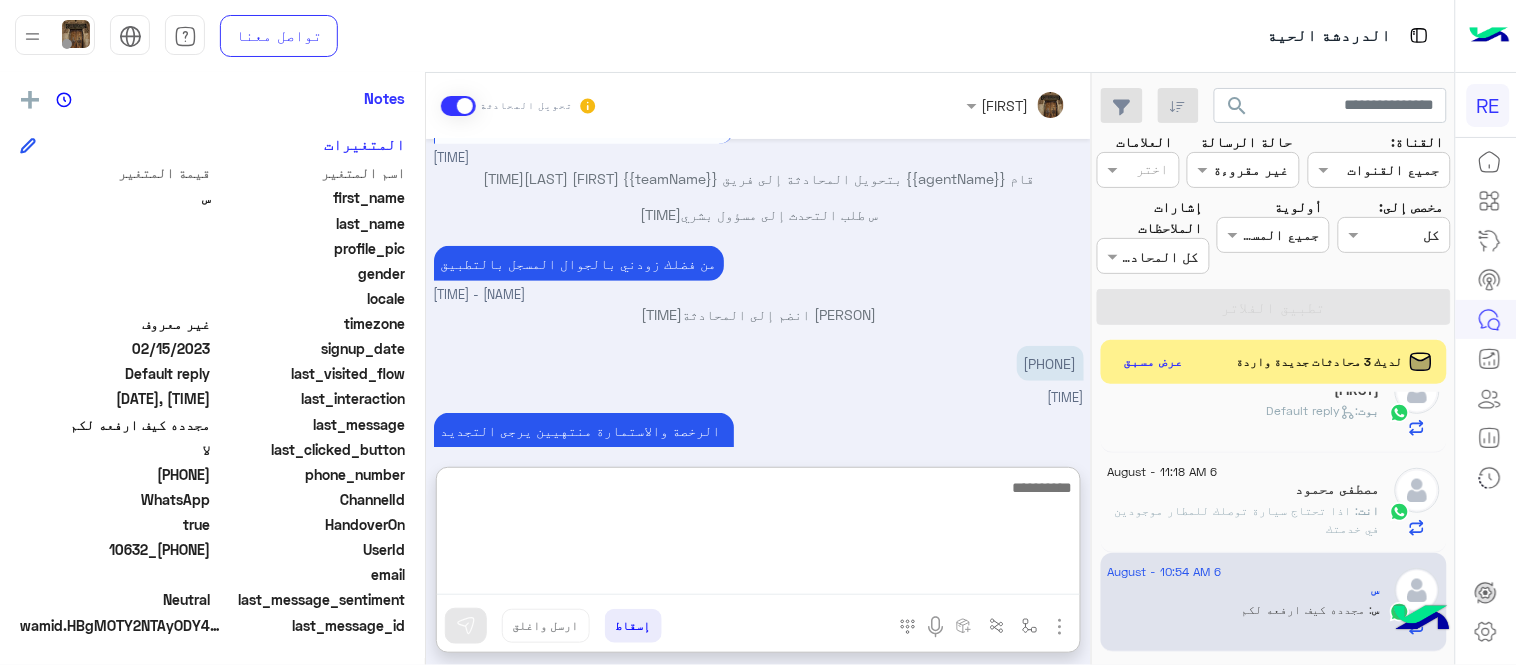 scroll, scrollTop: 432, scrollLeft: 0, axis: vertical 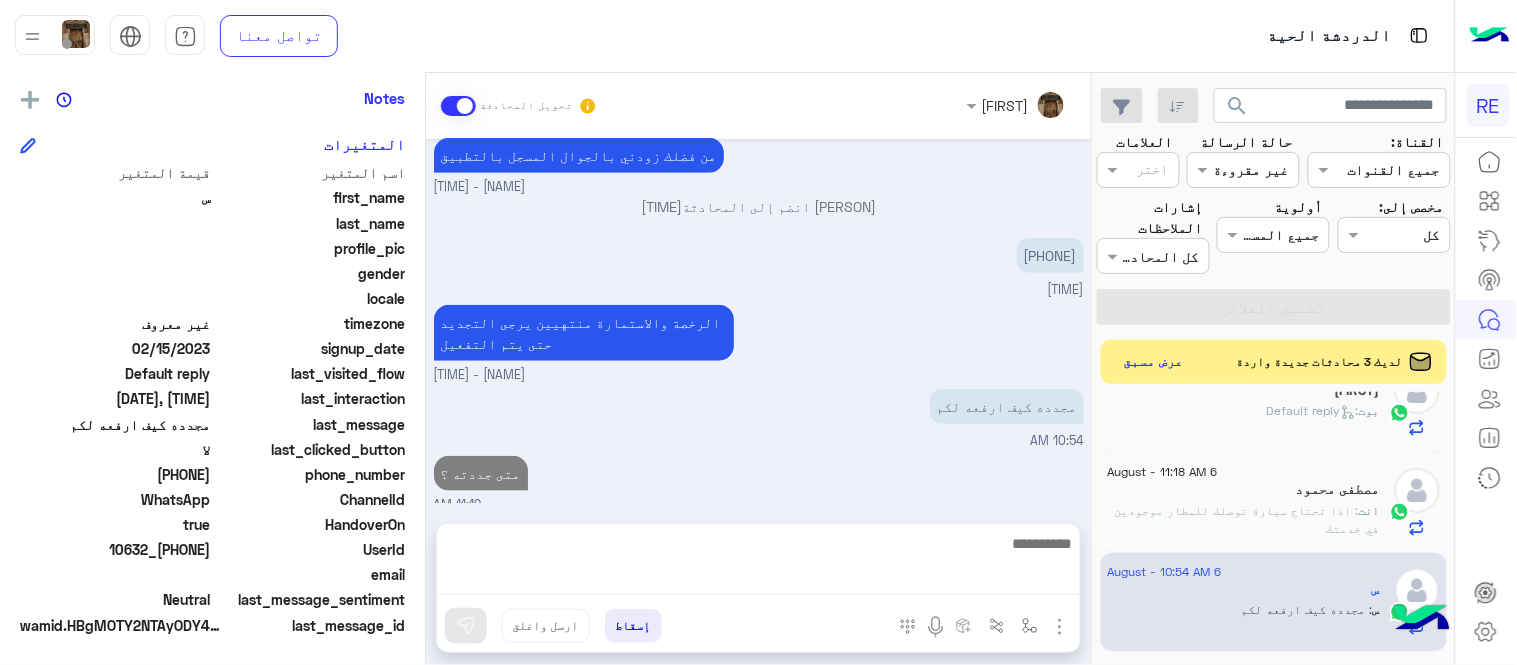 click on "[DATE]  سعدنا بتواصلك، نأمل منك توضيح استفسارك أكثر    [TIME]  ايش مشكلت احسابي ليش مهو شغال   [TIME]  تم إعادة توجيه المحادثة. للعودة إلي الرد الالي، أنقر الزر الموجود بالأسفل  عودة الى البوت     [TIME]   قام {{agentName}} بتحويل المحادثة إلى فريق {{teamName}} [NAME]   [TIME]       س  طلب التحدث إلى مسؤول بشري   [TIME]      زودني برقم الهاتف المسجل بالتطبيق  [NAME] -  [TIME]   [NAME] انضم إلى المحادثة   [TIME]      [PHONE]   [TIME]  الرخصة والاستمارة منتهيين يرجى التجديد حتى يتم التفعيل  [NAME] -  [TIME]  مجدده كيف ارفعه لكم   [TIME]  متى جددته ؟   [TIME]" at bounding box center [758, 321] 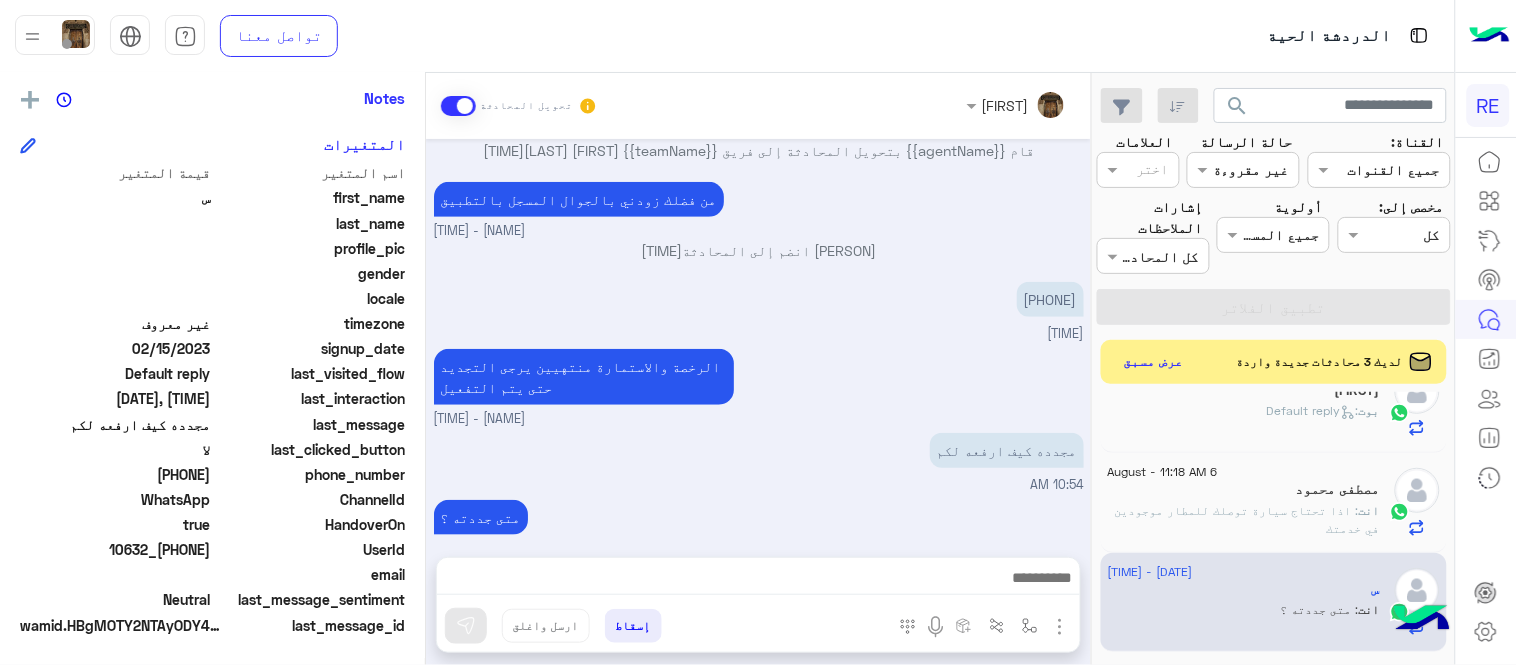 scroll, scrollTop: 0, scrollLeft: 0, axis: both 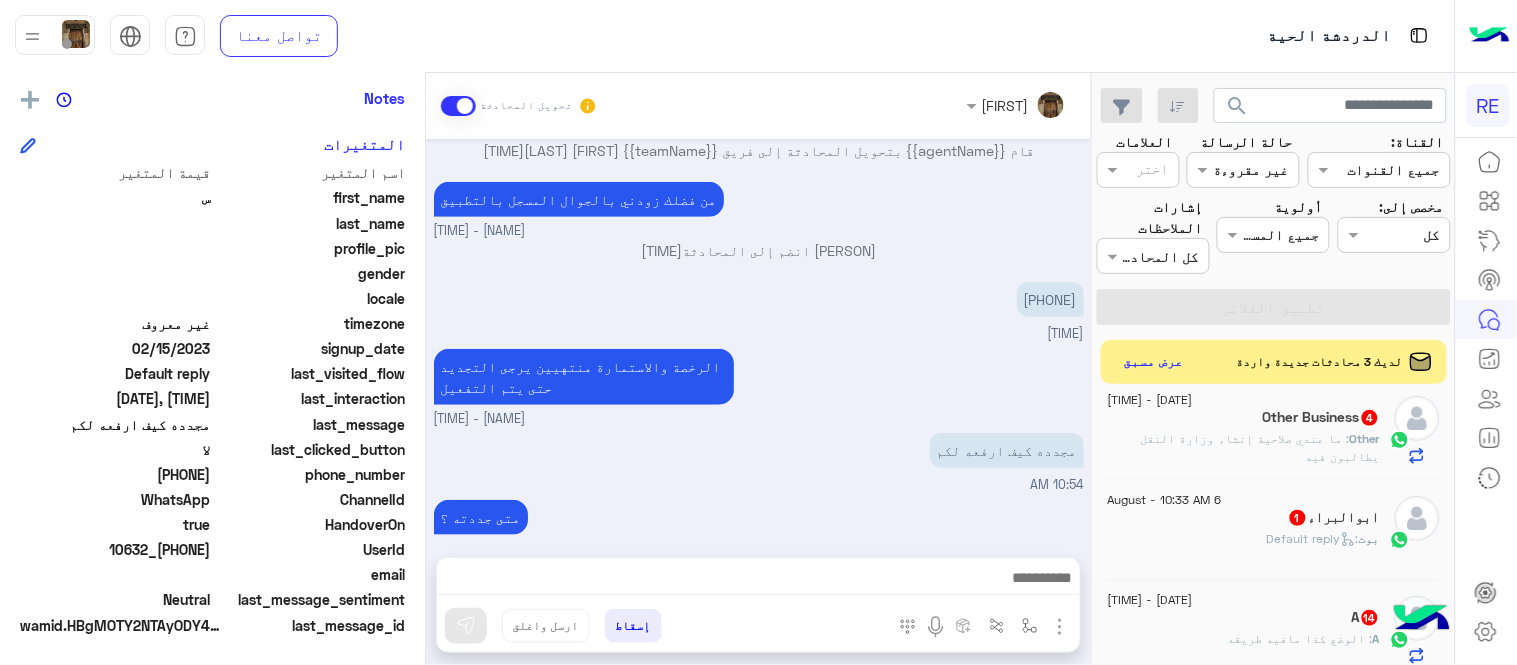 click on "6 August - 10:46 AM  Other Business  4 Other : ما عندي صلاحية إنشاء وزارة النقل يطالبون فيه" 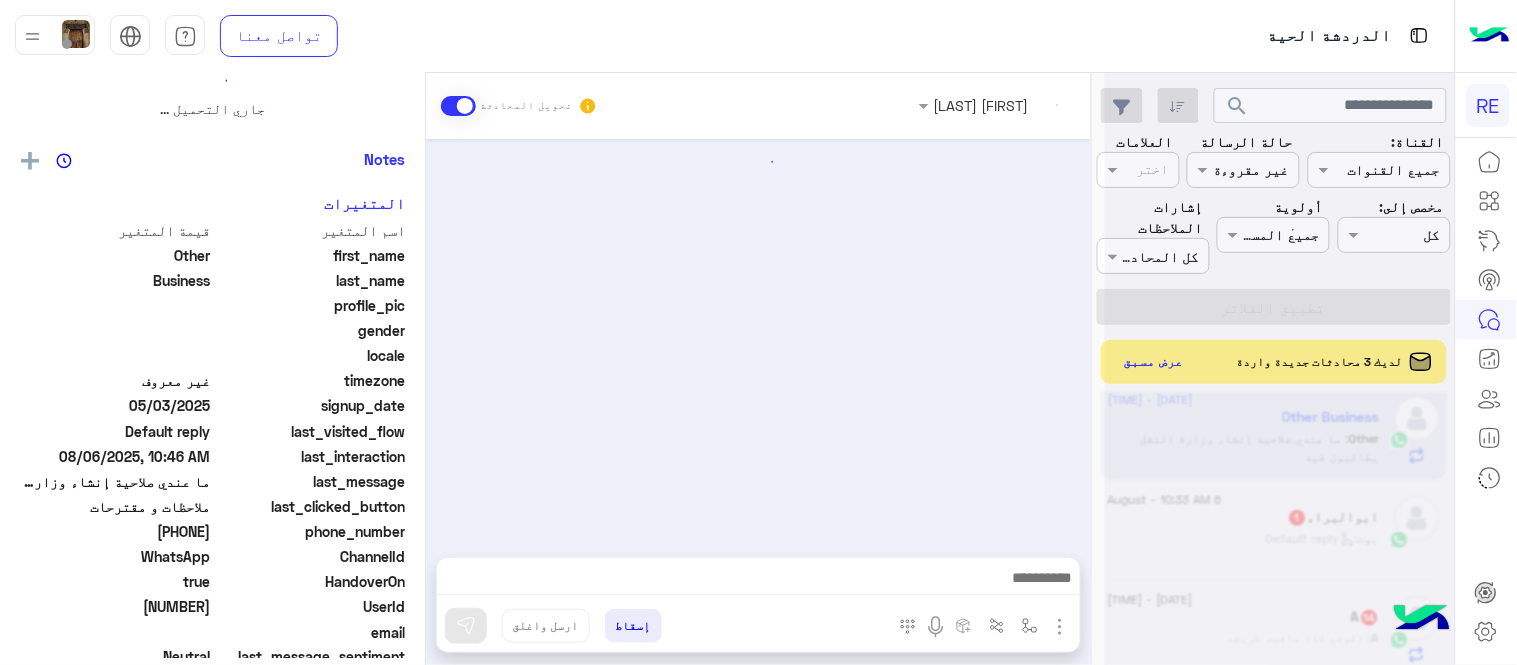 scroll, scrollTop: 0, scrollLeft: 0, axis: both 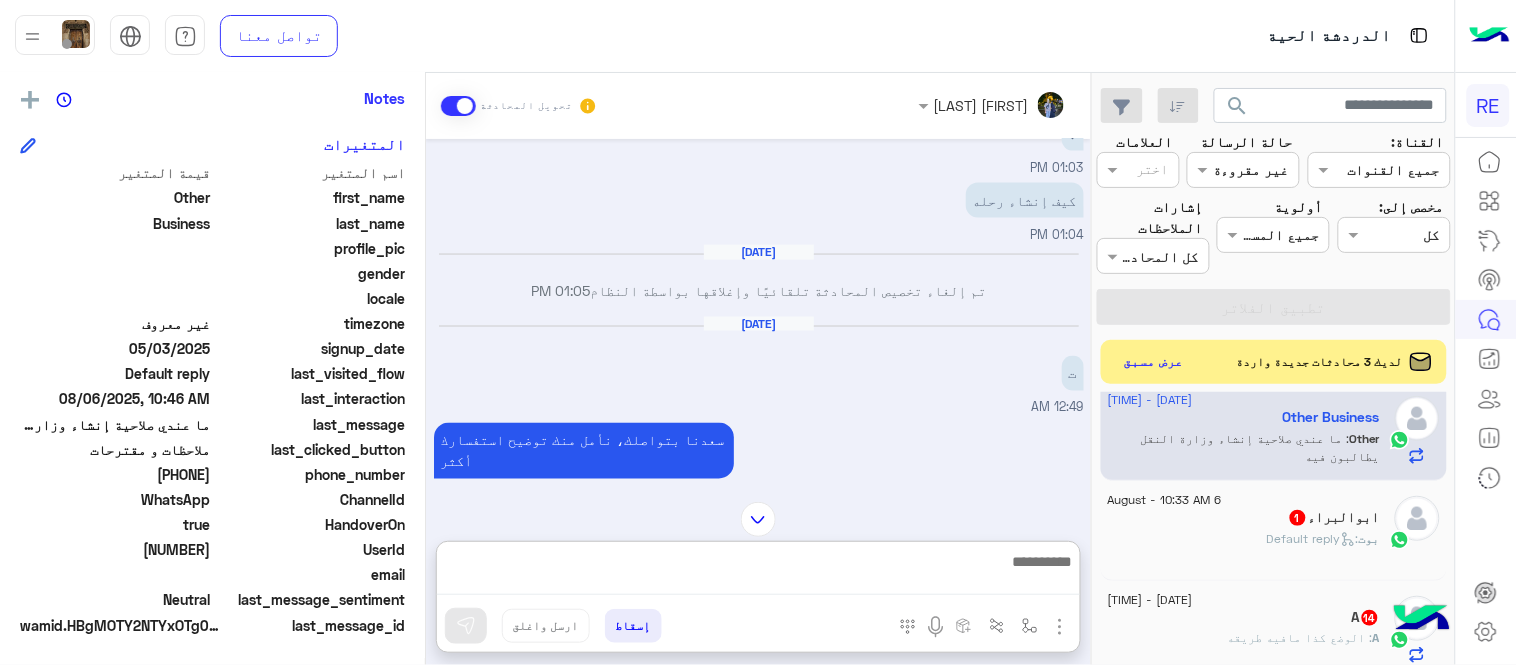 click at bounding box center (758, 572) 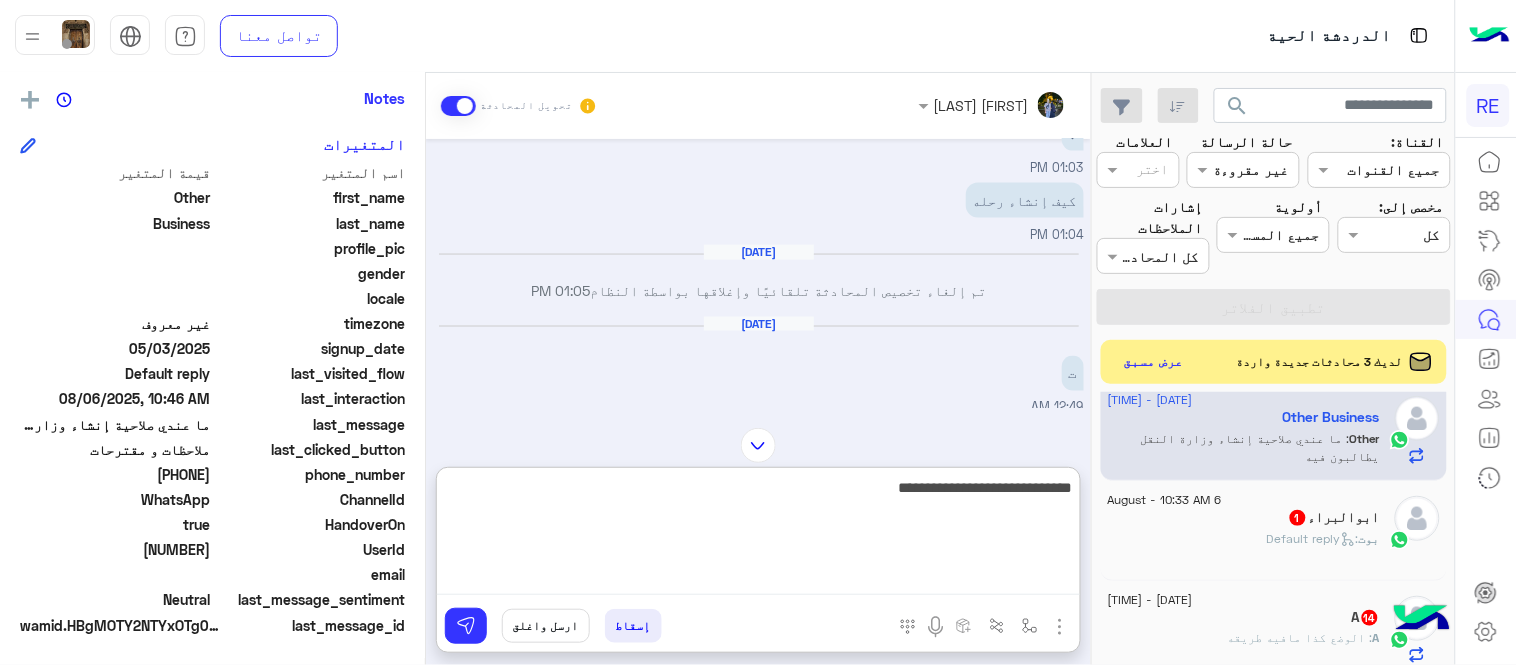 type on "**********" 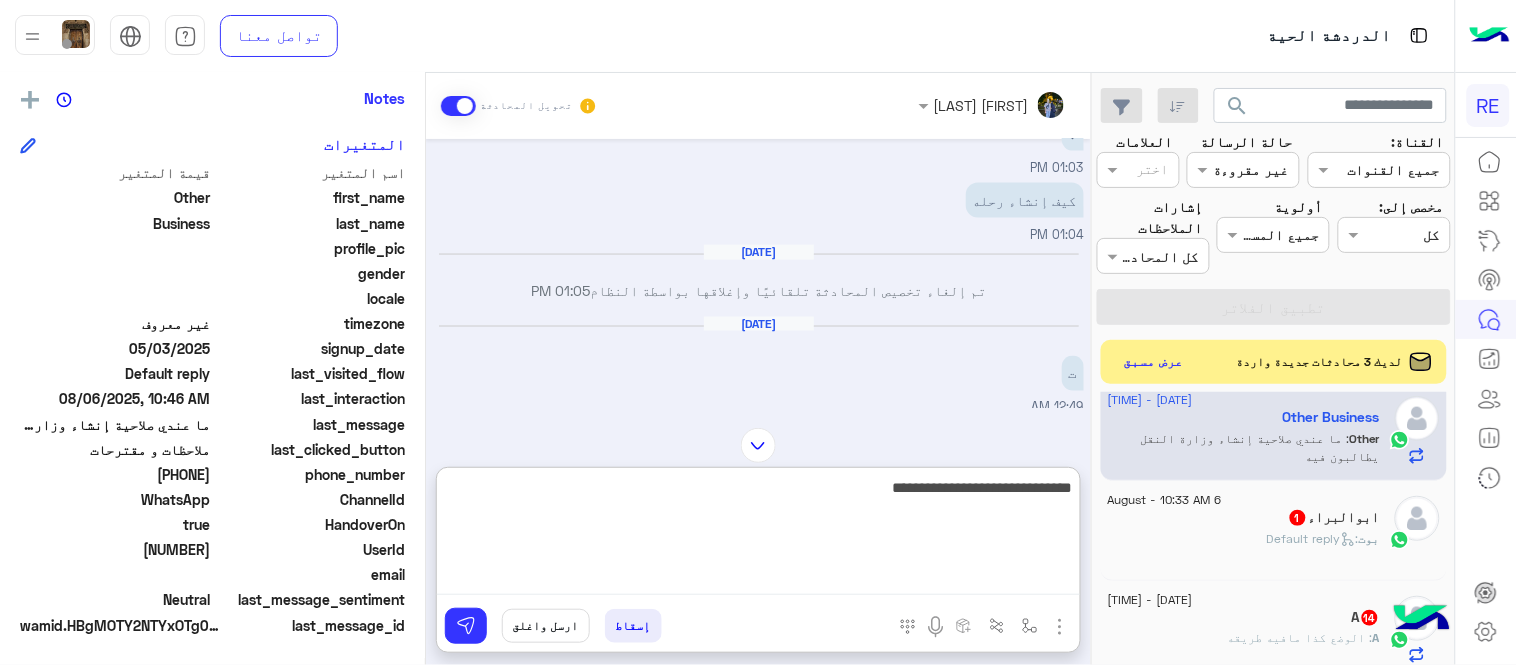 type 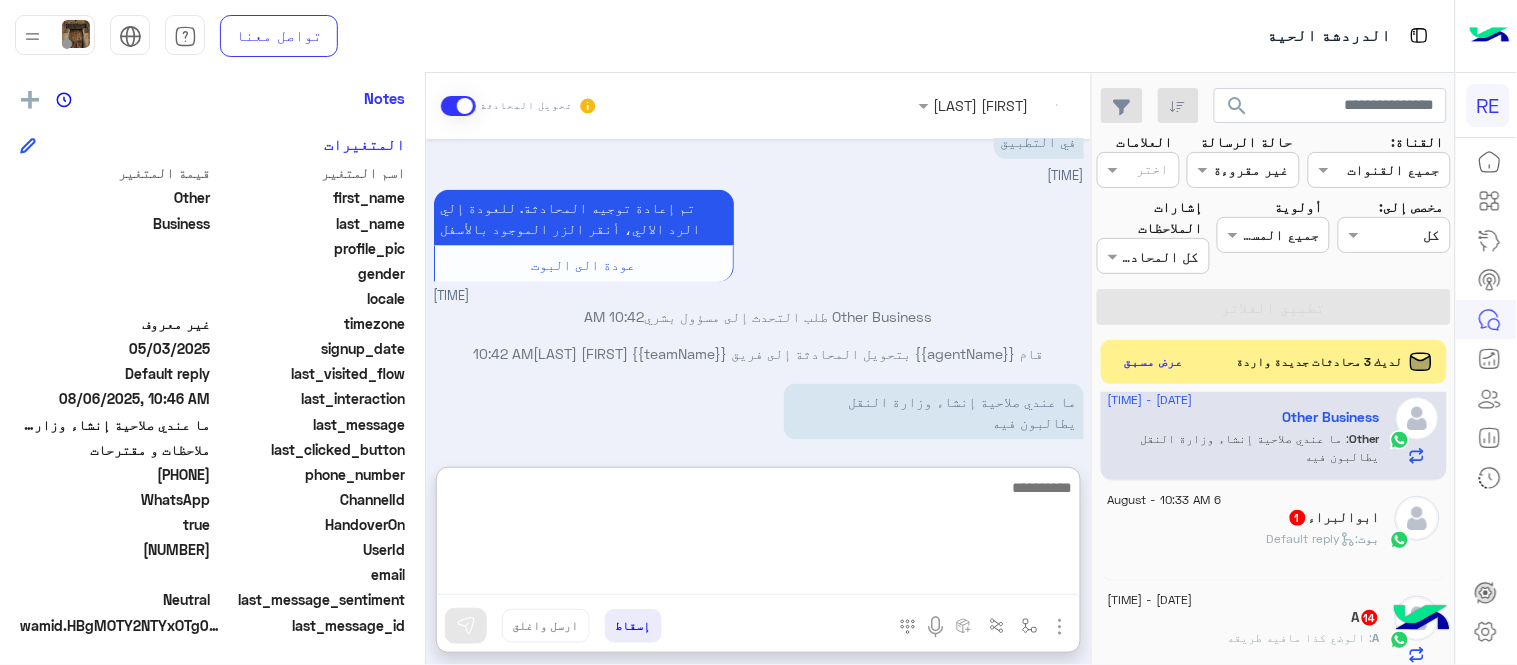scroll, scrollTop: 2554, scrollLeft: 0, axis: vertical 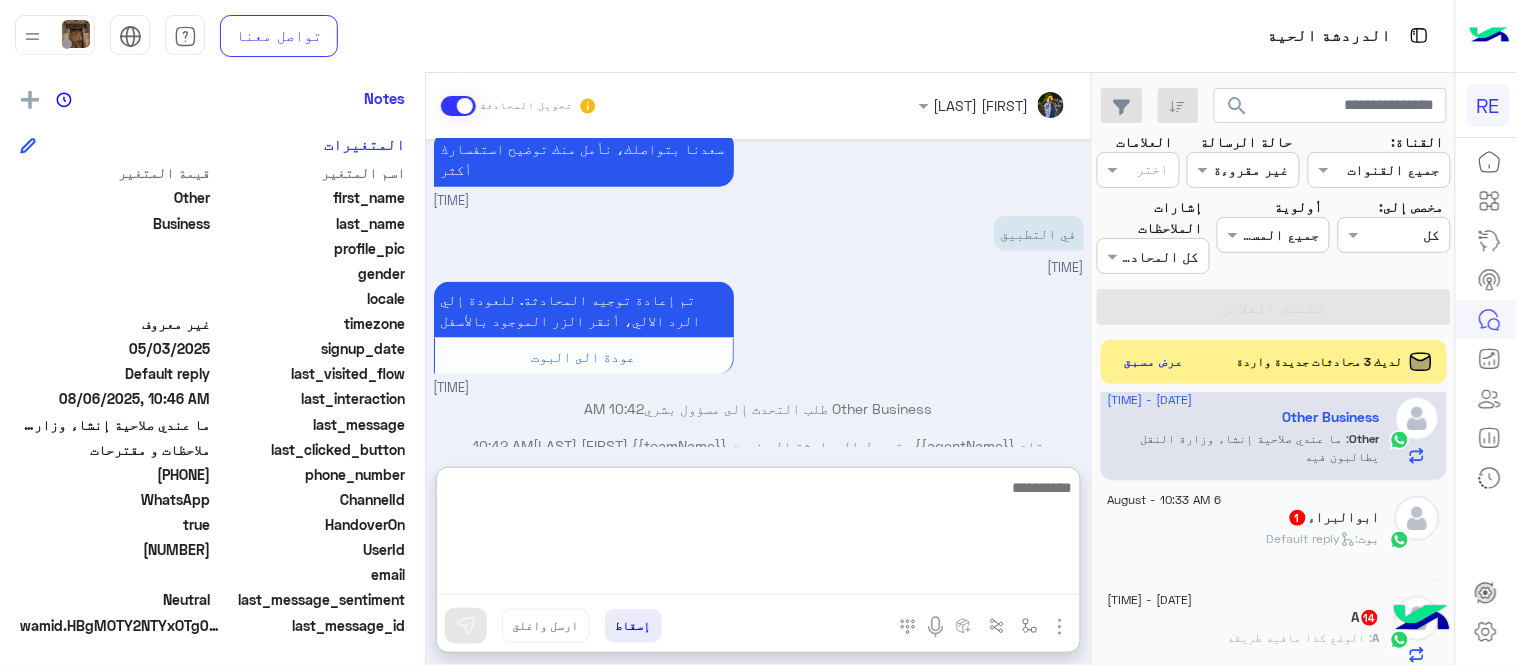 click on "[FIRST] [LAST] 1" 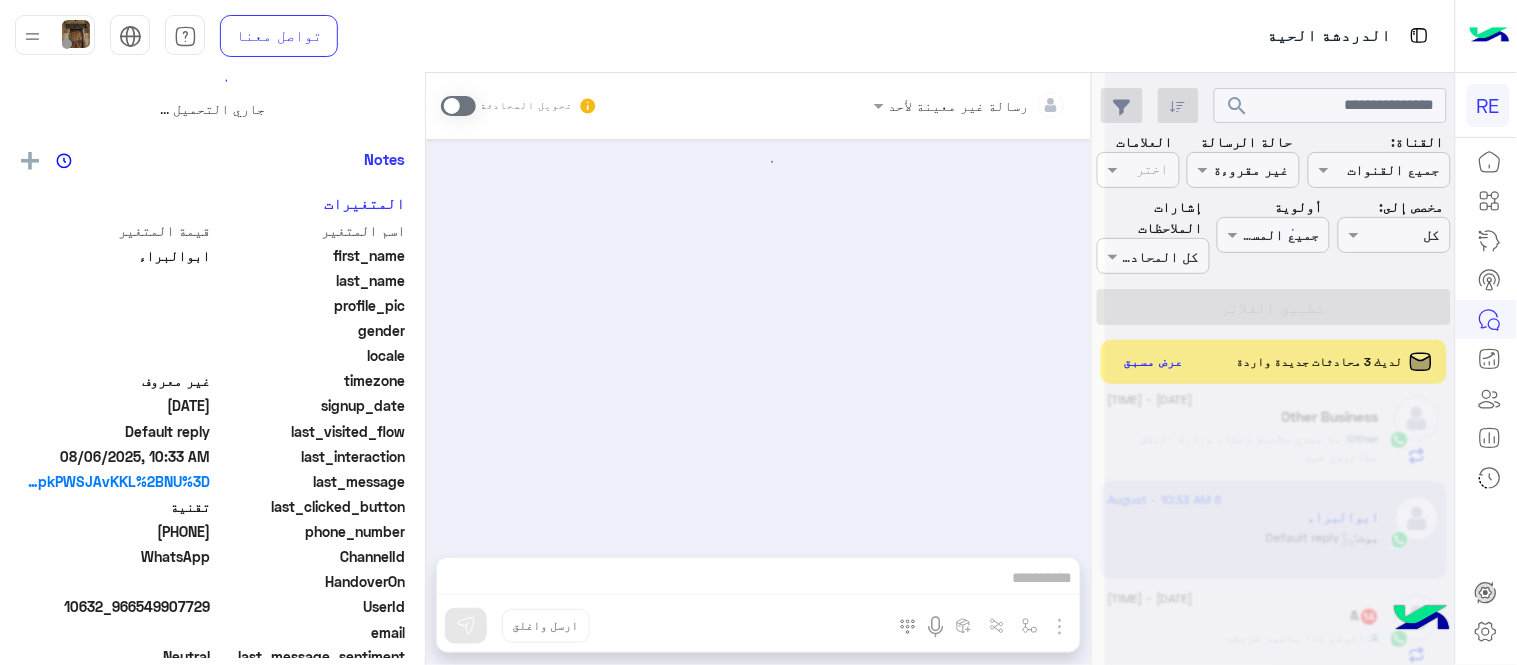 scroll, scrollTop: 0, scrollLeft: 0, axis: both 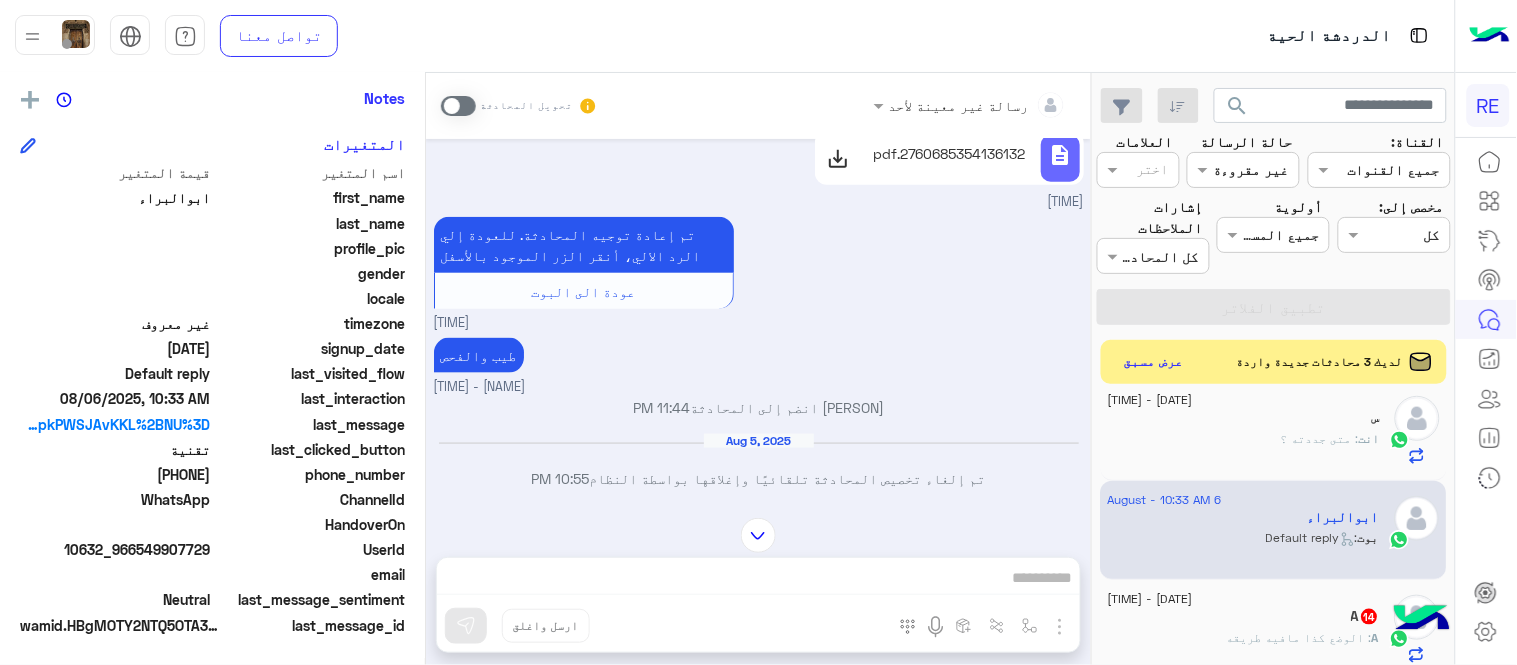 click at bounding box center [458, 106] 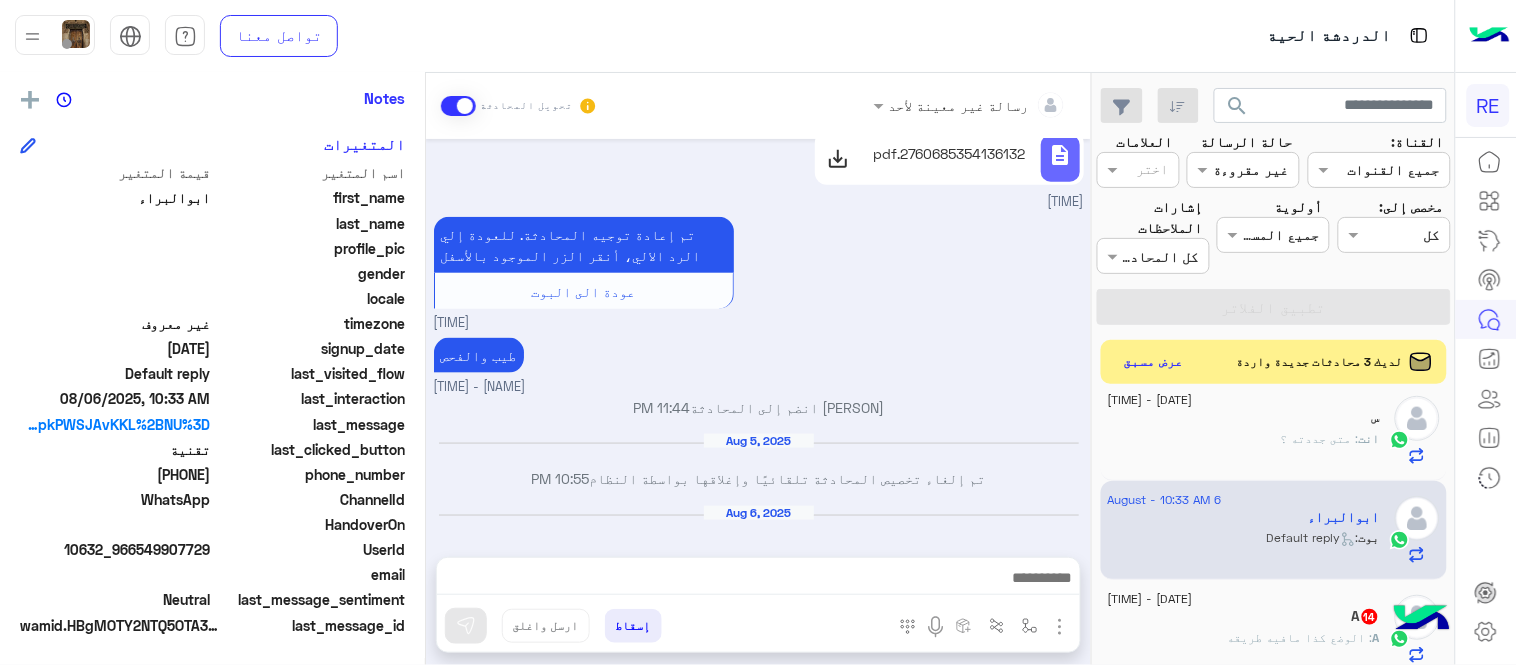 scroll, scrollTop: 883, scrollLeft: 0, axis: vertical 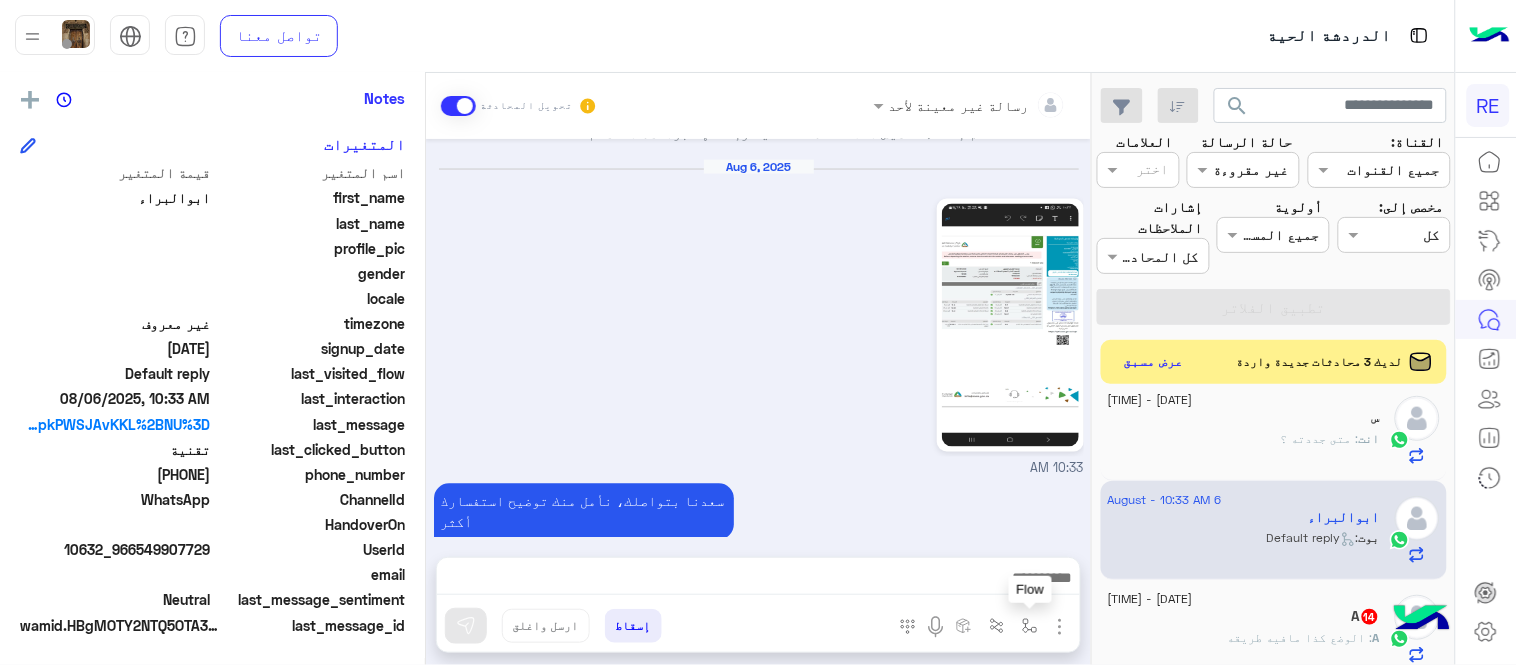 click at bounding box center (1030, 626) 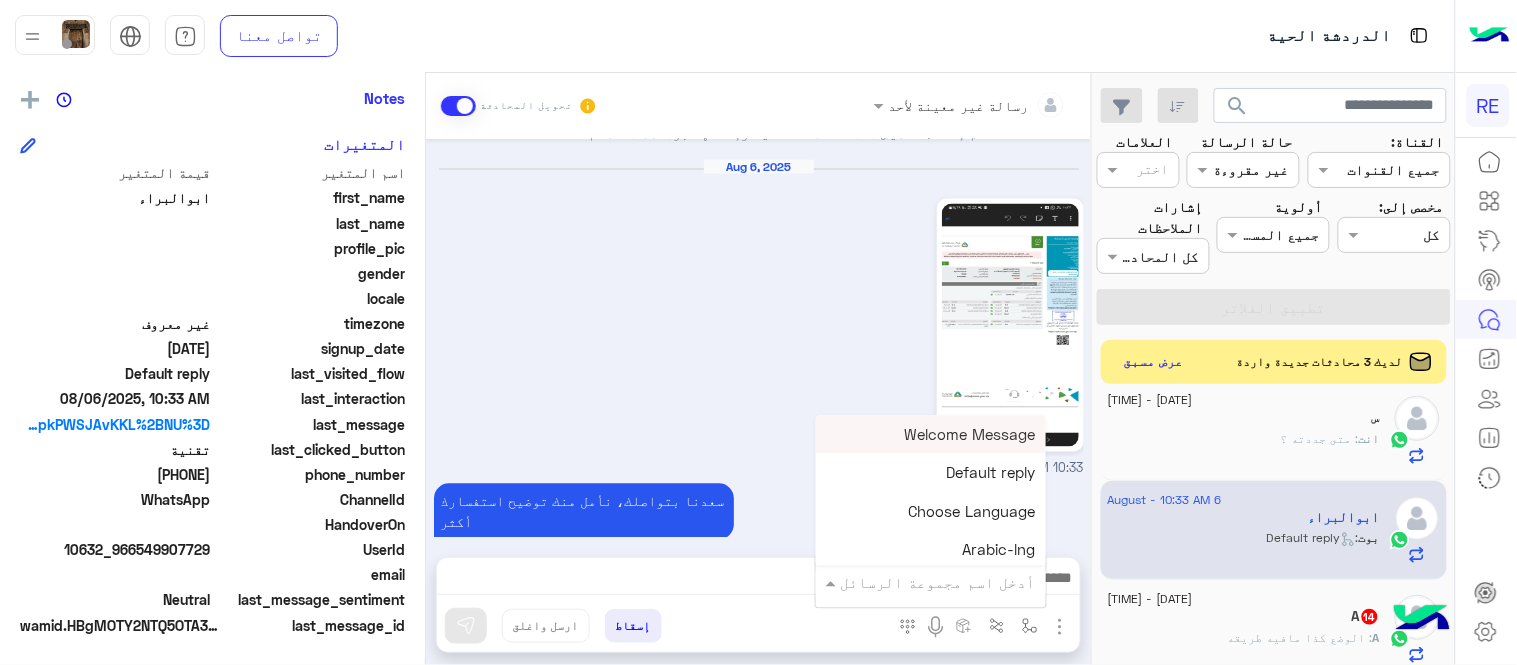 click at bounding box center [959, 582] 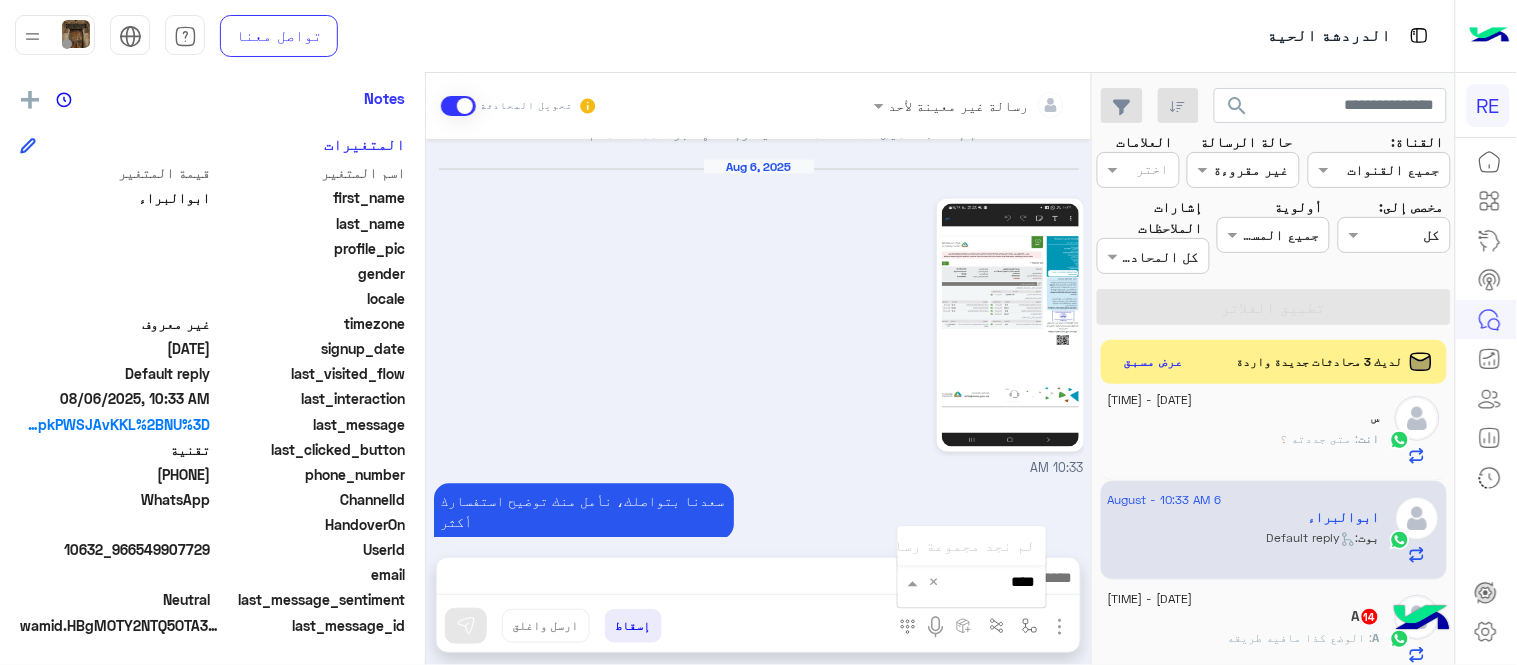 type on "***" 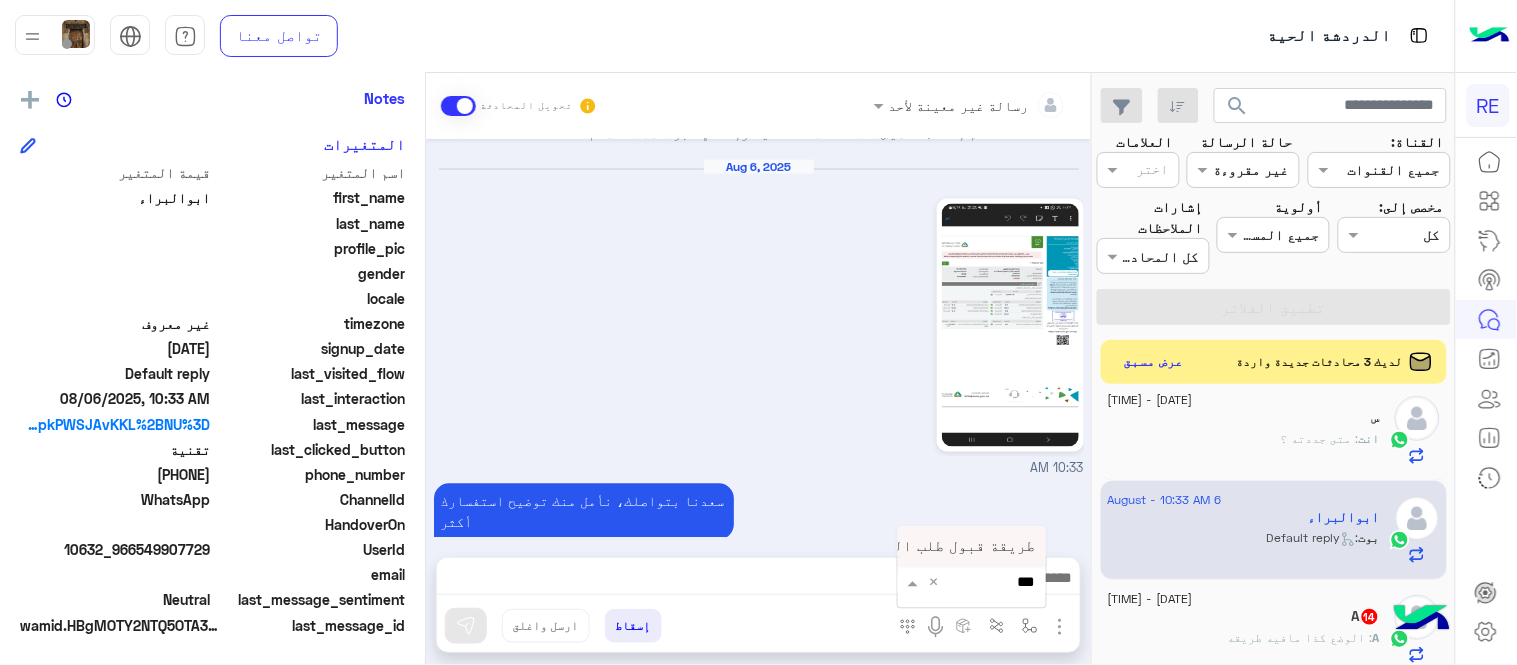 click on "طريقة قبول طلب التحقق تفعيل ابشر ككابتن" at bounding box center (872, 546) 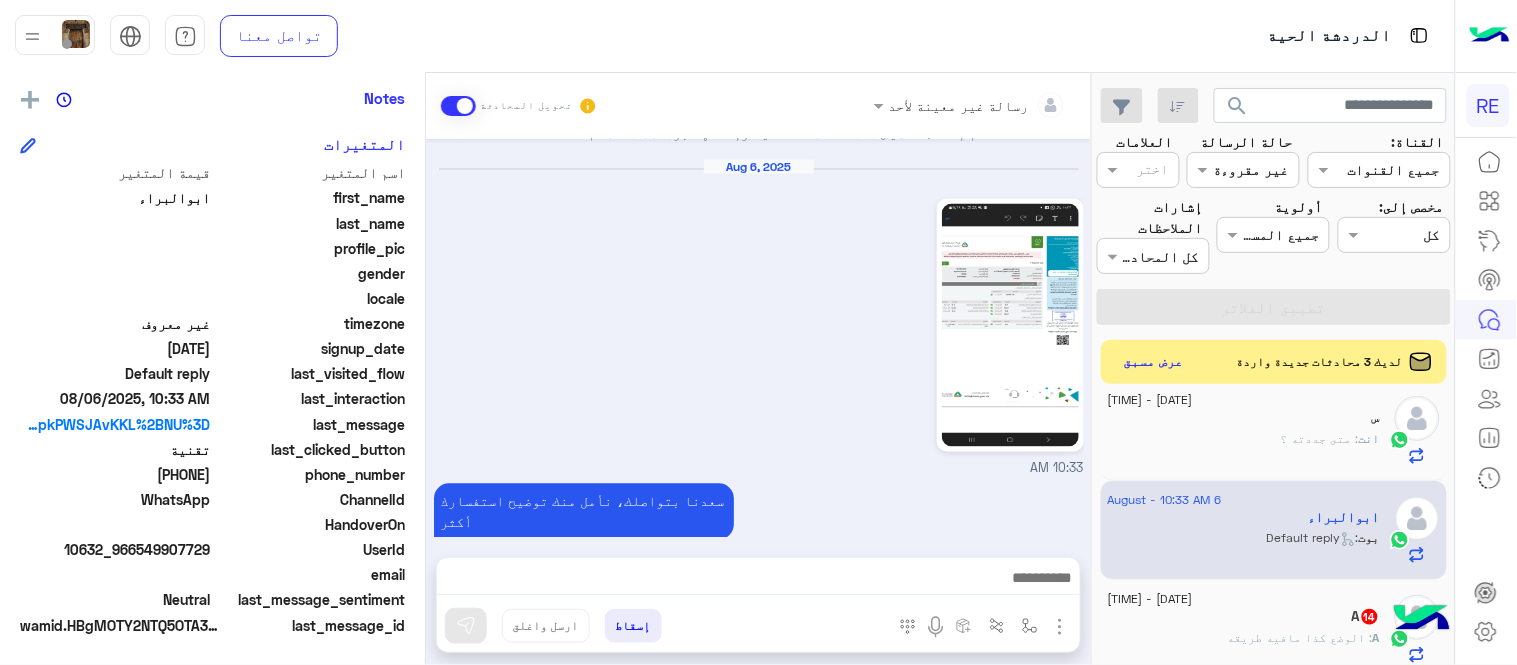 type on "**********" 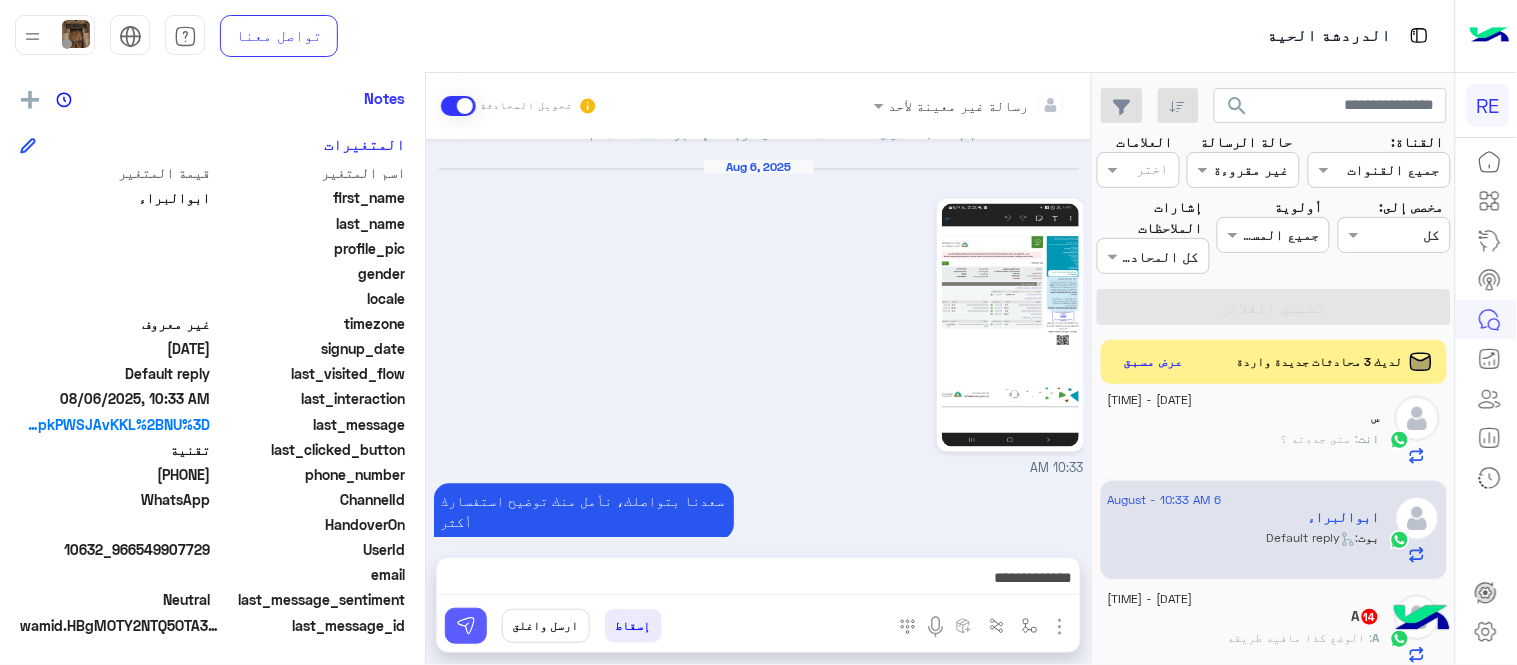 click at bounding box center [466, 626] 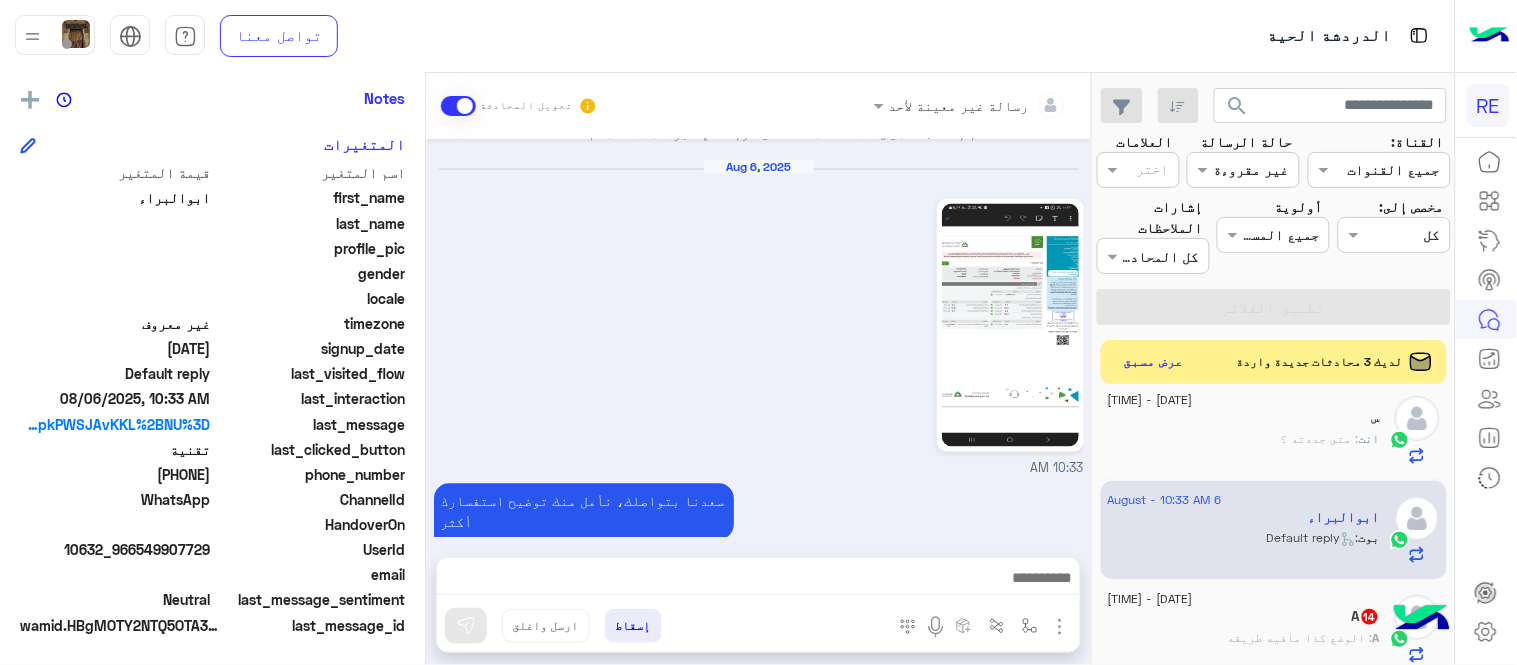 click on "A   14" 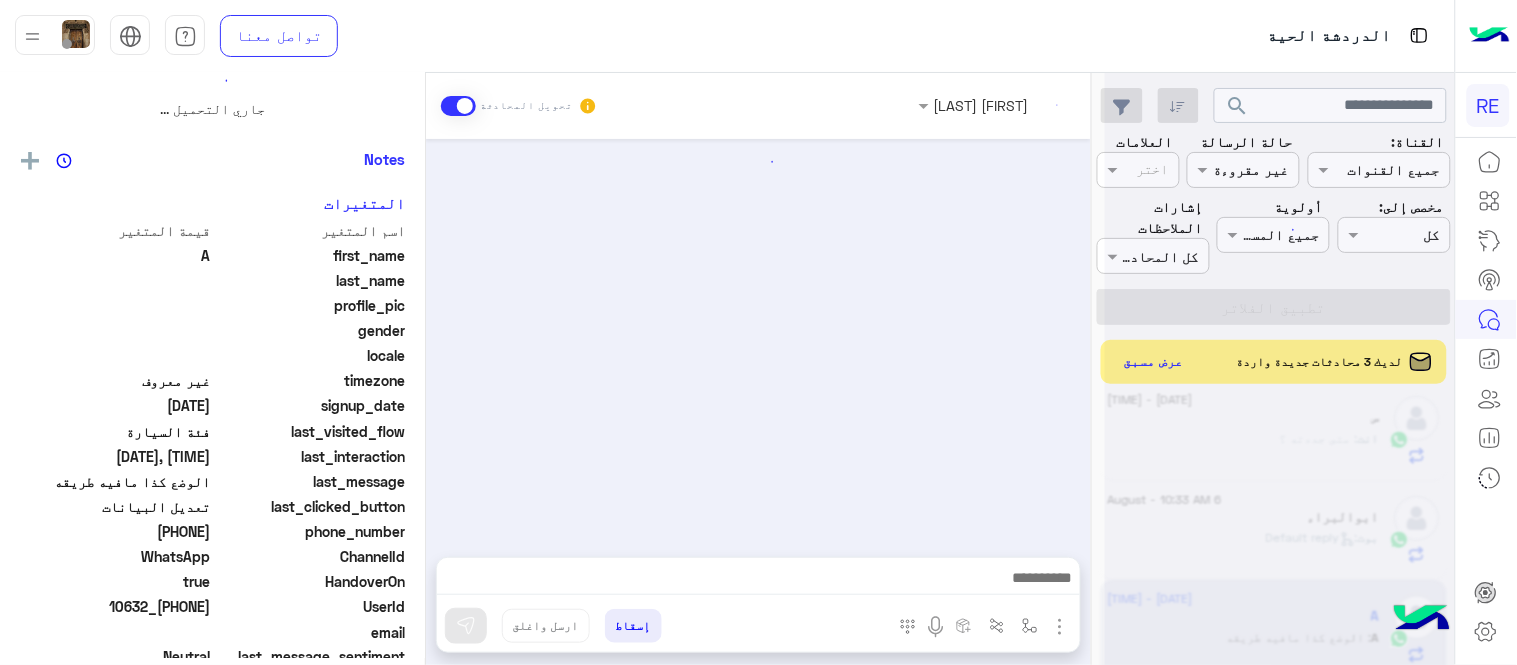 scroll, scrollTop: 0, scrollLeft: 0, axis: both 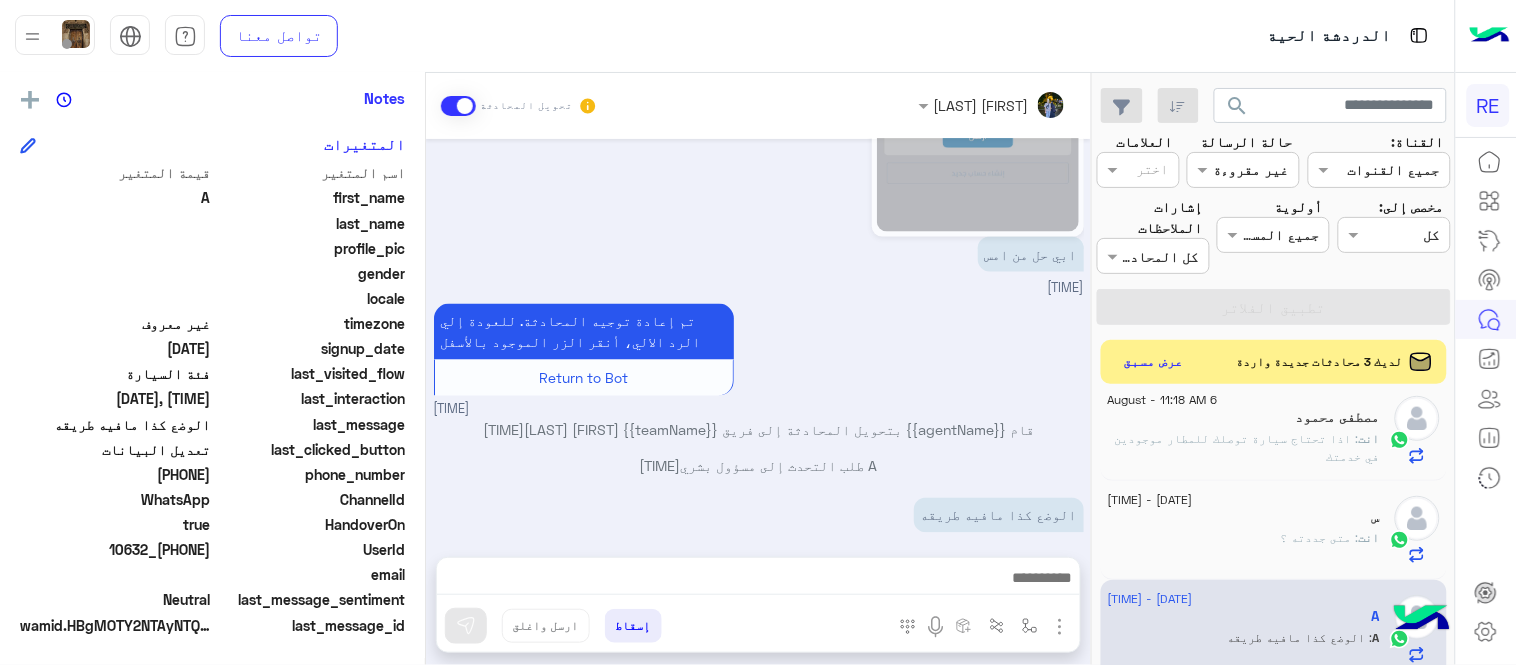 drag, startPoint x: 432, startPoint y: 453, endPoint x: 424, endPoint y: 371, distance: 82.38932 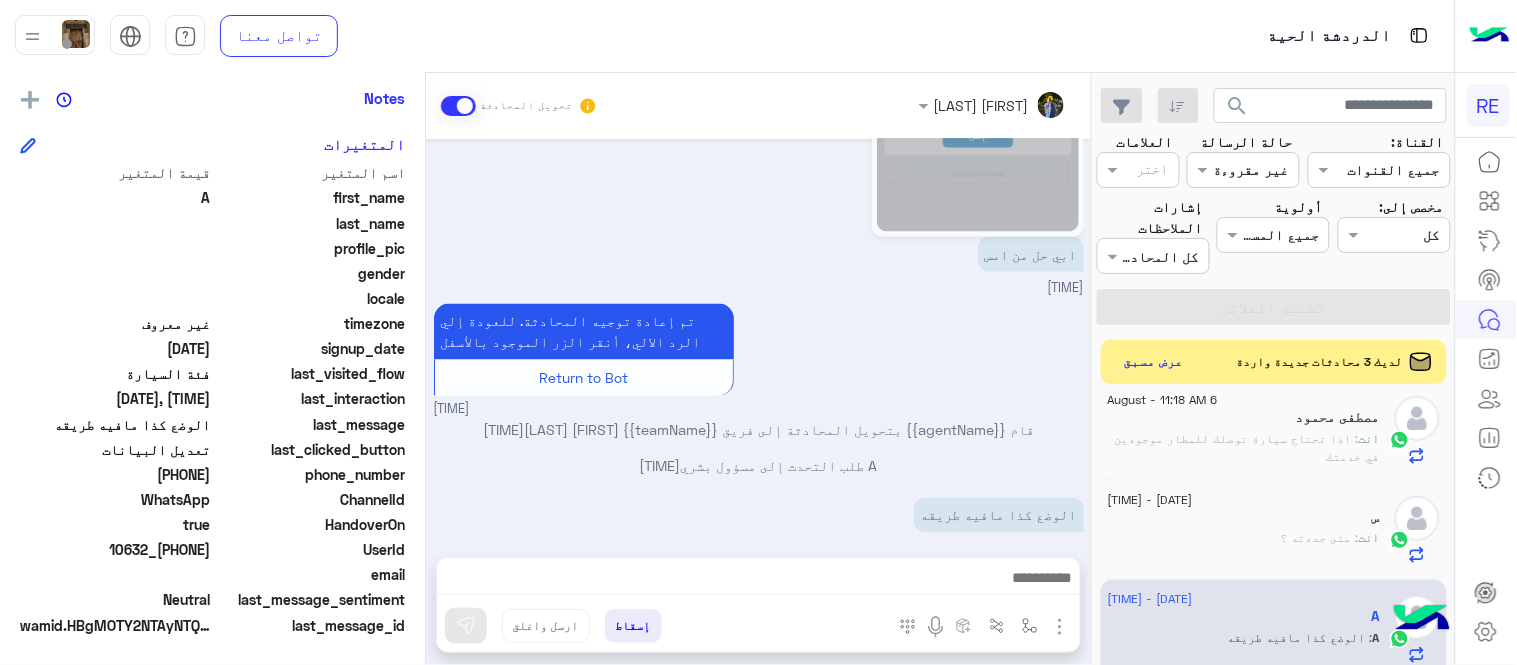 scroll, scrollTop: 621, scrollLeft: 0, axis: vertical 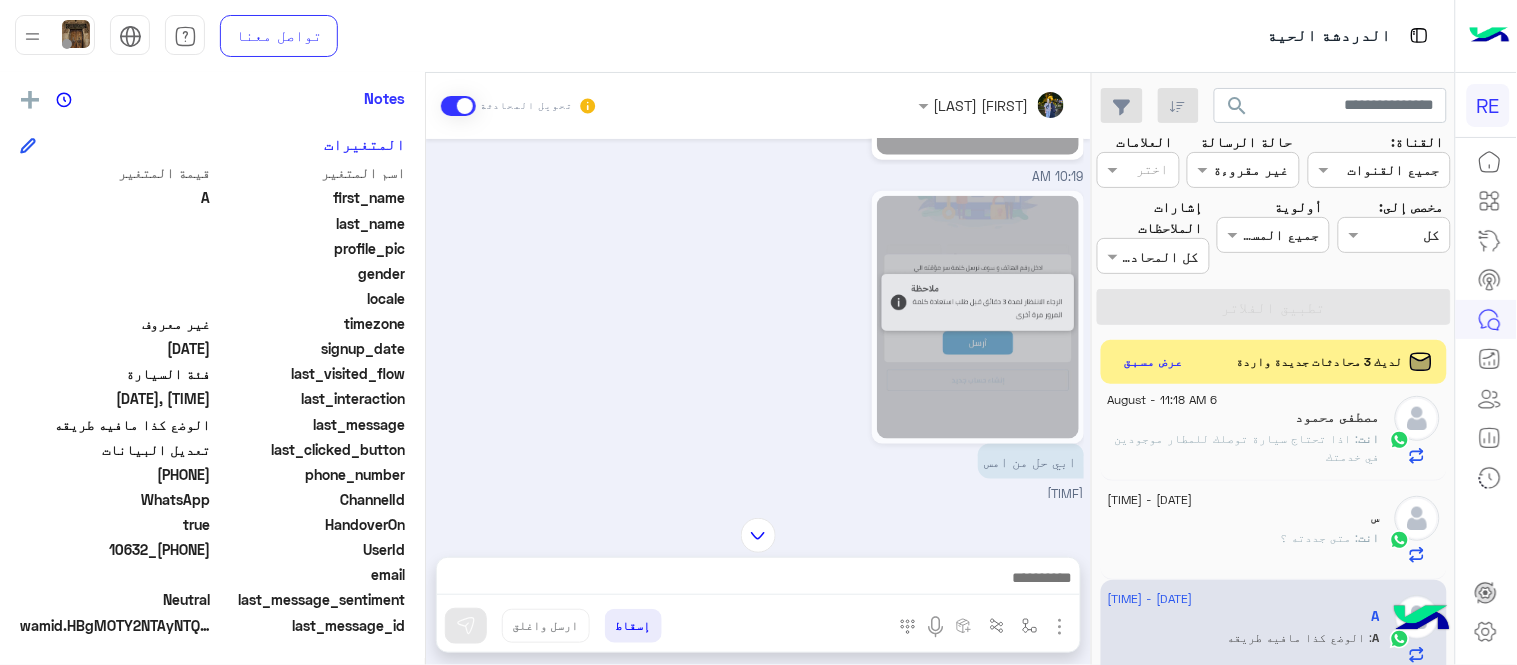 click at bounding box center (758, 583) 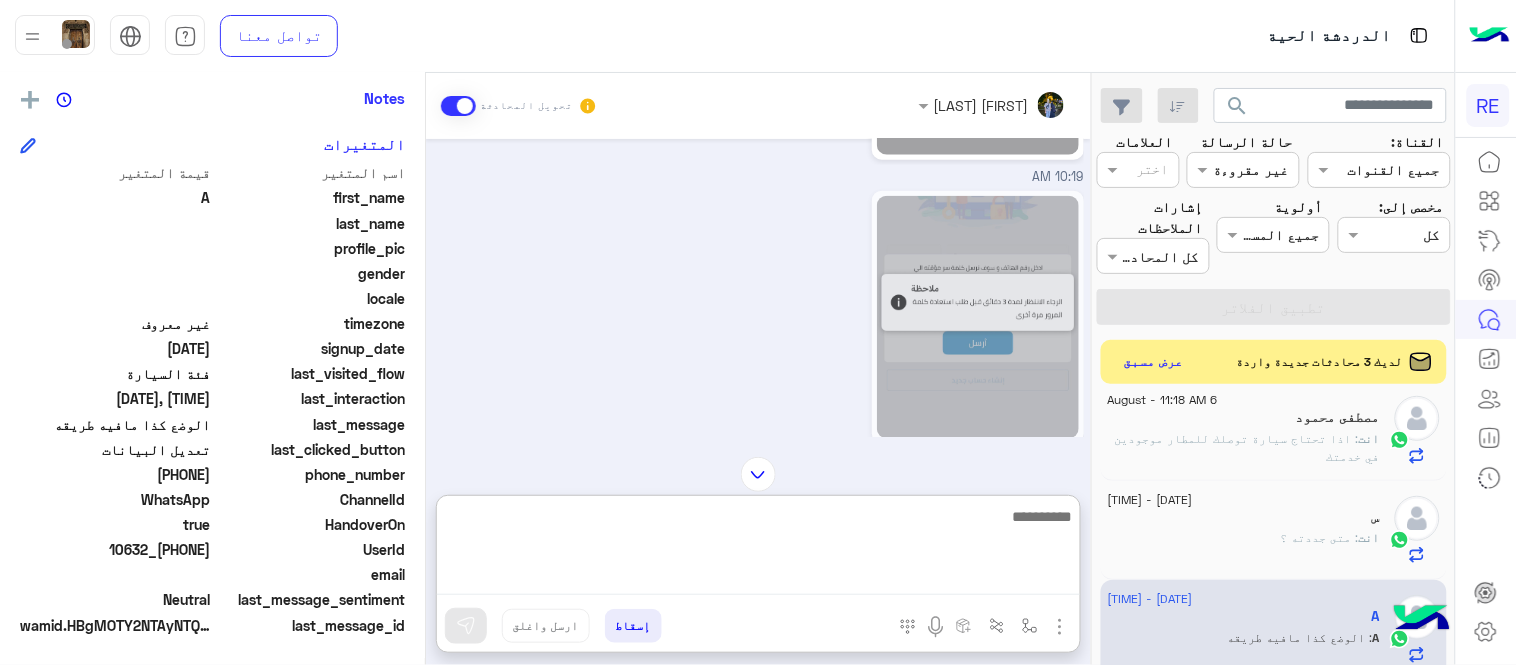 click at bounding box center (758, 549) 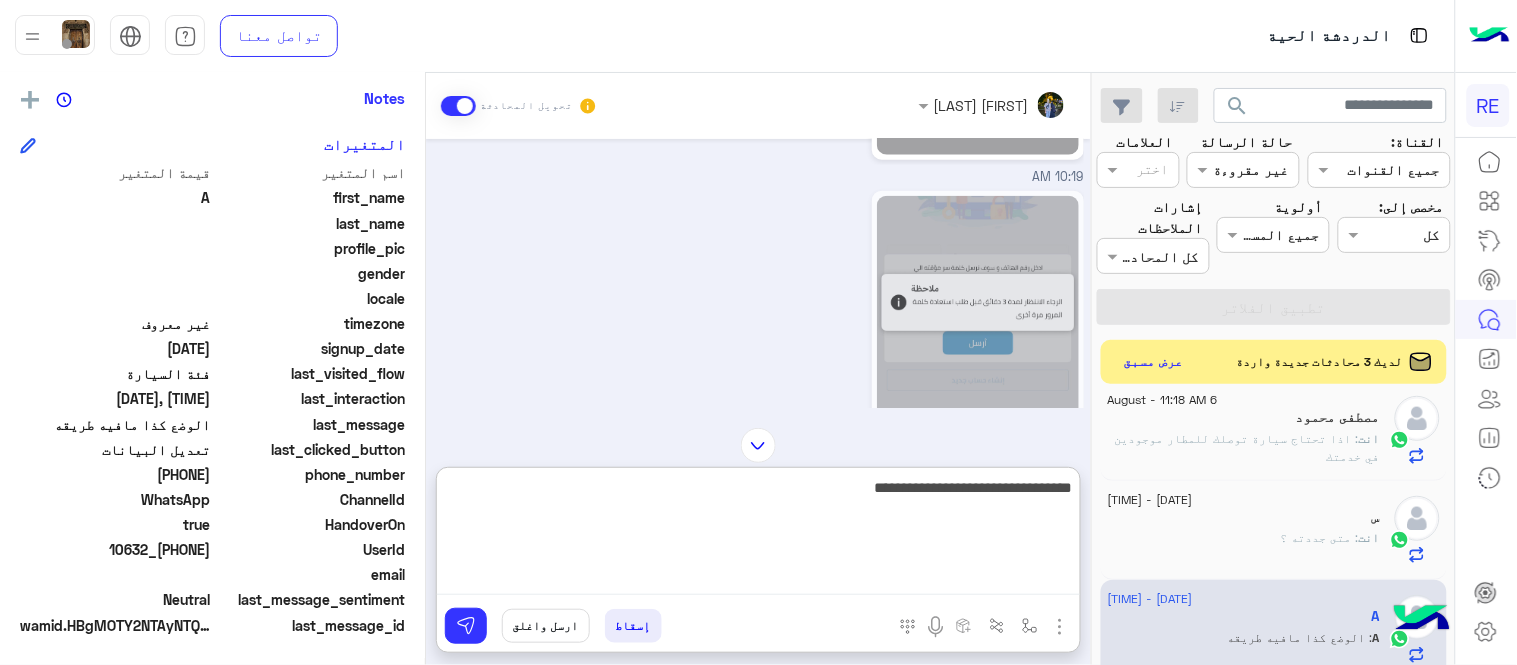 type on "**********" 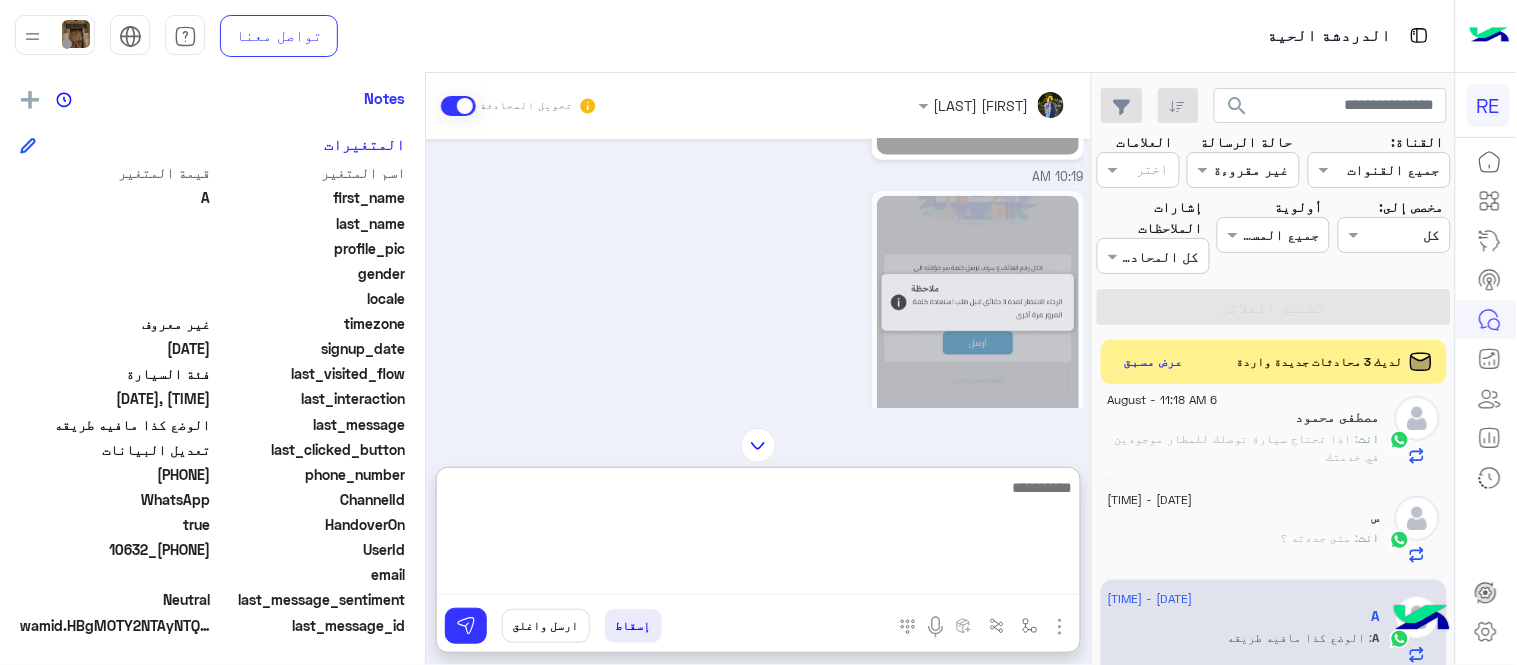 scroll, scrollTop: 982, scrollLeft: 0, axis: vertical 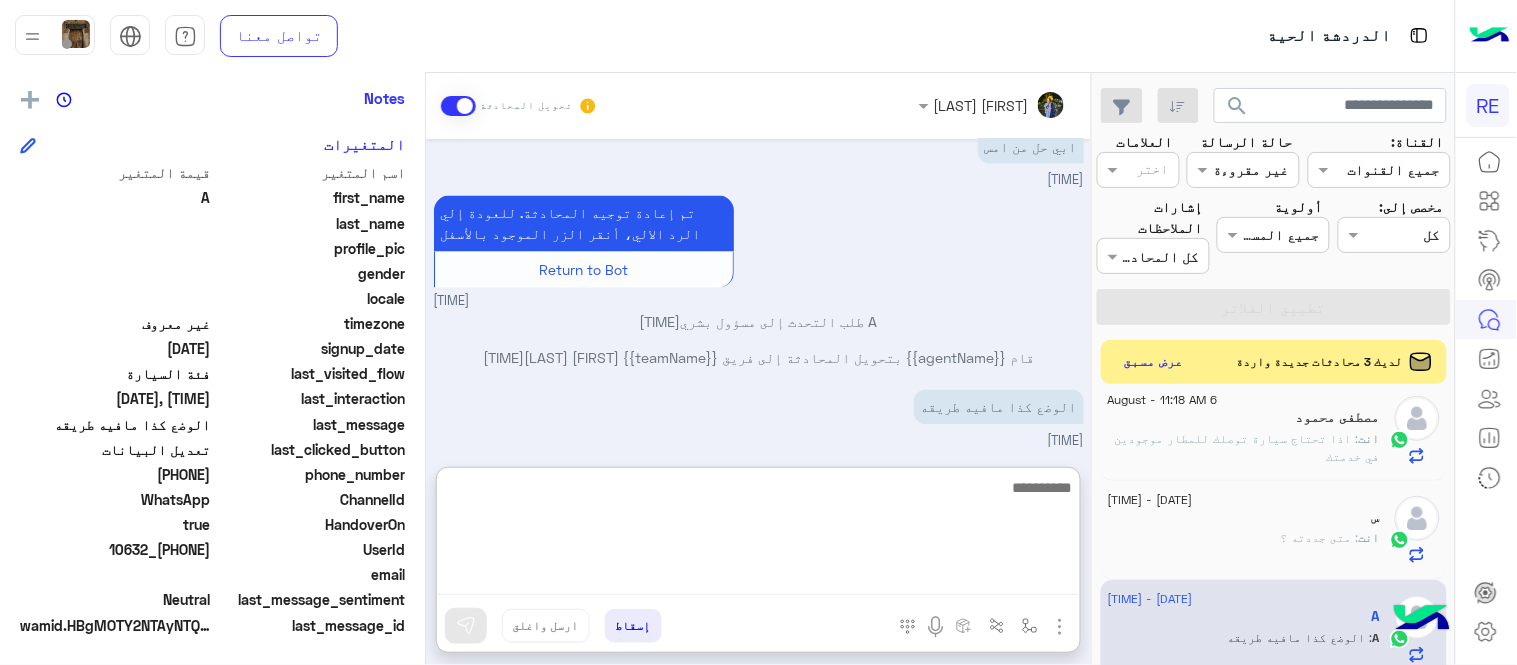 click on "[DATE]   كابتن     [TIME]  اختر احد الخدمات التالية:    [TIME]   تعديل البيانات    [TIME]  من فضلك ارفق صورة للبيانات من التطبيق  مع ذكر البيانات المطلوب اضافتها او تعديلها.    [TIME]    [TIME]  ابي حل من امس   [TIME]  تم إعادة توجيه المحادثة. للعودة إلي الرد الالي، أنقر الزر الموجود بالأسفل  Return to Bot     [TIME]   A [NAME] طلب التحدث إلى مسؤول بشري   [TIME]       قام {{agentName}} بتحويل المحادثة إلى فريق {{teamName}} [NAME]   [TIME]      الوضع كذا مافيه طريقه   [TIME]  زودني برقم الهاتف المسجل بالتطبيق   [TIME]" at bounding box center (758, 293) 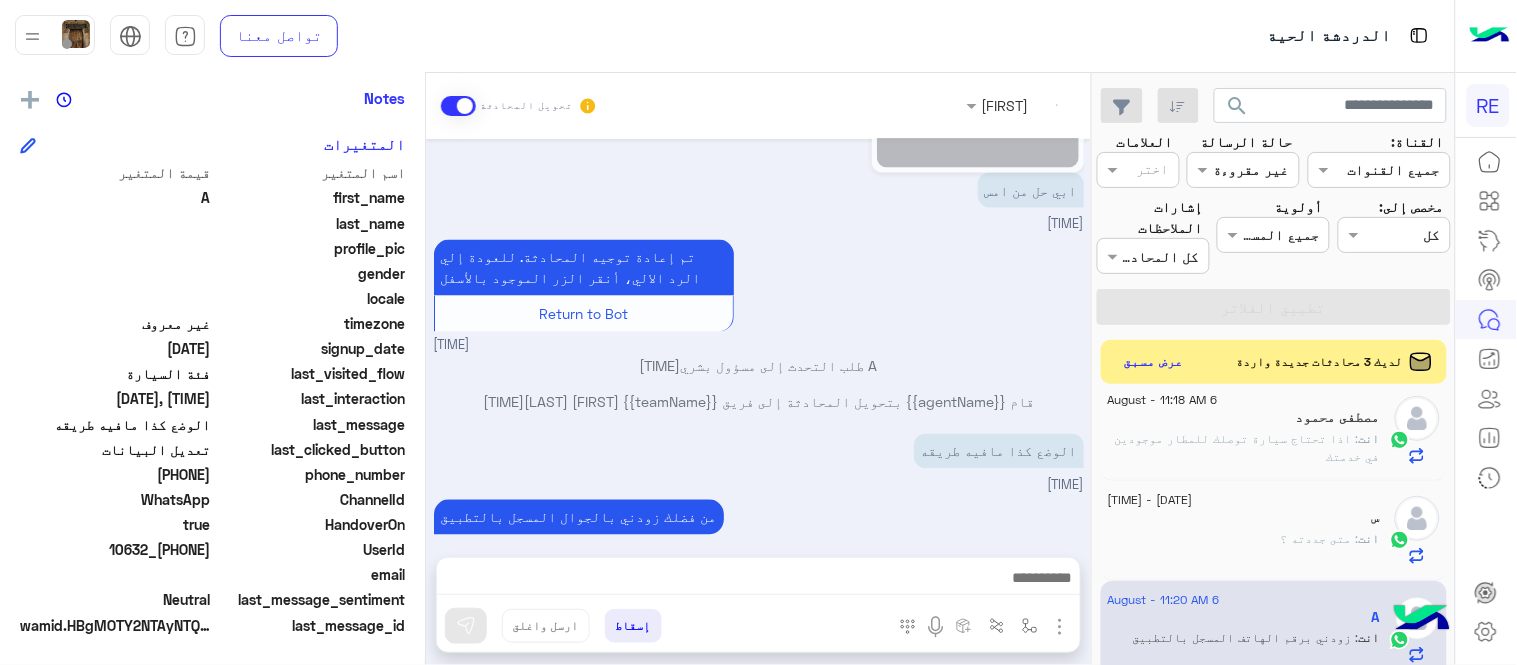 scroll, scrollTop: 928, scrollLeft: 0, axis: vertical 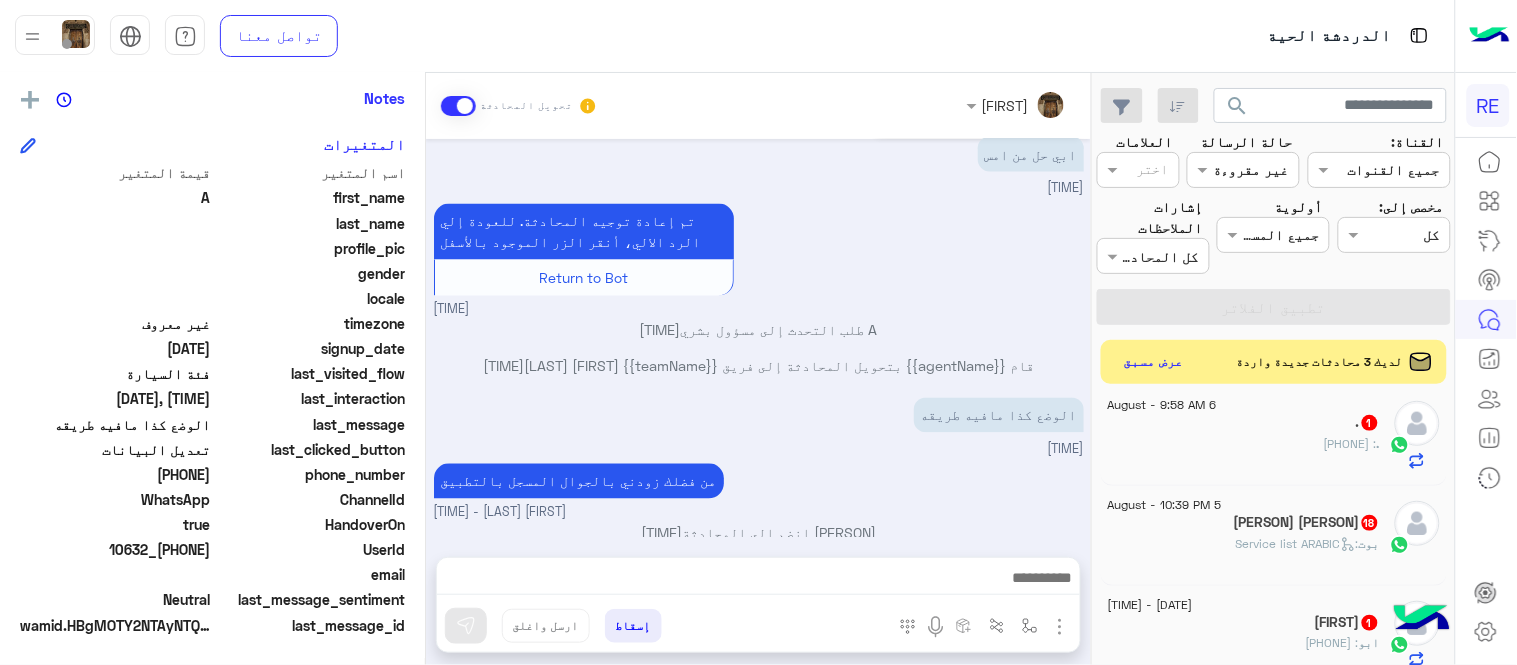 click on ".   1" 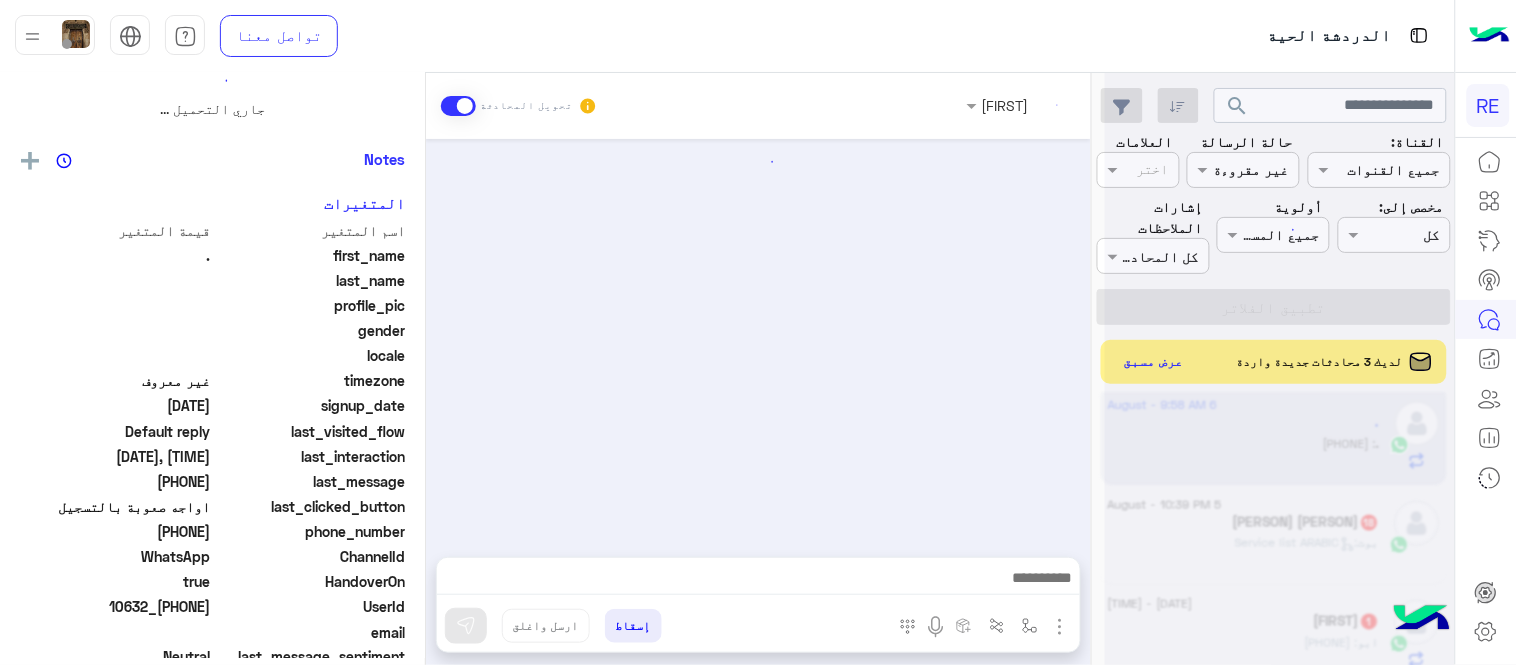 scroll, scrollTop: 0, scrollLeft: 0, axis: both 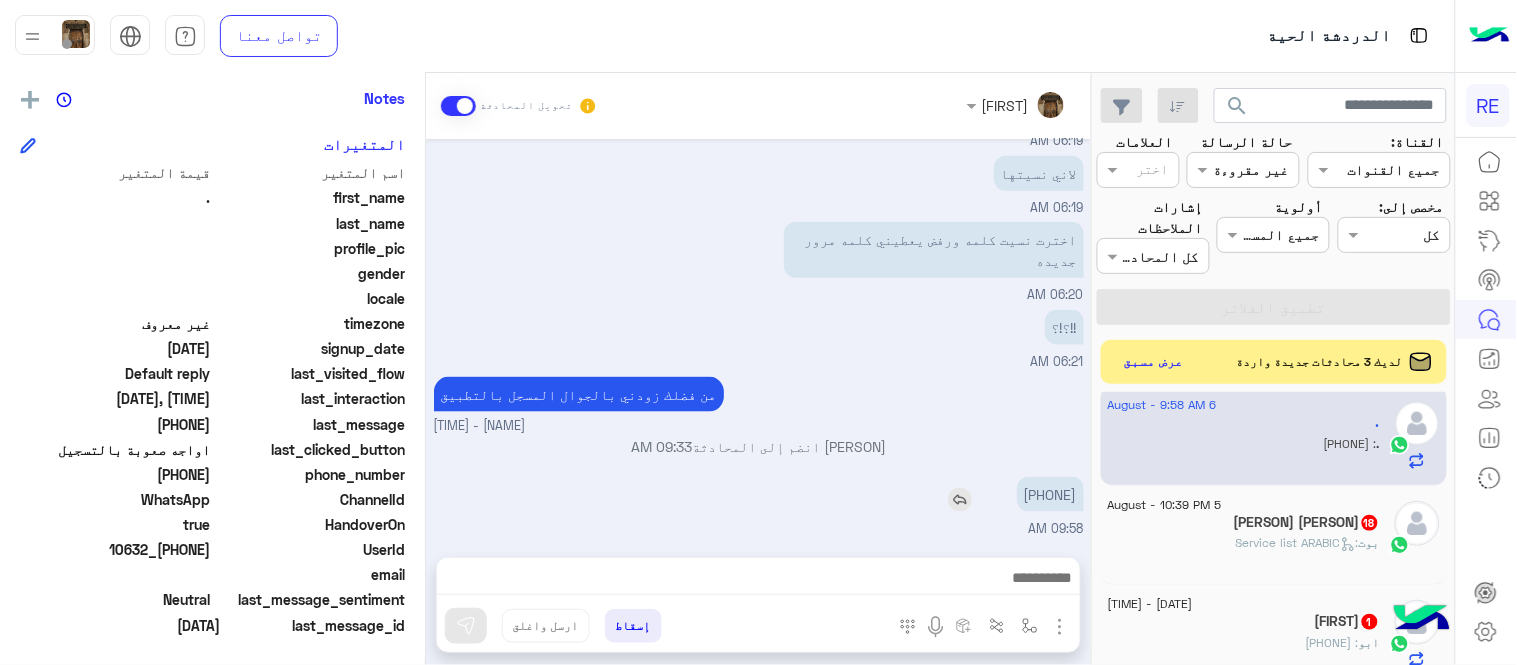 click on "[PHONE]" at bounding box center [1050, 494] 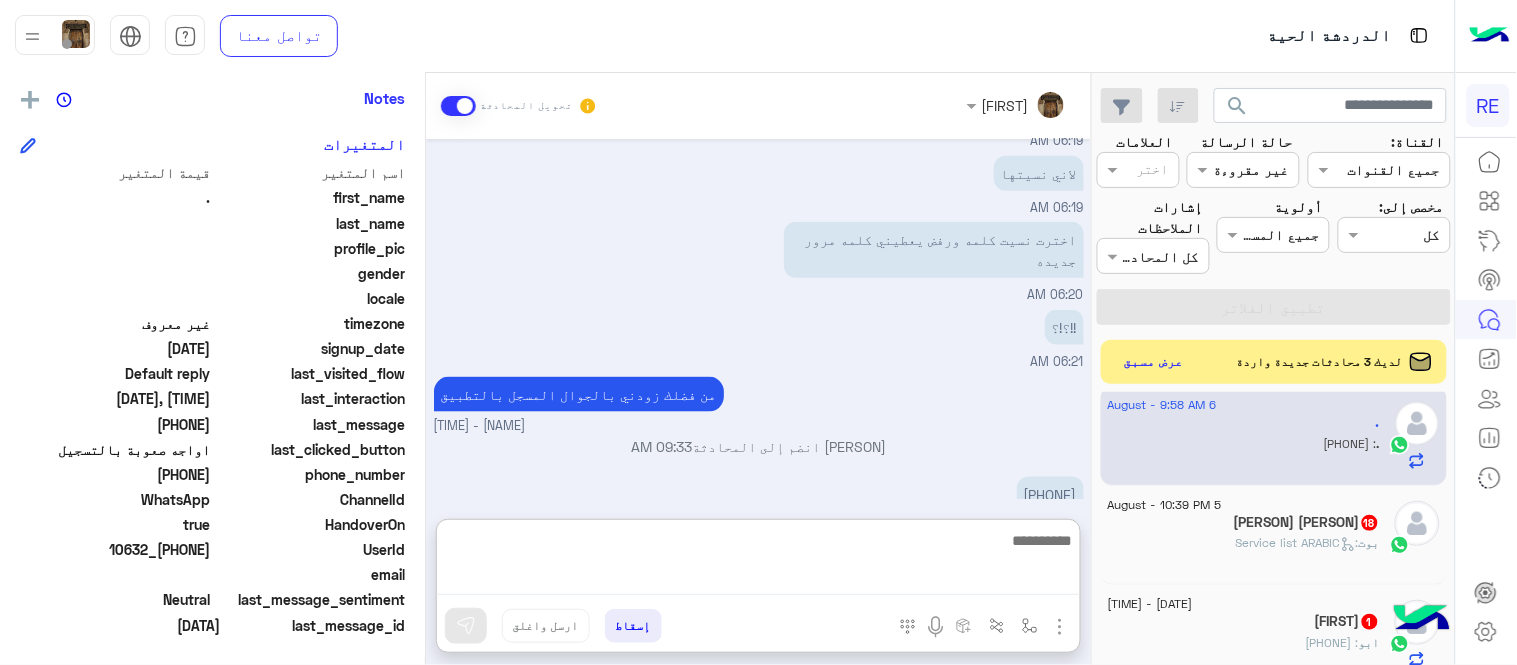 click at bounding box center (758, 561) 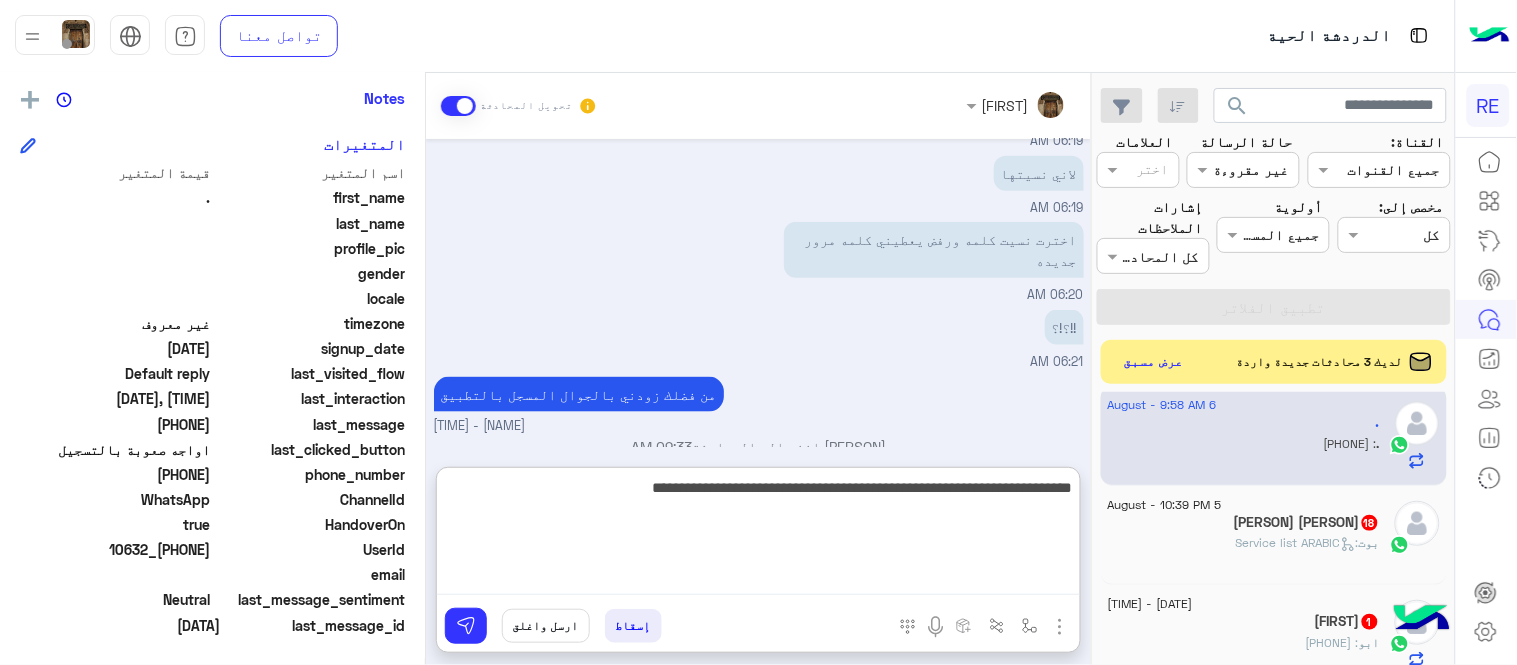 type on "**********" 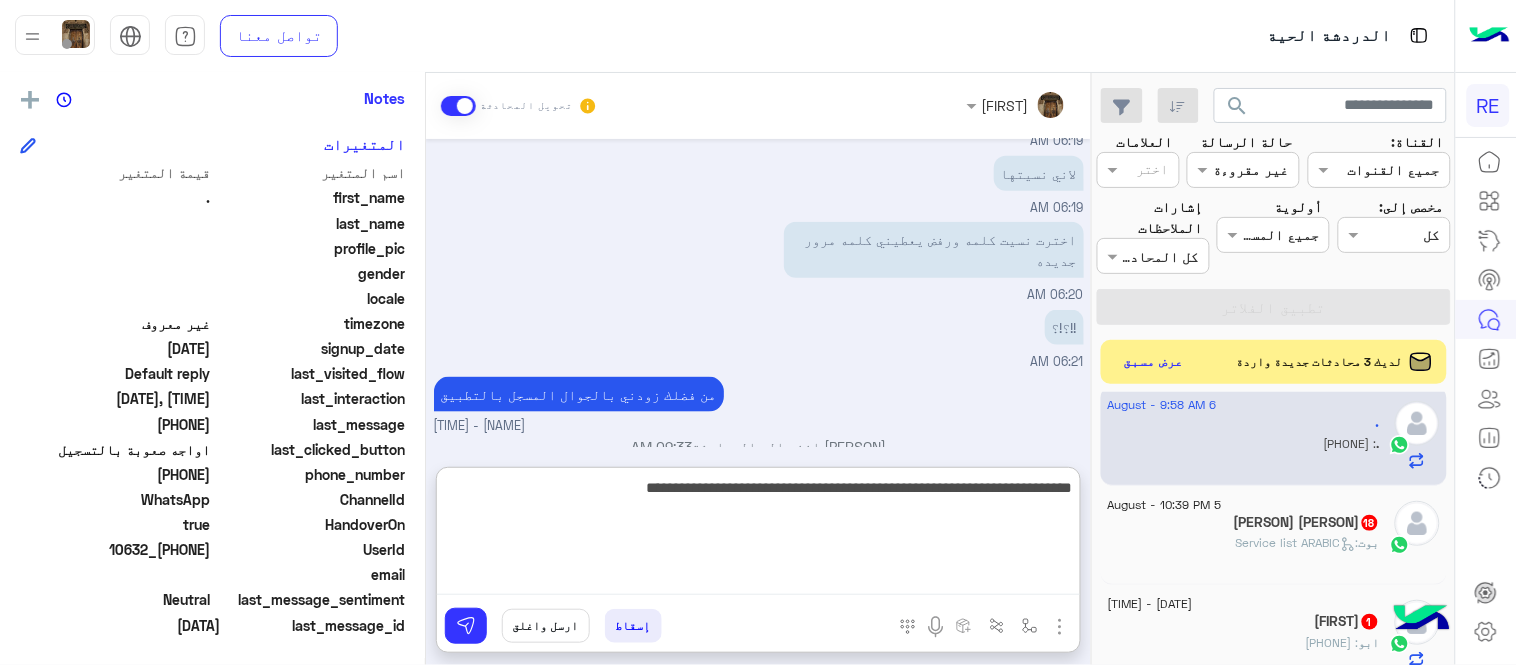 type 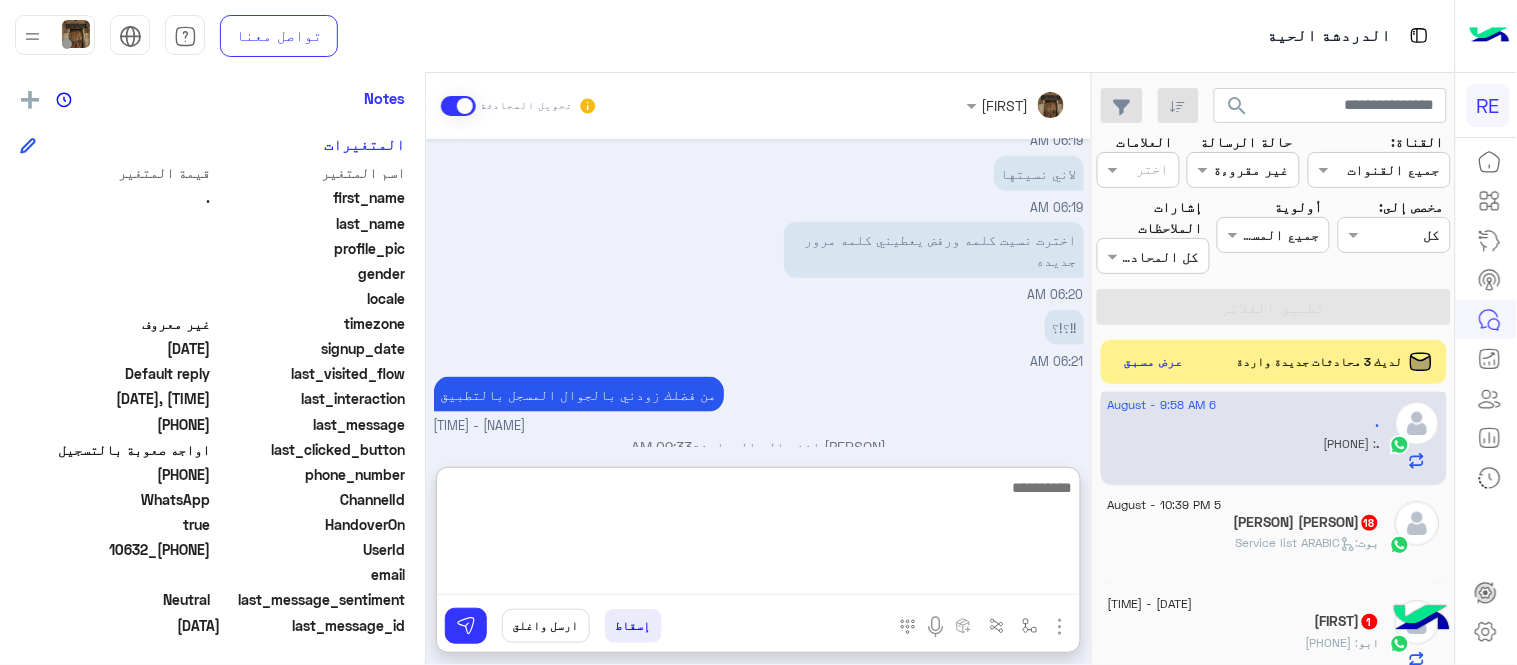 scroll, scrollTop: 736, scrollLeft: 0, axis: vertical 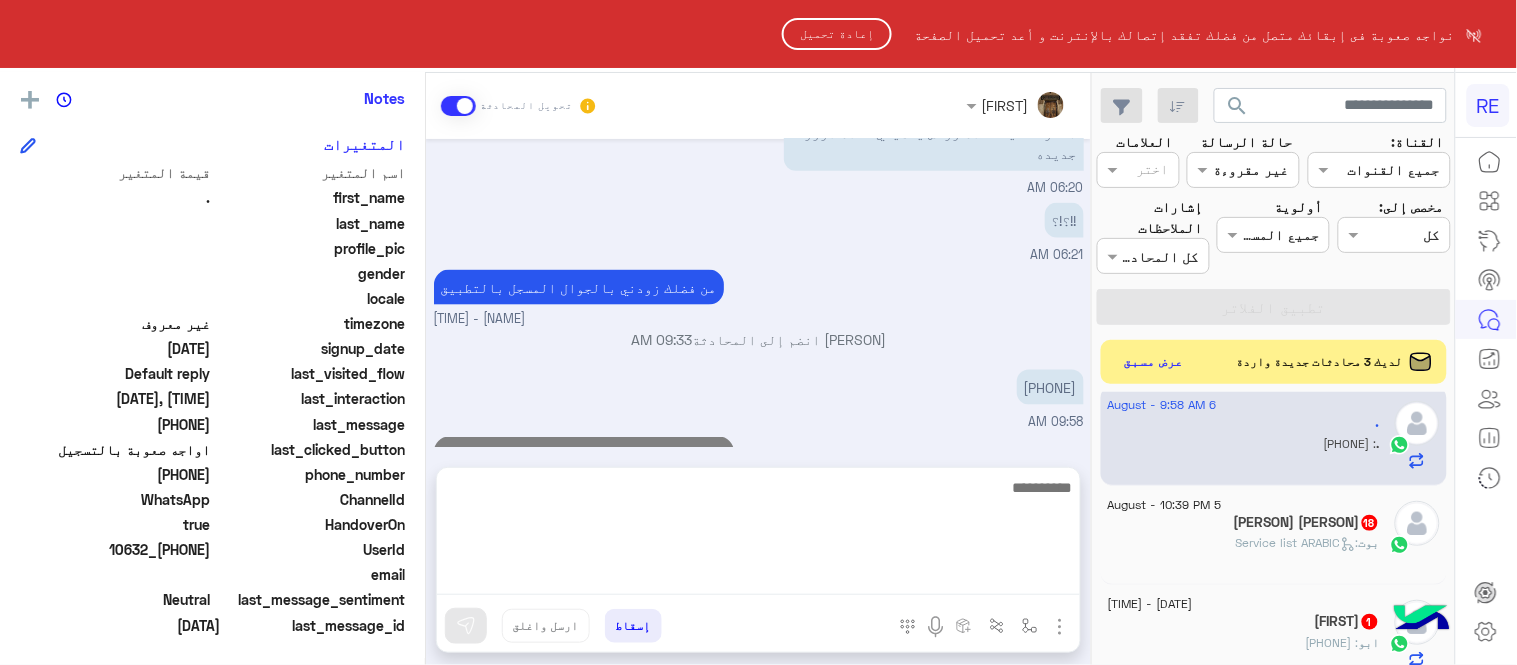 click on "RE نواجه صعوبة فى إبقائك متصل من فضلك تفقد إتصالك بالإنترنت و أعد تحميل الصفحة إعادة تحميل  الدردشة الحية   تواصل معنا  مركز المساعدة عربي English search القناة: القناه جميع القنوات حالة الرسالة القناه غير مقروءة العلامات اختر مخصص إلى: Assigned on كل أولوية جميع المستويات جميع المستويات إشارات الملاحظات اختر كل المحادثات تطبيق الفلاتر  لديك 3 محادثات جديدة واردة   عرض مسبق  6 August - 11:23 AM  Other Business  5 Other : والعملاء يطلبون بالفاتوره الفوريه 6 August - 11:20 AM  [FIRST] [LAST]    انت  :   طريقة قبول طلب التحقق تفعيل ابشر ككابتن  6 August - 11:19 AM  م   28 بوت :   Service list ARABIC  6 August - 11:19 AM  [FIRST] [LAST]   انت" at bounding box center [758, 332] 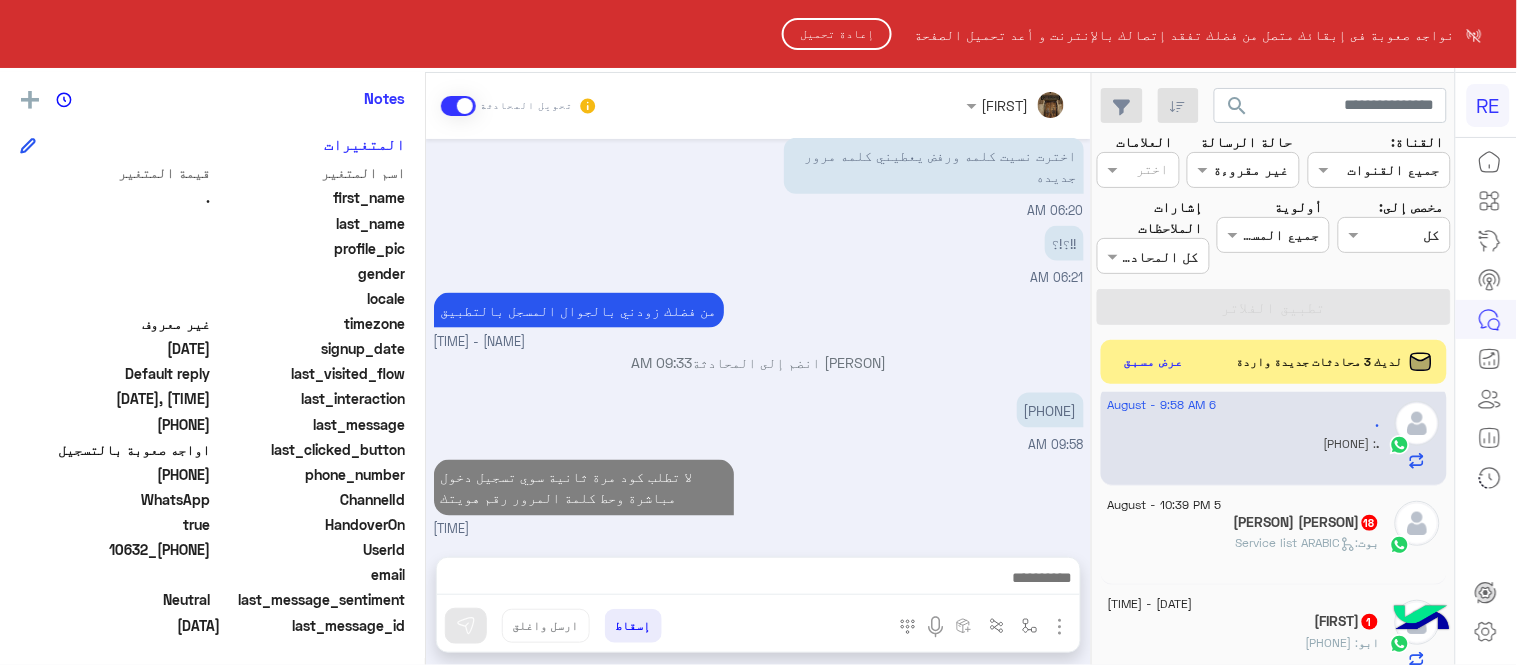 click on "RE نواجه صعوبة فى إبقائك متصل من فضلك تفقد إتصالك بالإنترنت و أعد تحميل الصفحة إعادة تحميل  الدردشة الحية   تواصل معنا  مركز المساعدة عربي English search القناة: القناه جميع القنوات حالة الرسالة القناه غير مقروءة العلامات اختر مخصص إلى: Assigned on كل أولوية جميع المستويات جميع المستويات إشارات الملاحظات اختر كل المحادثات تطبيق الفلاتر  لديك 3 محادثات جديدة واردة   عرض مسبق  6 August - 11:23 AM  Other Business  5 Other : والعملاء يطلبون بالفاتوره الفوريه 6 August - 11:20 AM  [FIRST] [LAST]    انت  :   طريقة قبول طلب التحقق تفعيل ابشر ككابتن  6 August - 11:19 AM  م   28 بوت :   Service list ARABIC  6 August - 11:19 AM  [FIRST] [LAST]   انت" at bounding box center [758, 332] 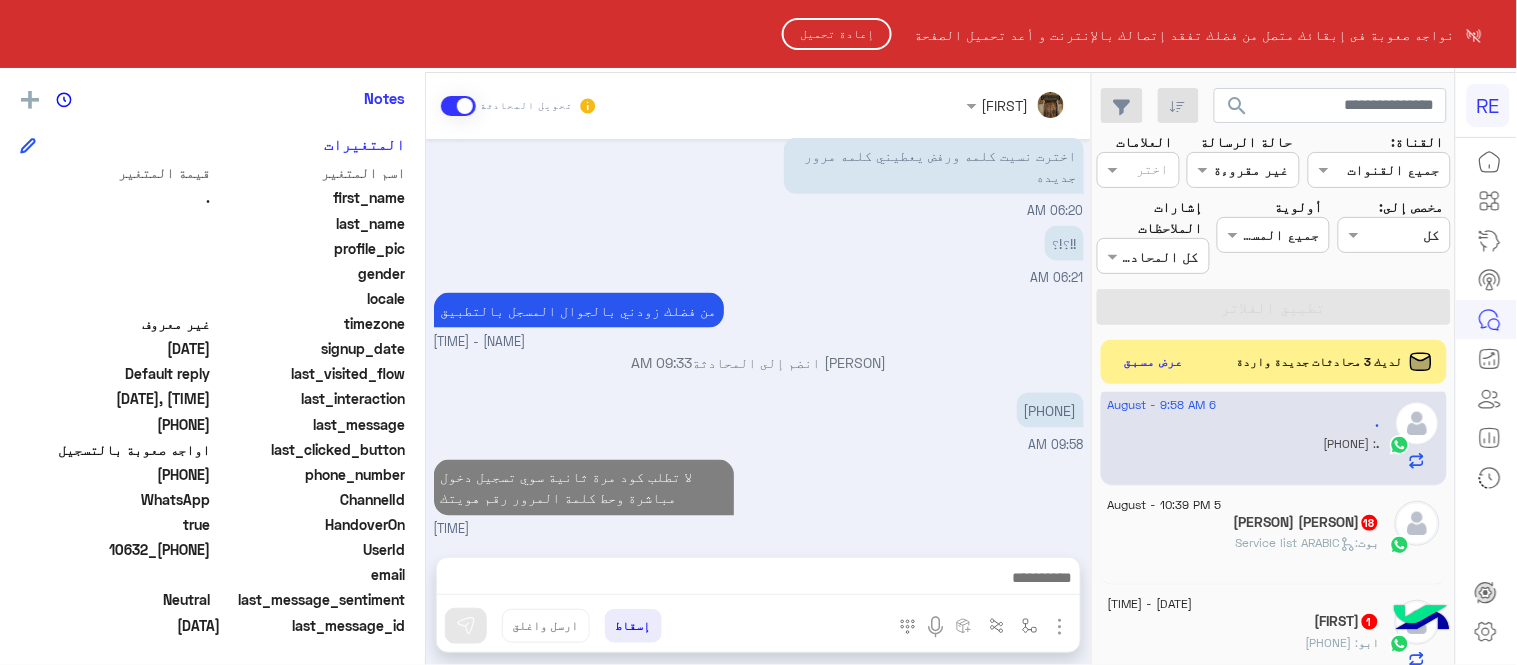 click on "RE نواجه صعوبة فى إبقائك متصل من فضلك تفقد إتصالك بالإنترنت و أعد تحميل الصفحة إعادة تحميل  الدردشة الحية   تواصل معنا  مركز المساعدة عربي English search القناة: القناه جميع القنوات حالة الرسالة القناه غير مقروءة العلامات اختر مخصص إلى: Assigned on كل أولوية جميع المستويات جميع المستويات إشارات الملاحظات اختر كل المحادثات تطبيق الفلاتر  لديك 3 محادثات جديدة واردة   عرض مسبق  6 August - 11:23 AM  Other Business  5 Other : والعملاء يطلبون بالفاتوره الفوريه 6 August - 11:20 AM  [FIRST] [LAST]    انت  :   طريقة قبول طلب التحقق تفعيل ابشر ككابتن  6 August - 11:19 AM  م   28 بوت :   Service list ARABIC  6 August - 11:19 AM  [FIRST] [LAST]   انت" at bounding box center [758, 332] 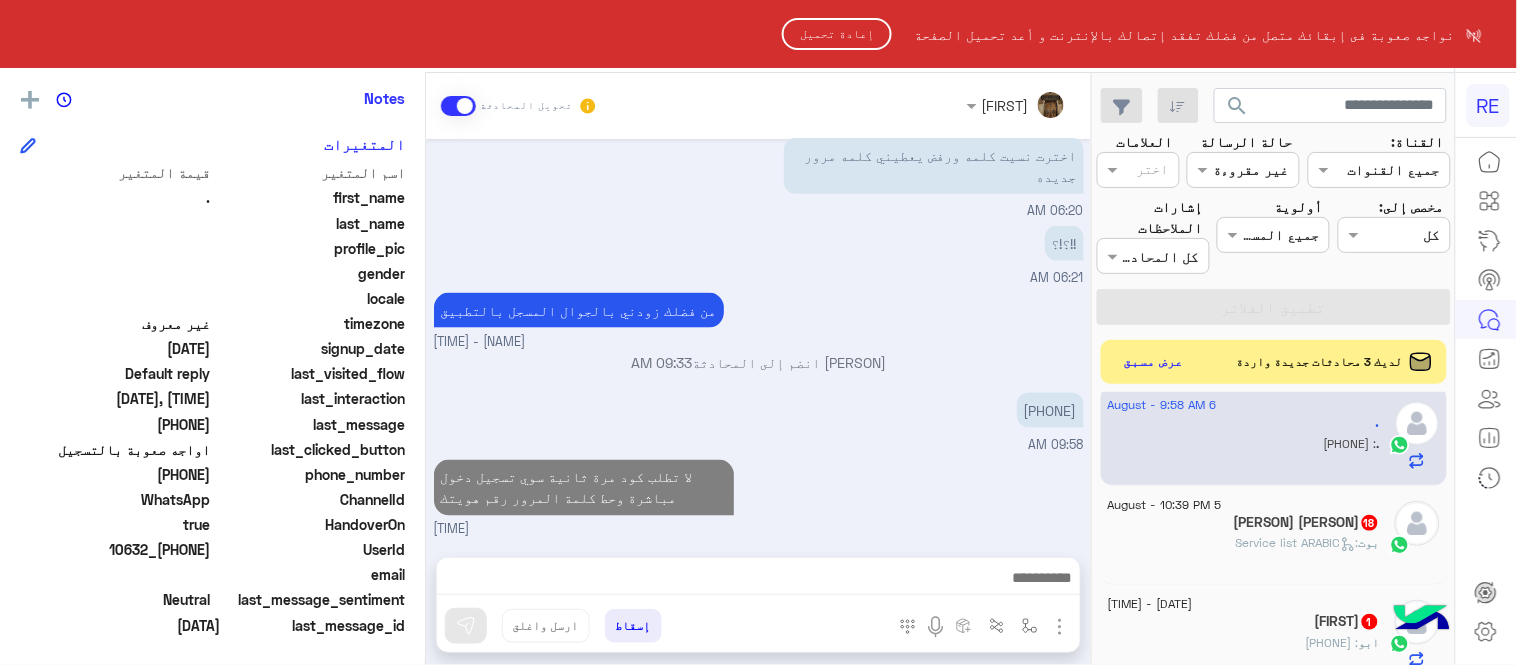 click on "RE نواجه صعوبة فى إبقائك متصل من فضلك تفقد إتصالك بالإنترنت و أعد تحميل الصفحة إعادة تحميل  الدردشة الحية   تواصل معنا  مركز المساعدة عربي English search القناة: القناه جميع القنوات حالة الرسالة القناه غير مقروءة العلامات اختر مخصص إلى: Assigned on كل أولوية جميع المستويات جميع المستويات إشارات الملاحظات اختر كل المحادثات تطبيق الفلاتر  لديك 3 محادثات جديدة واردة   عرض مسبق  6 August - 11:23 AM  Other Business  5 Other : والعملاء يطلبون بالفاتوره الفوريه 6 August - 11:20 AM  [FIRST] [LAST]    انت  :   طريقة قبول طلب التحقق تفعيل ابشر ككابتن  6 August - 11:19 AM  م   28 بوت :   Service list ARABIC  6 August - 11:19 AM  [FIRST] [LAST]   انت" at bounding box center (758, 332) 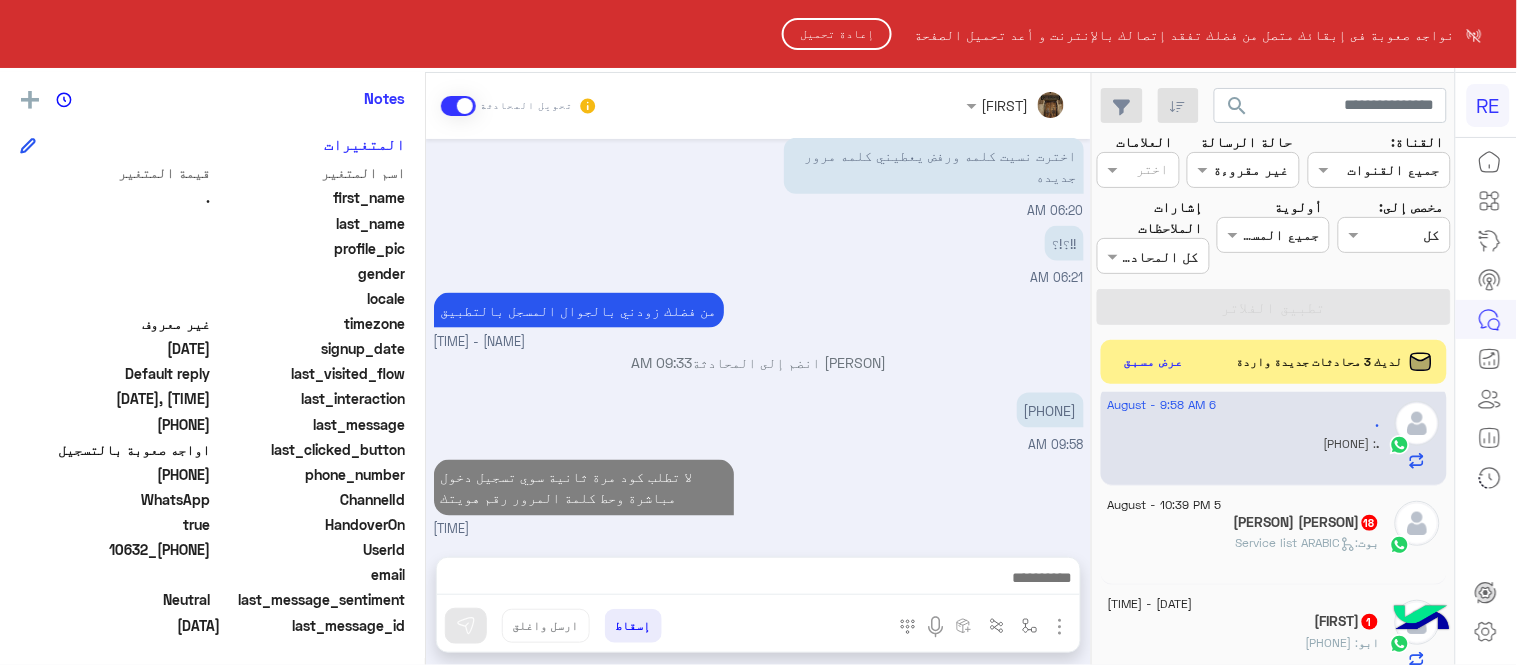click on "إعادة تحميل" 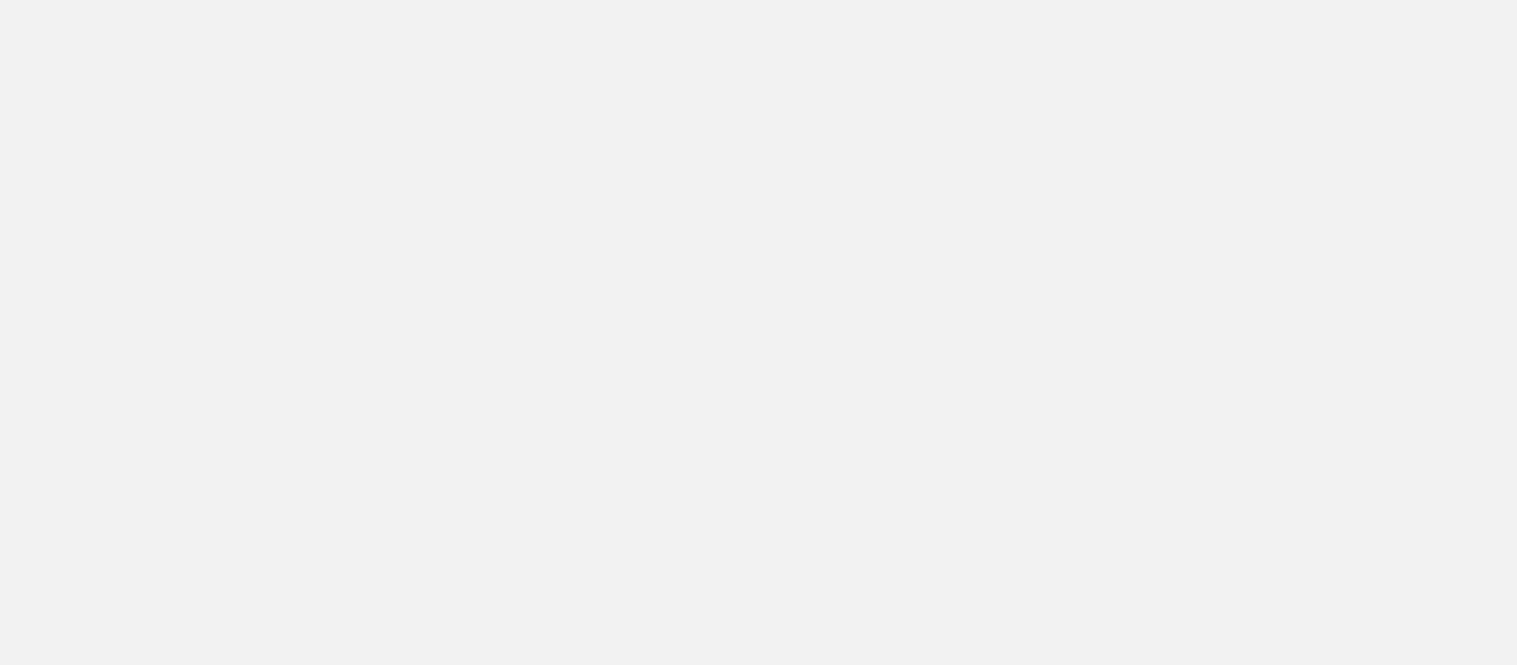 scroll, scrollTop: 0, scrollLeft: 0, axis: both 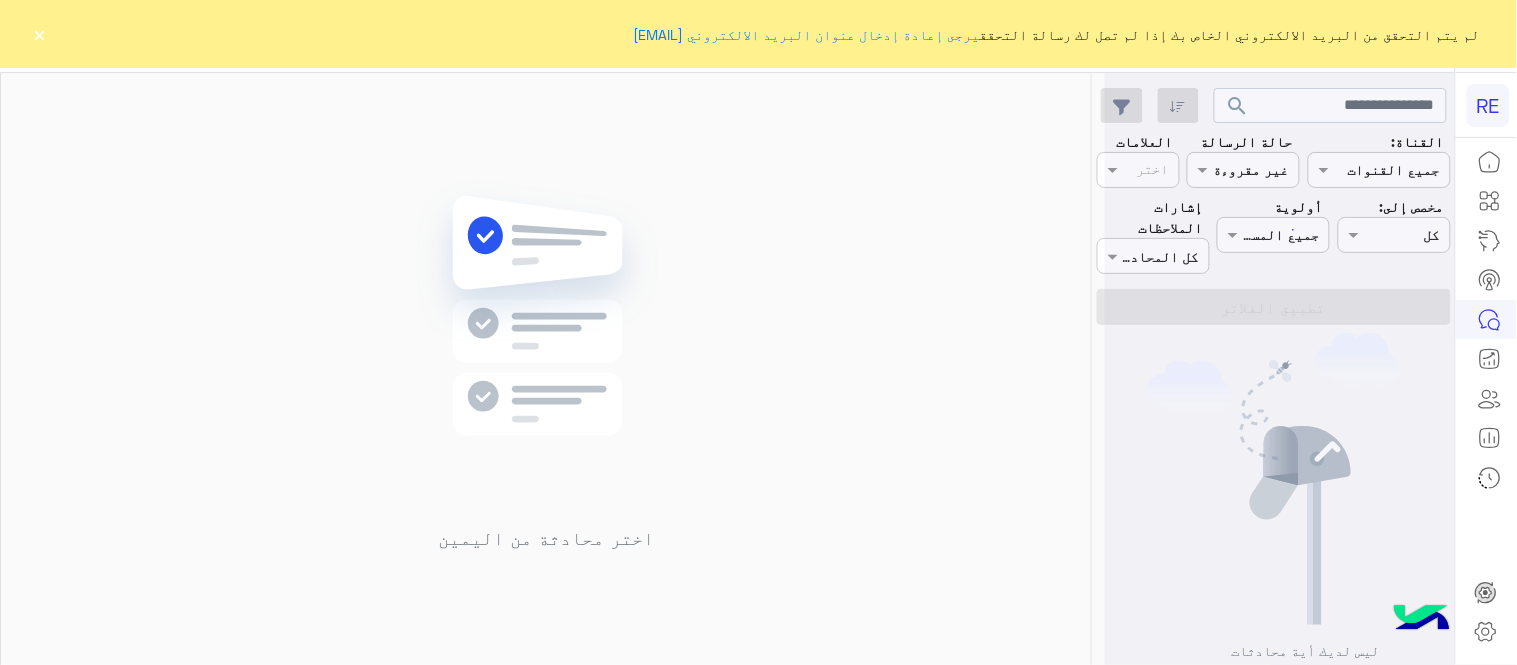 click on "×" 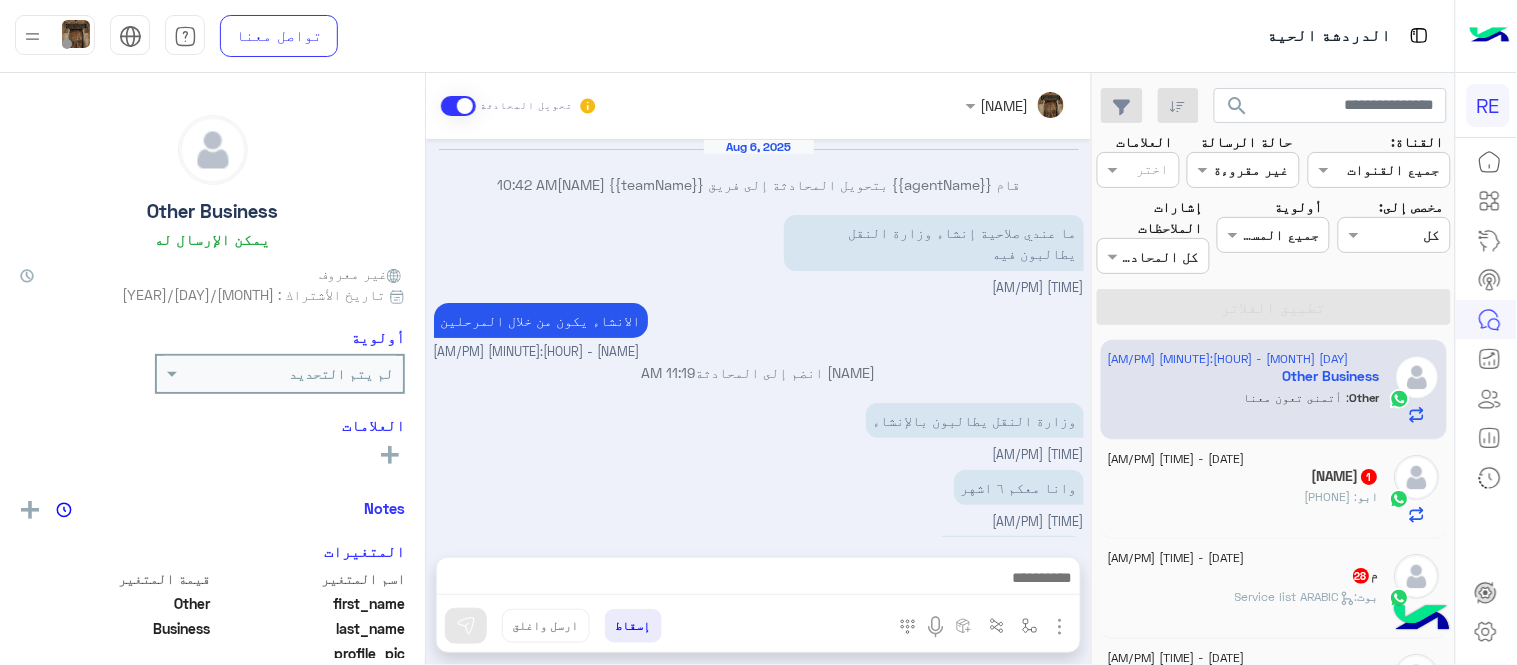 scroll, scrollTop: 238, scrollLeft: 0, axis: vertical 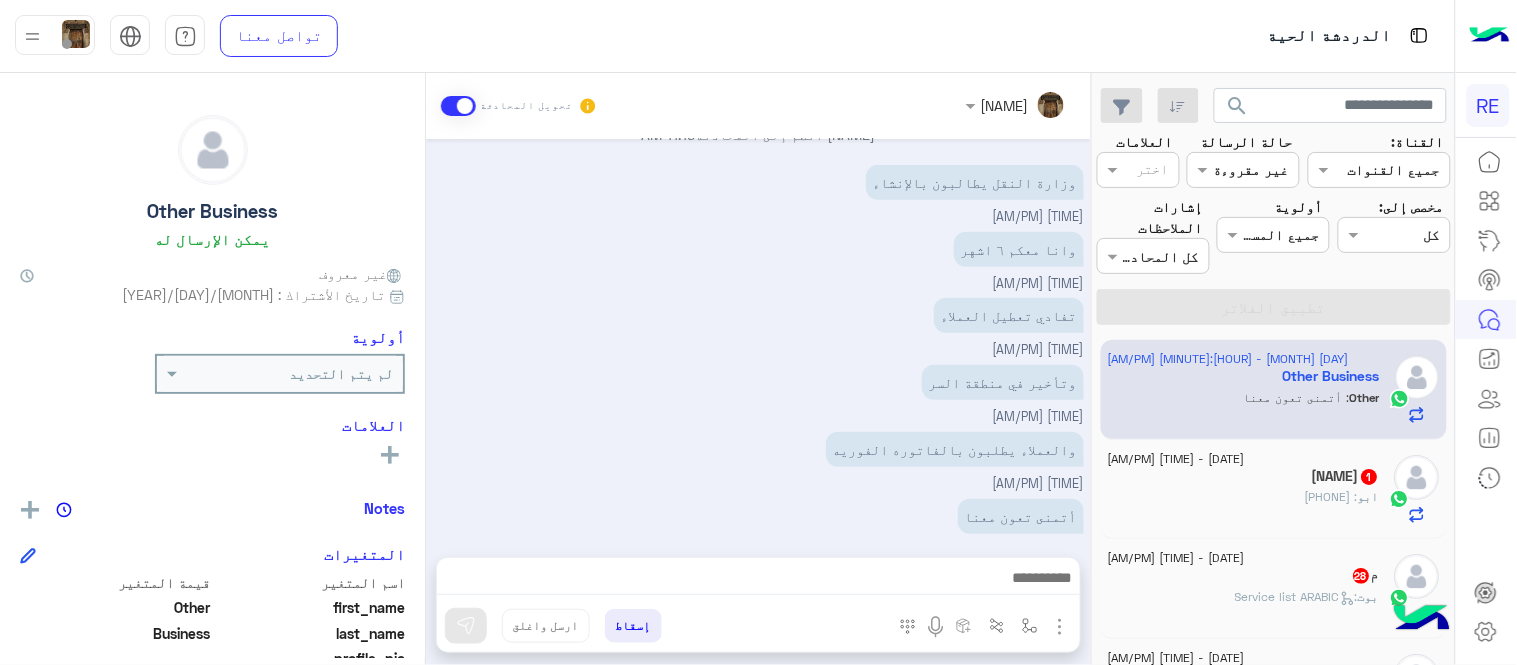 click on "[DATE] - [TIME] [AM/PM] Other Business Other : أتمنى تعون معنا [DATE] - [TIME] [AM/PM] ابو فيصل 1 ابو : [PHONE] [DATE] - [TIME] [AM/PM] م 28 بوت : Service list ARABIC [DATE] - [TIME] [AM/PM] [FIRST] [LAST] 9 بوت : Default reply [DATE] - [TIME] [AM/PM] ابو عماد 2 ابو عماد : [PHONE] [DATE] - [TIME] [AM/PM] سبحان الله وبحمده 1 سبحان : [PHONE] [DATE] - [TIME] [AM/PM] محمد حمزة 18 بوت : Service list ARABIC [DATE] - [TIME] [AM/PM] ابو عزام 1 ابو : [PHONE] [DATE] - [TIME] [AM/PM] محمد 1 محمد : [PHONE] [DATE] - [TIME] [AM/PM] مصطفى العكل 6 بوت : New user [DATE] - [TIME] [AM/PM] ا 2 ا : وهل في اشتراك اهل الشرقيه [DATE] - [TIME] [AM/PM] . 6 . : طلب تفعيل [DATE] - [TIME] [AM/PM] شجاع 2 شجاع : [PHONE] [DATE] - [TIME] [AM/PM] Abdulrahman. G 3 بوت : Default reply [DATE] - [TIME] [AM/PM] [FIRST] [LAST] 🙂 1 بوت : Default reply [DATE] - [TIME] [AM/PM] 1 [FIRST] 2" 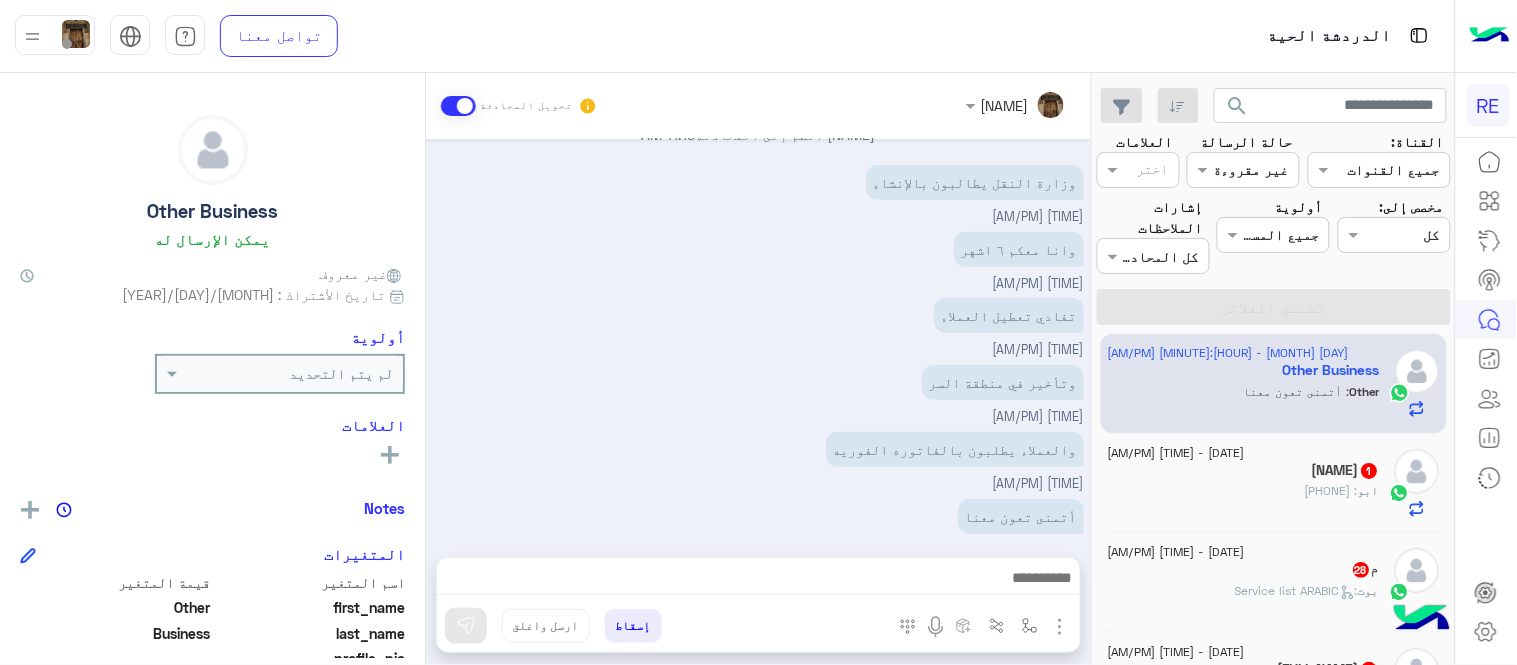 scroll, scrollTop: 0, scrollLeft: 0, axis: both 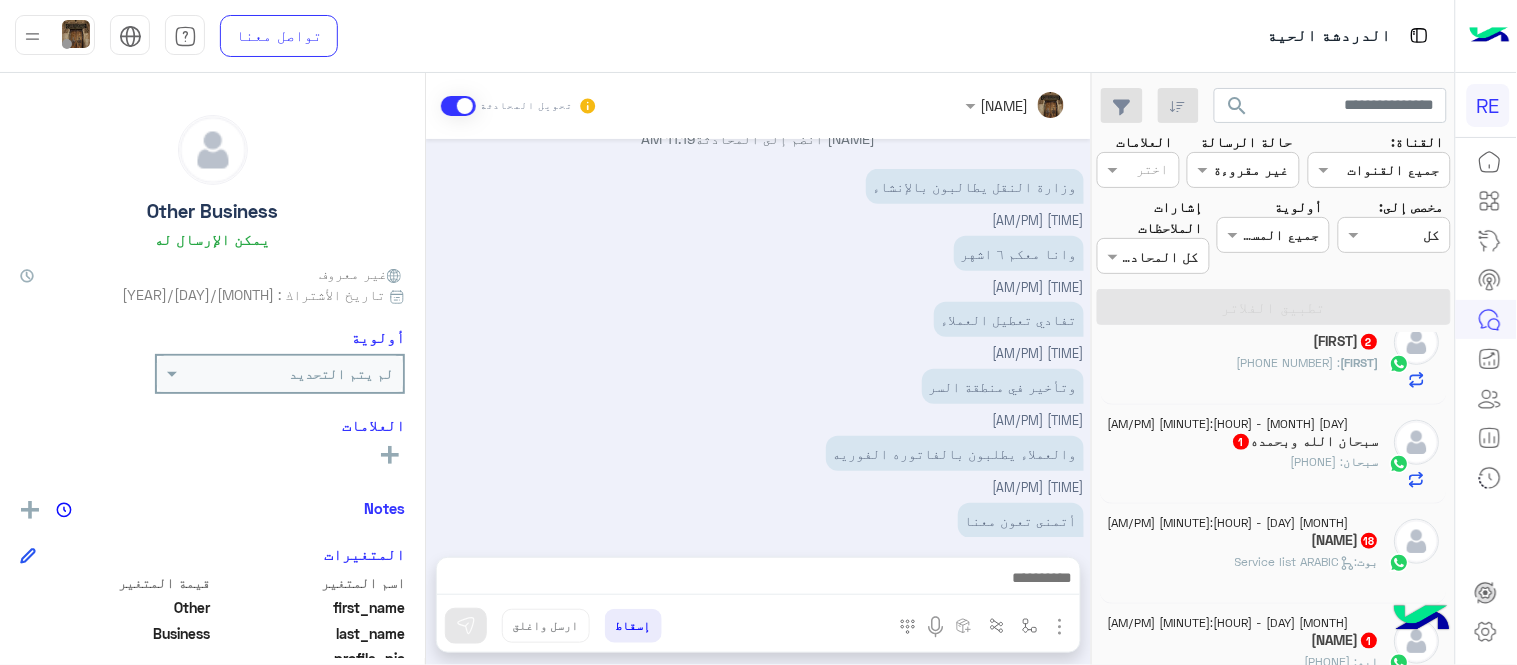 click on "سبحان الله وبحمده 1" 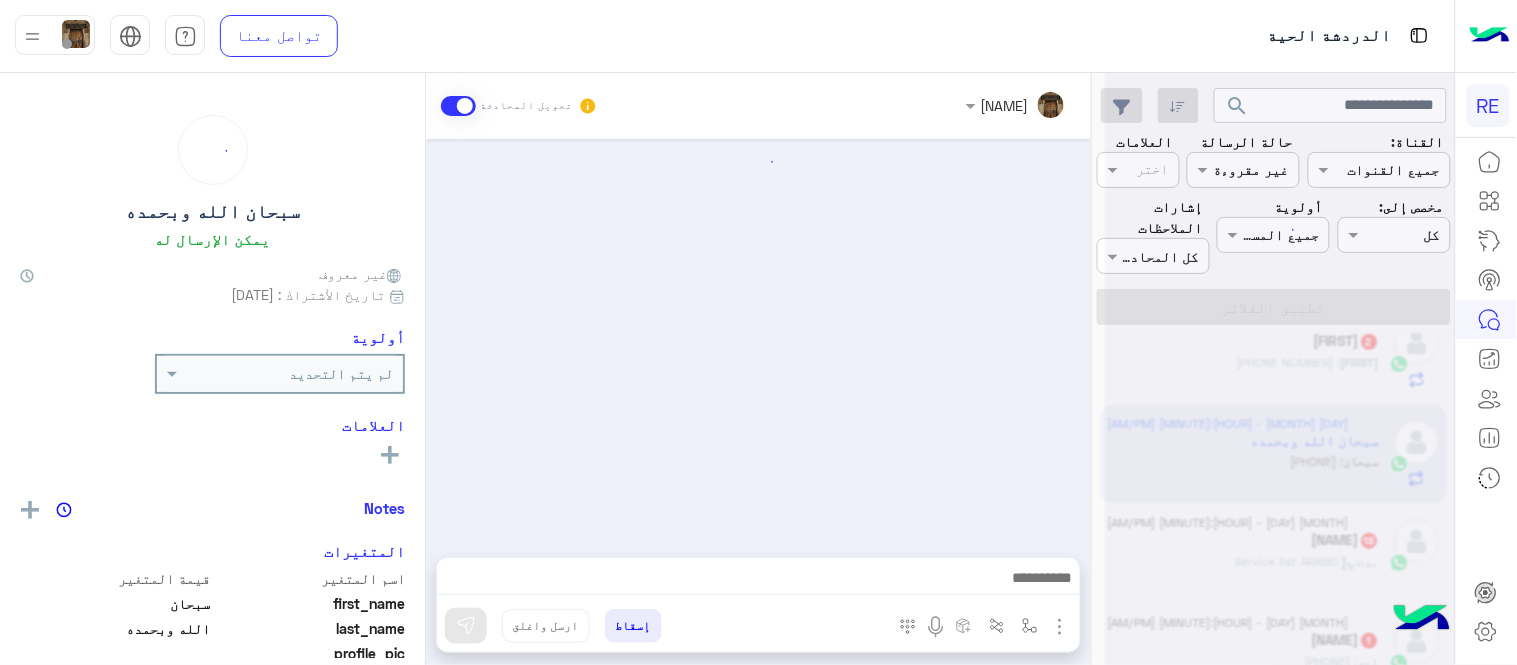 scroll, scrollTop: 477, scrollLeft: 0, axis: vertical 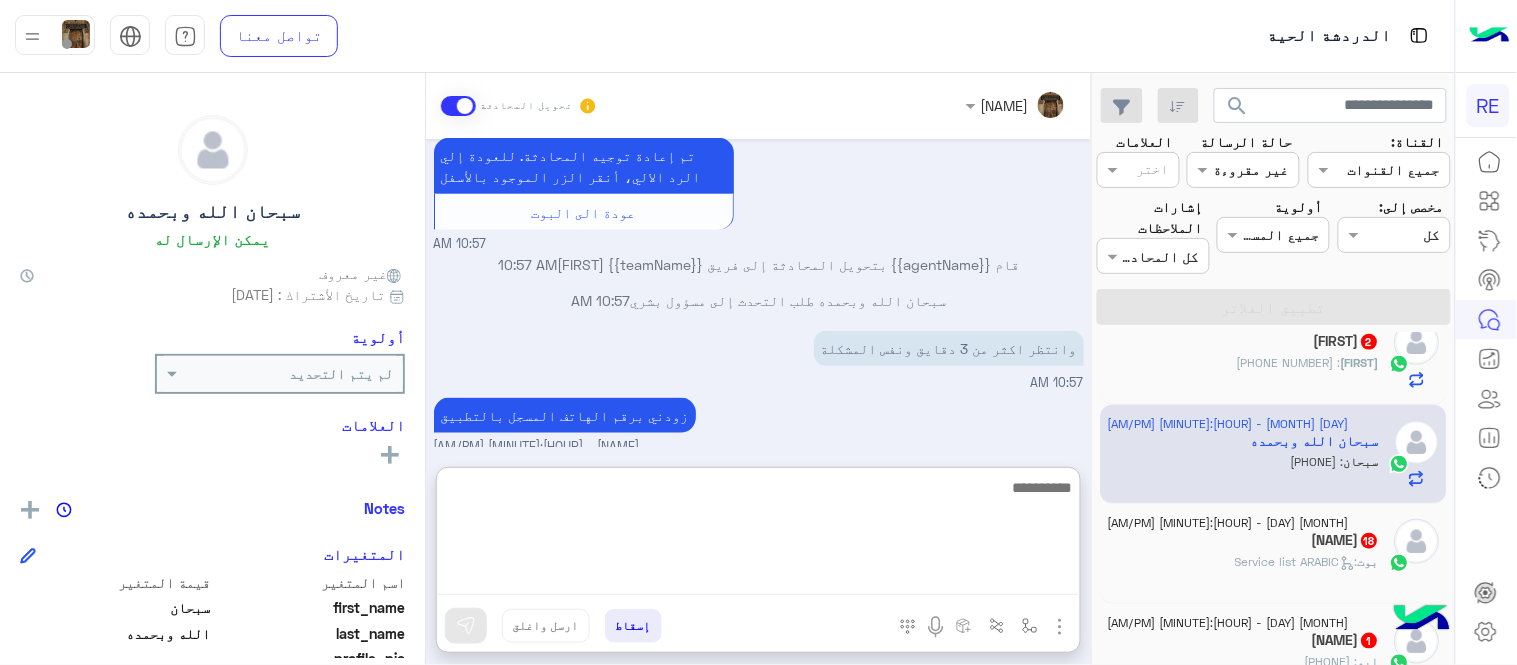 click at bounding box center [758, 535] 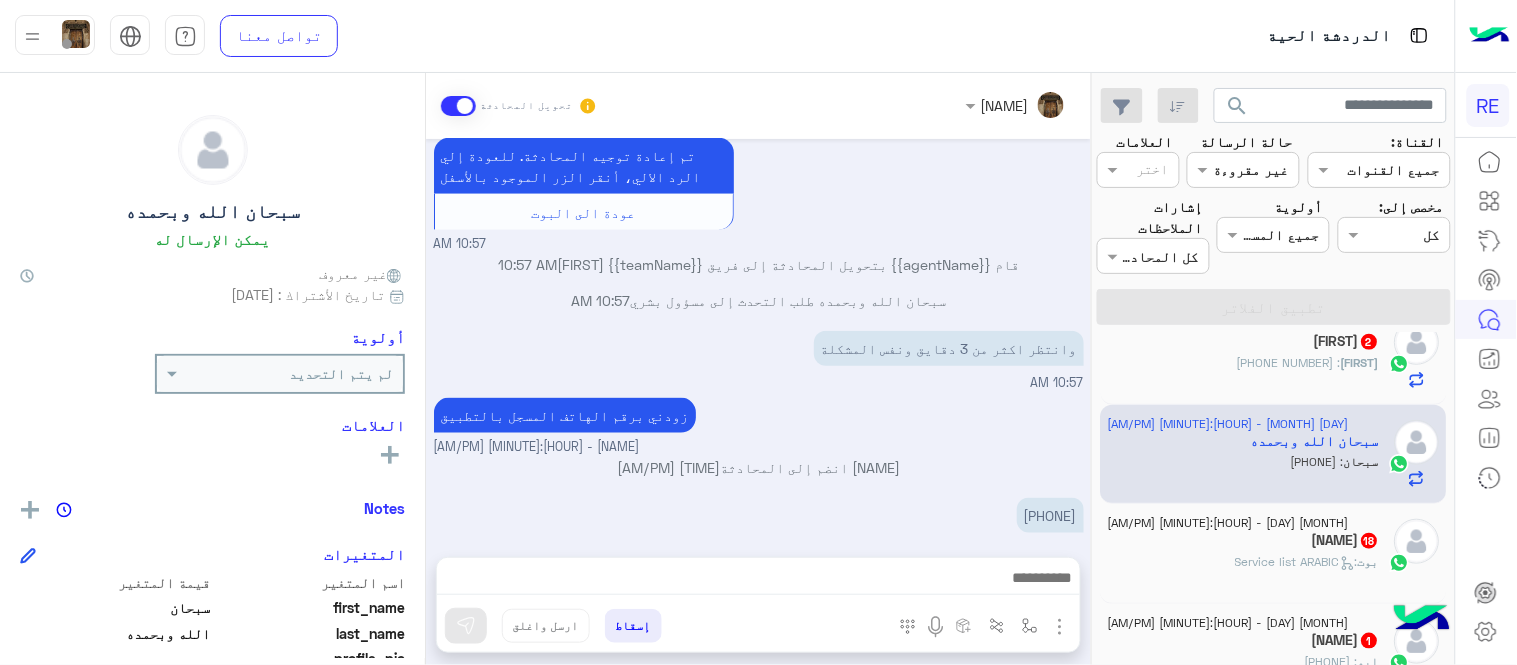click on "[NAME] تحويل المحادثة     [MONTH] [DAY], [YEAR]  معلق   [HOUR]:[MINUTE] [AM/PM]  سعدنا بتواصلك، نأمل منك توضيح استفسارك أكثر    [HOUR]:[MINUTE] [AM/PM]    [HOUR]:[MINUTE] [AM/PM]  تم إعادة توجيه المحادثة. للعودة إلي الرد الالي، أنقر الزر الموجود بالأسفل  عودة الى البوت     [HOUR]:[MINUTE] [AM/PM]   قام {{agentName}} بتحويل المحادثة إلى فريق {{teamName}} [NAME]   [HOUR]:[MINUTE] [AM/PM]       سبحان الله وبحمده طلب التحدث إلى مسؤول بشري   [HOUR]:[MINUTE] [AM/PM]      وانتظر اكثر من 3 دقايق ونفس المشكلة   [HOUR]:[MINUTE] [AM/PM]  زودني برقم الهاتف المسجل بالتطبيق  [NAME] -  [HOUR]:[MINUTE] [AM/PM]   [NAME] انضم إلى المحادثة   [HOUR]:[MINUTE] [AM/PM]      [PHONE NUMBER]   [HOUR]:[MINUTE] [AM/PM]  لا تطلب اي كود مرة ثانية  [NAME] -  [HOUR]:[MINUTE] [AM/PM]  سوي تسجيل دخول مباشرة  [NAME] -  [HOUR]:[MINUTE] [AM/PM]   إسقاط     أولوية" at bounding box center [758, 373] 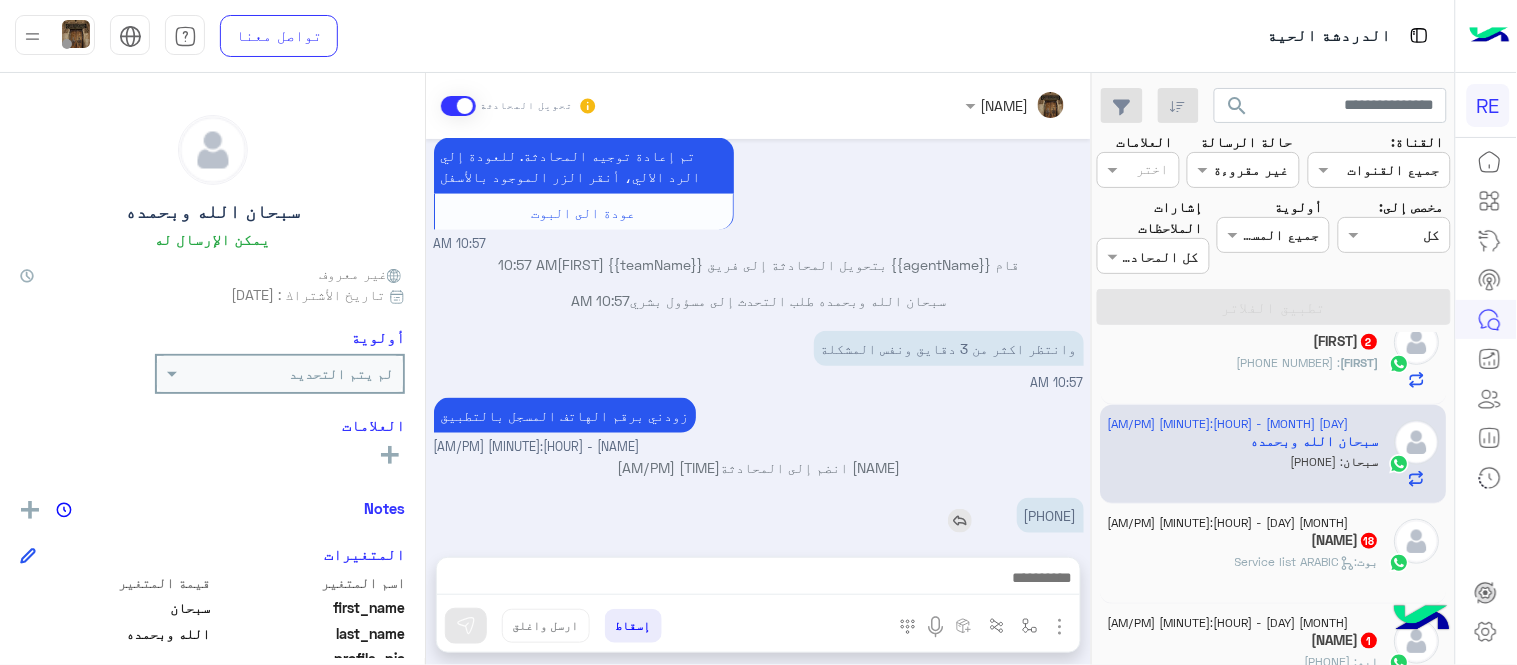 click on "[PHONE]" at bounding box center [1050, 515] 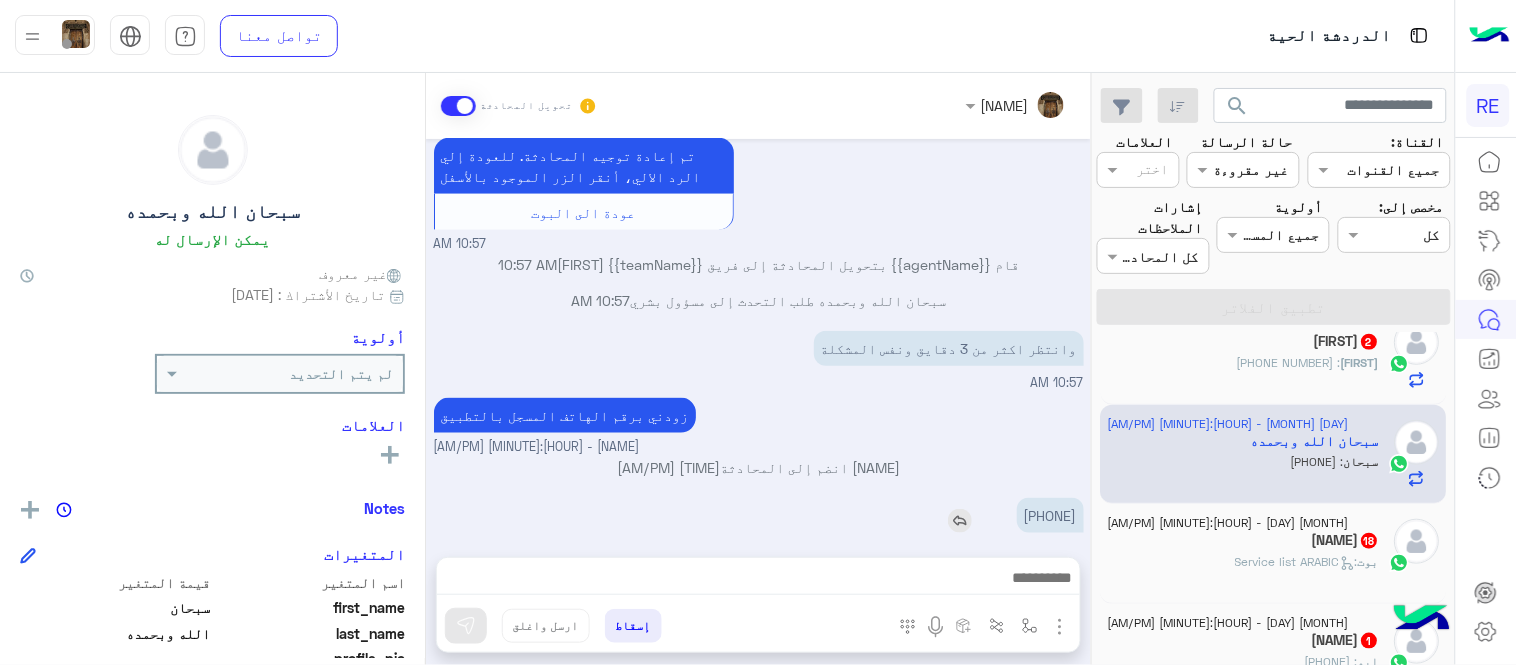 copy on "[PHONE]" 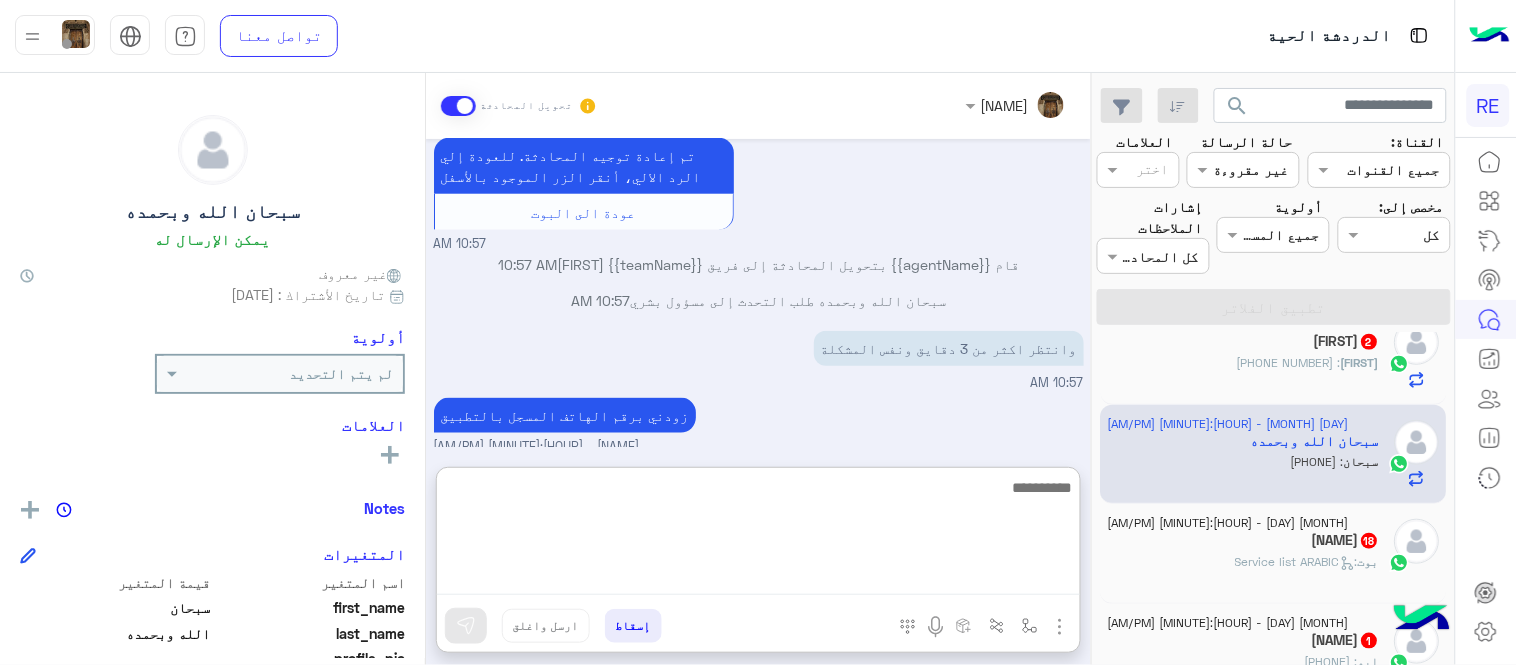 click at bounding box center [758, 535] 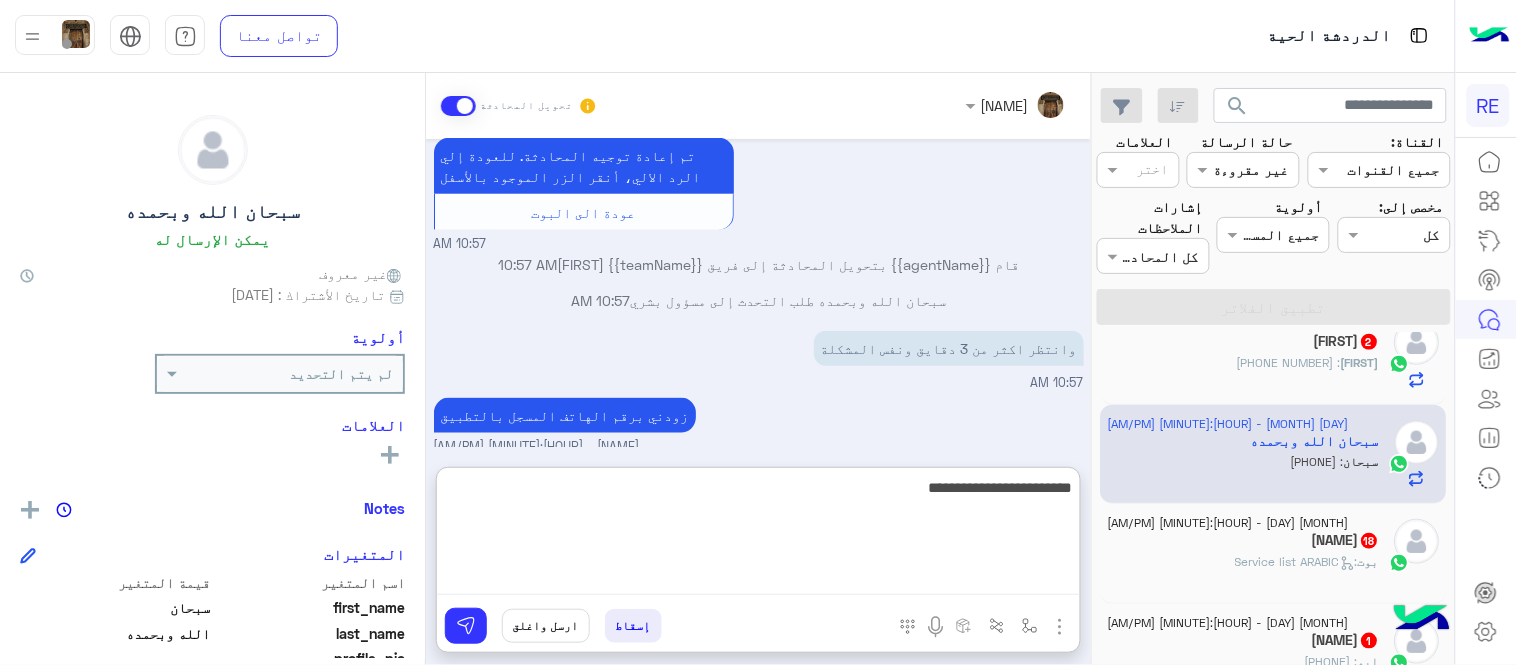 type on "**********" 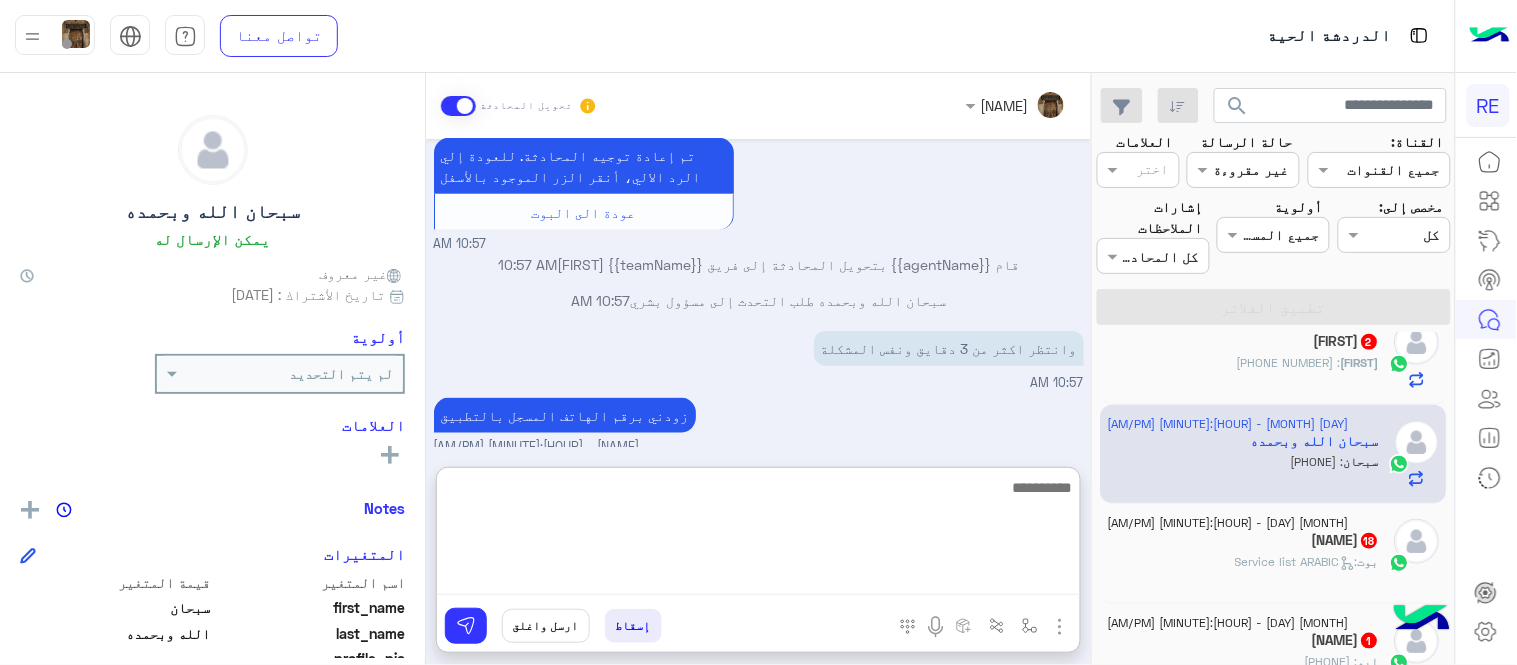 scroll, scrollTop: 632, scrollLeft: 0, axis: vertical 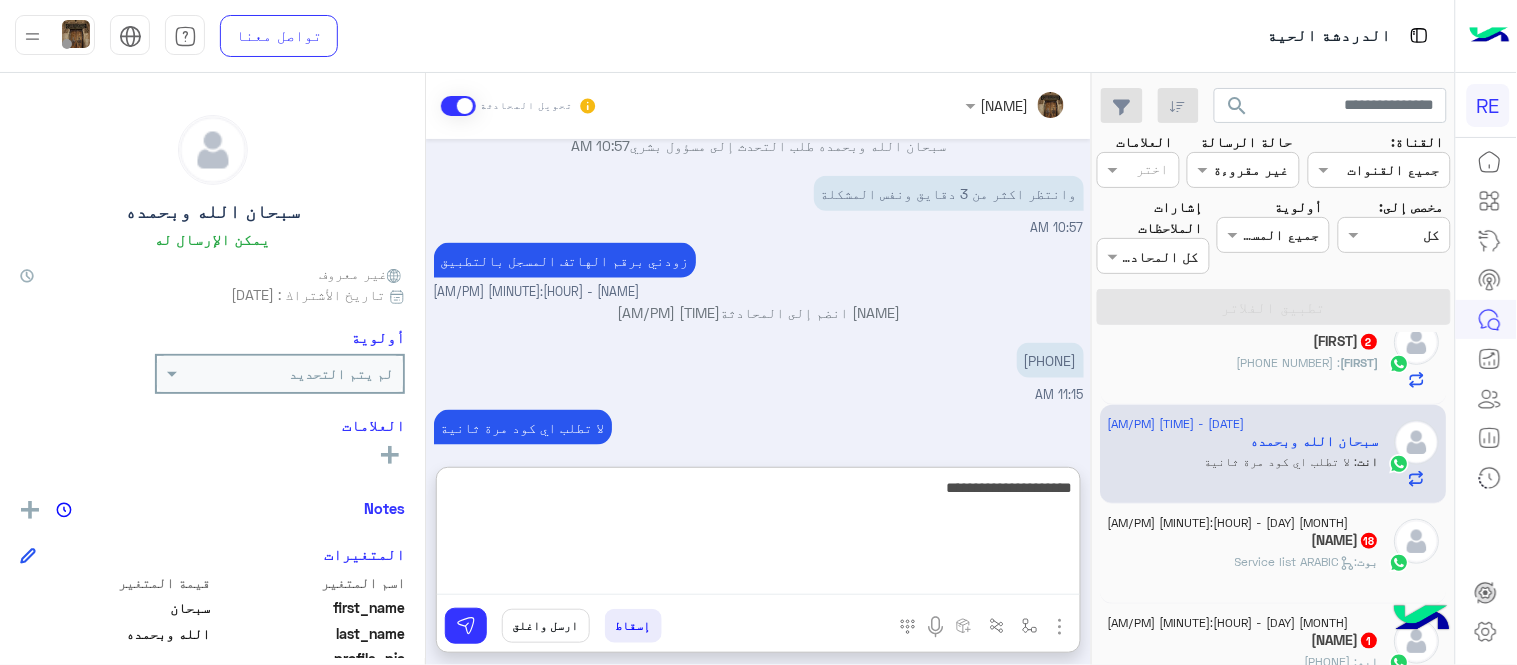 type on "**********" 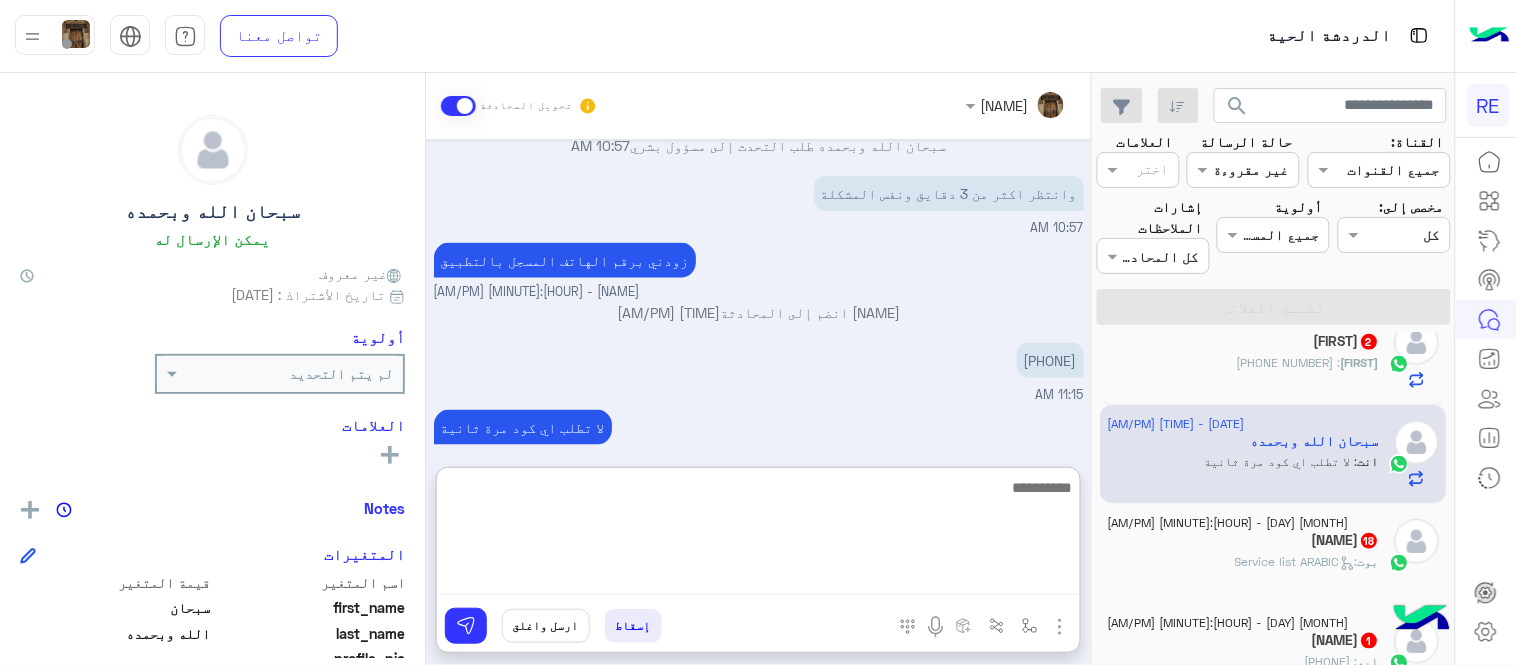 scroll, scrollTop: 695, scrollLeft: 0, axis: vertical 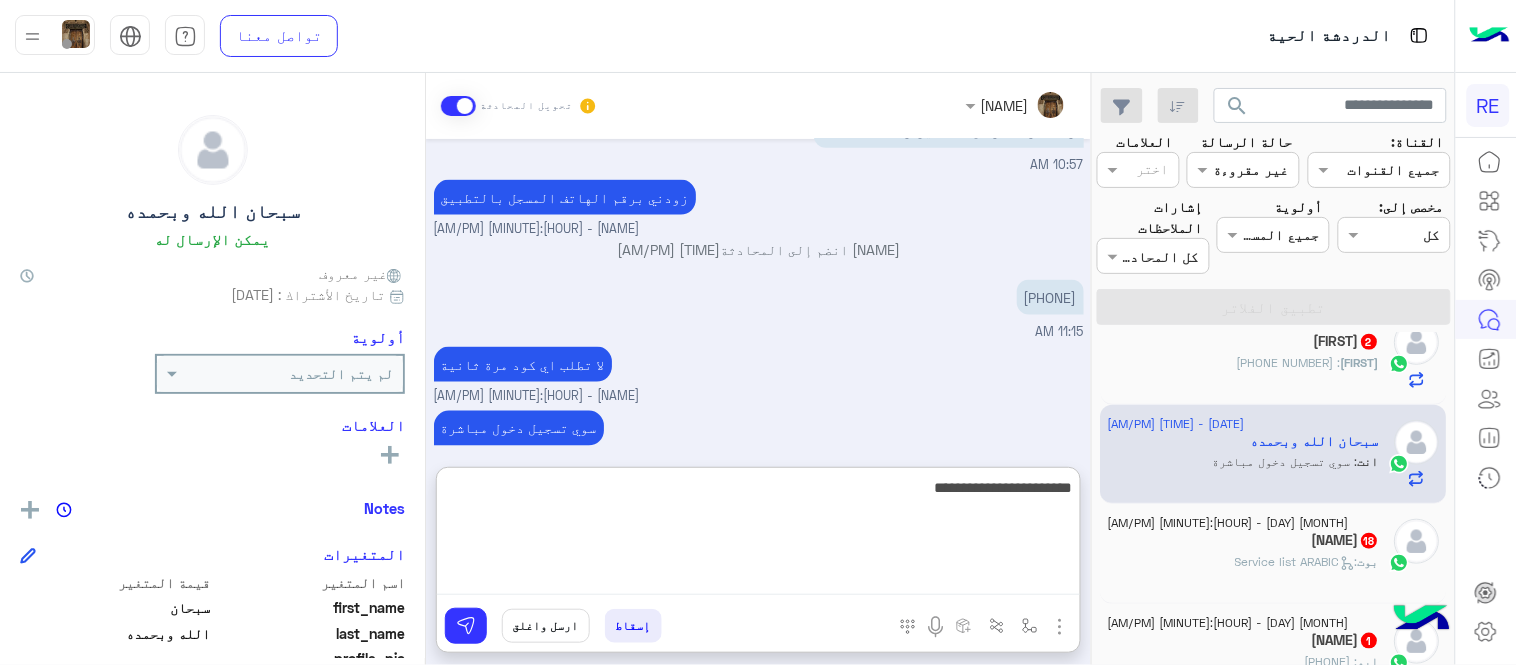 type on "**********" 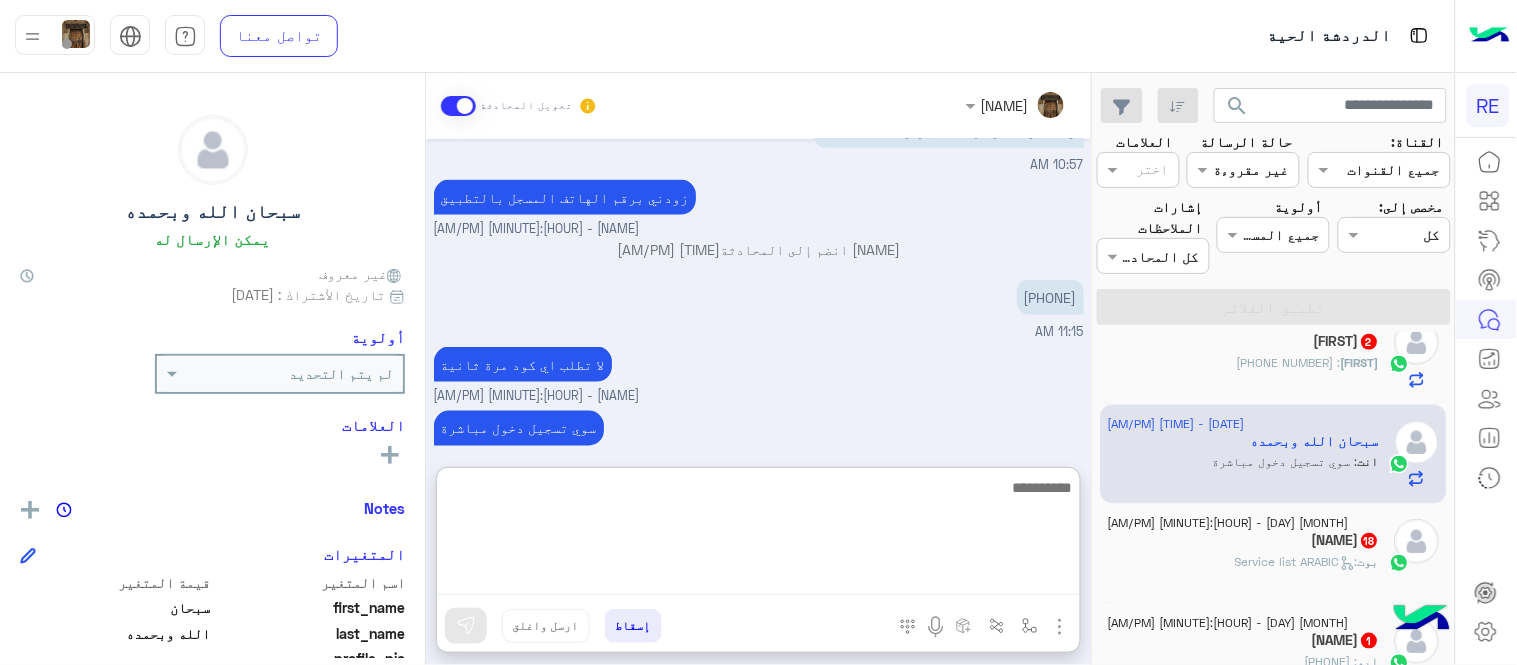 scroll, scrollTop: 758, scrollLeft: 0, axis: vertical 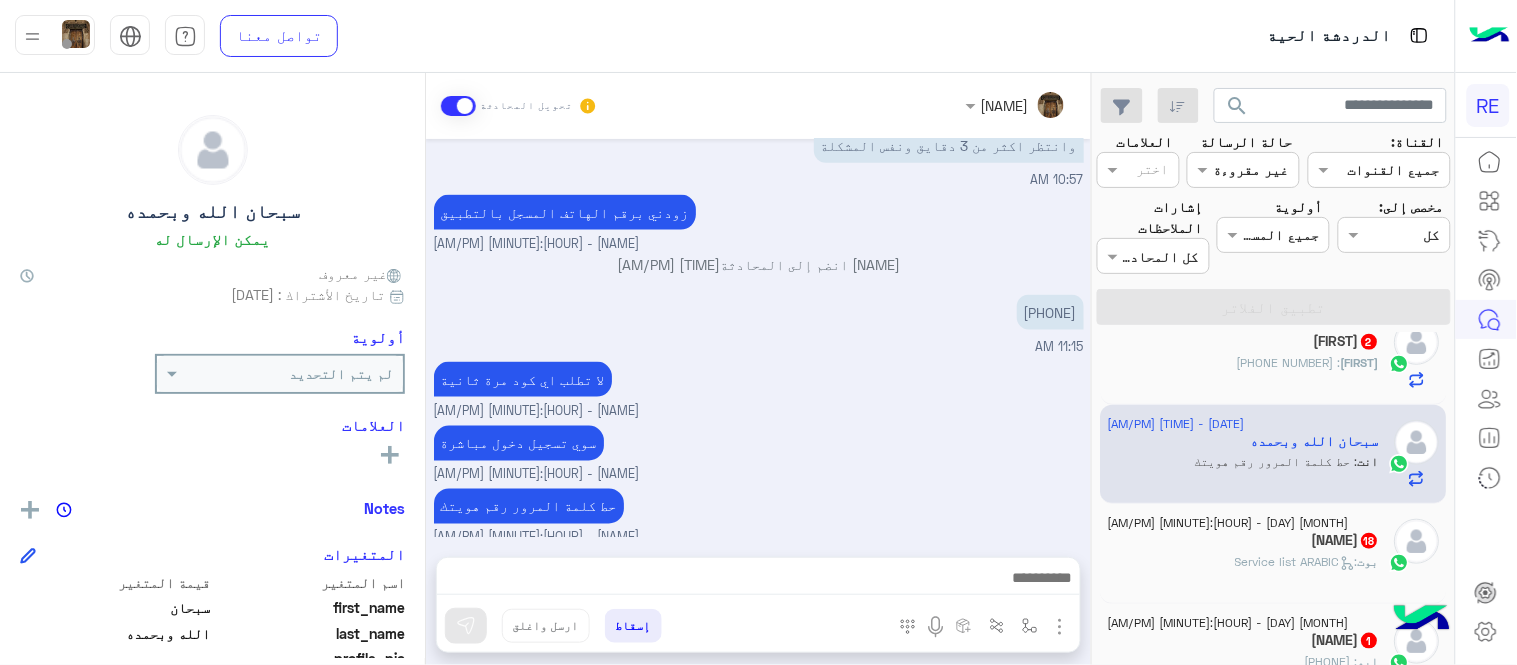 click on "Aug 6, 2025  معلق   10:56 AM  سعدنا بتواصلك، نأمل منك توضيح استفسارك أكثر    10:56 AM    10:57 AM  تم إعادة توجيه المحادثة. للعودة إلي الرد الالي، أنقر الزر الموجود بالأسفل  عودة الى البوت     10:57 AM   قام {{agentName}} بتحويل المحادثة إلى فريق {{teamName}} Zahraa Alfadhl   10:57 AM       سبحان الله وبحمده طلب التحدث إلى مسؤول بشري   10:57 AM      وانتظر اكثر من 3 دقايق ونفس المشكلة   10:57 AM  زودني برقم الهاتف المسجل بالتطبيق  عبير زكريا -  11:06 AM   عبير زكريا انضم إلى المحادثة   11:06 AM      0500652065   11:15 AM  لا تطلب اي كود مرة ثانية  عبير زكريا -  11:26 AM  سوي تسجيل دخول مباشرة  عبير زكريا -  11:26 AM  حط كلمة المرور رقم هويتك  عبير زكريا -  11:26 AM" at bounding box center (758, 338) 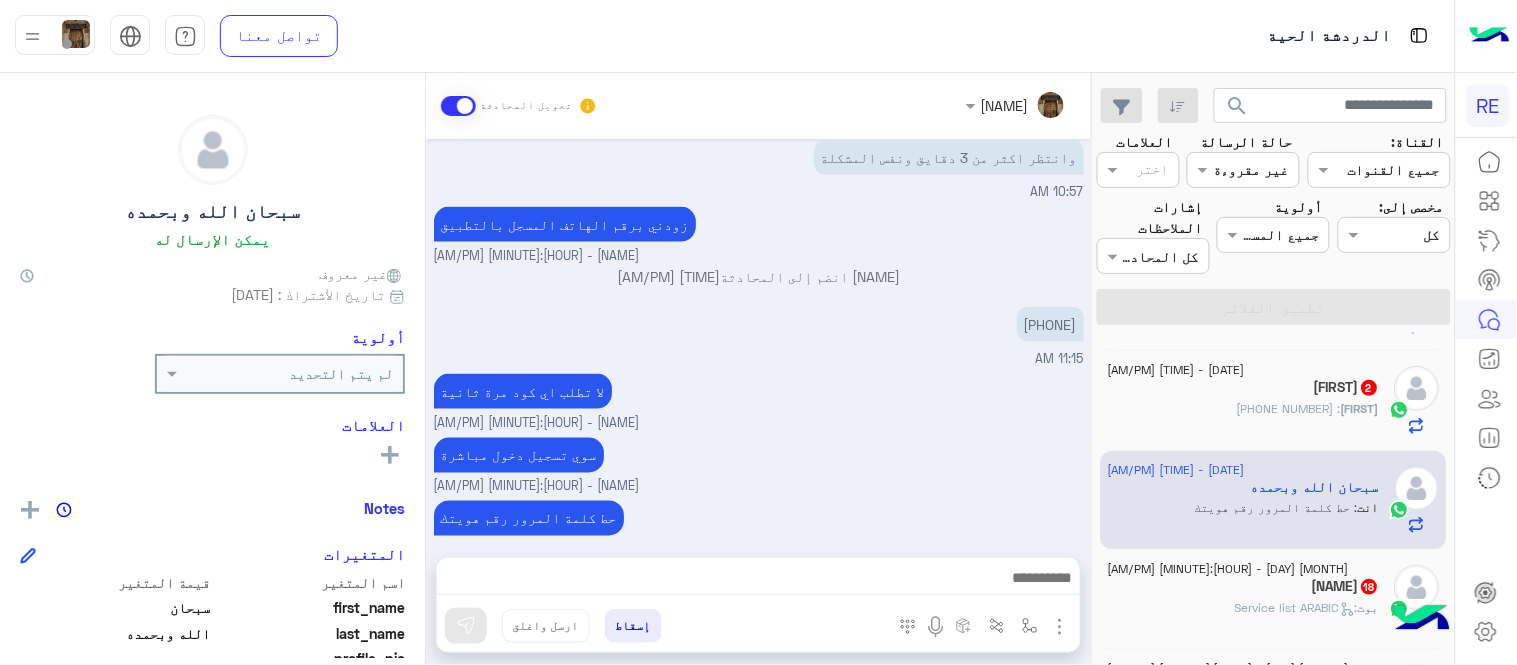 scroll, scrollTop: 303, scrollLeft: 0, axis: vertical 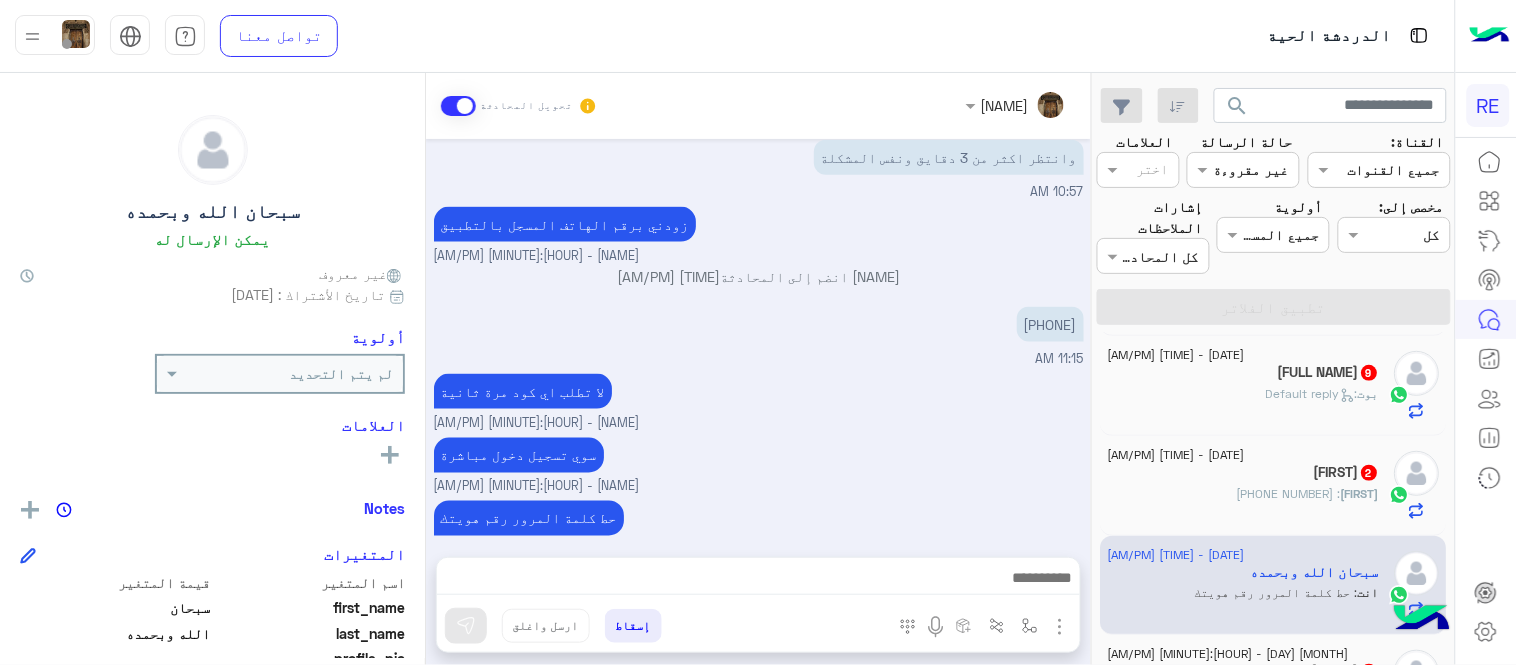 click on "ابوعماد   2" 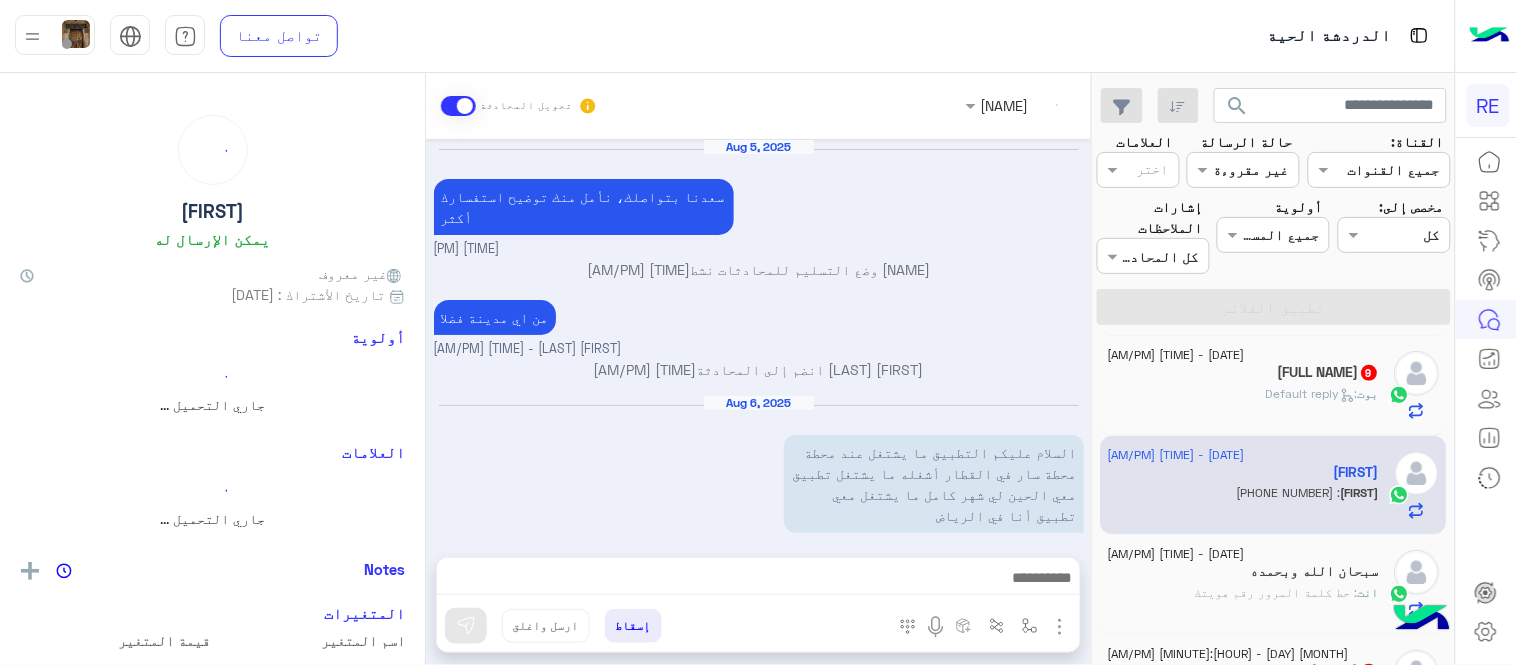 scroll, scrollTop: 302, scrollLeft: 0, axis: vertical 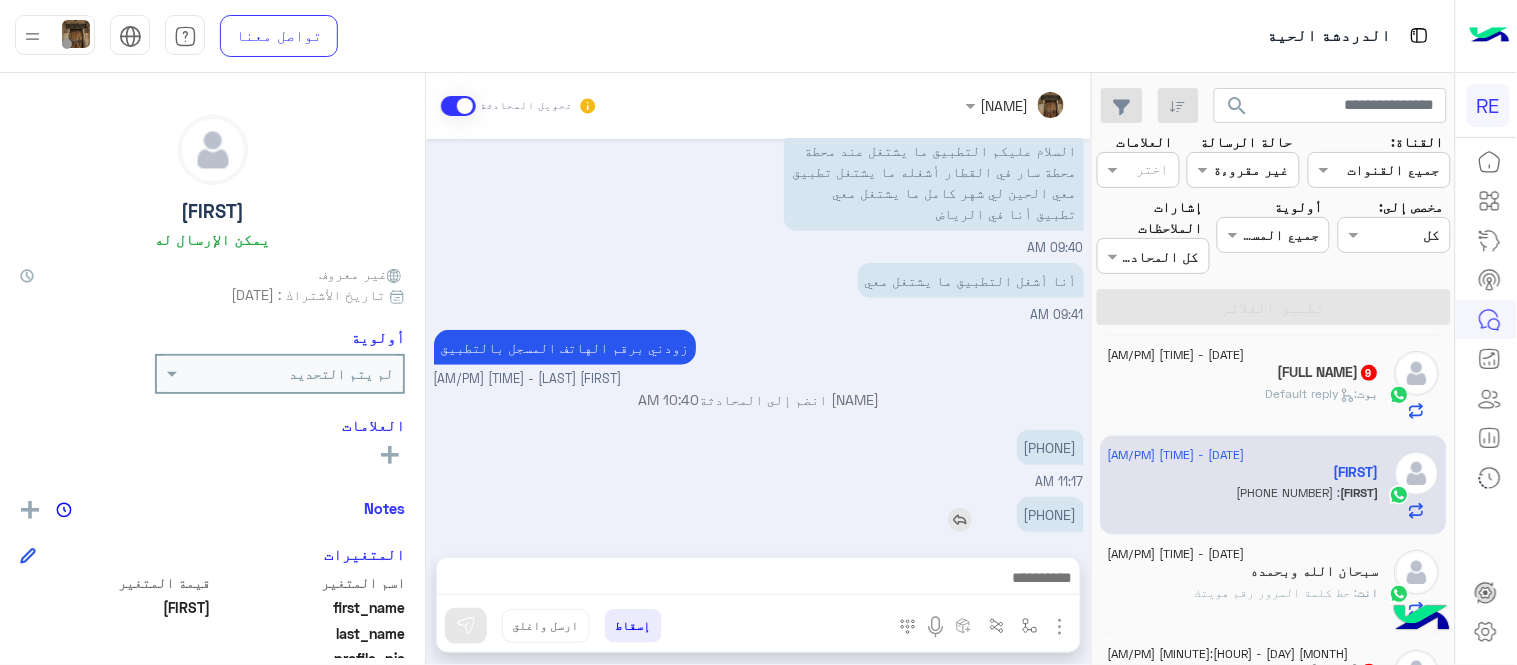 click on "0555272793" at bounding box center (1050, 514) 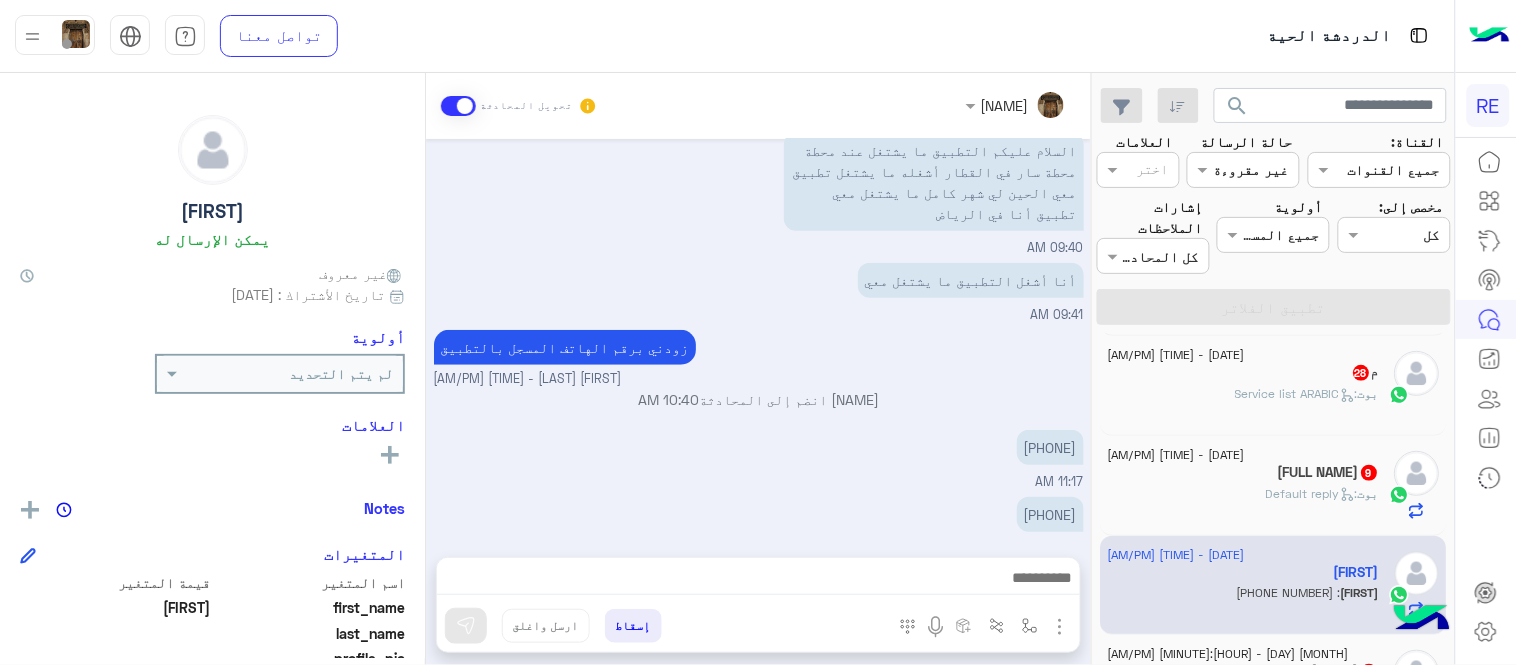 copy on "0555272793" 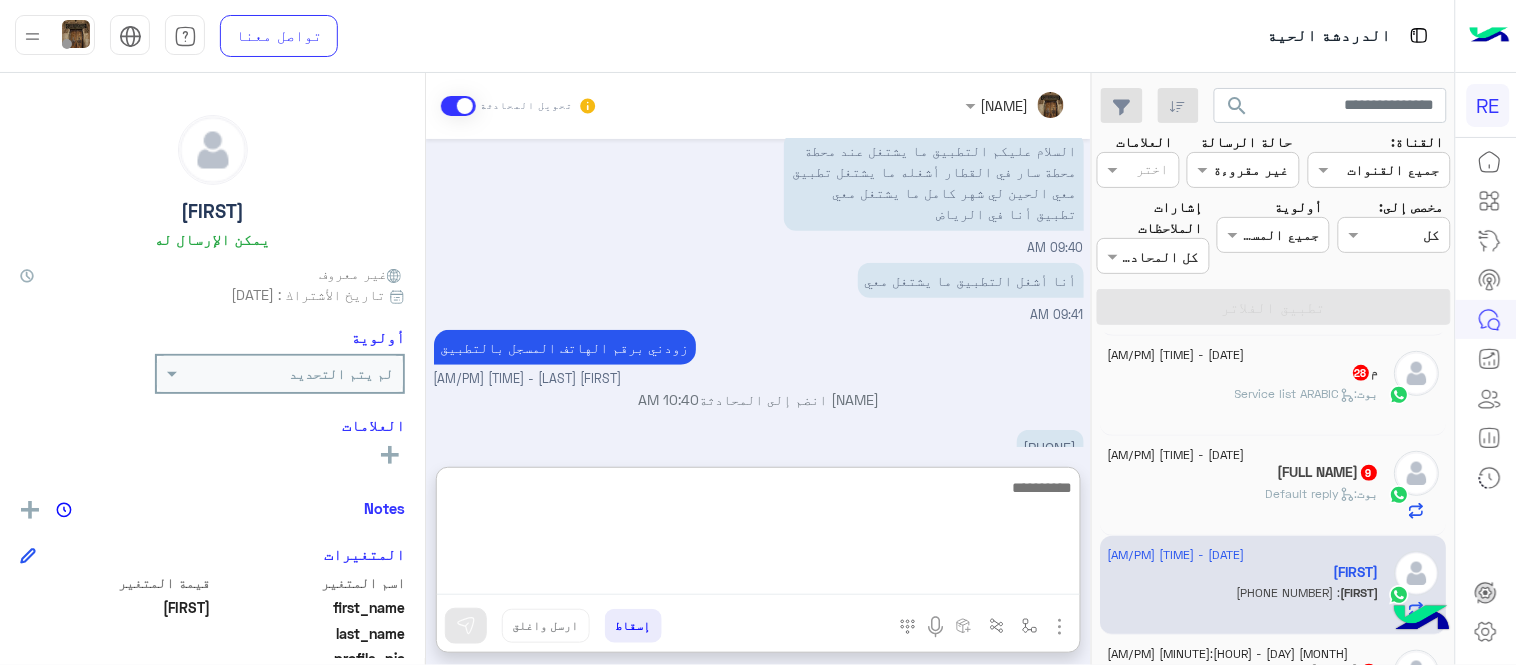 click at bounding box center (758, 535) 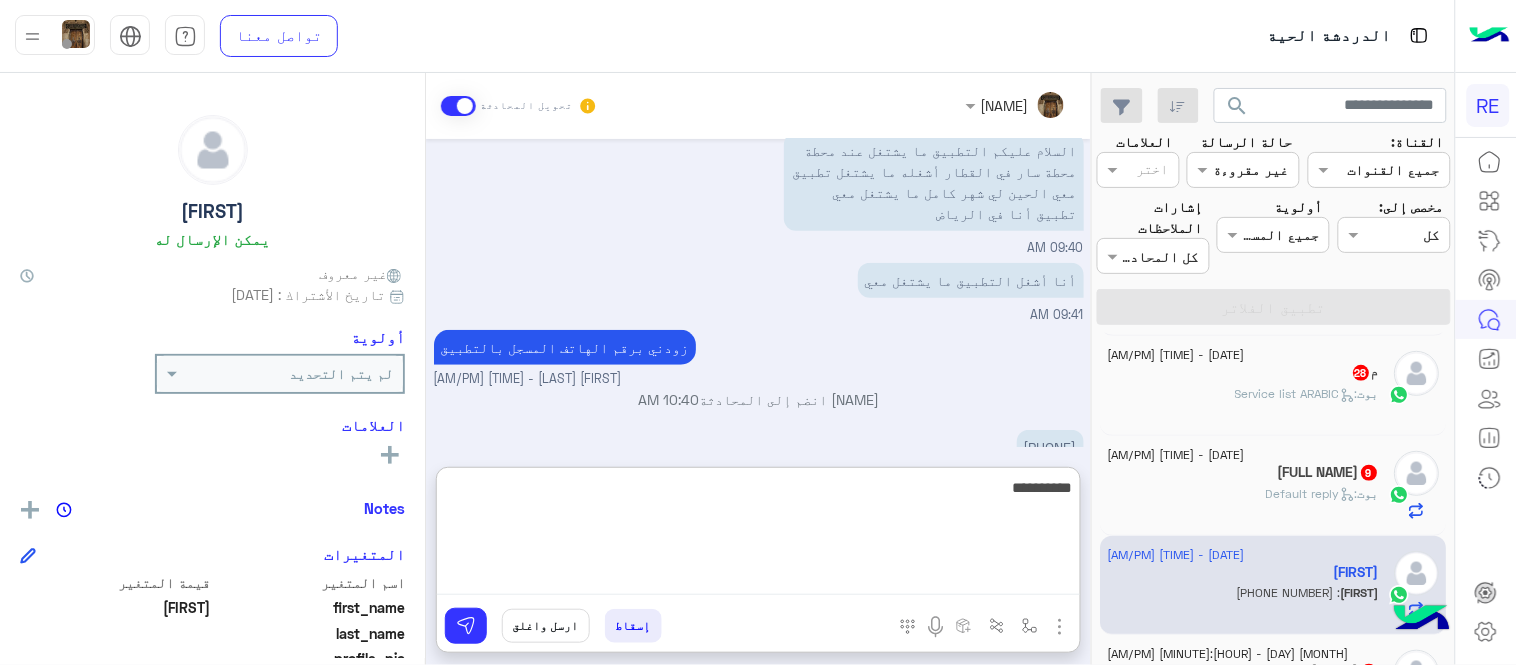 type on "**********" 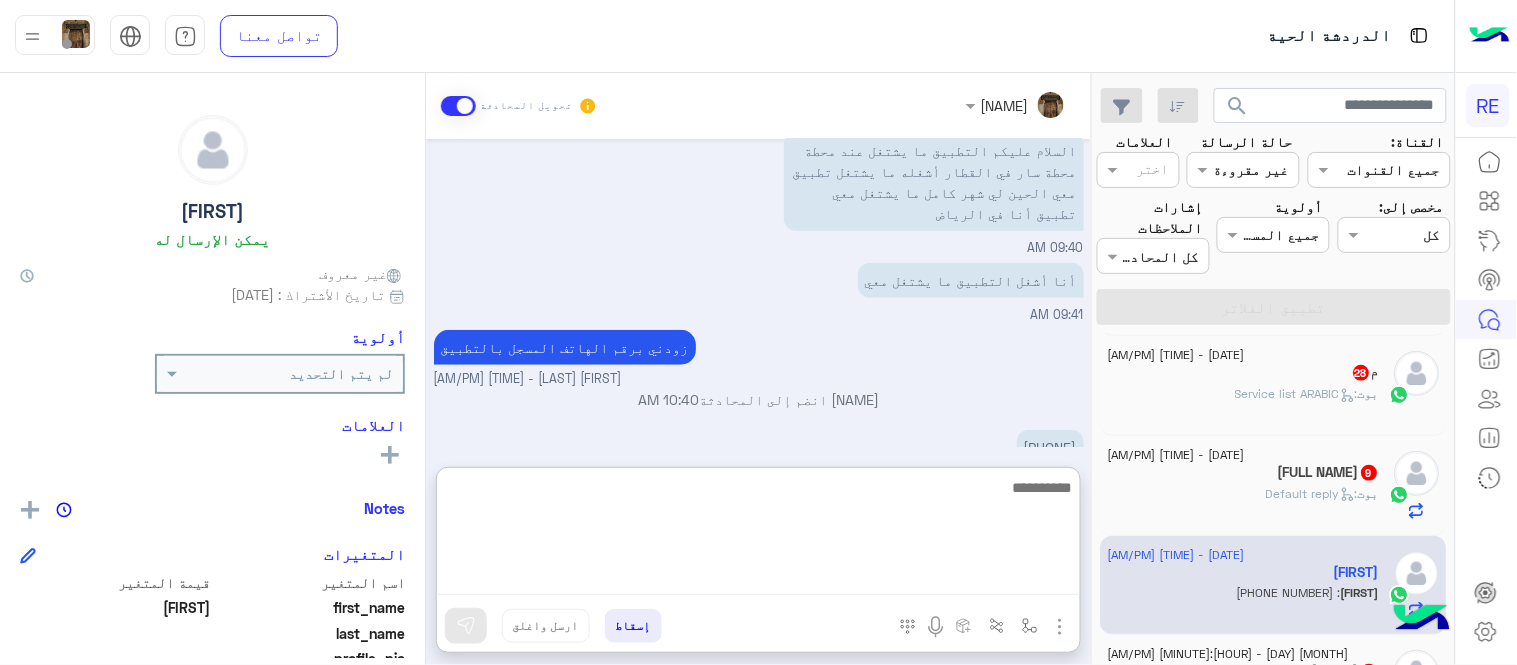 scroll, scrollTop: 455, scrollLeft: 0, axis: vertical 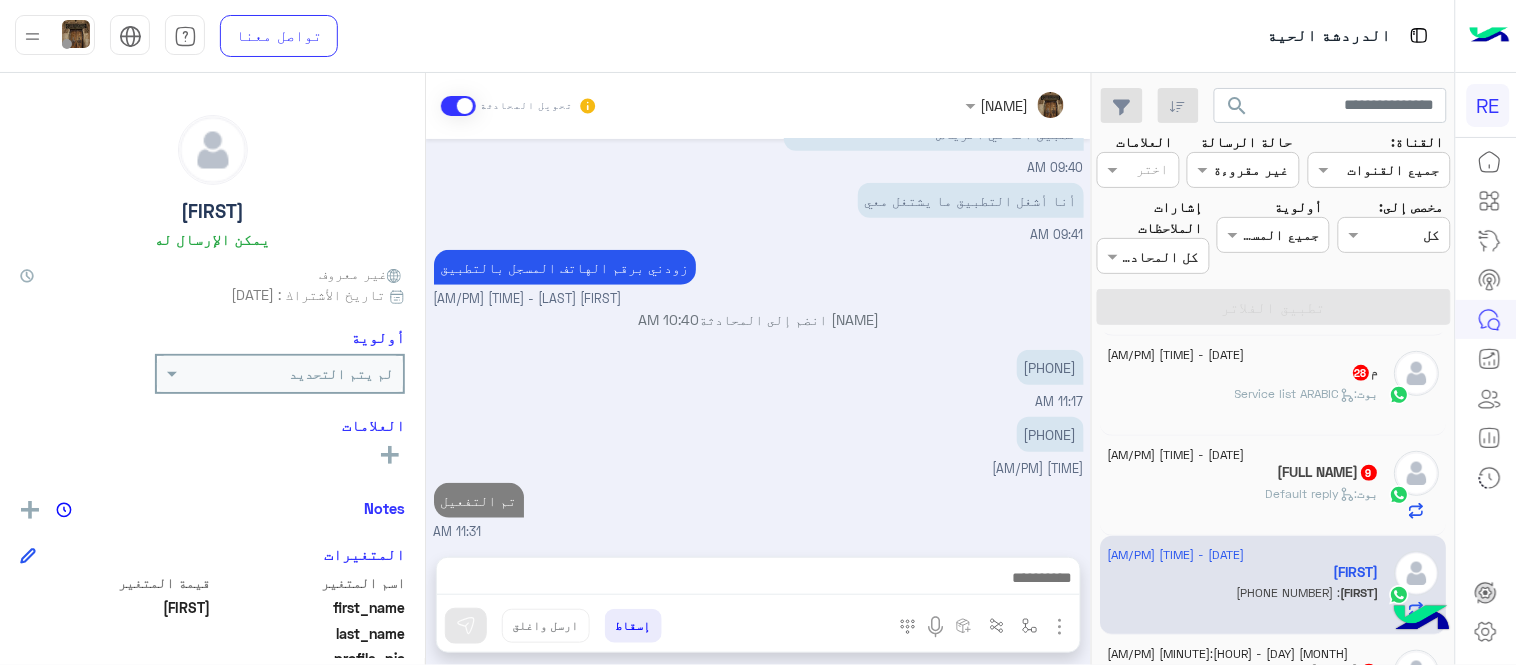 click on "عبير زكريا تحويل المحادثة     Aug 5, 2025  سعدنا بتواصلك، نأمل منك توضيح استفسارك أكثر    08:06 PM   مروه احمد وضع التسليم للمحادثات نشط   10:30 PM      من اي مدينة فضلا  مروه احمد -  10:30 PM   مروه احمد انضم إلى المحادثة   10:30 PM       Aug 6, 2025  ‏السلام عليكم التطبيق ما يشتغل عند محطة محطة سار في القطار أشغله ما يشتغل تطبيق معي الحين لي شهر كامل ما يشتغل معي تطبيق أنا في الرياض   09:40 AM  ‏أنا أشغل التطبيق ما يشتغل معي   09:41 AM  زودني برقم الهاتف المسجل بالتطبيق  عبير زكريا -  10:40 AM   عبير زكريا انضم إلى المحادثة   10:40 AM      ٠٥٥٥٢٧٢٧٩٣   11:17 AM  0555272793   11:18 AM  تم التفعيل   11:31 AM   إسقاط   ارسل واغلق" at bounding box center (758, 373) 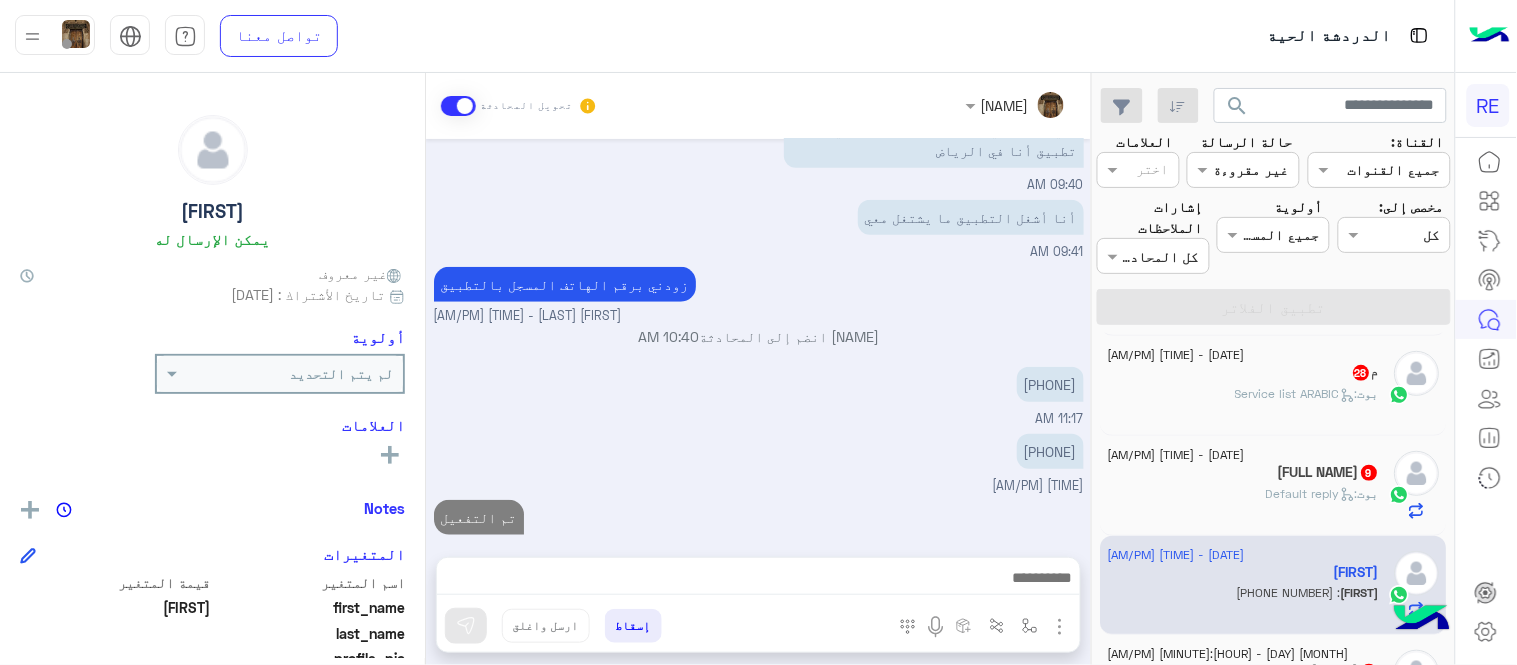 scroll, scrollTop: 0, scrollLeft: 0, axis: both 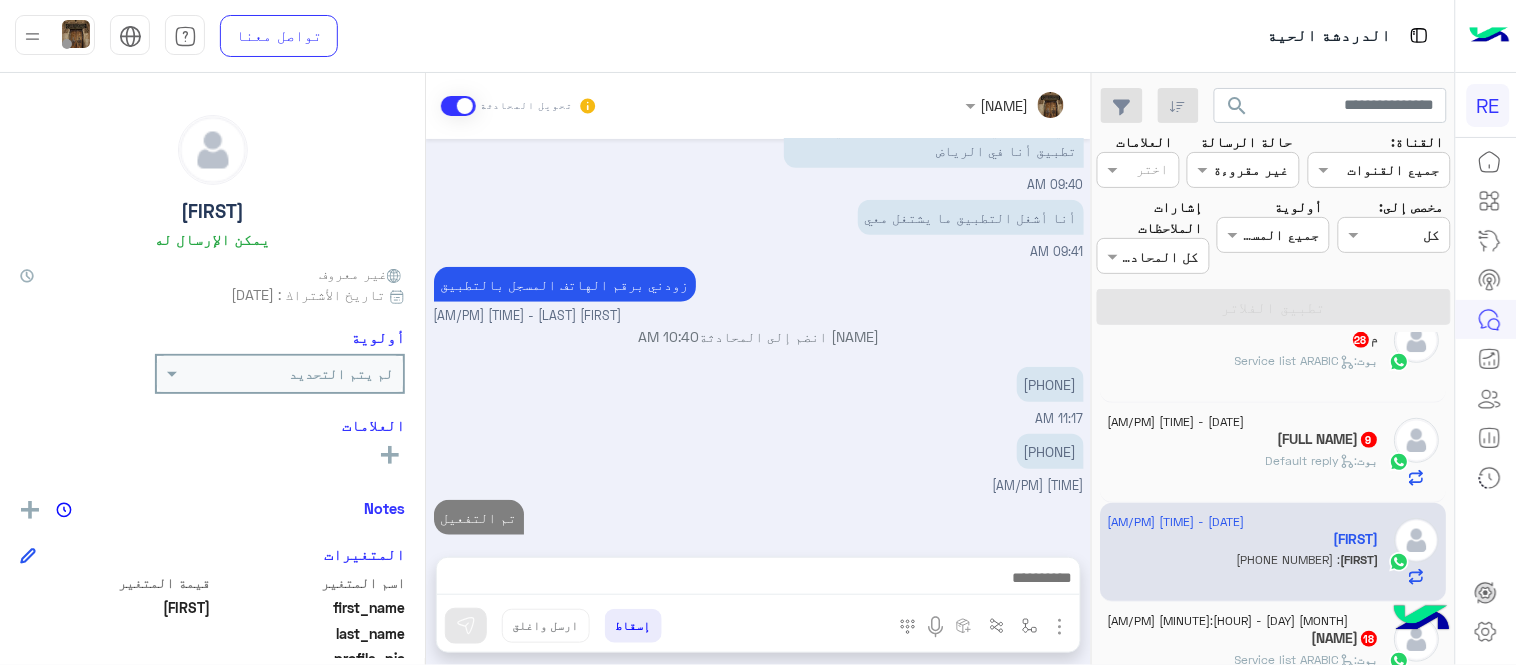 click on "6 August - 11:19 AM  MOHAMMAD ALHUSAINY  9 بوت :   Default reply" 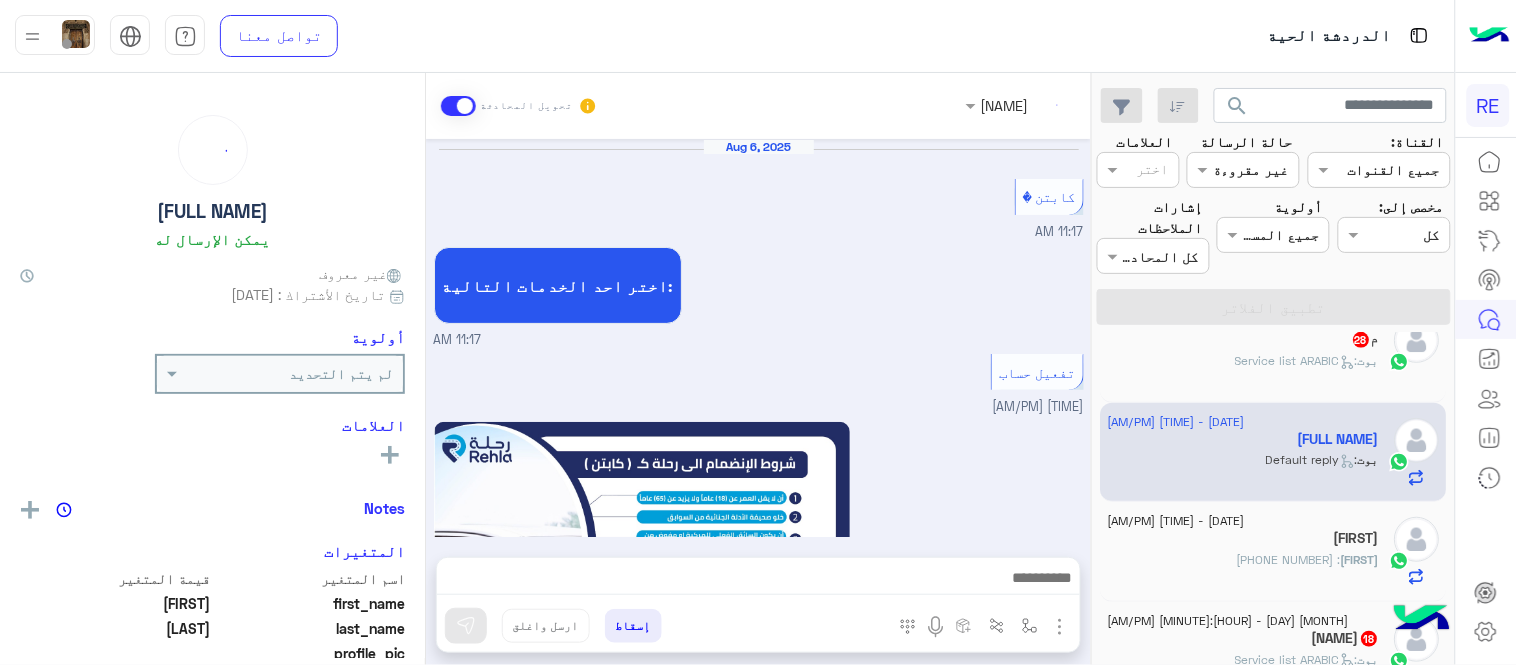 scroll, scrollTop: 1152, scrollLeft: 0, axis: vertical 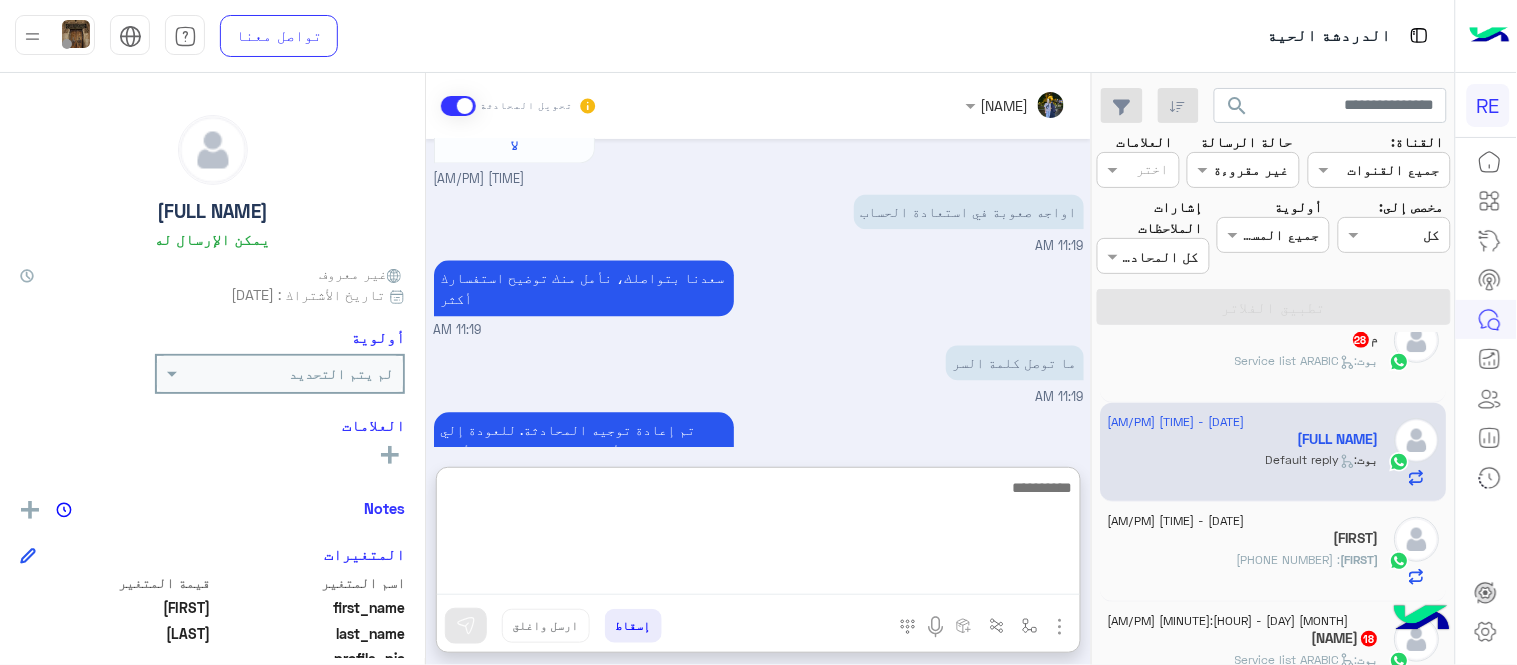 click at bounding box center (758, 535) 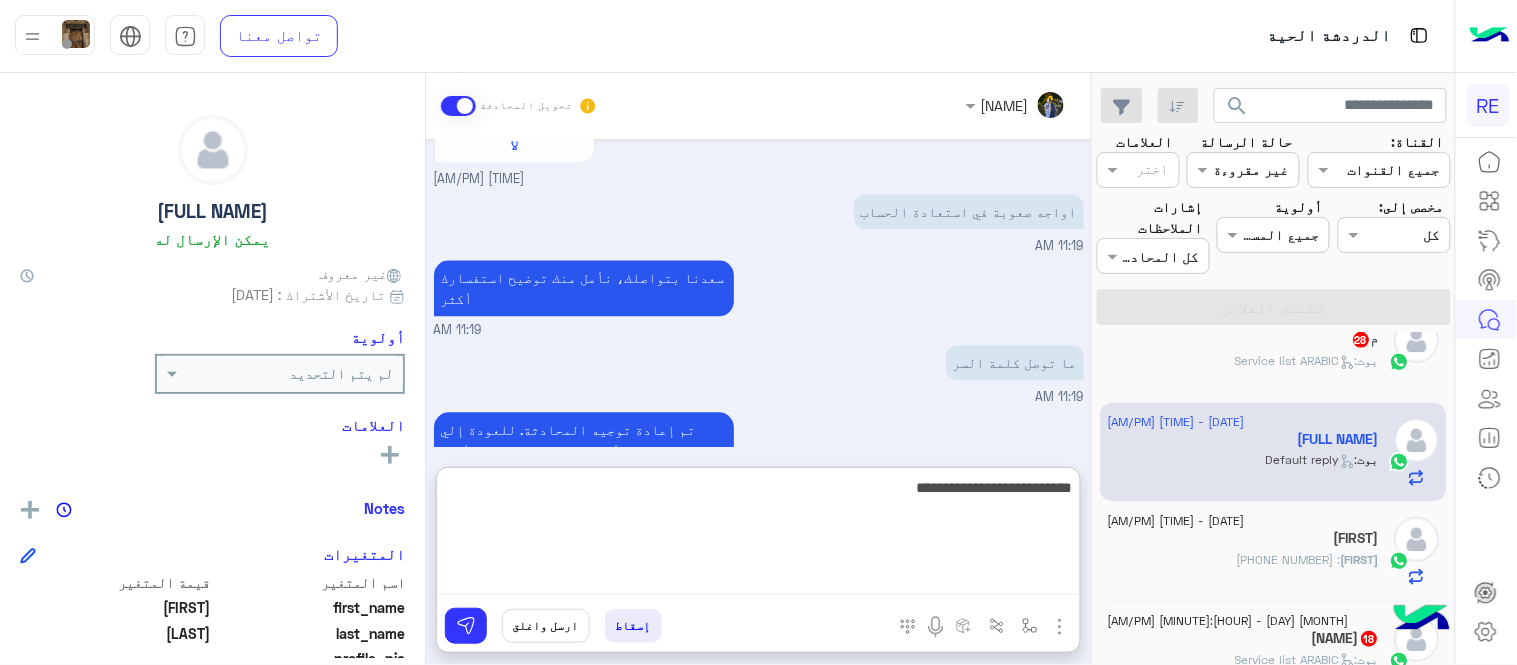 type on "**********" 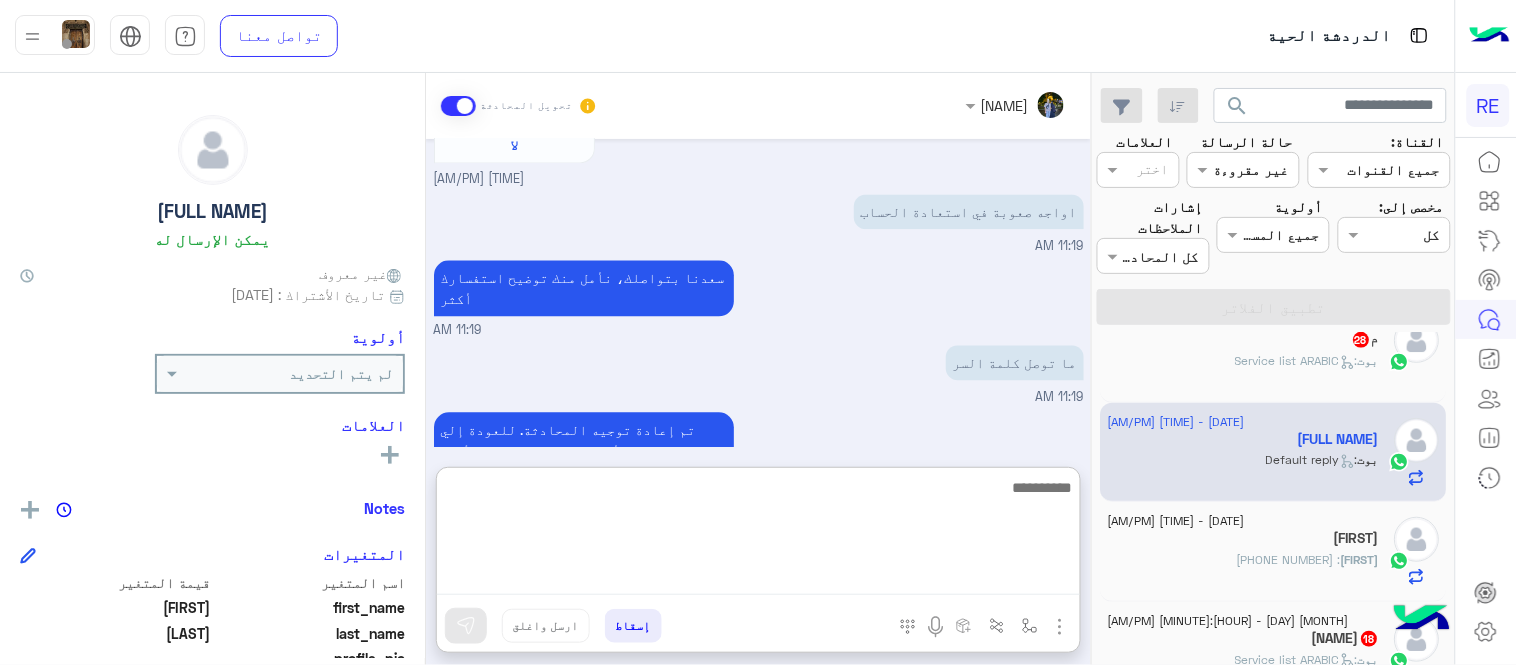 scroll, scrollTop: 1305, scrollLeft: 0, axis: vertical 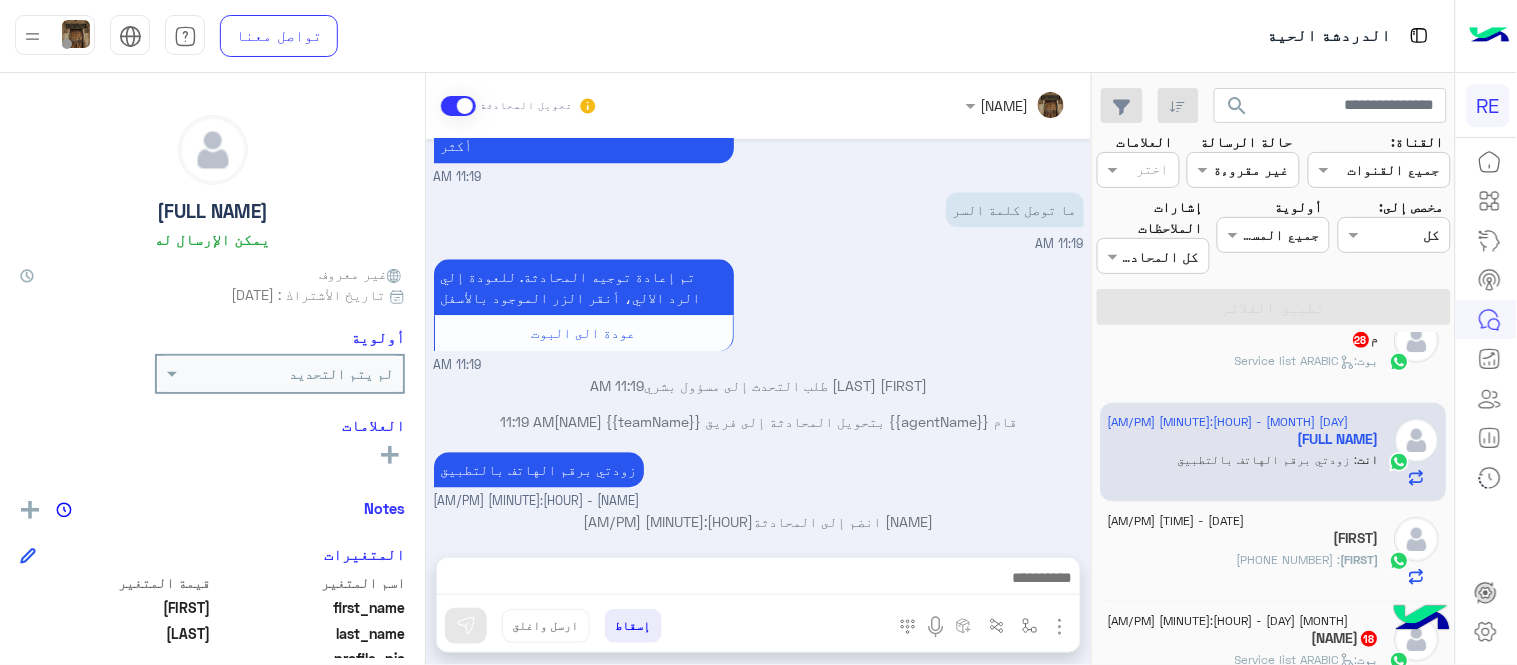click on ":   Service list ARABIC" 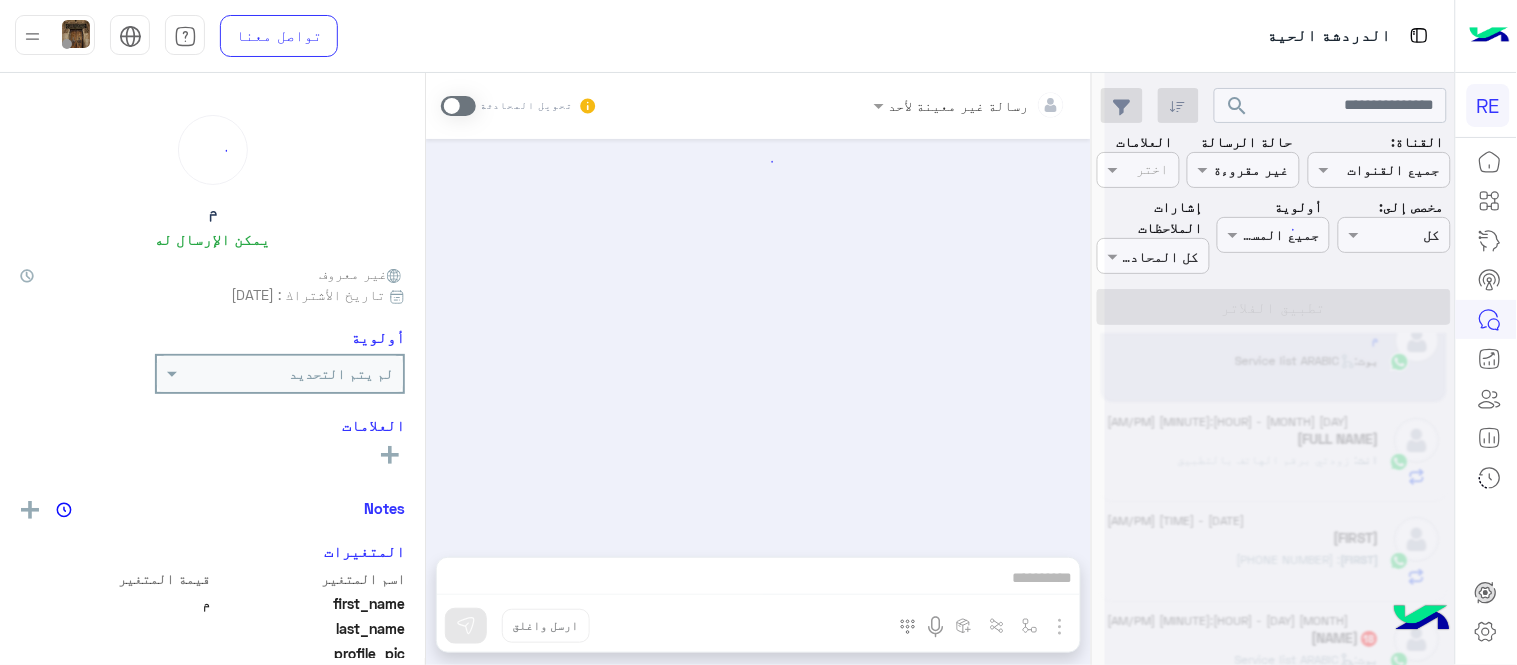 scroll, scrollTop: 758, scrollLeft: 0, axis: vertical 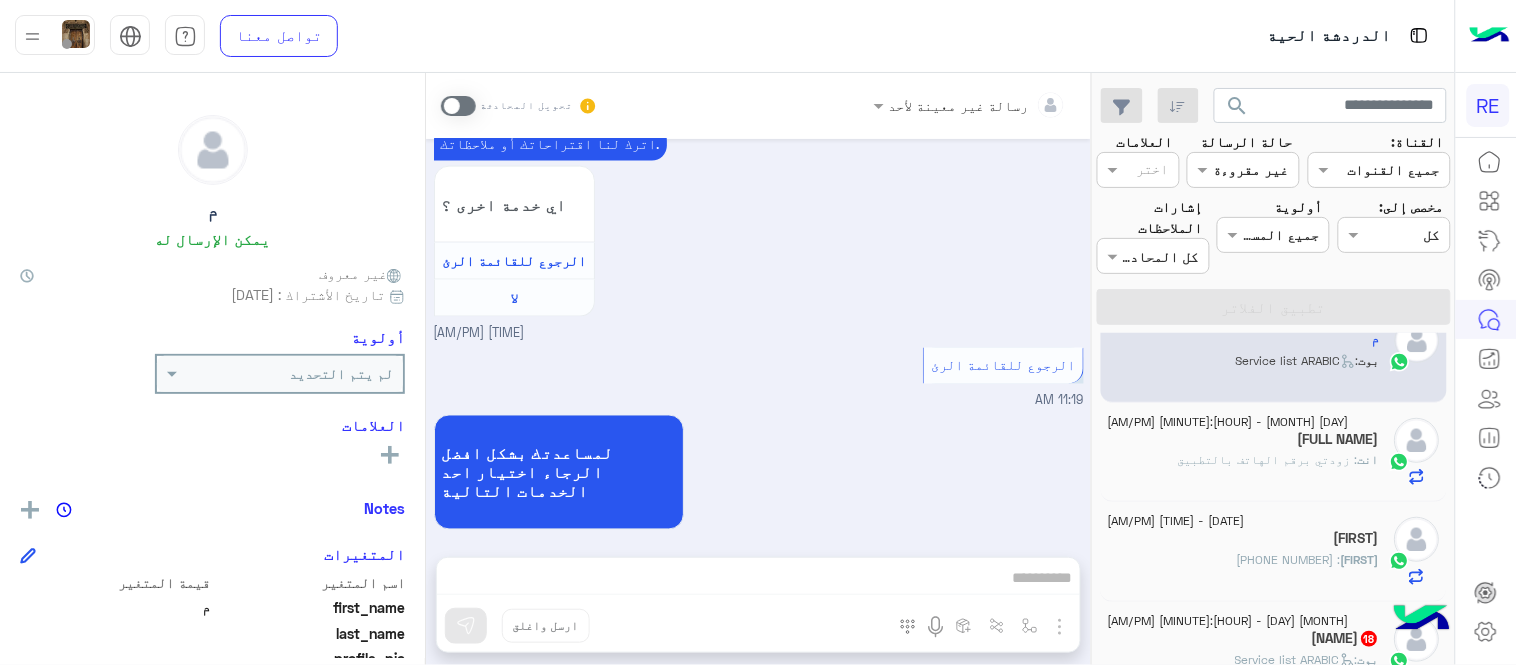 click at bounding box center (458, 106) 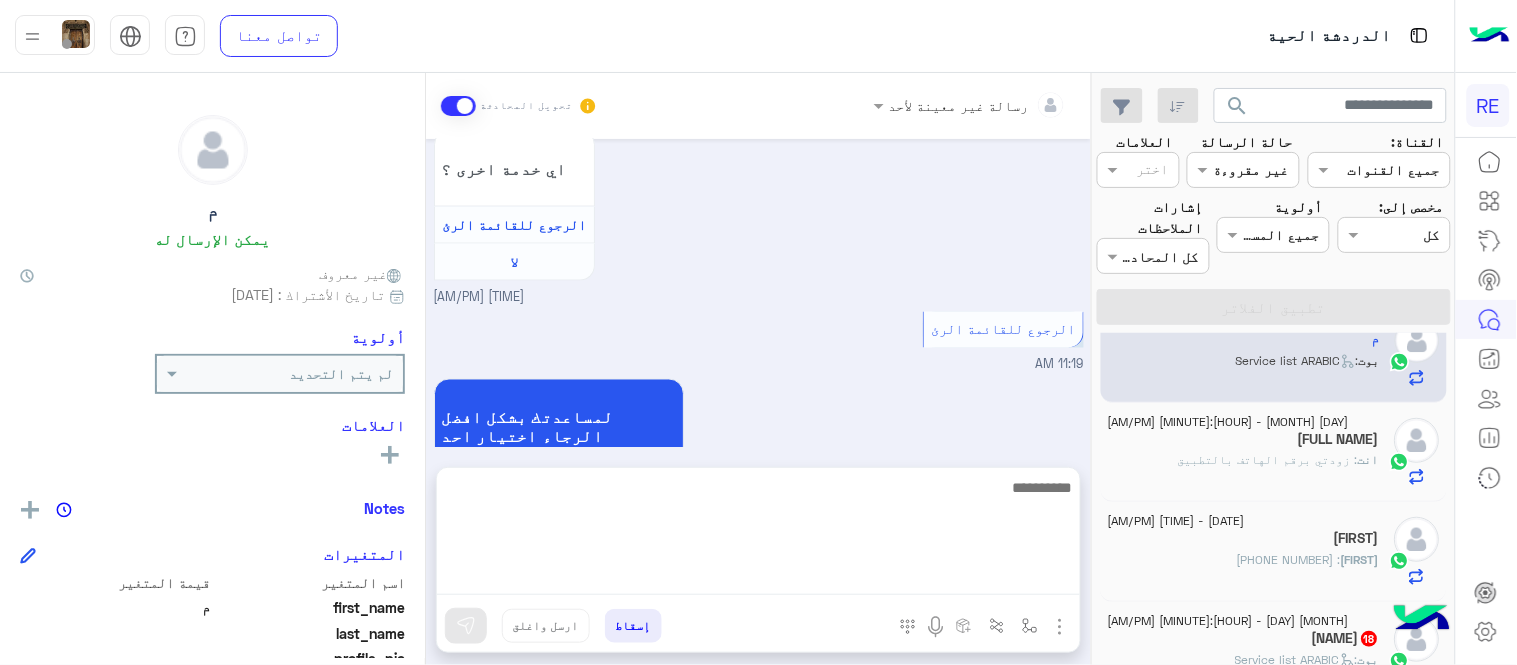 click at bounding box center [758, 535] 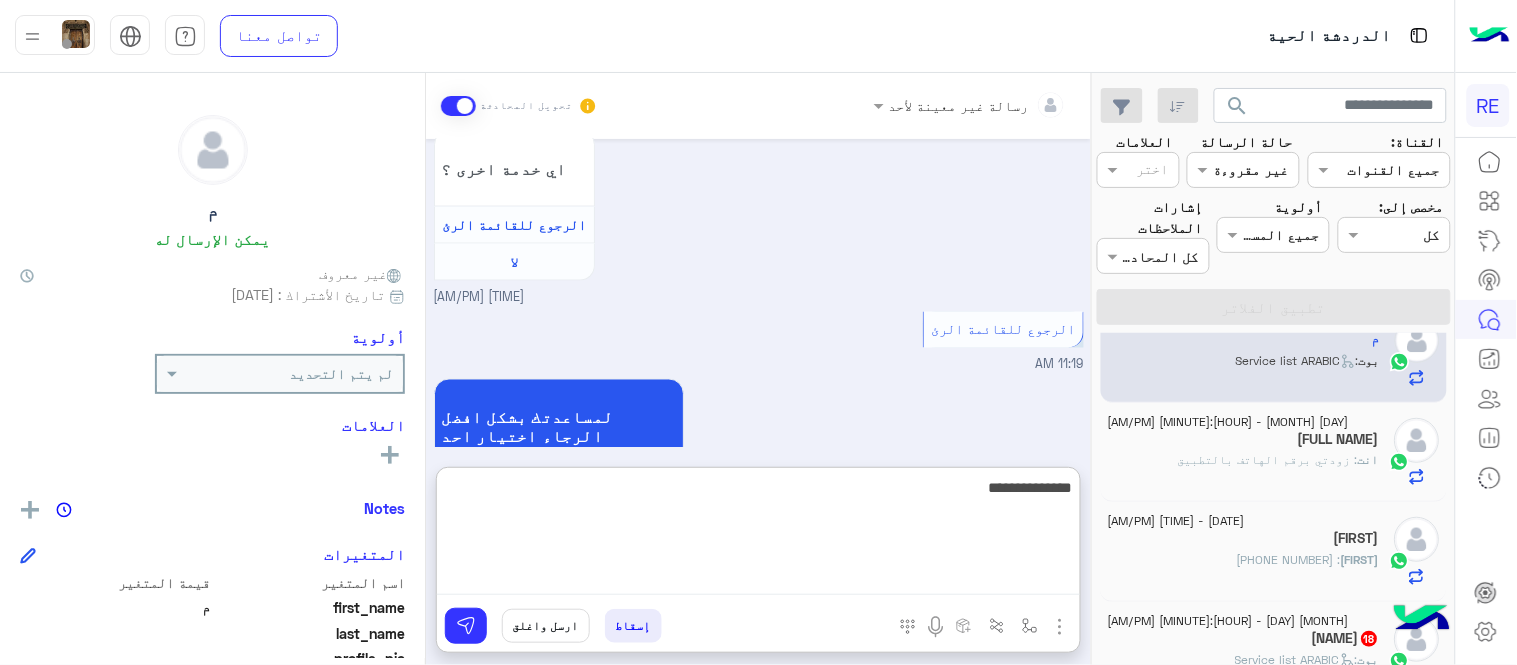 type on "**********" 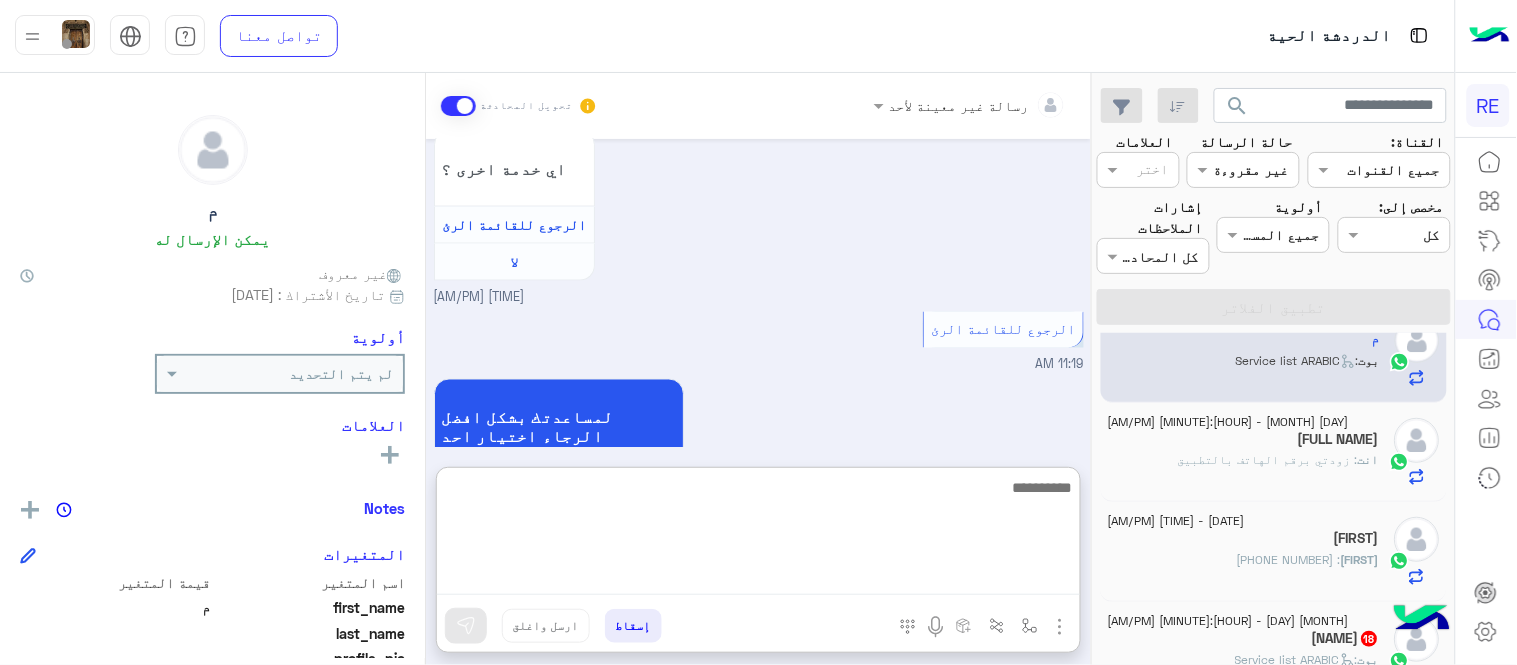 scroll, scrollTop: 948, scrollLeft: 0, axis: vertical 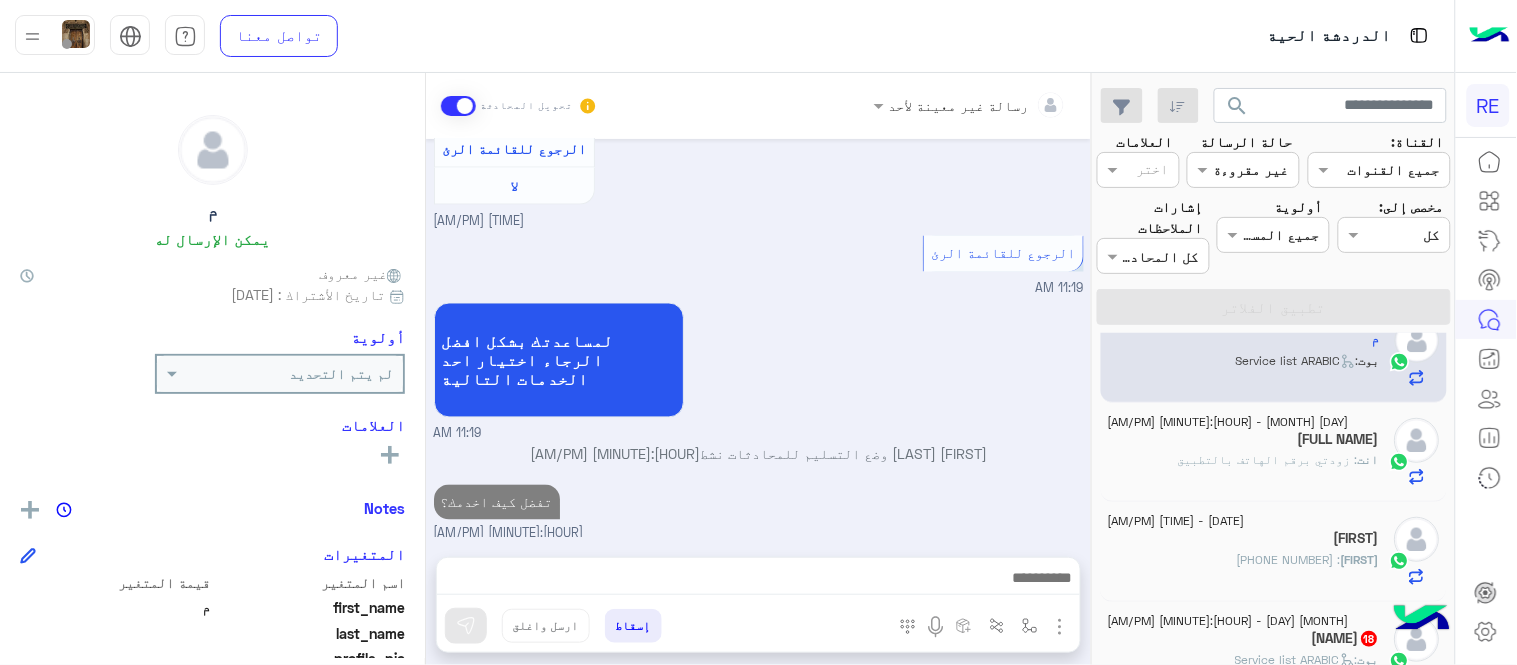 click on "Aug 6, 2025   عربي    11:14 AM  هل أنت ؟   كابتن 👨🏻‍✈️   عميل 🧳   رحال (مرشد مرخص) 🏖️     11:14 AM   كابتن �    11:14 AM  اختر احد الخدمات التالية:    11:14 AM   الملاحظات والشكاوى    11:14 AM  اختيار أي:    11:14 AM   ملاحظات و مقترحات     11:14 AM  اترك لنا اقتراحاتك أو ملاحظاتك. اي خدمة اخرى ؟  الرجوع للقائمة الرئ   لا     11:14 AM   الرجوع للقائمة الرئ    11:19 AM  لمساعدتك بشكل افضل
الرجاء اختيار احد الخدمات التالية     11:19 AM   عبير زكريا وضع التسليم للمحادثات نشط   11:32 AM      تفضل كيف اخدمك؟   11:32 AM" at bounding box center [758, 338] 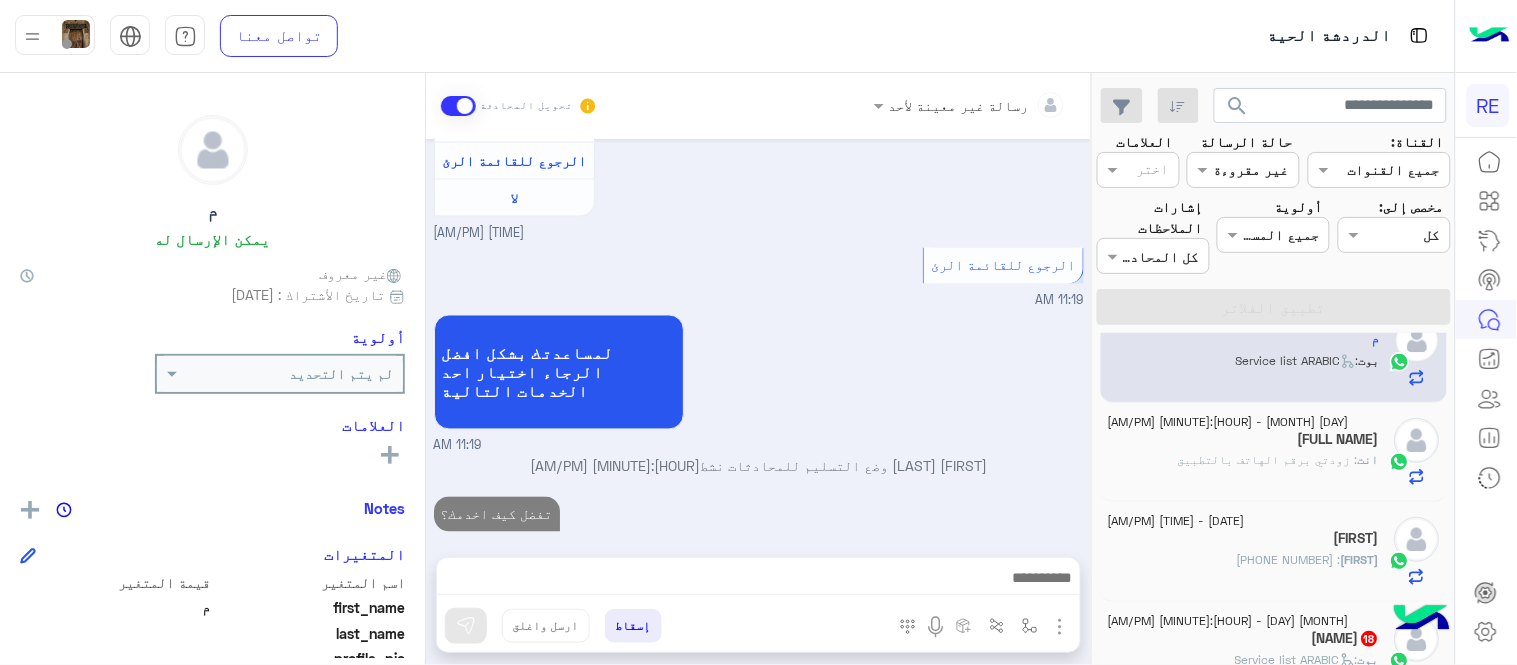scroll, scrollTop: 894, scrollLeft: 0, axis: vertical 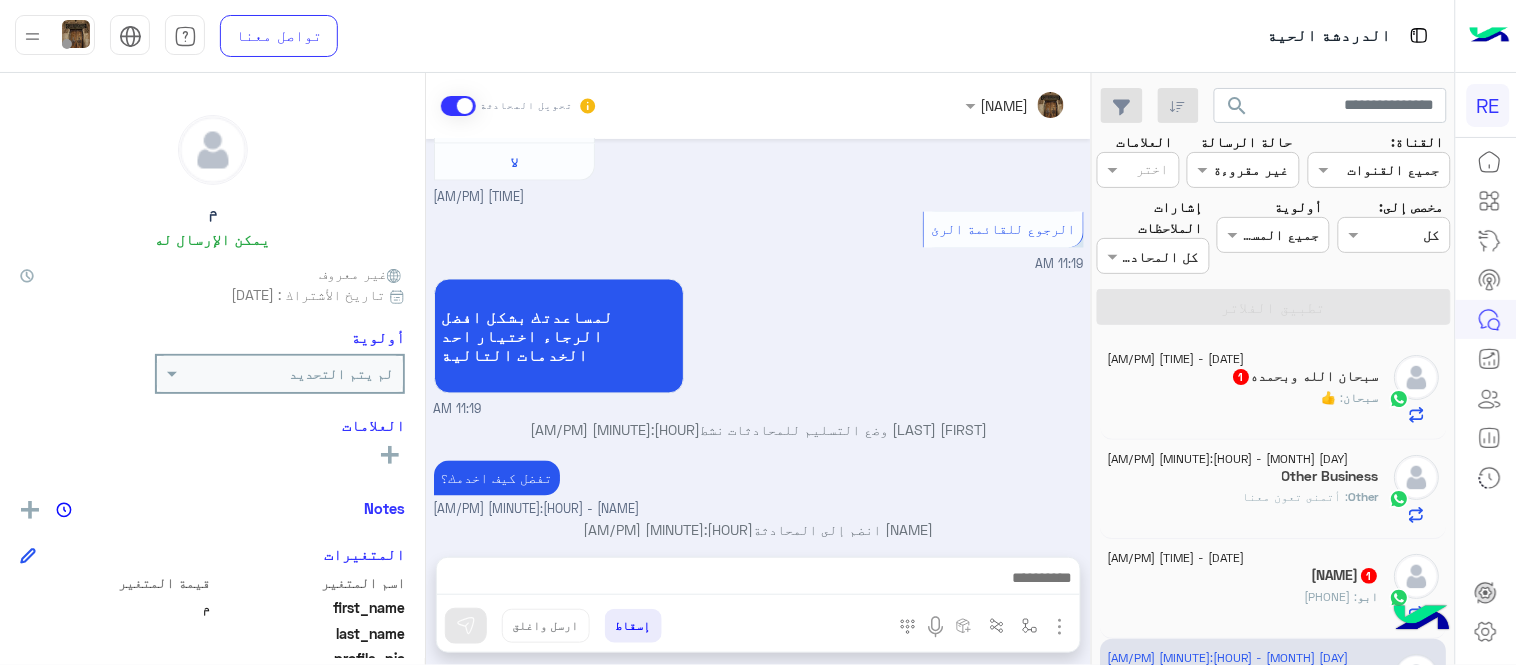 click on "6 August - 11:28 AM" 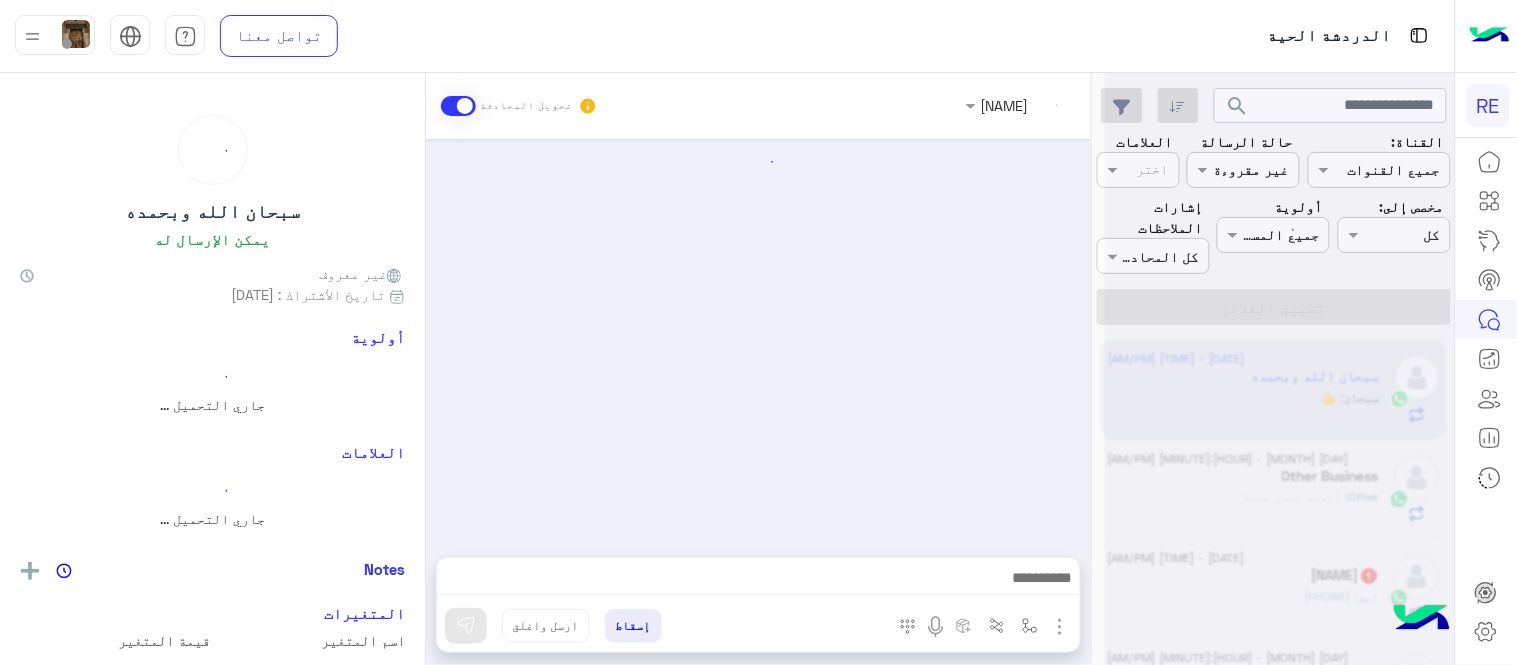 scroll, scrollTop: 201, scrollLeft: 0, axis: vertical 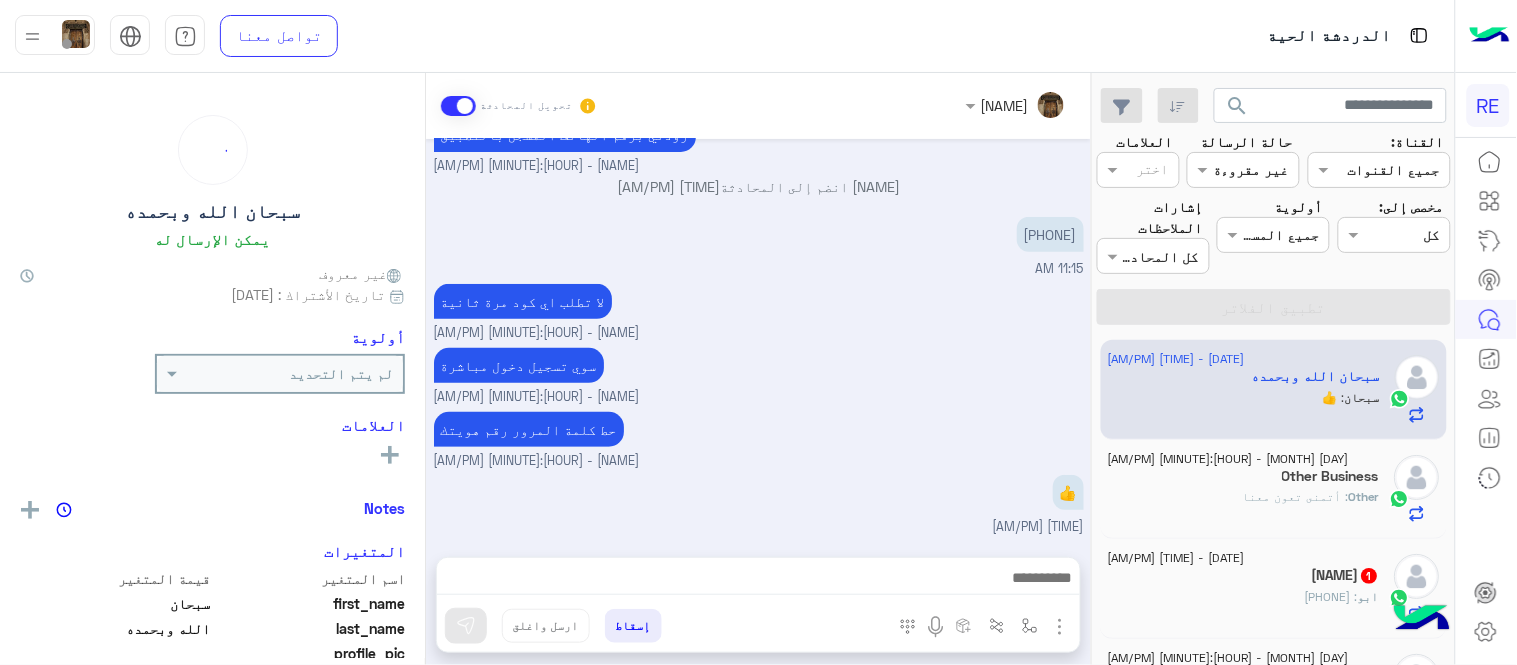 click on ": أتمنى تعون معنا" 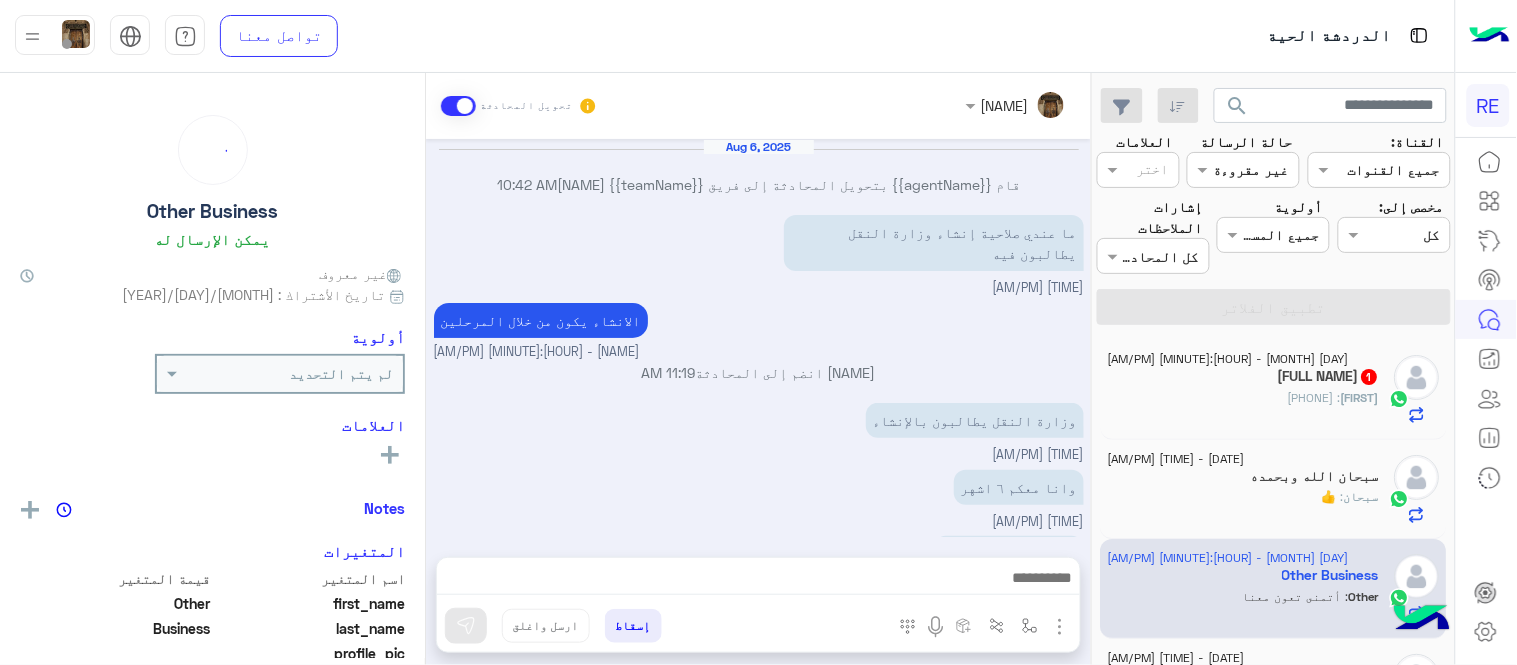 scroll, scrollTop: 238, scrollLeft: 0, axis: vertical 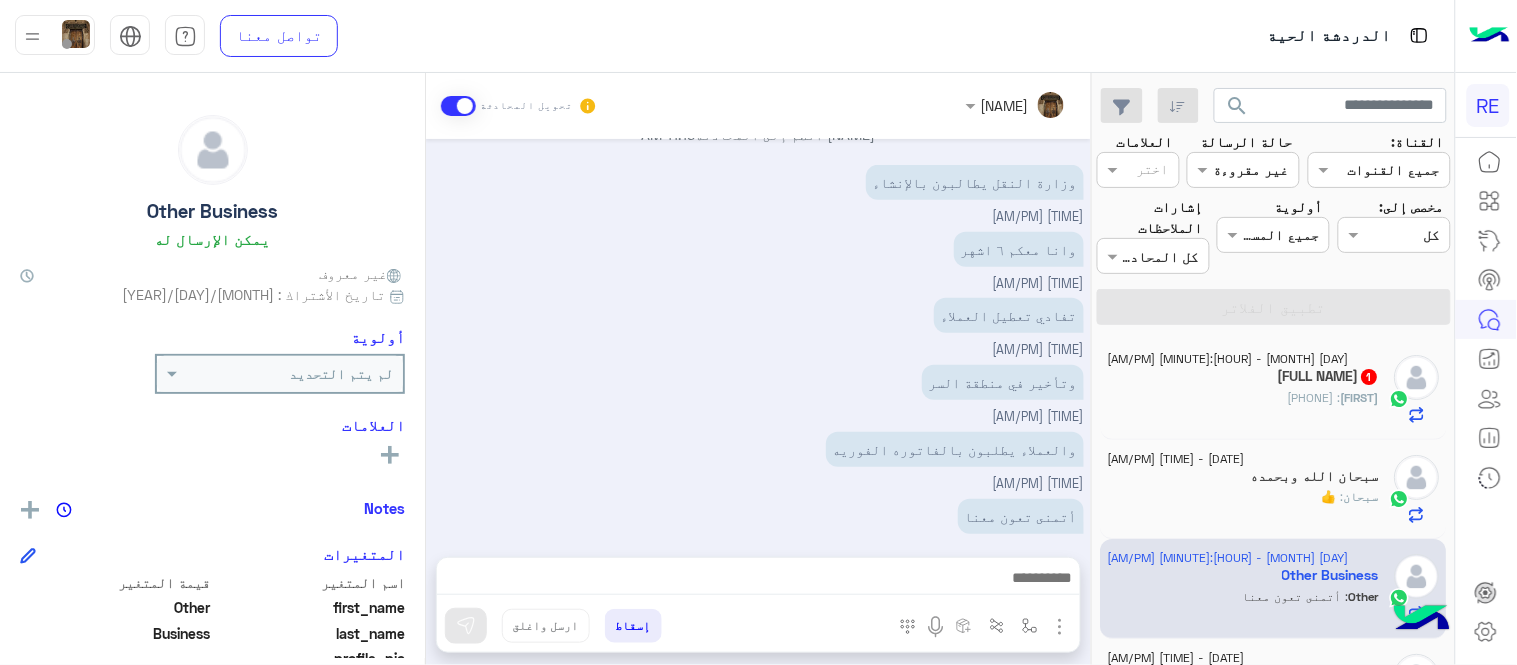 drag, startPoint x: 425, startPoint y: 496, endPoint x: 421, endPoint y: 464, distance: 32.24903 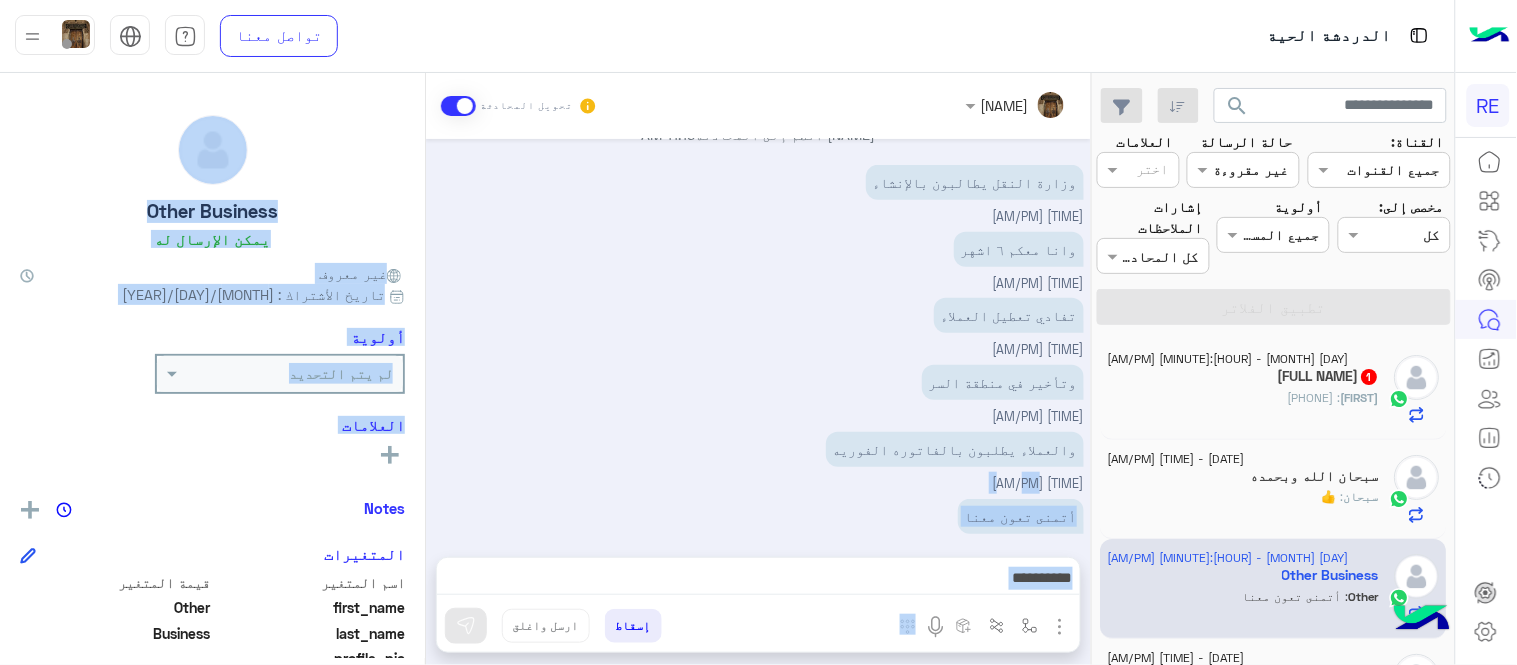 drag, startPoint x: 421, startPoint y: 464, endPoint x: 432, endPoint y: 470, distance: 12.529964 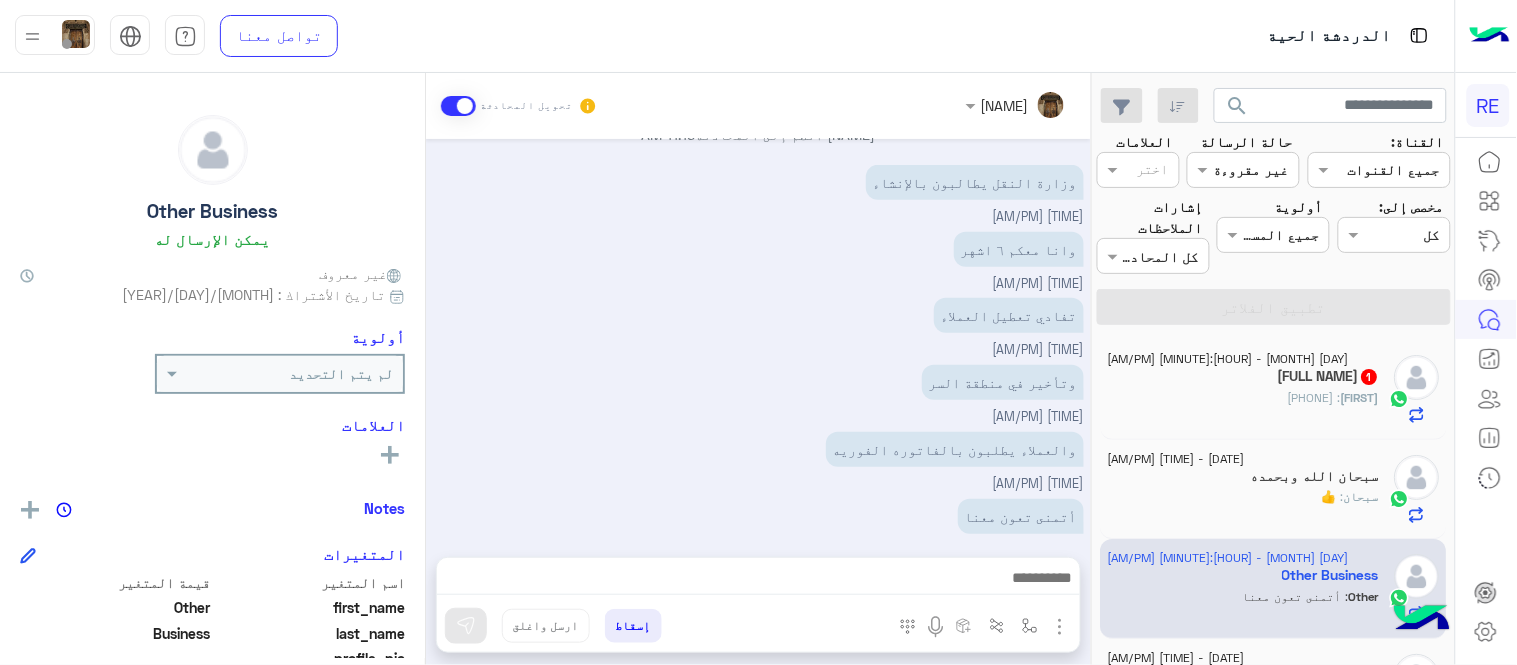 click on "والعملاء يطلبون بالفاتوره الفوريه   11:23 AM" at bounding box center [759, 460] 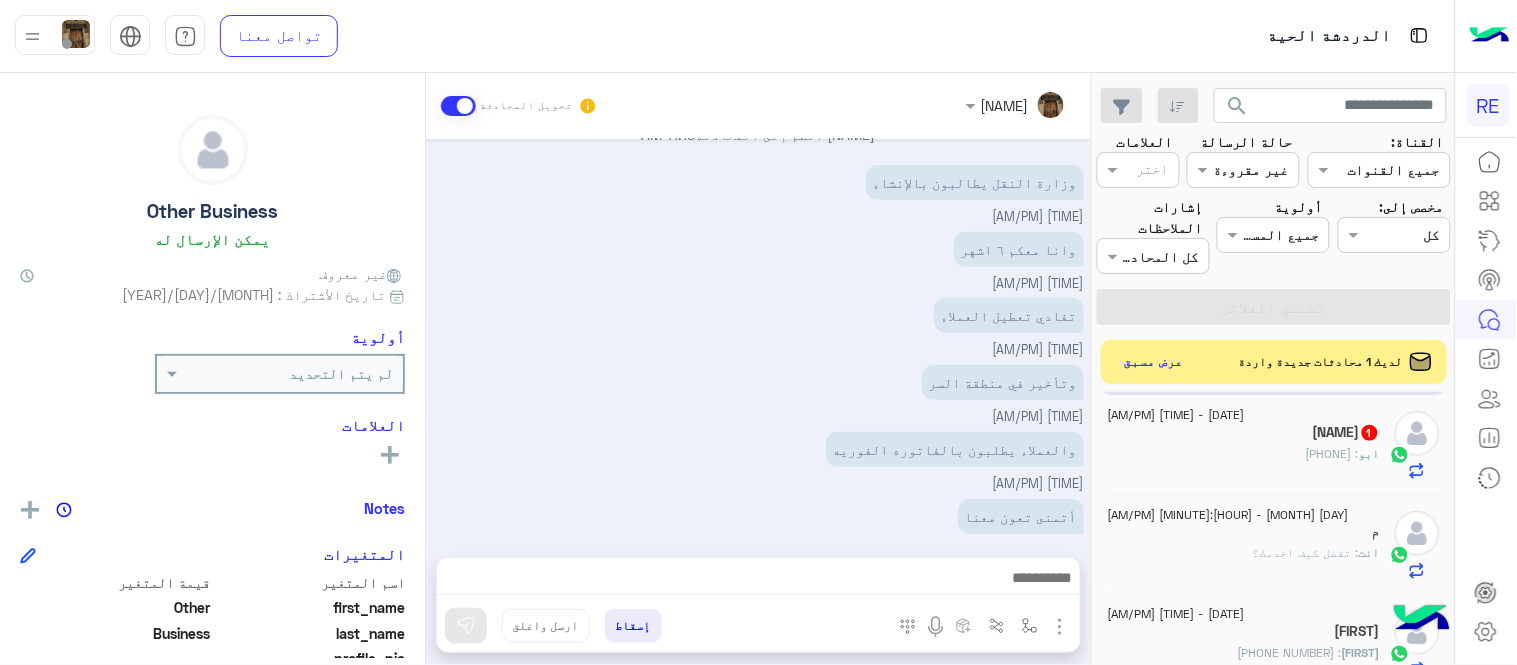 scroll, scrollTop: 293, scrollLeft: 0, axis: vertical 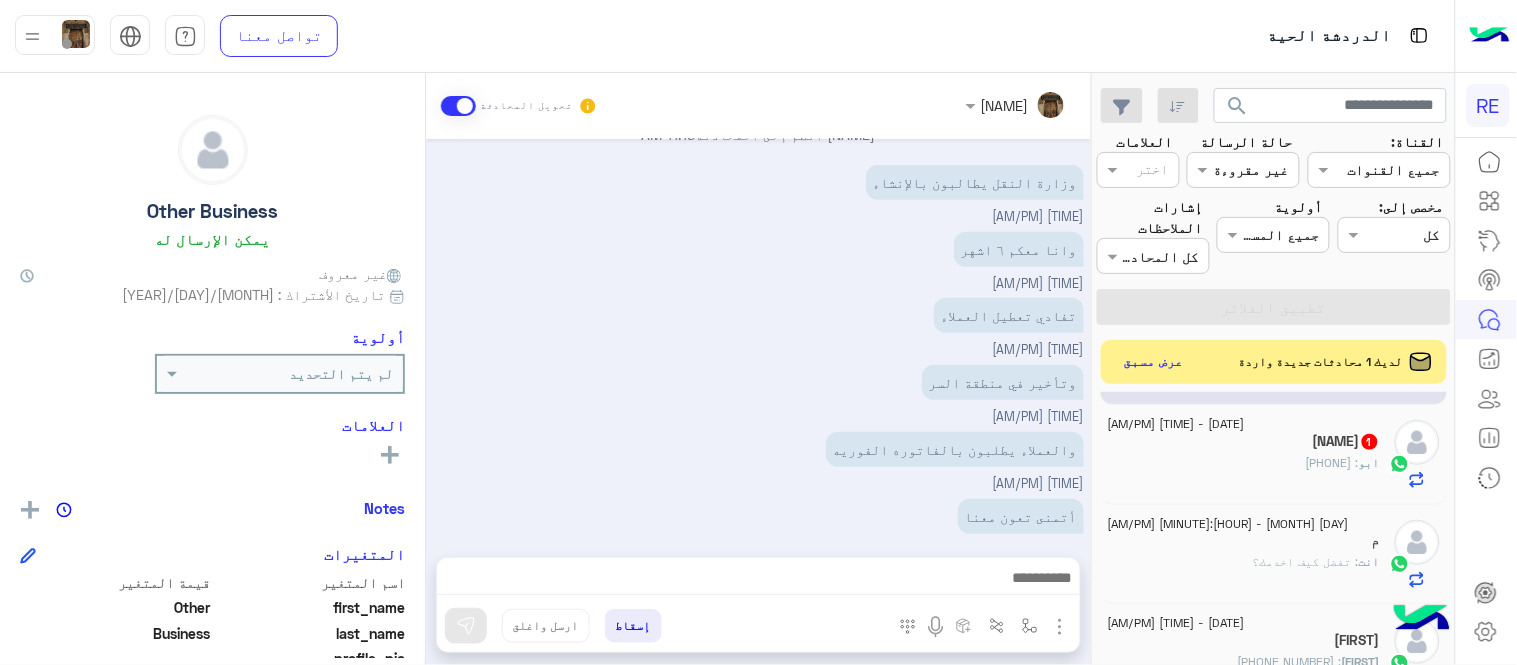 click on "ابو فيصل  1" 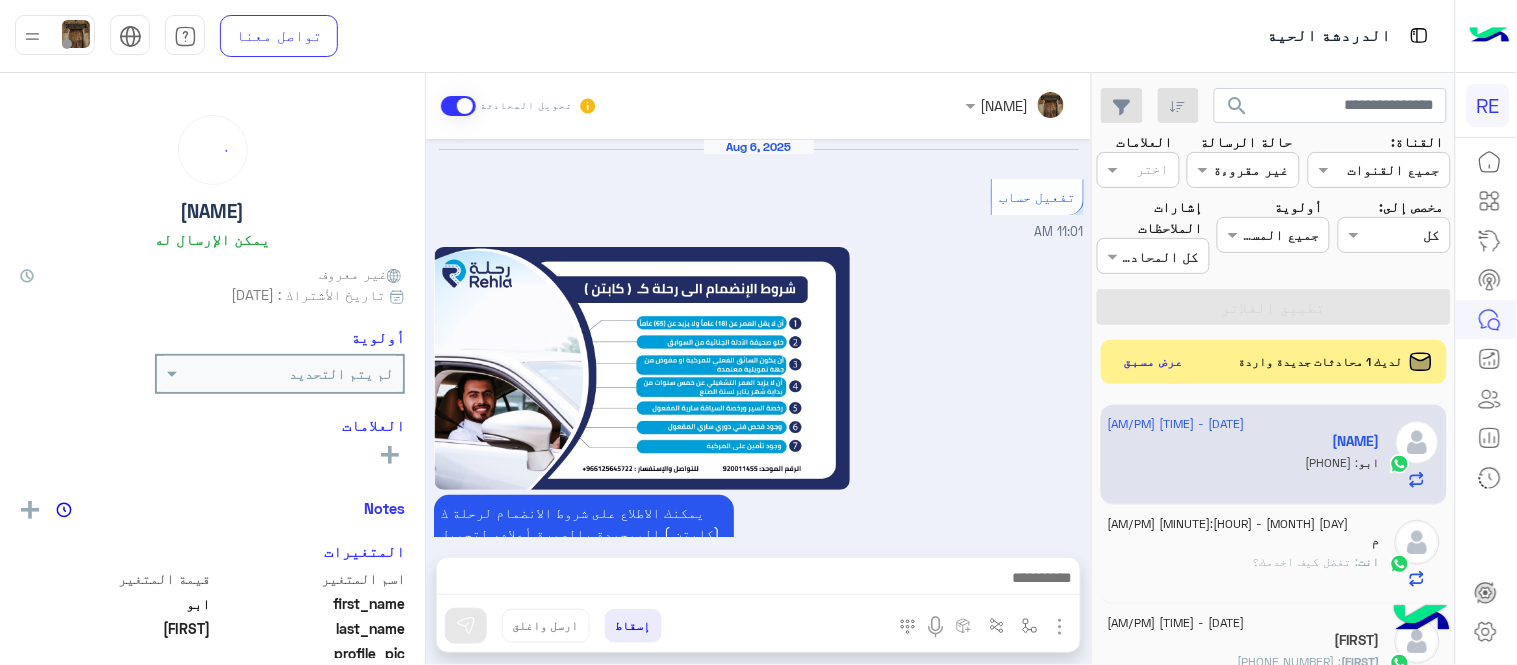 scroll, scrollTop: 1112, scrollLeft: 0, axis: vertical 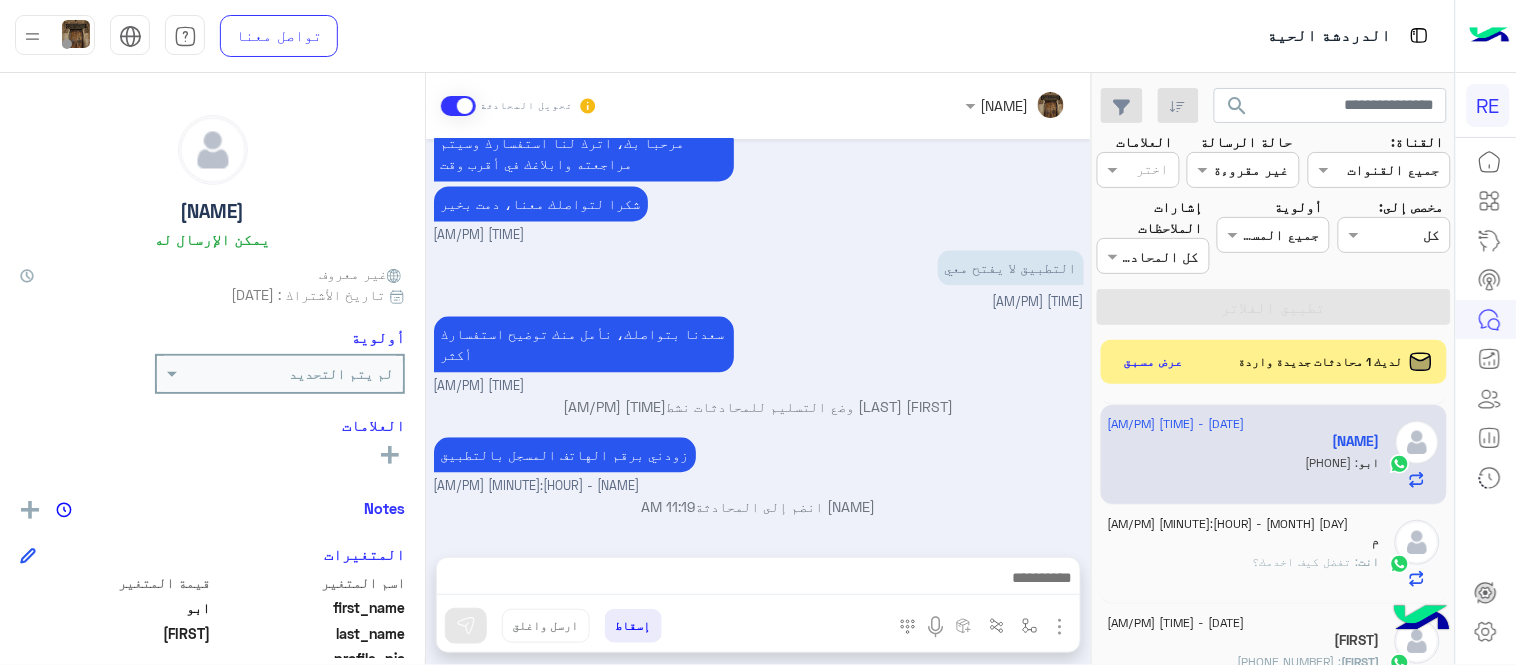 click on "0505144426" at bounding box center [1020, 556] 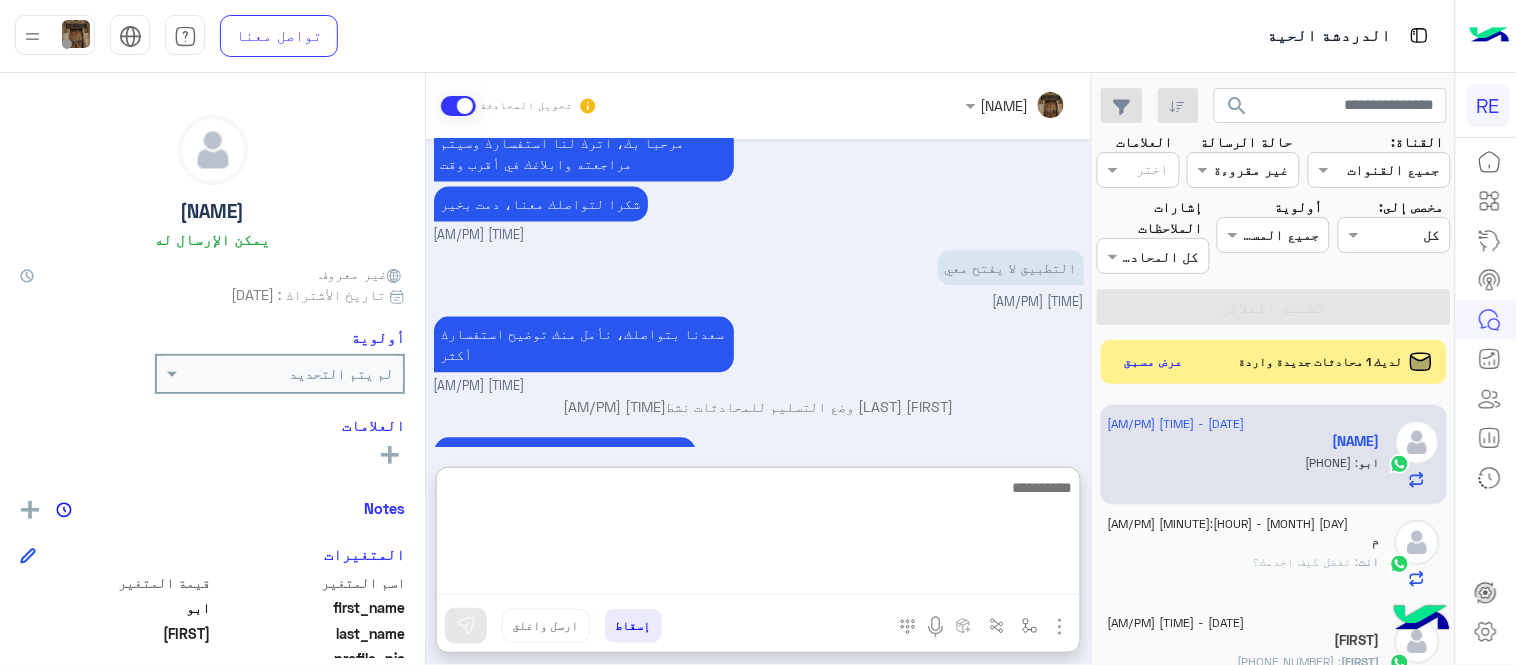 click at bounding box center (758, 535) 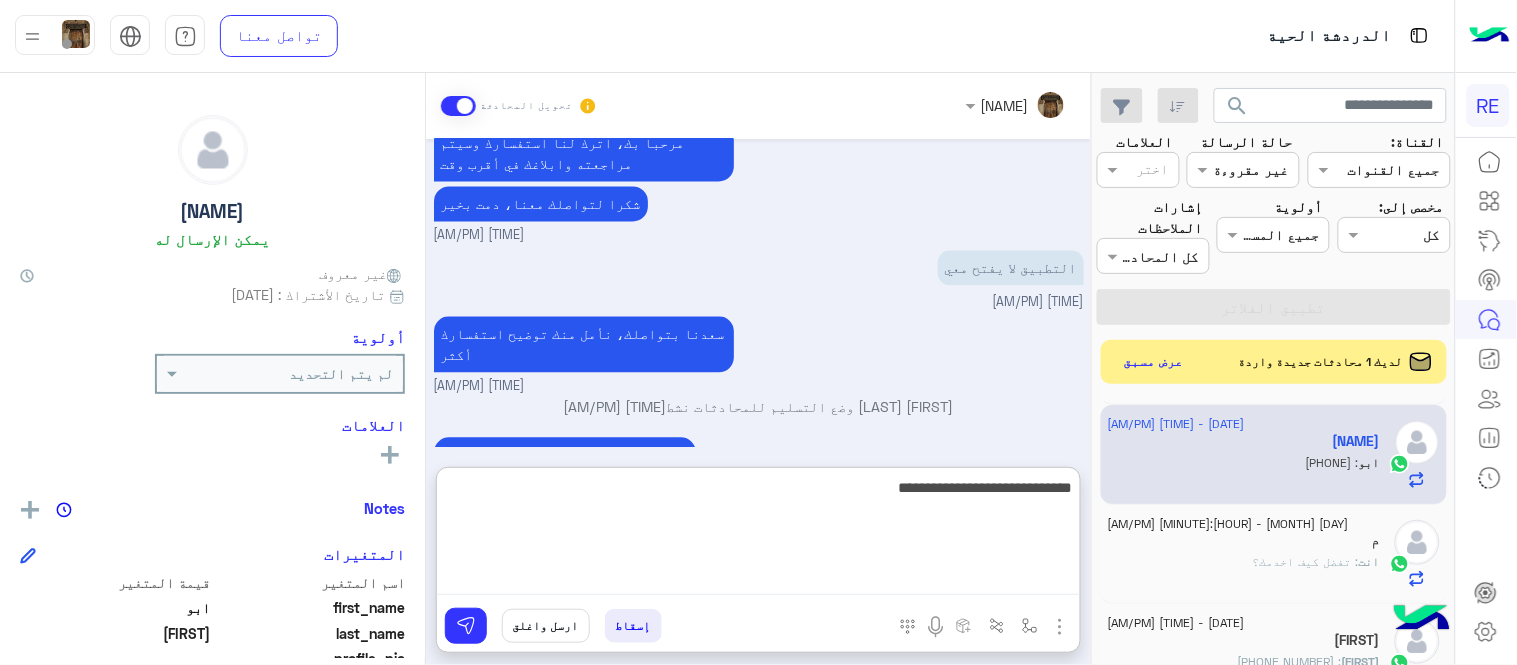 type on "**********" 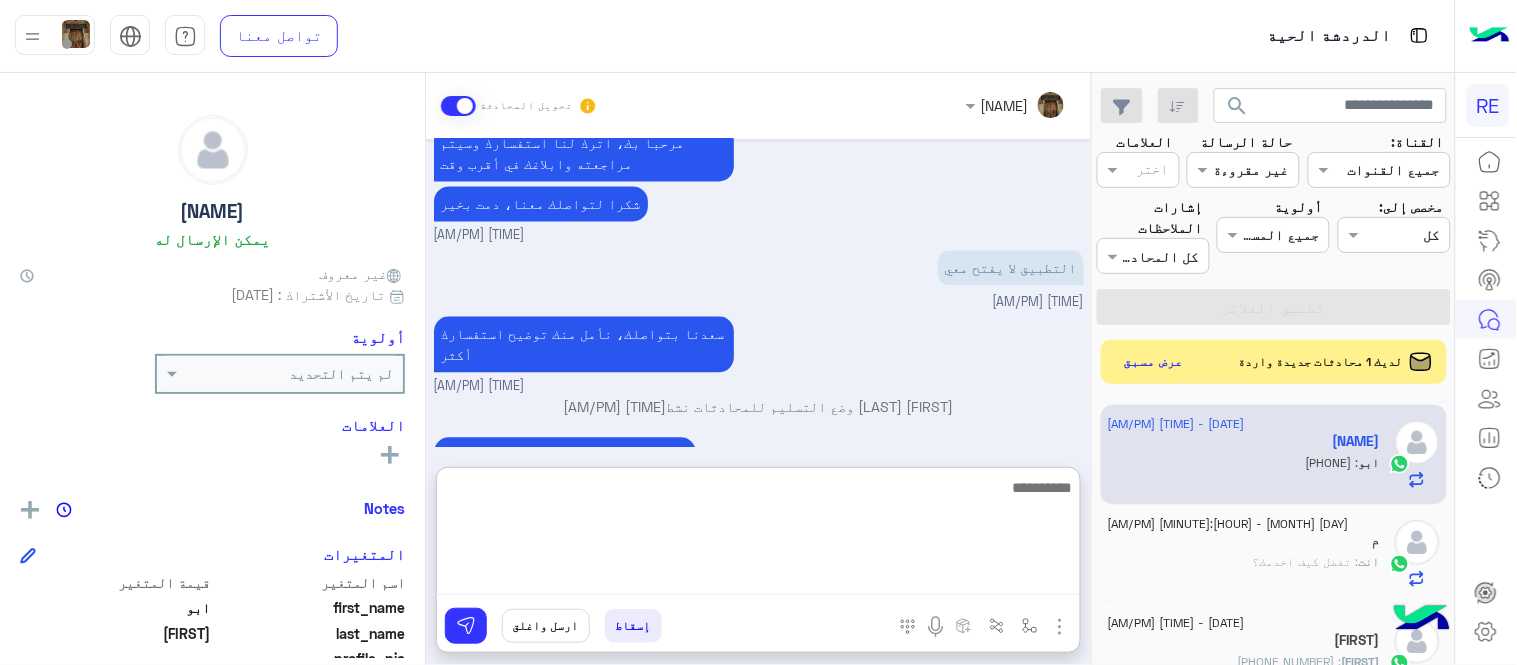 scroll, scrollTop: 1265, scrollLeft: 0, axis: vertical 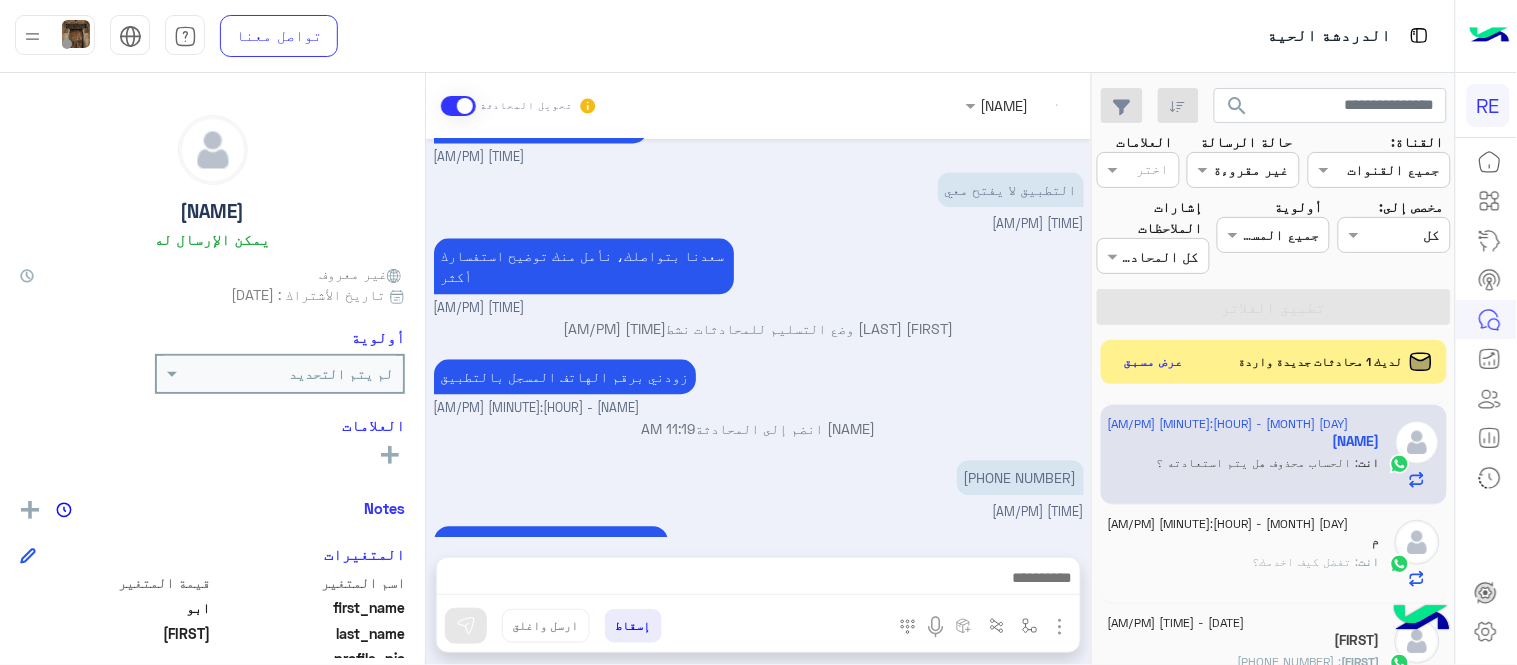 click on "Aug 6, 2025   تفعيل حساب    11:01 AM  يمكنك الاطلاع على شروط الانضمام لرحلة ك (كابتن ) الموجودة بالصورة أعلاه،
لتحميل التطبيق عبر الرابط التالي : 📲
http://onelink.to/Rehla    يسعدنا انضمامك لتطبيق رحلة يمكنك اتباع الخطوات الموضحة لتسجيل بيانات سيارتك بالفيديو التالي  : عزيزي الكابتن، فضلًا ، للرغبة بتفعيل الحساب قم برفع البيانات عبر التطبيق والتواصل معنا  تم تسجيل السيارة   اواجه صعوبة بالتسجيل  اي خدمة اخرى ؟  الرجوع للقائمة الرئ   لا     11:01 AM   اواجه صعوبة بالتسجيل    11:04 AM  مرحبا بك، اترك لنا استفسارك وسيتم مراجعته وابلاغك في أقرب وقت شكرا لتواصلك معنا، دمت بخير    11:04 AM    11:04 AM     11:04 AM" at bounding box center (758, 338) 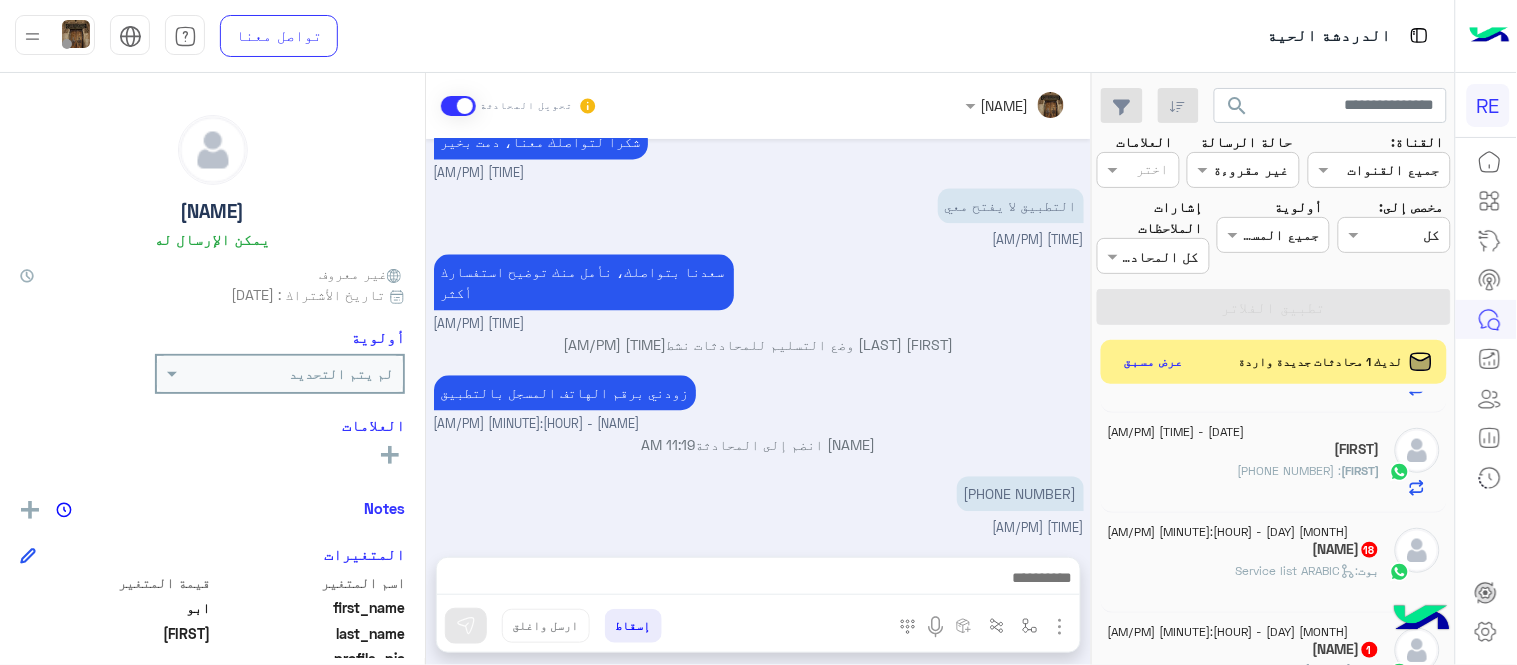 scroll, scrollTop: 0, scrollLeft: 0, axis: both 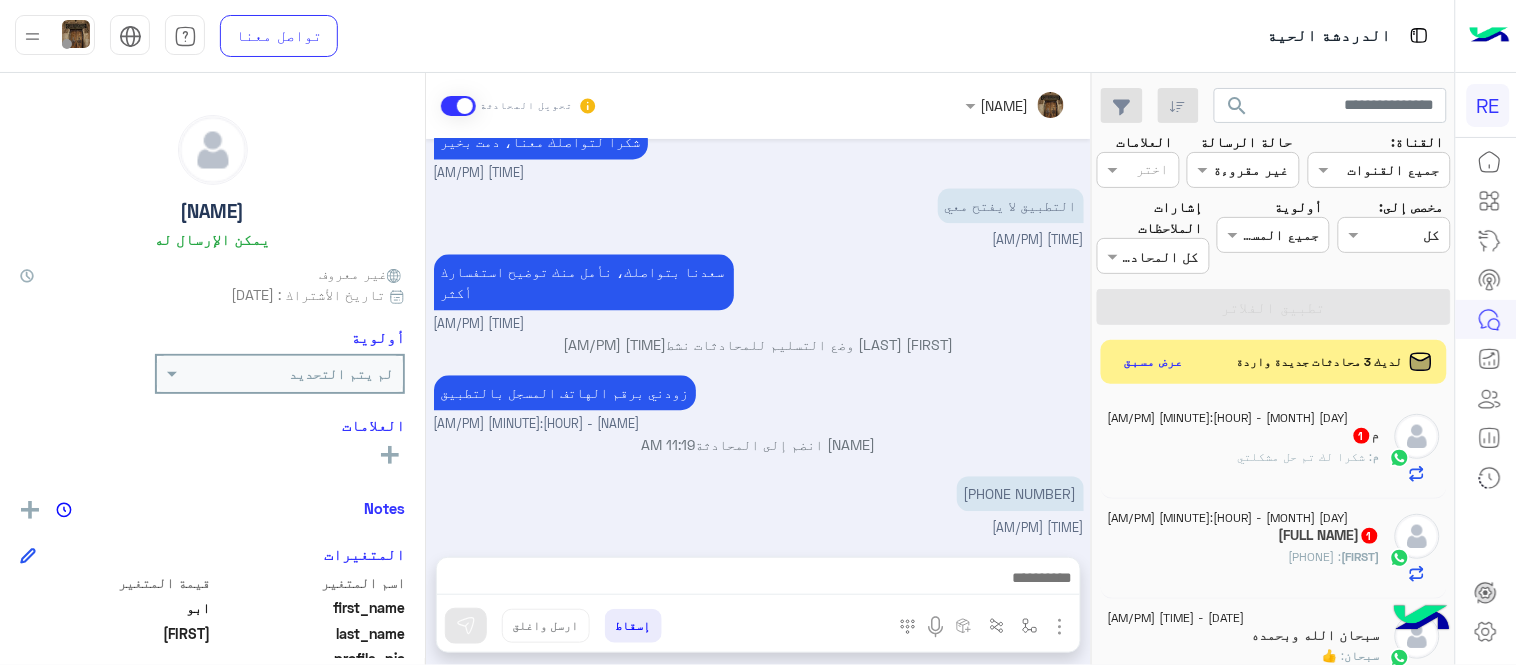 click on "م : شكرا لك تم حل مشكلتي" 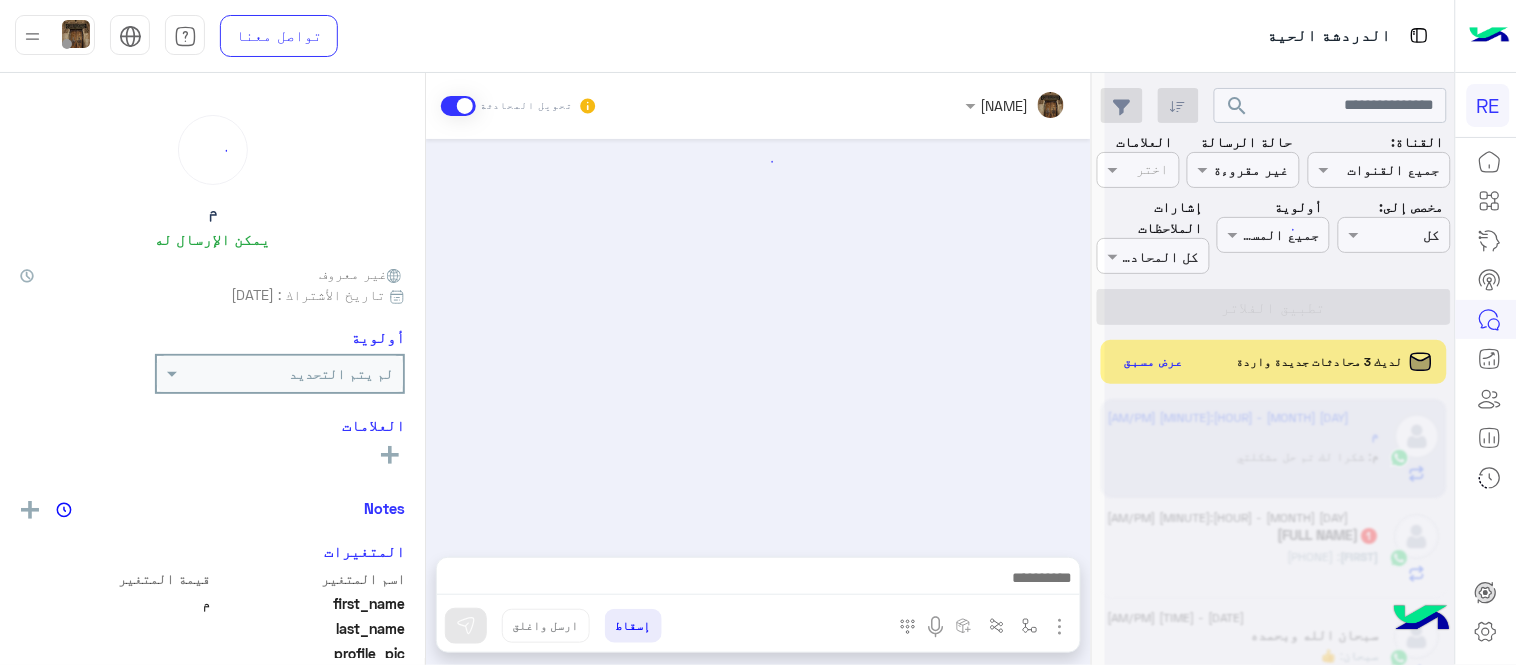 scroll, scrollTop: 498, scrollLeft: 0, axis: vertical 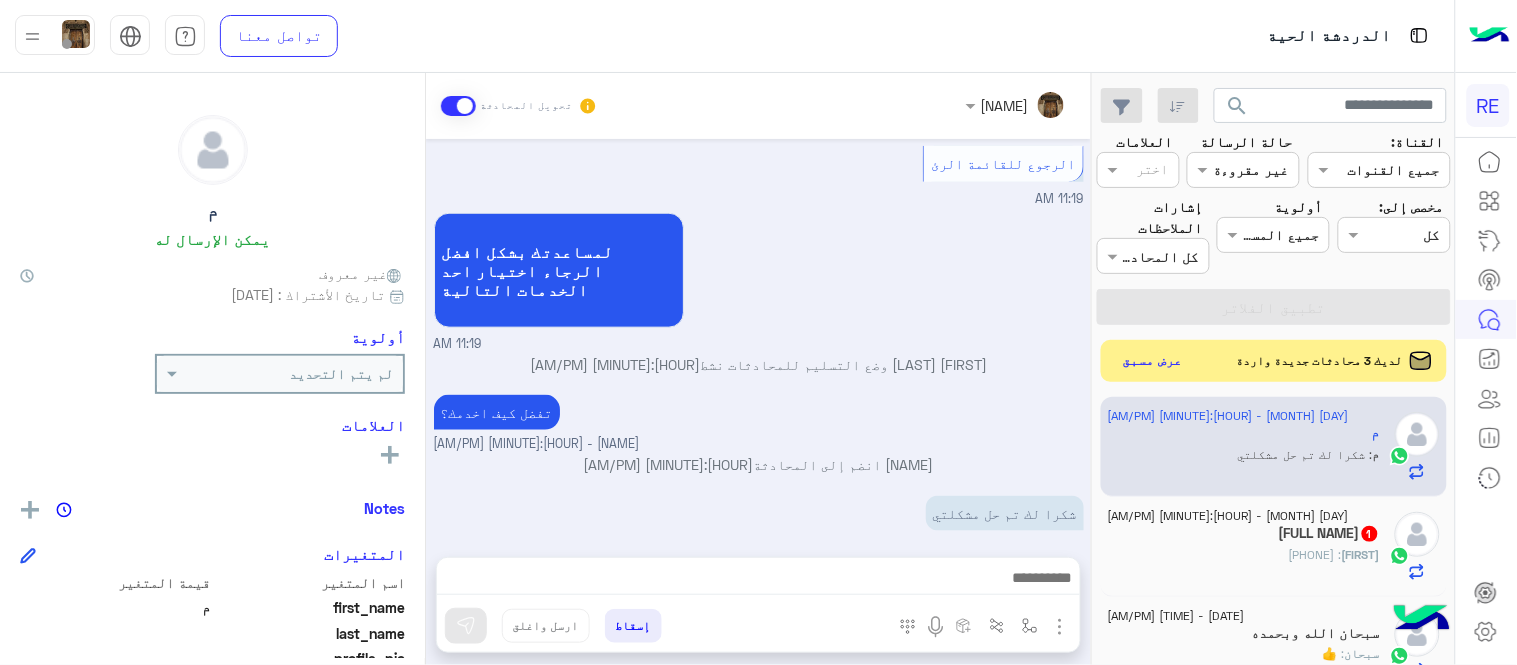 click on "عرض مسبق" 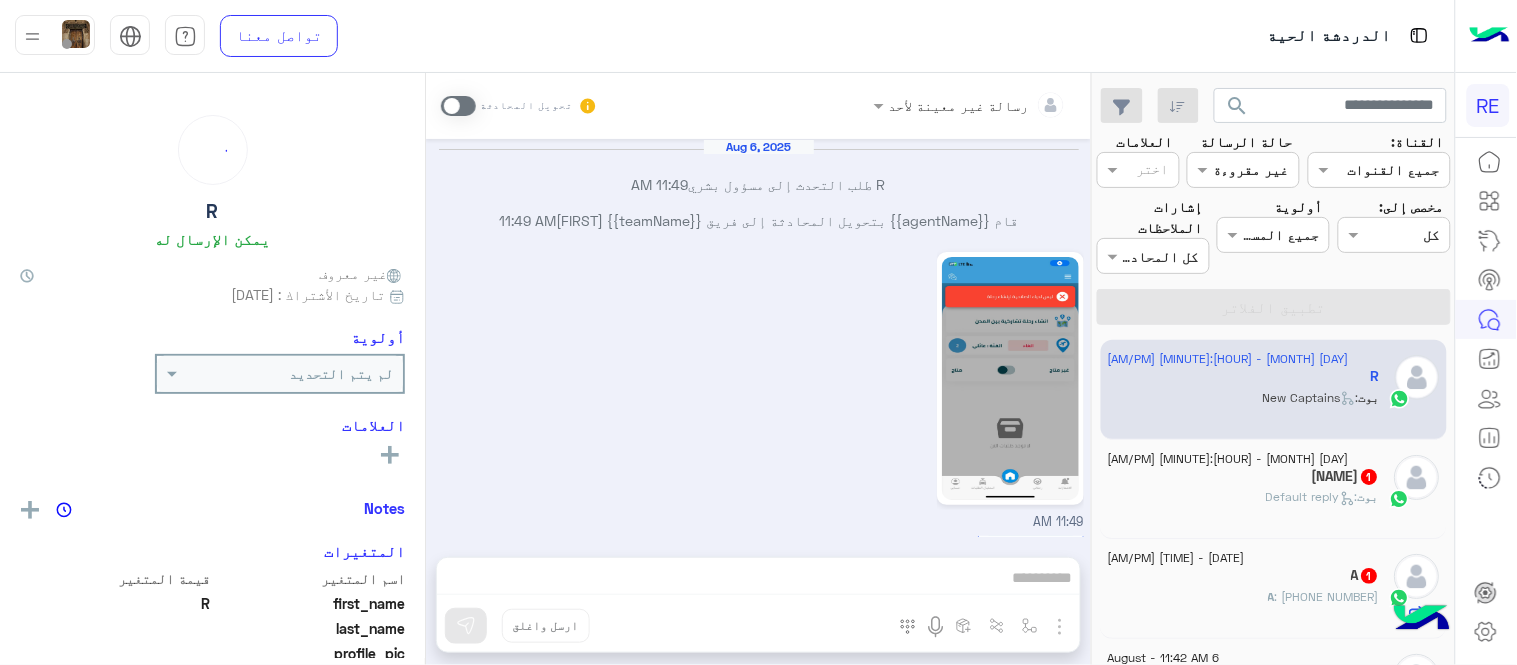 scroll, scrollTop: 1405, scrollLeft: 0, axis: vertical 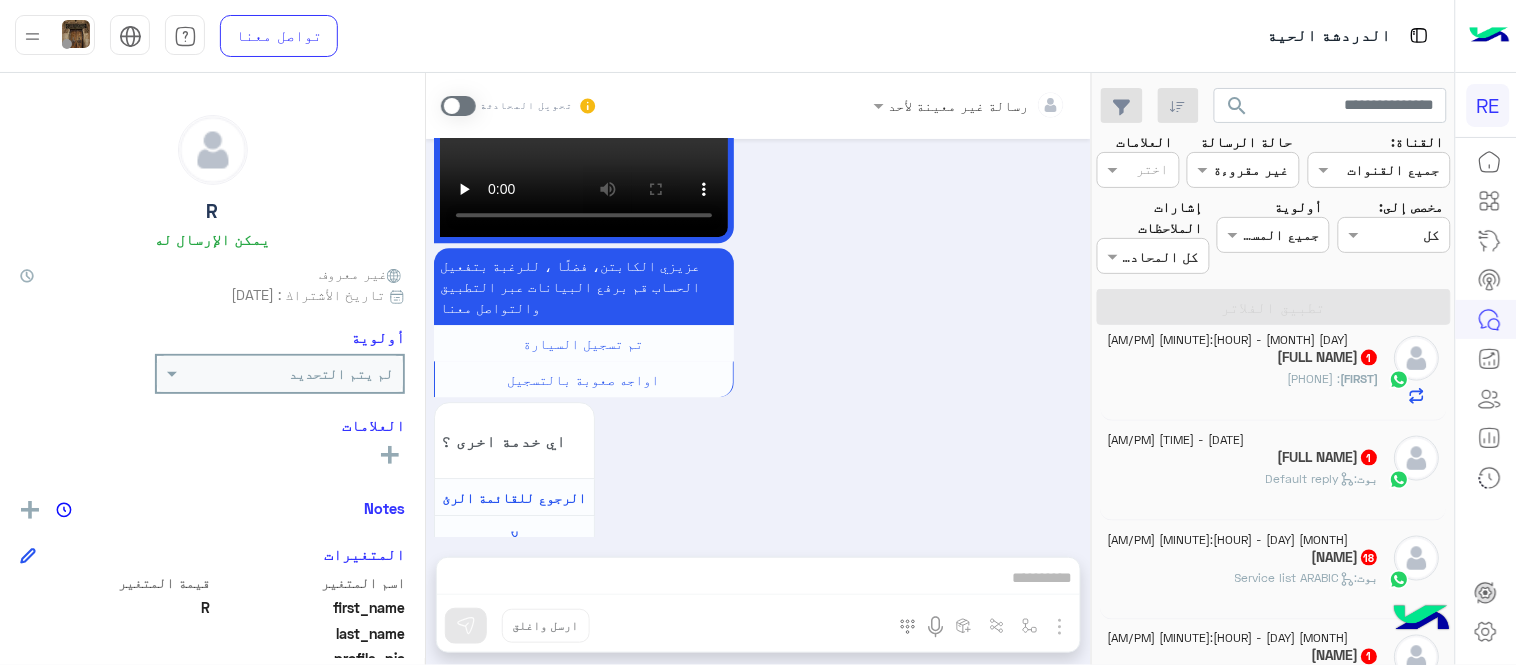 click on "بوت :   Default reply" 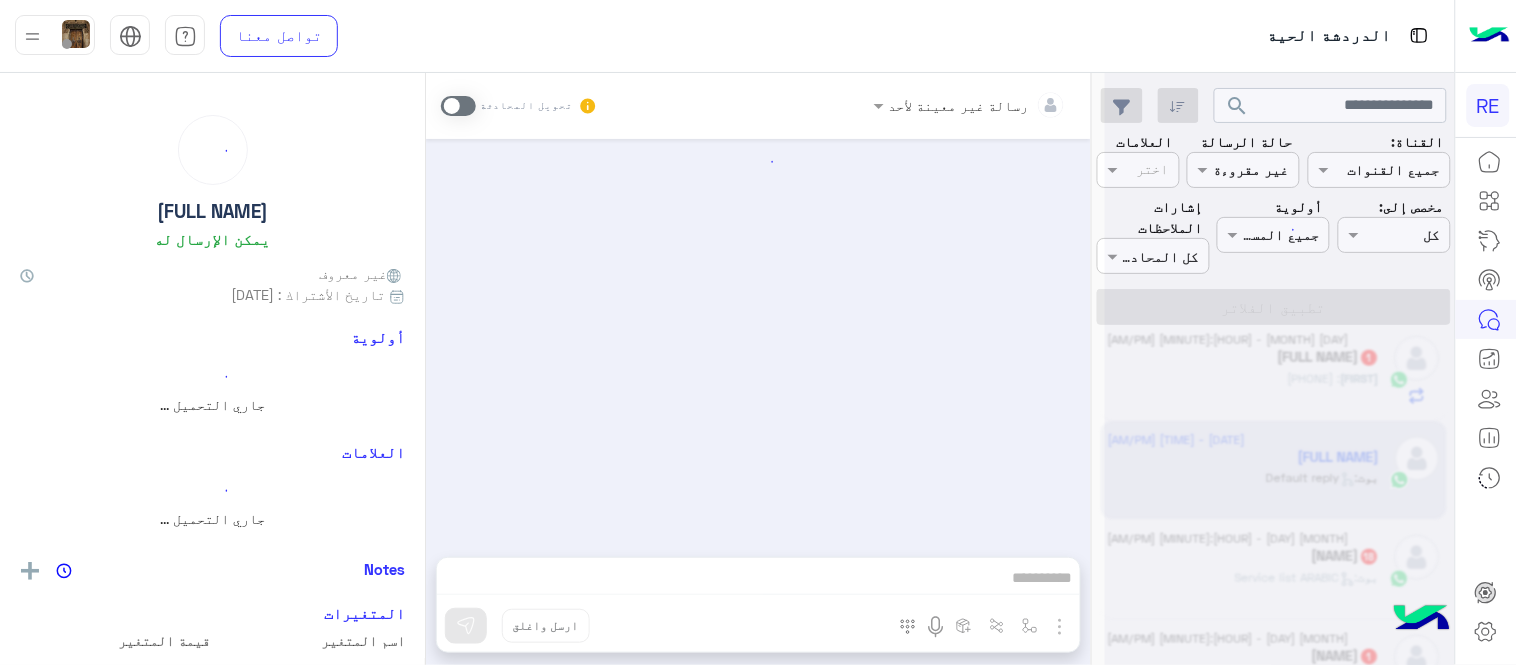 scroll, scrollTop: 0, scrollLeft: 0, axis: both 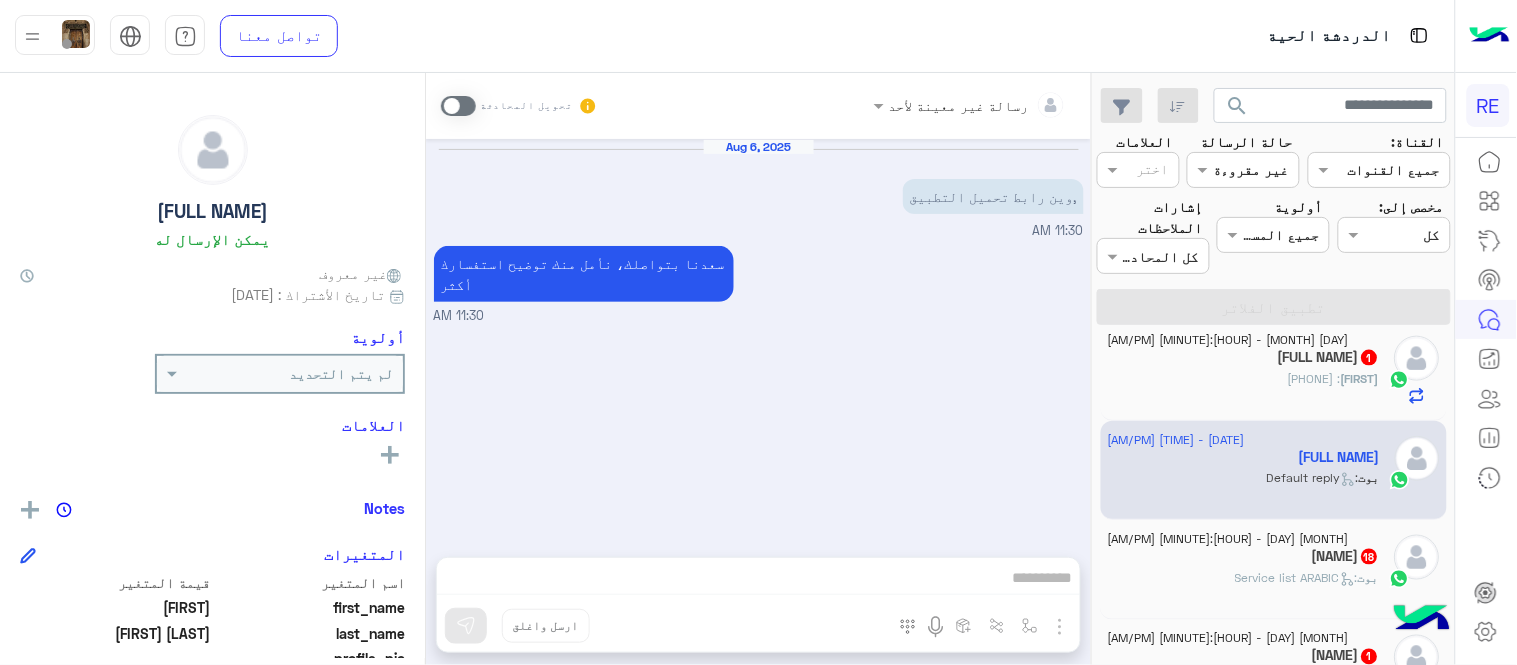 click on "رسالة غير معينة لأحد تحويل المحادثة     Aug 6, 2025  ,وين رابط تحميل التطبيق   11:30 AM  سعدنا بتواصلك، نأمل منك توضيح استفسارك أكثر    11:30 AM   إسقاط   ارسل واغلق" at bounding box center (758, 373) 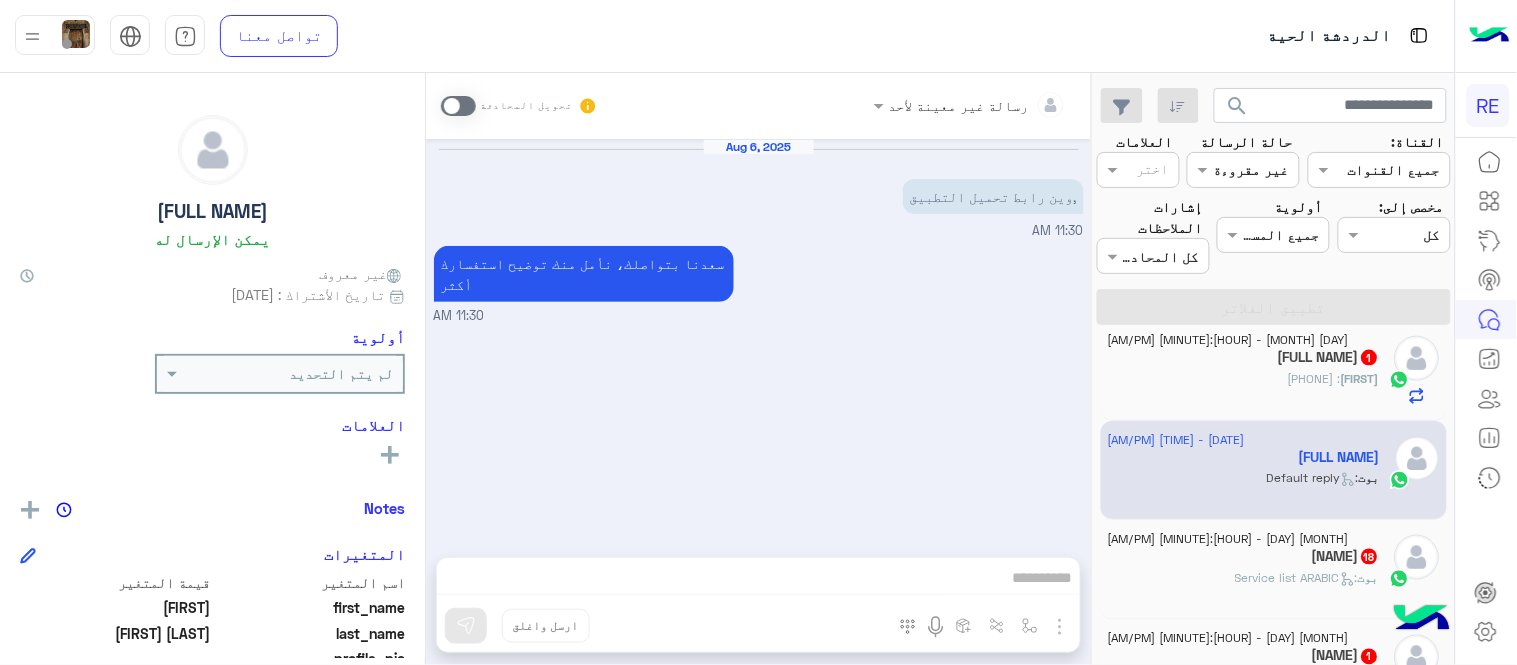 click at bounding box center [458, 106] 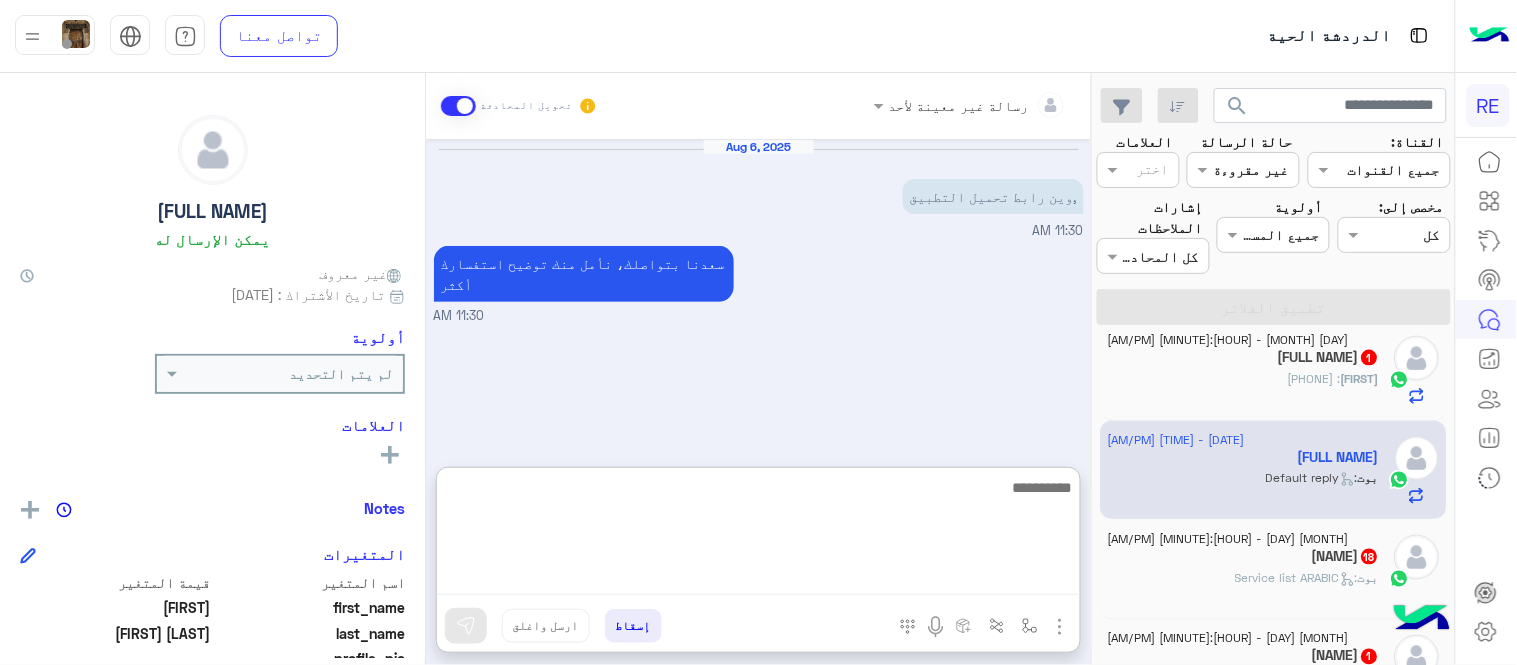 click at bounding box center (758, 535) 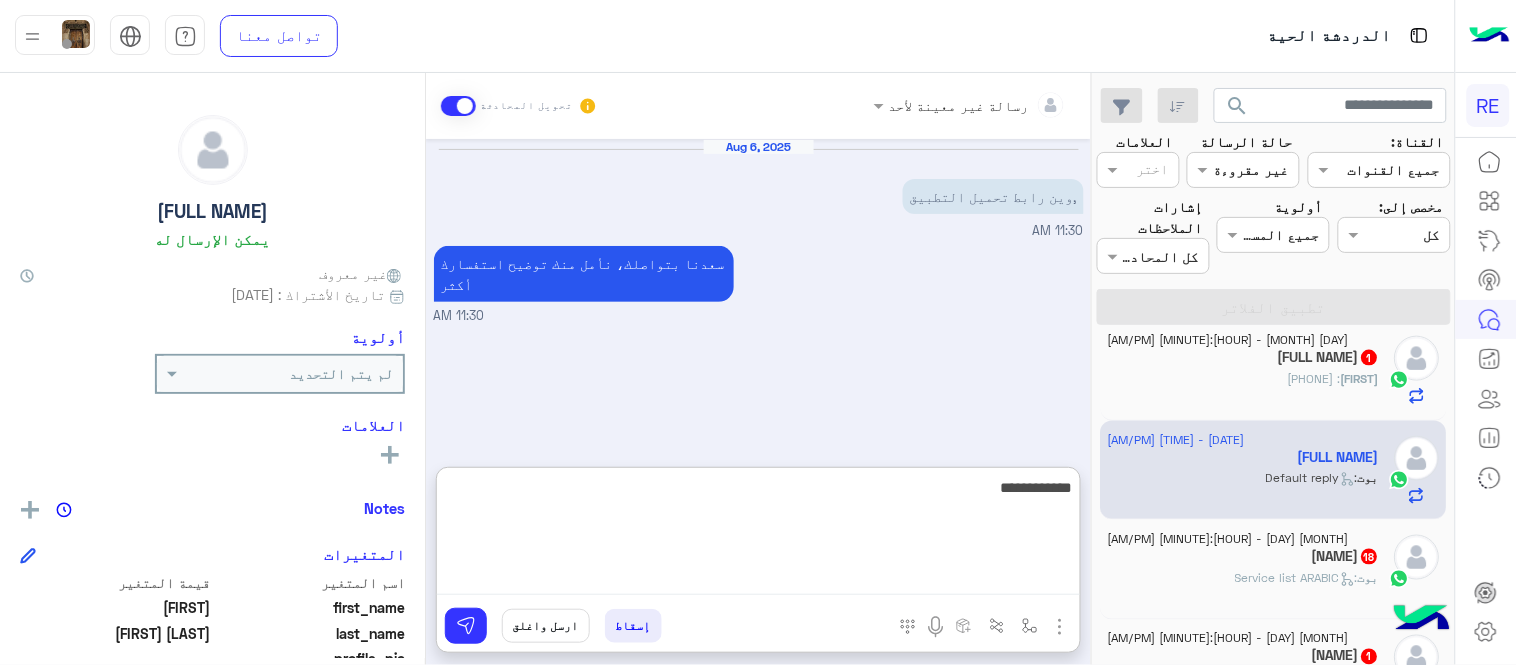 type on "**********" 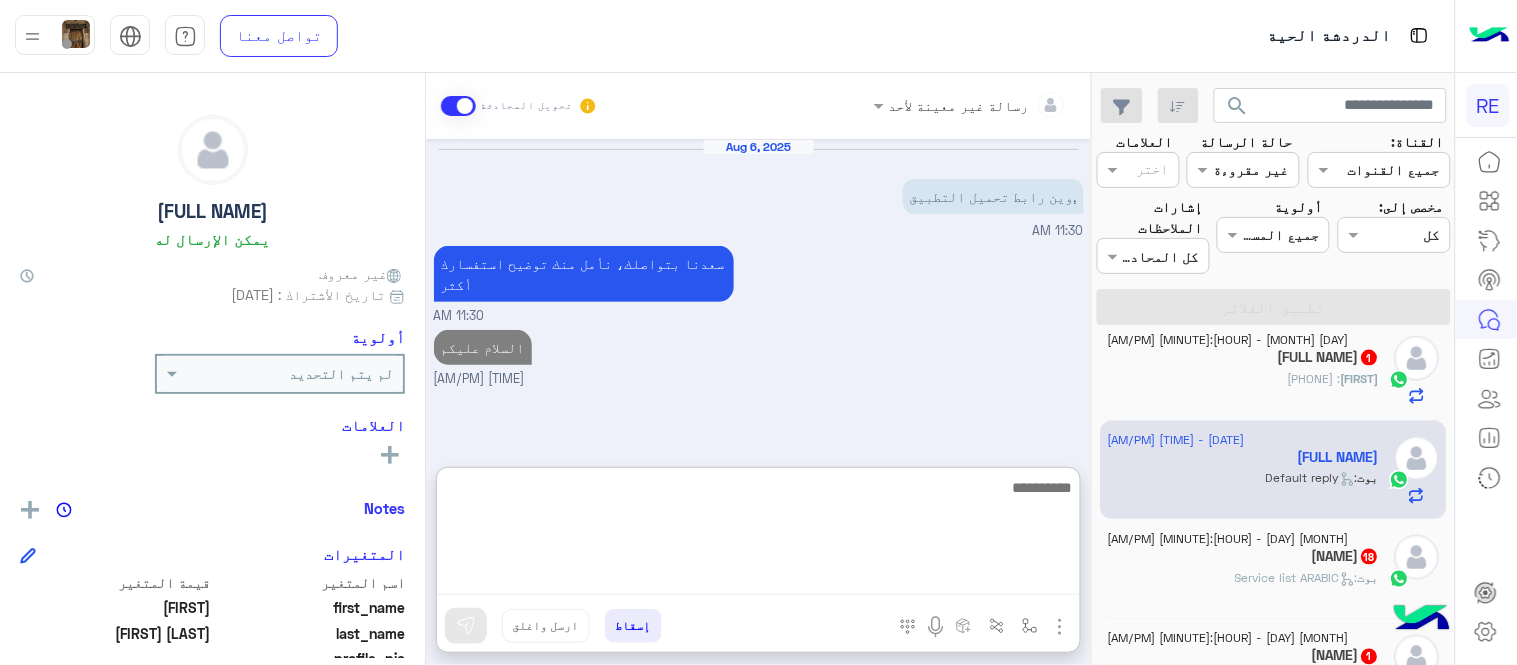 paste on "**********" 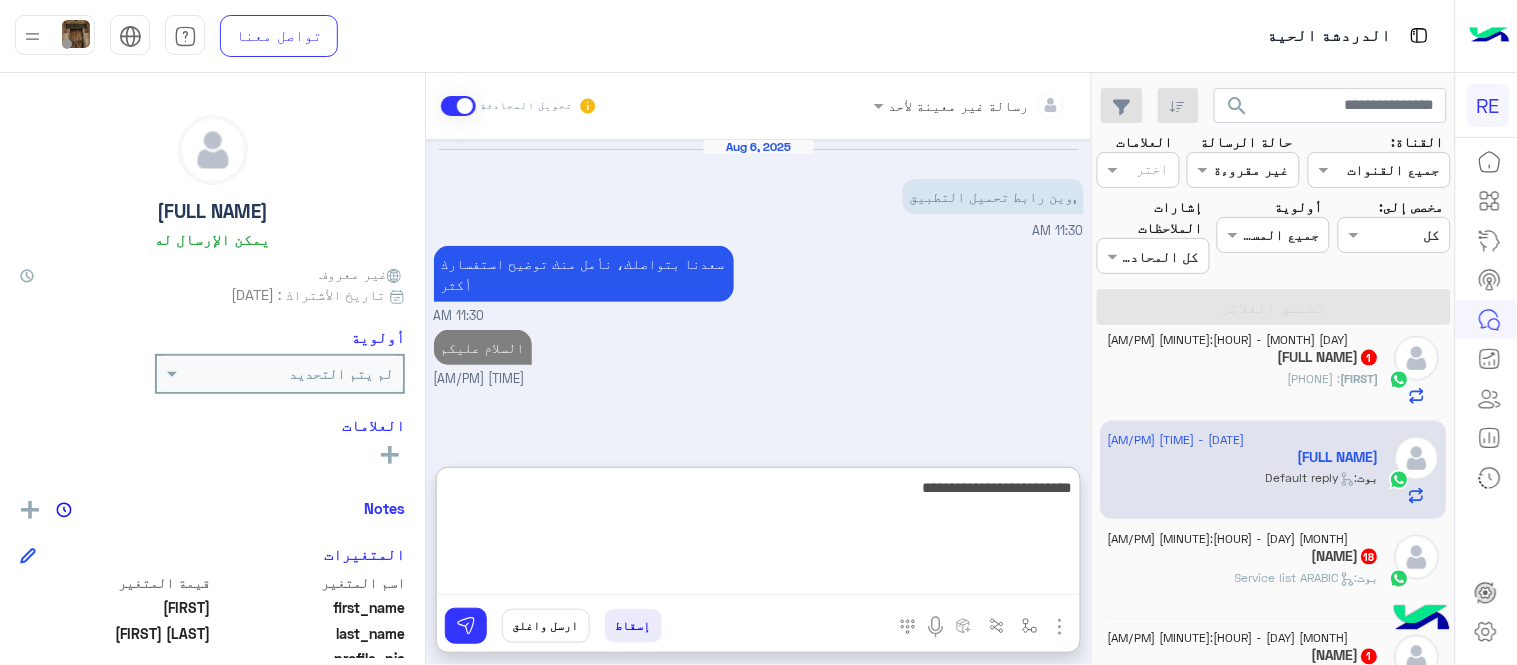 type on "**********" 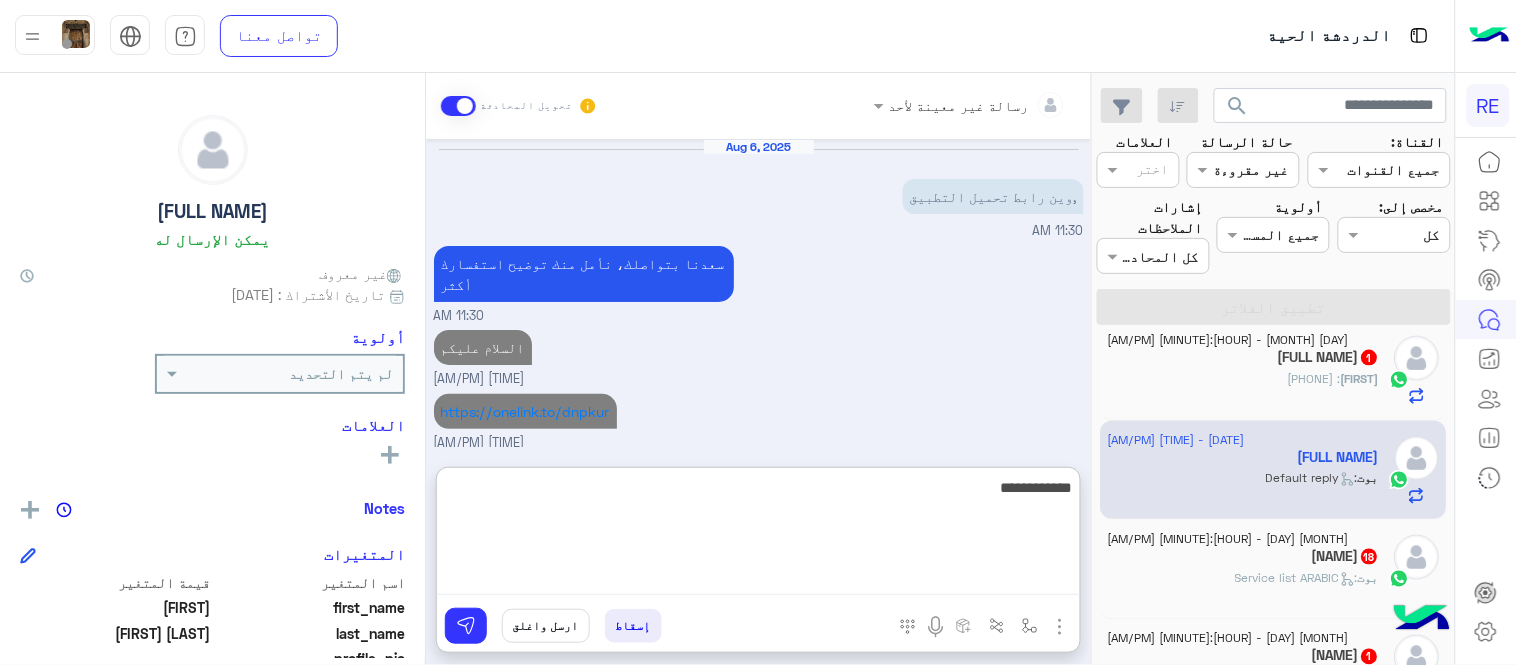 type on "**********" 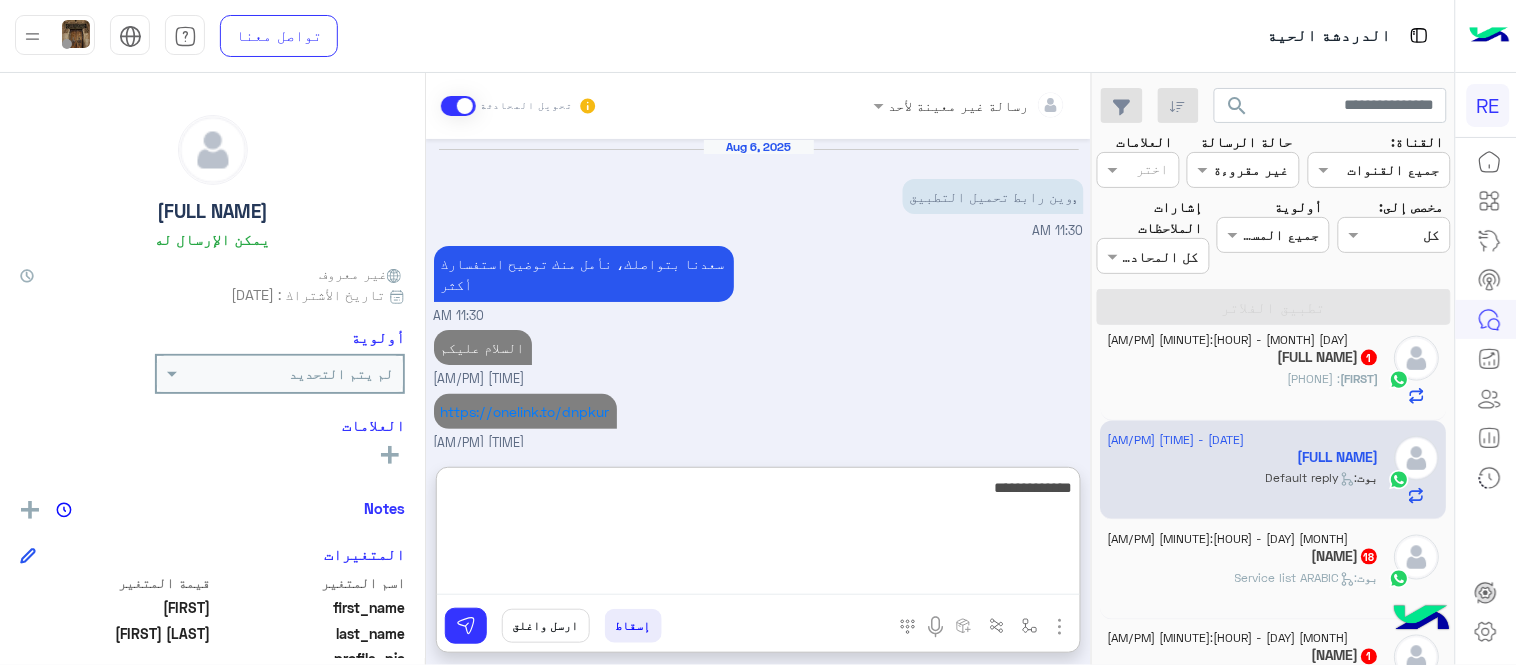 type 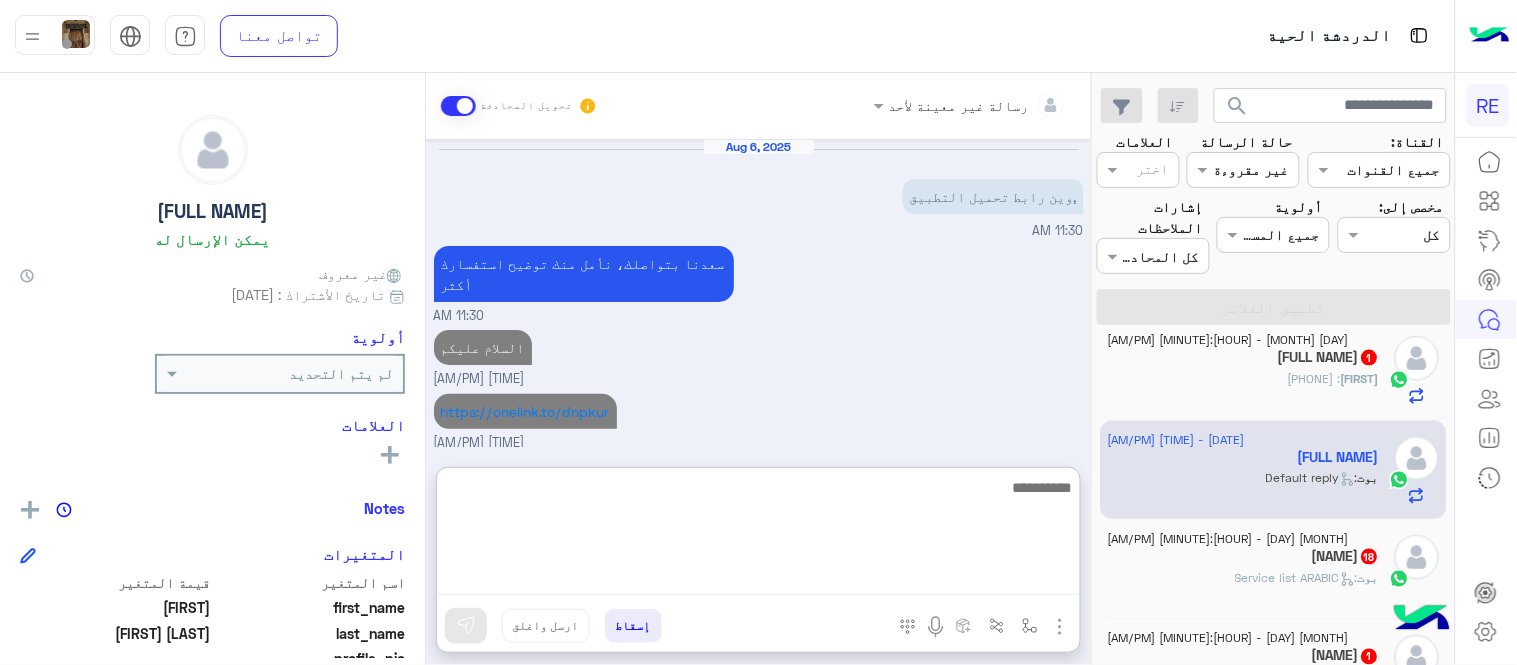scroll, scrollTop: 48, scrollLeft: 0, axis: vertical 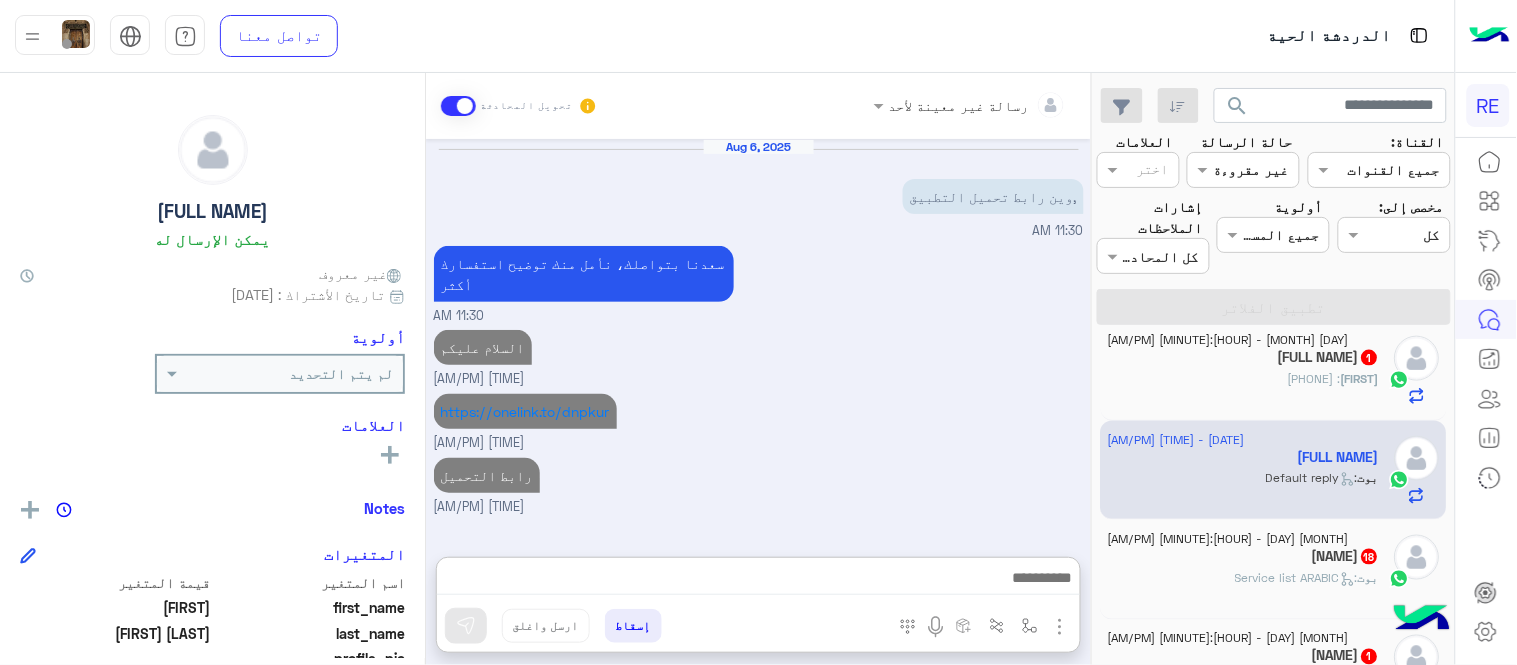 click on "السلام عليكم   11:55 AM" at bounding box center (759, 357) 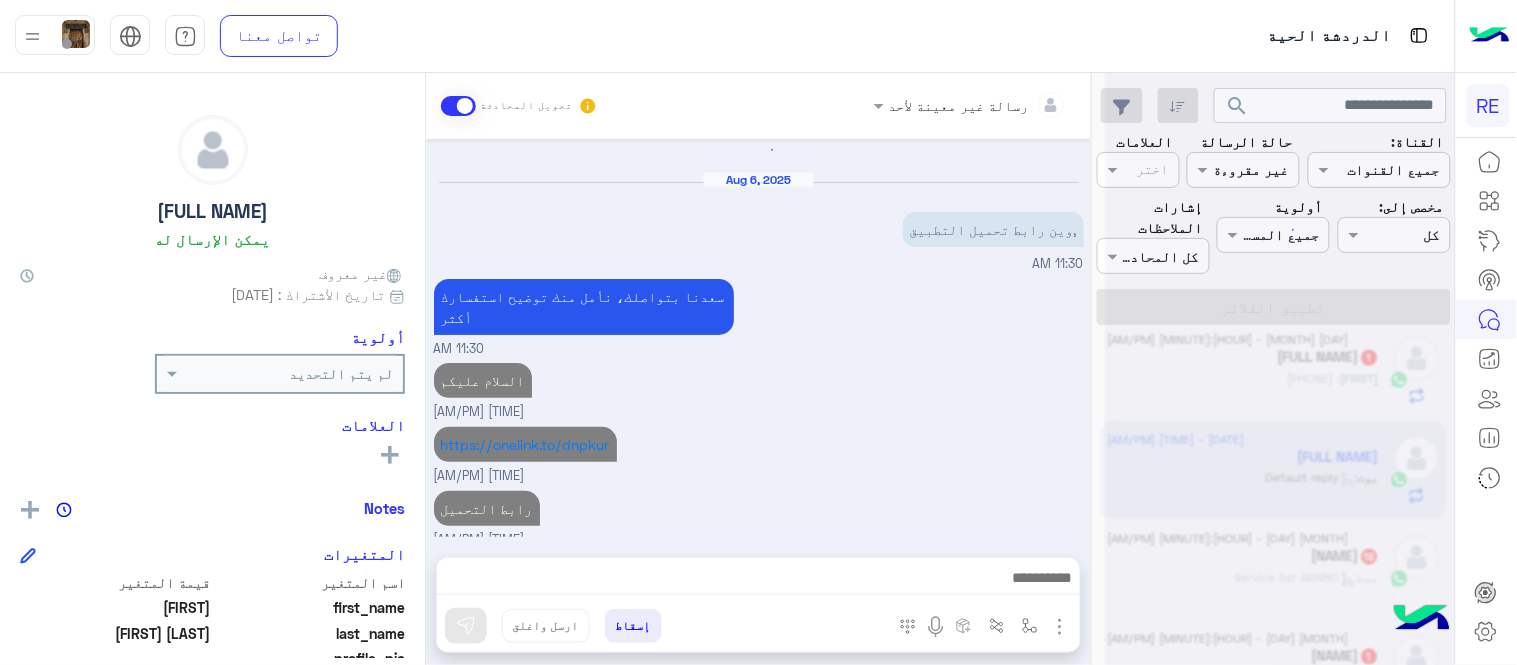 scroll, scrollTop: 0, scrollLeft: 0, axis: both 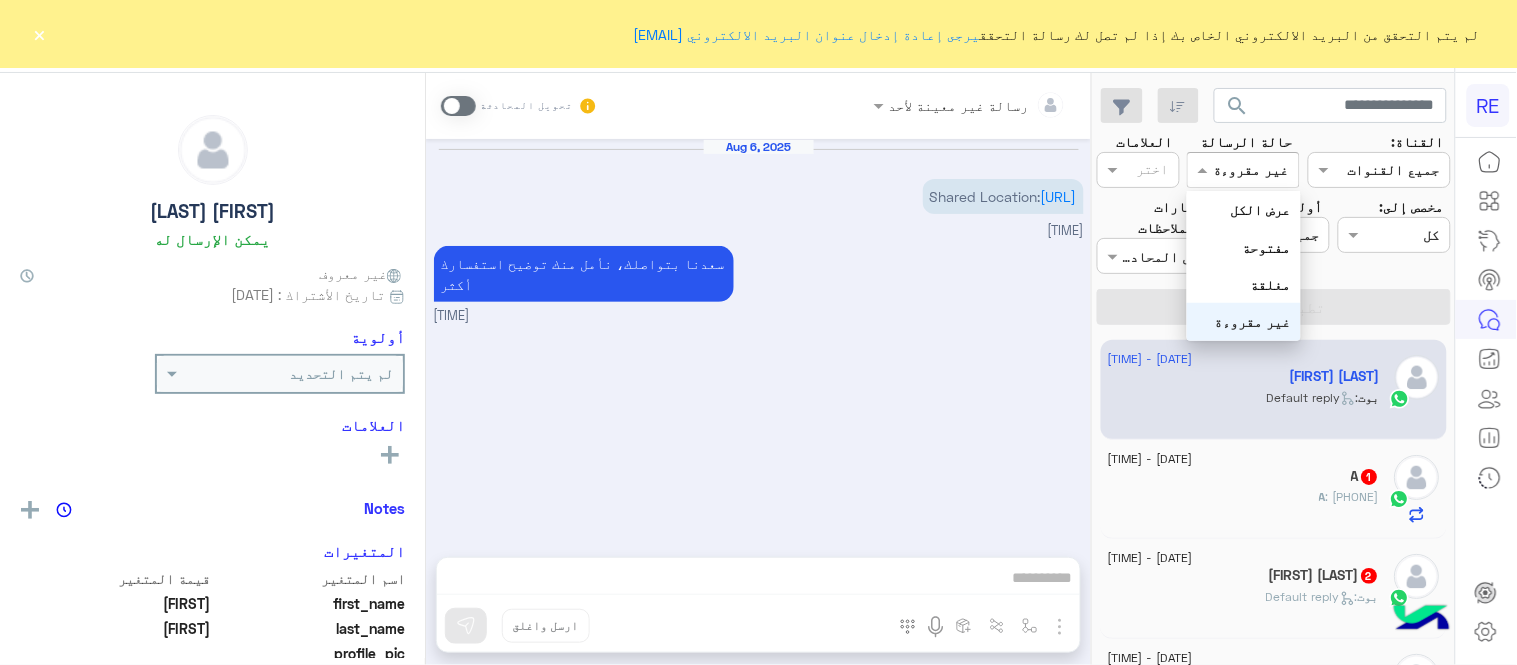 click at bounding box center [1266, 170] 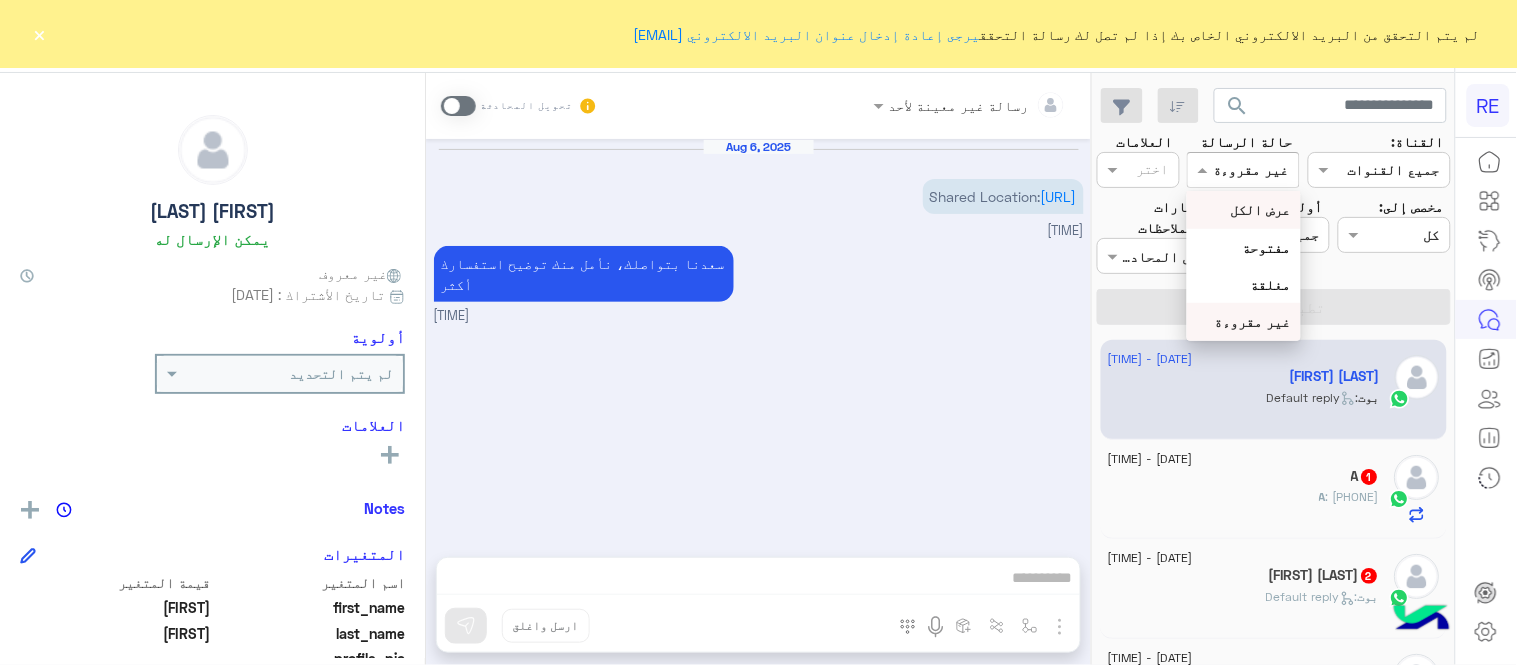 click on "عرض الكل" at bounding box center [1261, 209] 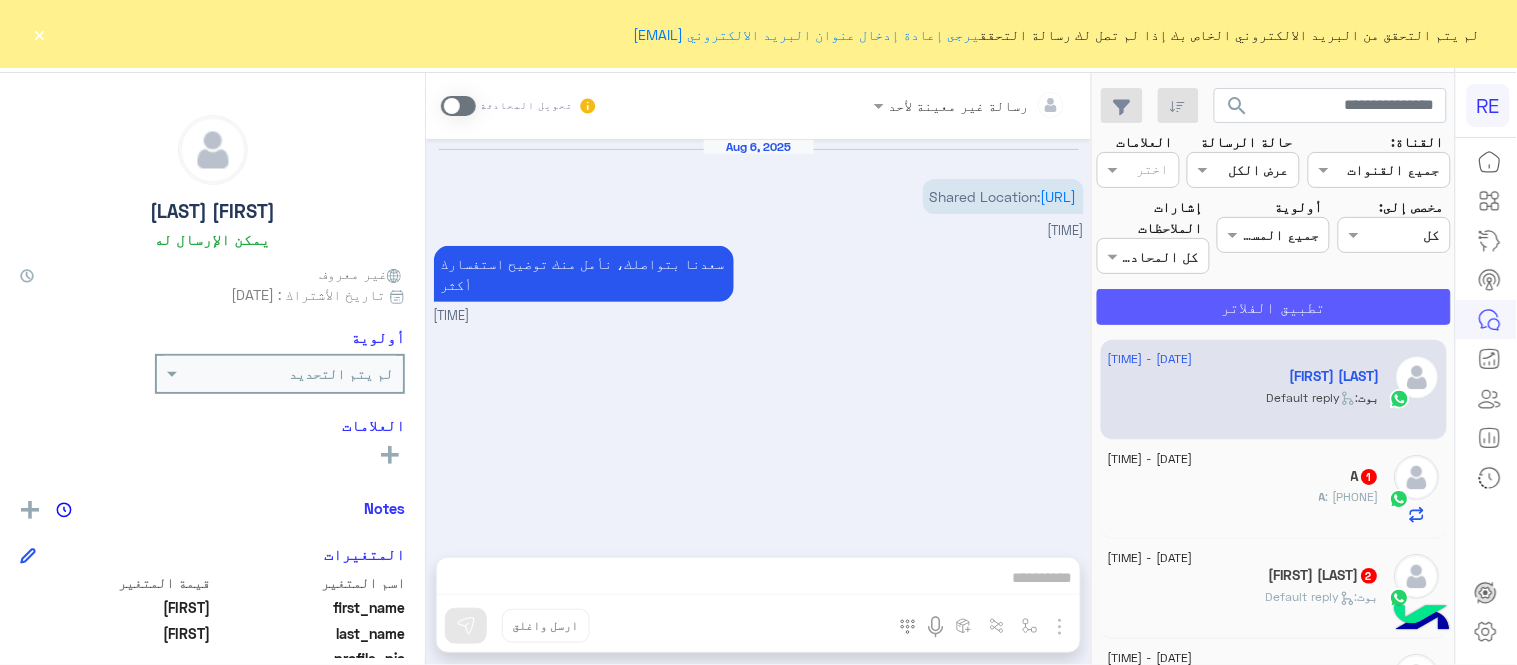 click on "تطبيق الفلاتر" 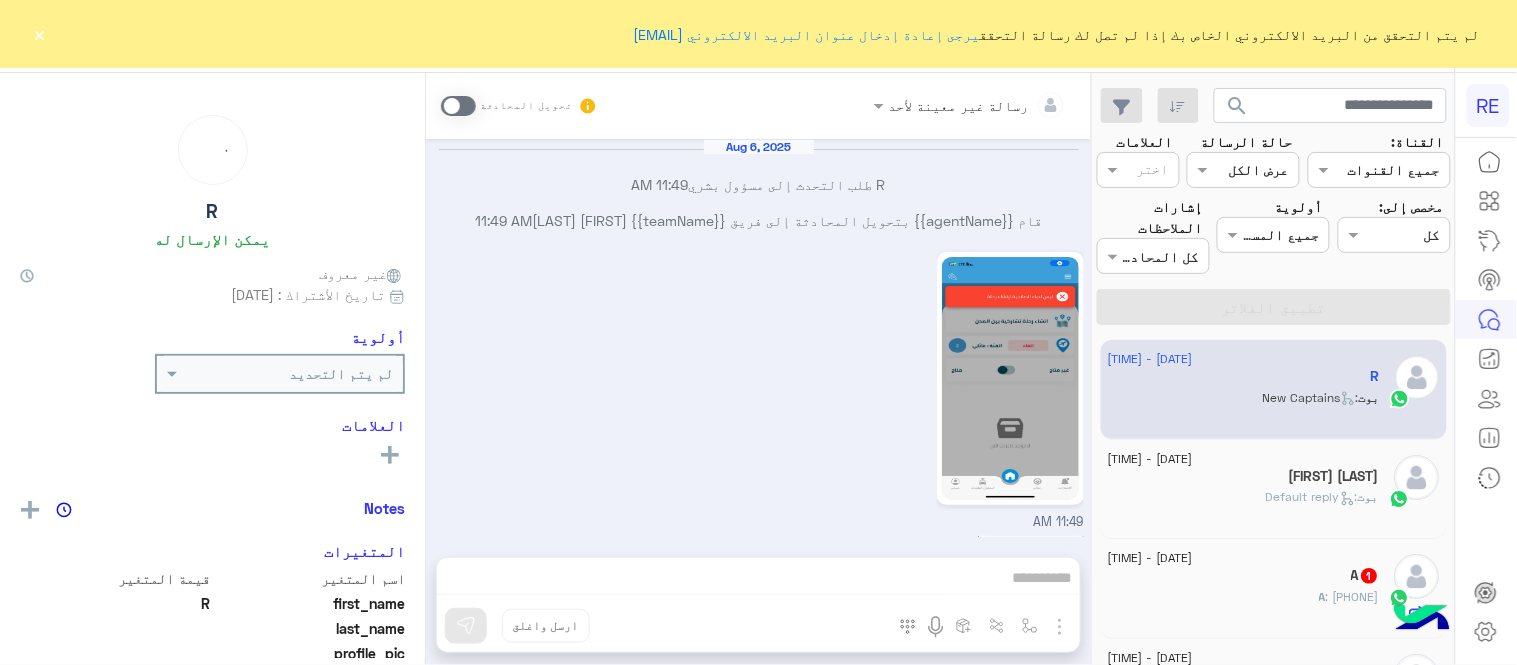 scroll, scrollTop: 1405, scrollLeft: 0, axis: vertical 